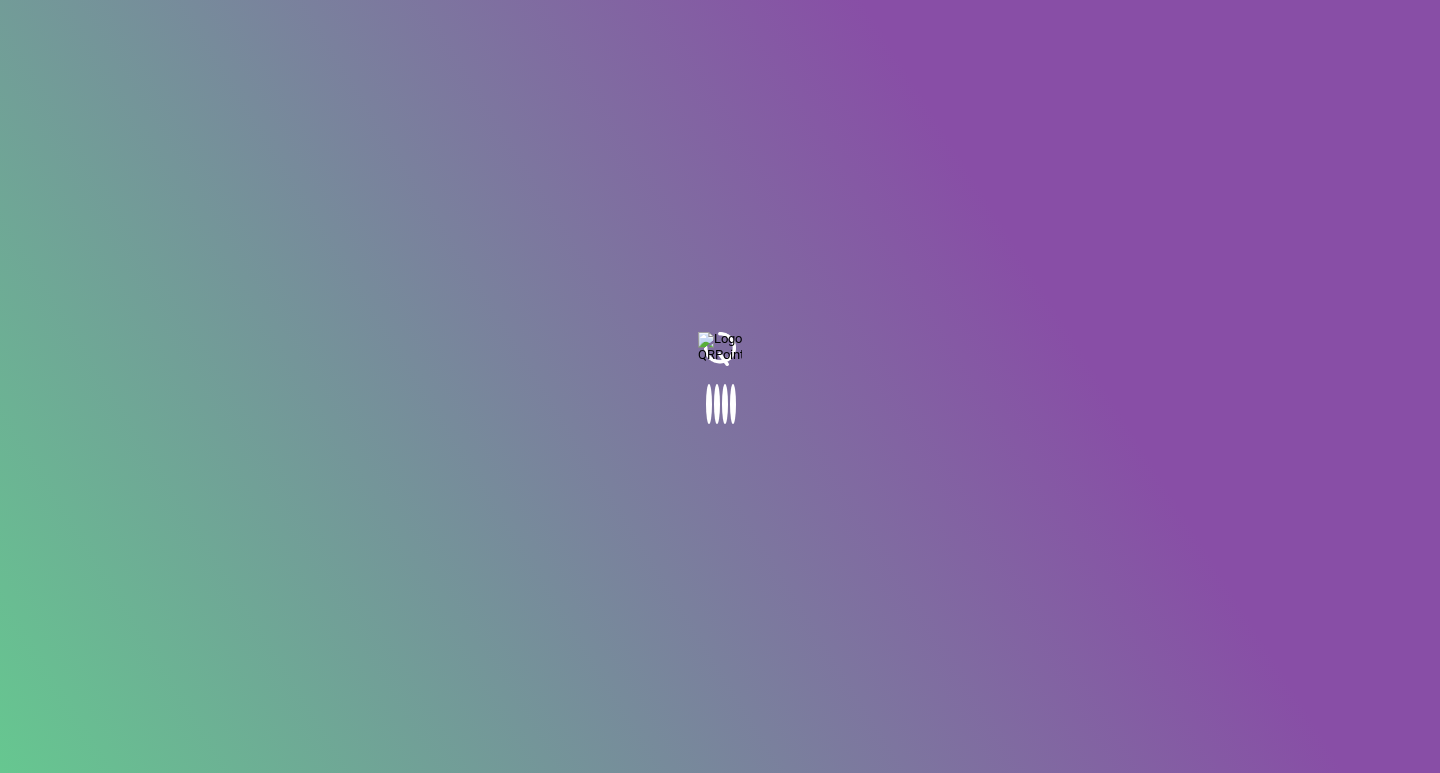 scroll, scrollTop: 0, scrollLeft: 0, axis: both 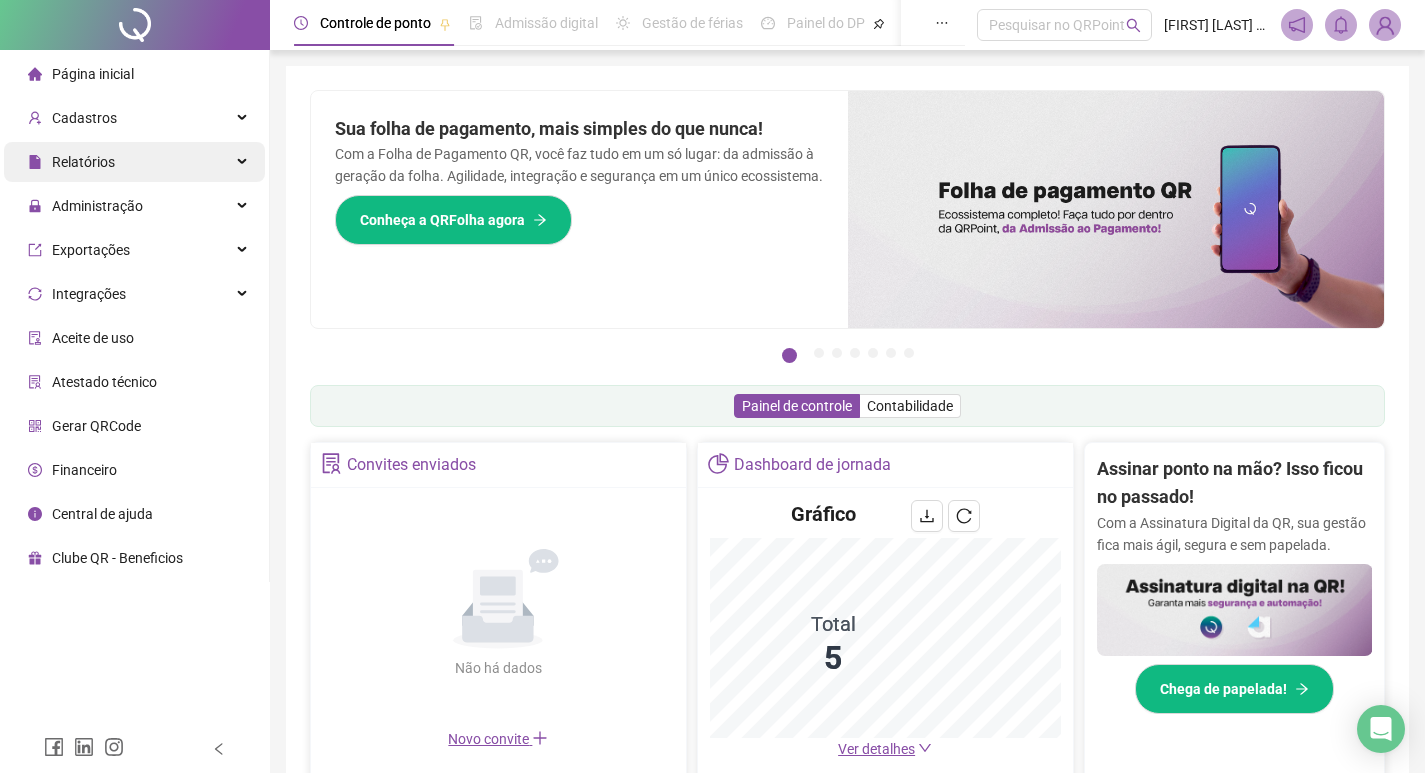 click on "Relatórios" at bounding box center [134, 162] 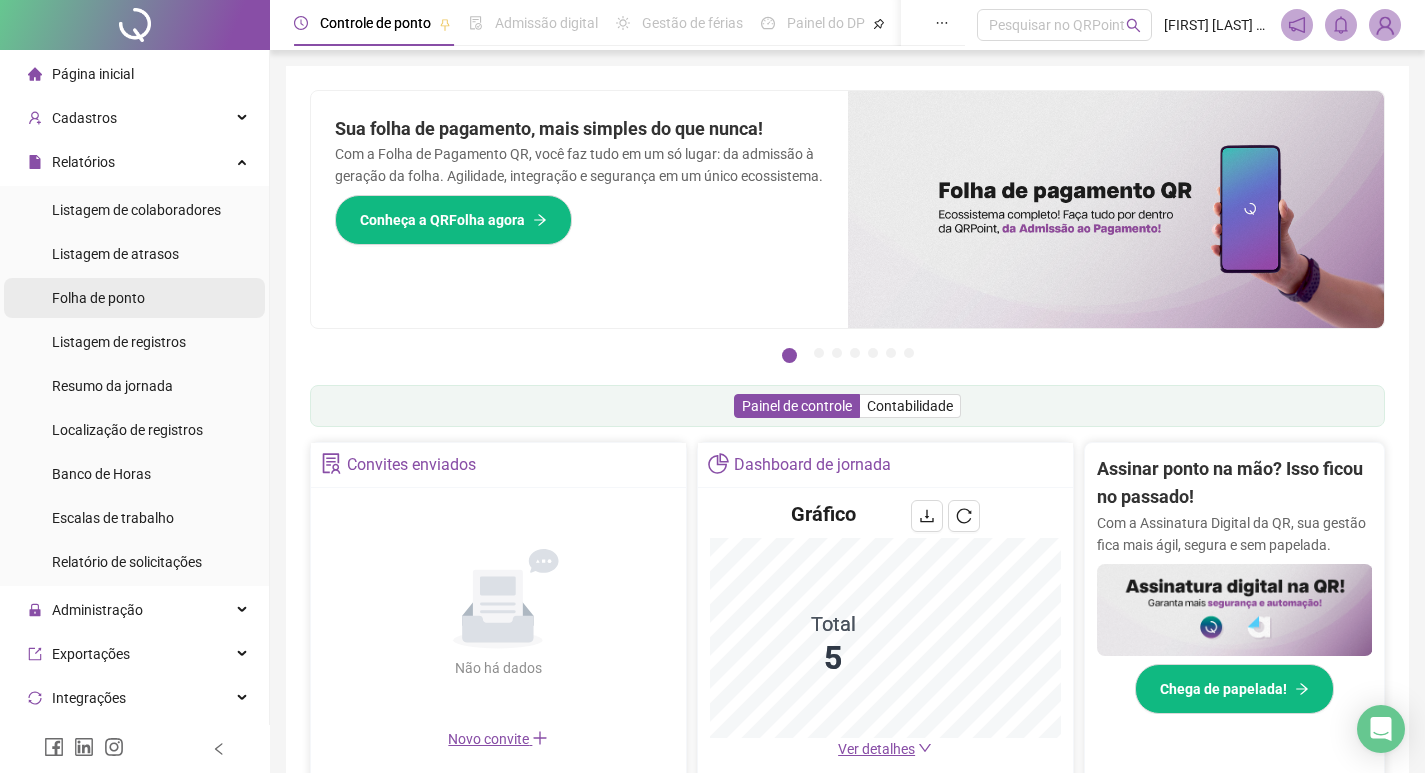 click on "Folha de ponto" at bounding box center [98, 298] 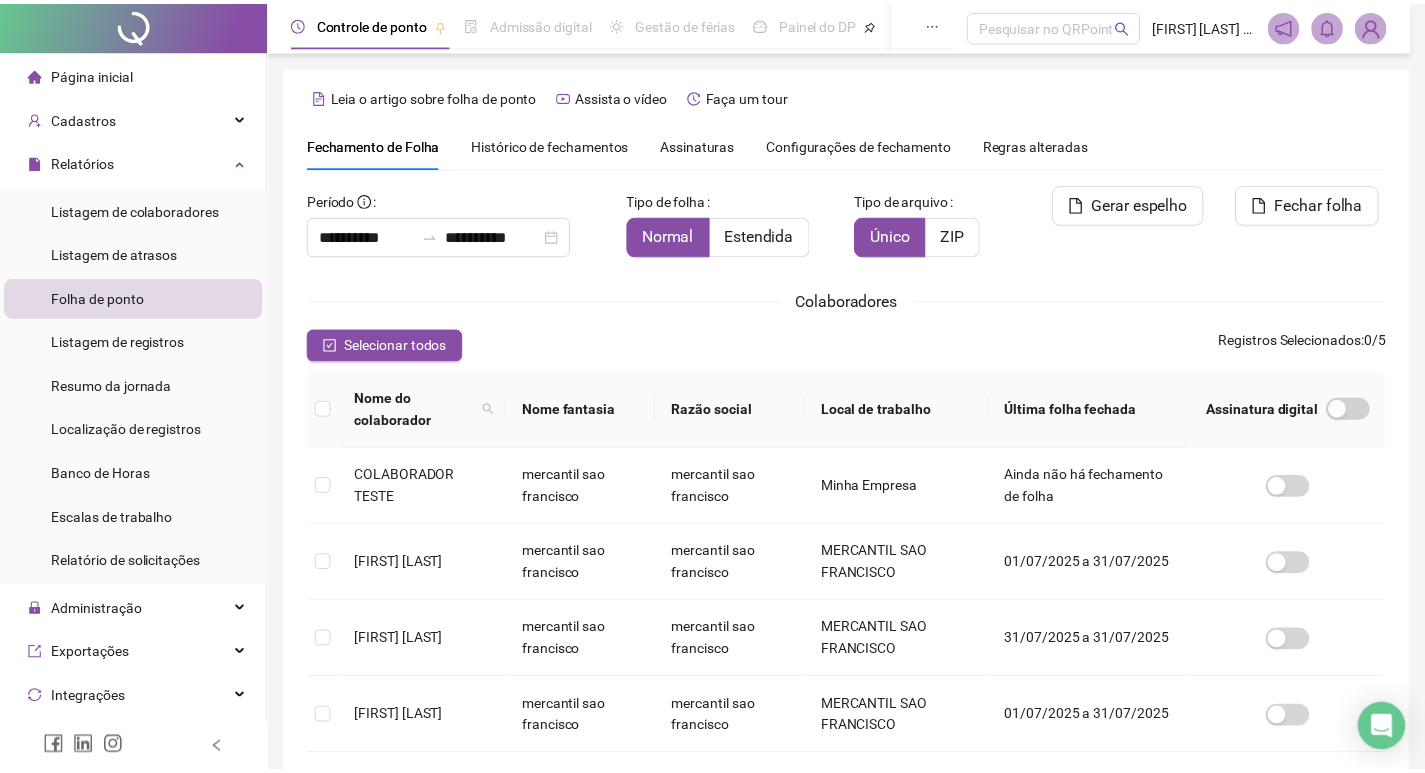 scroll, scrollTop: 23, scrollLeft: 0, axis: vertical 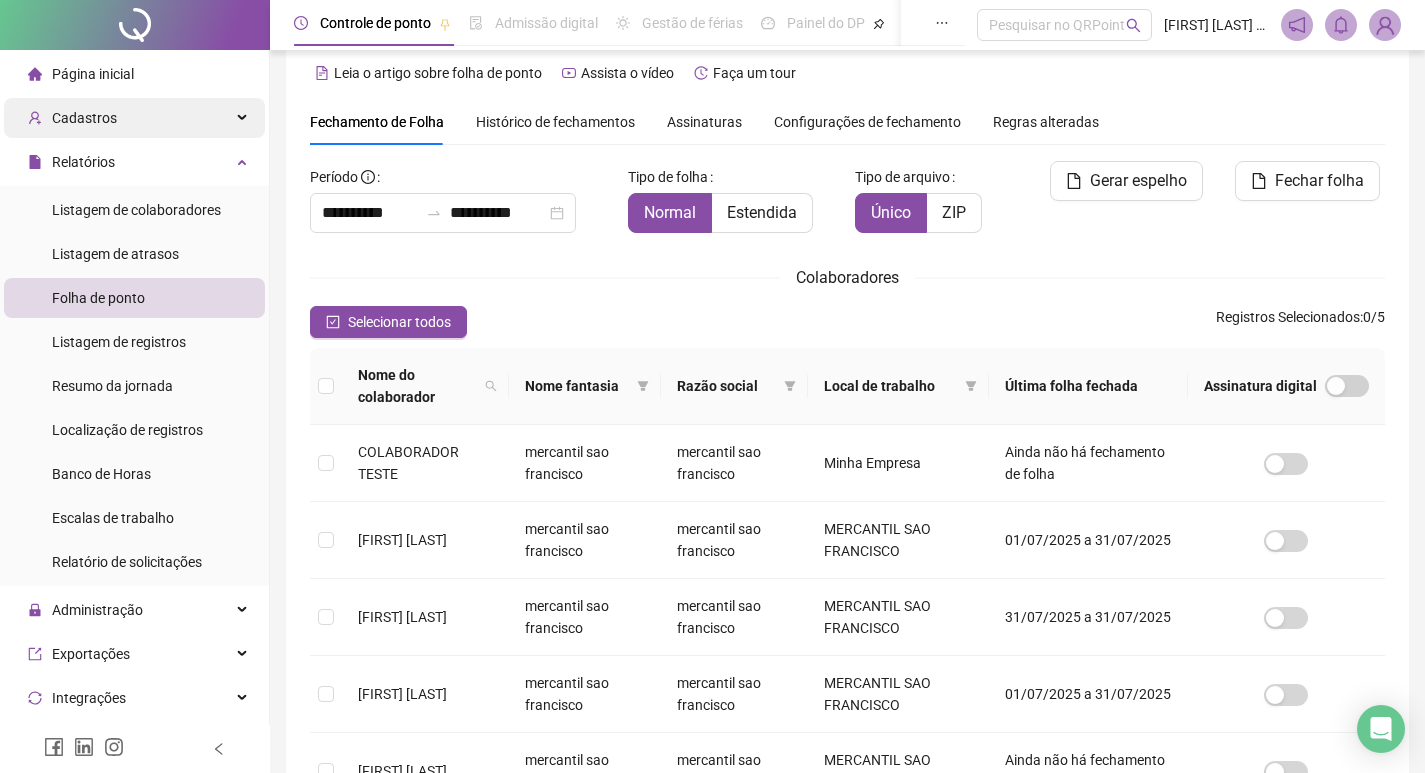 click at bounding box center [244, 118] 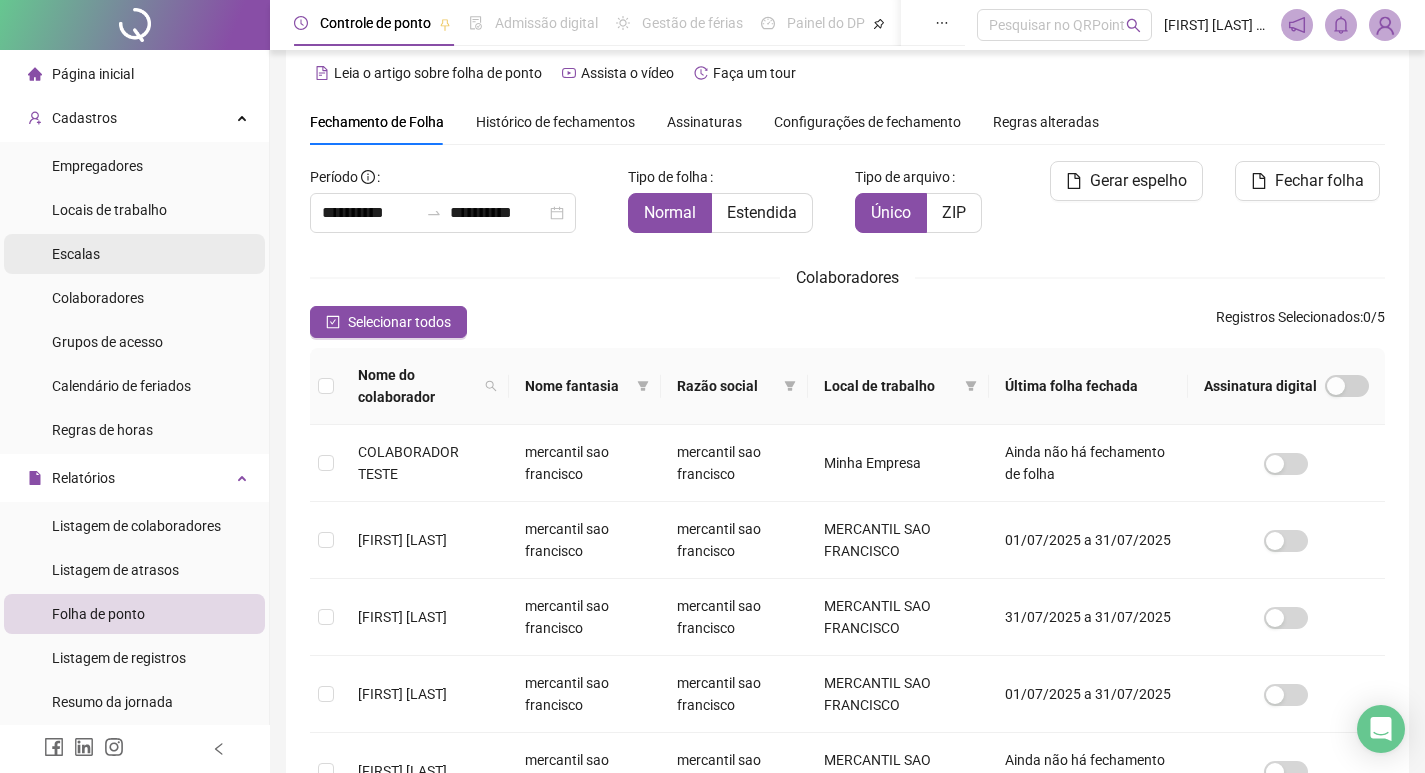 click on "Escalas" at bounding box center (134, 254) 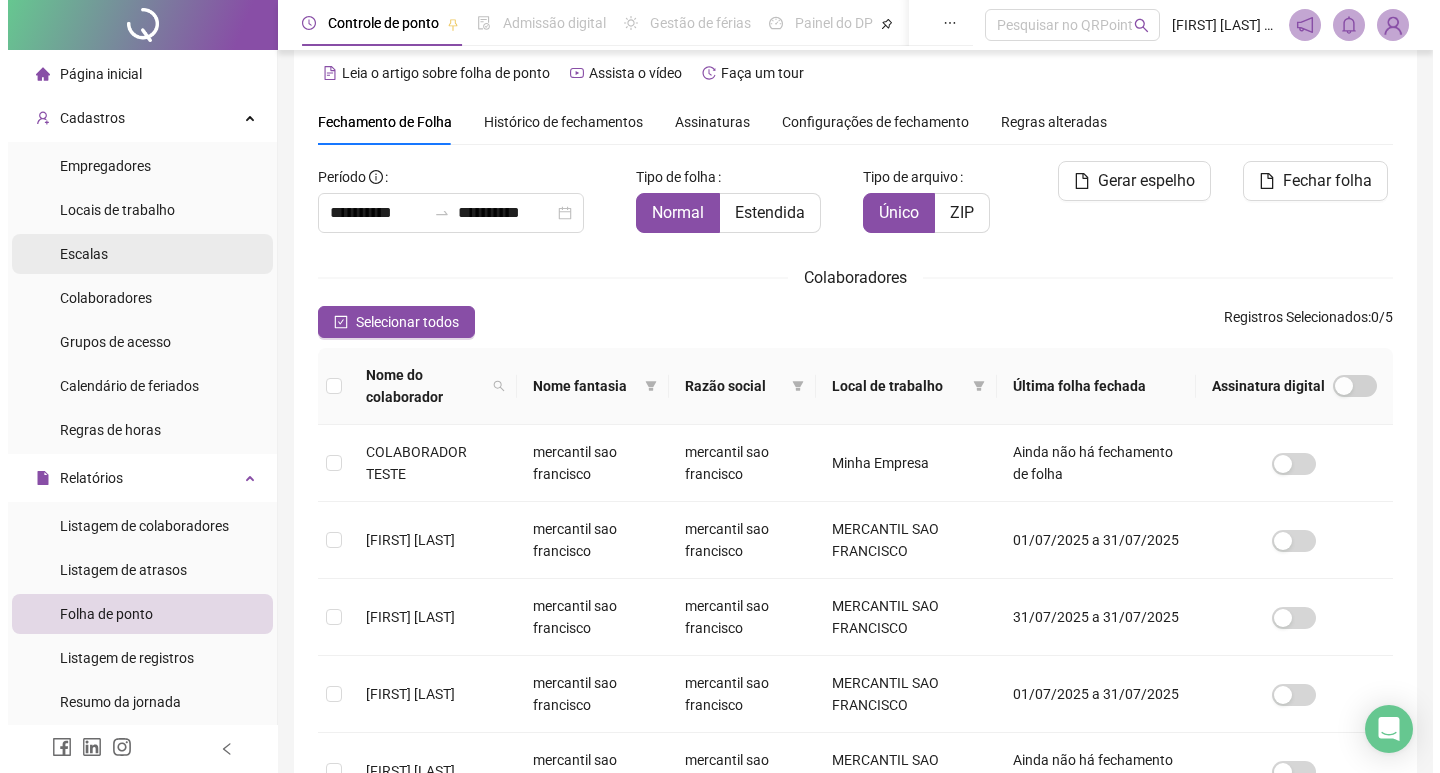 scroll, scrollTop: 0, scrollLeft: 0, axis: both 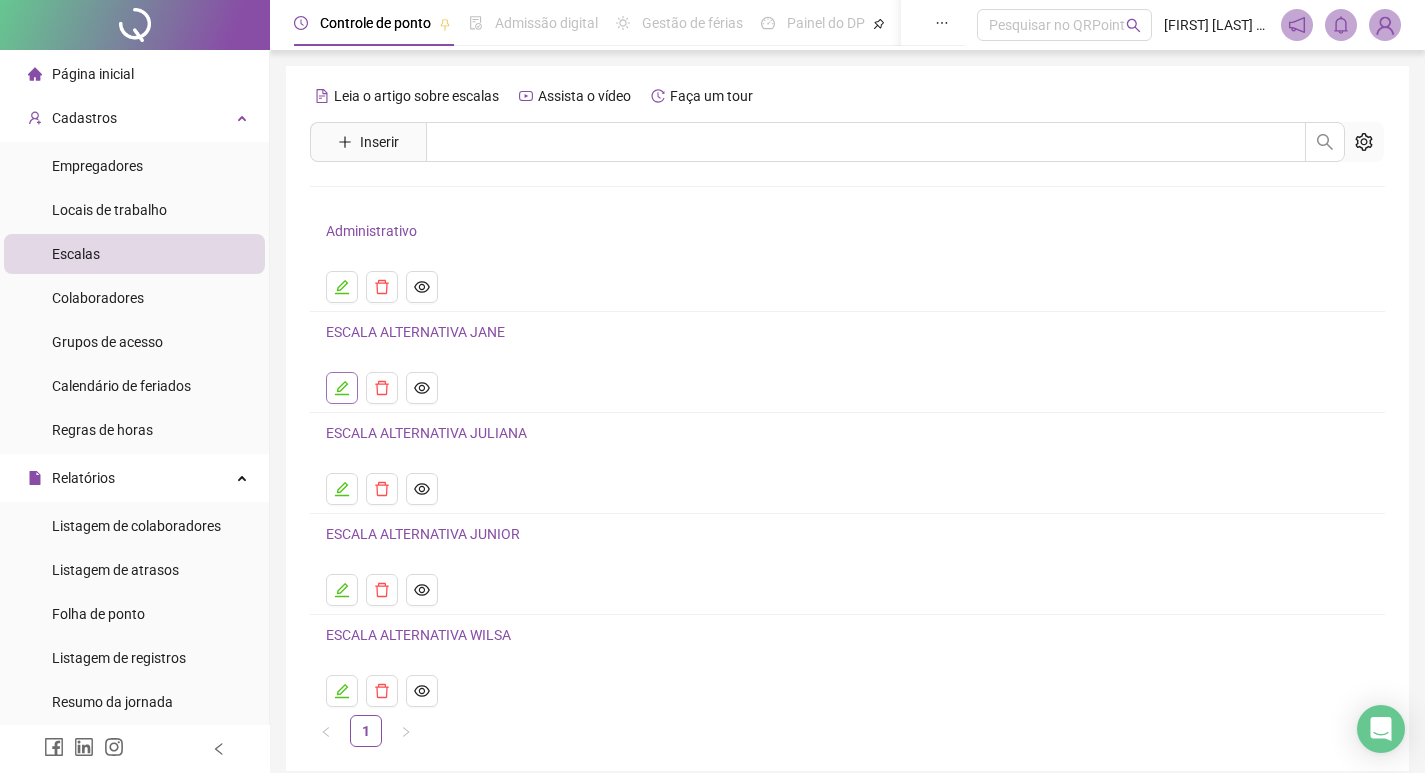 click 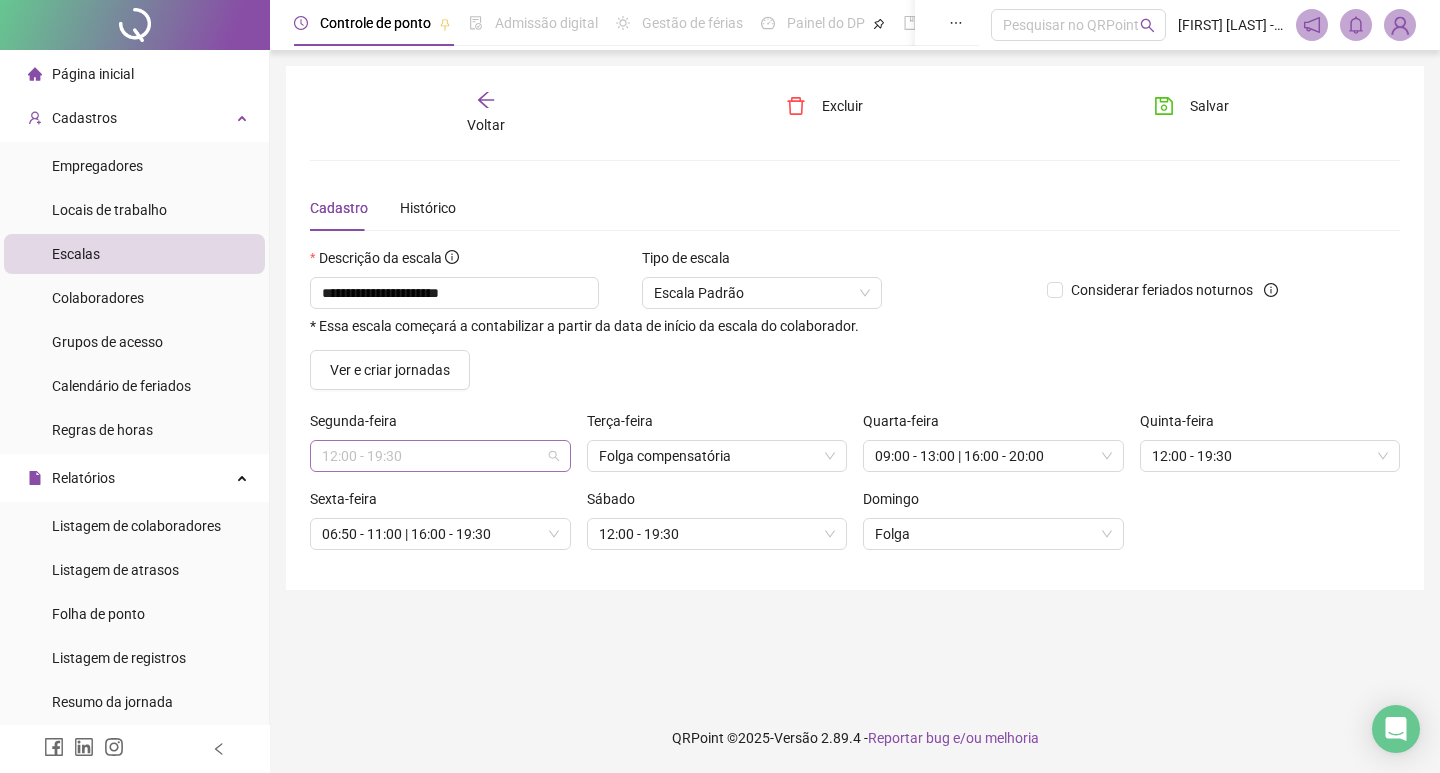 click on "12:00 - 19:30" at bounding box center [440, 456] 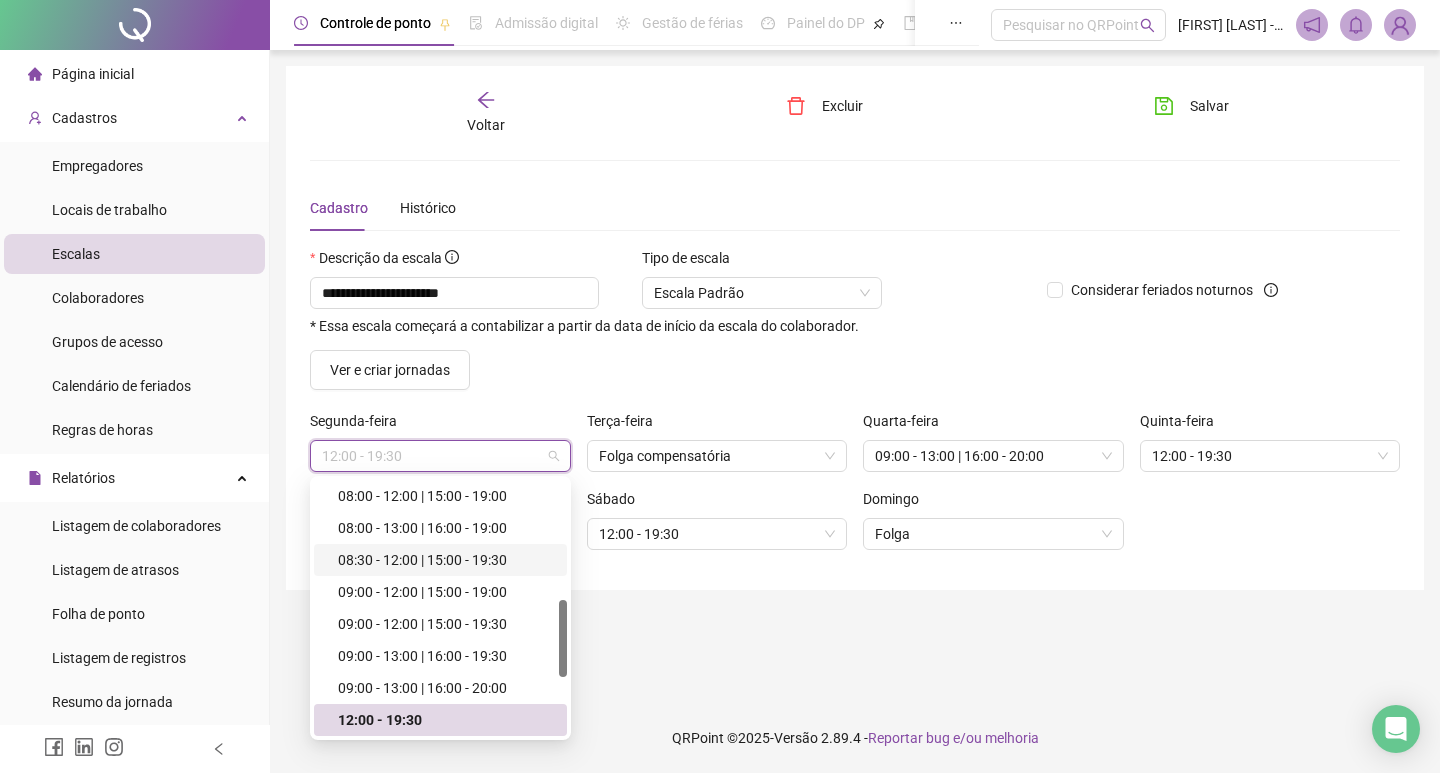 scroll, scrollTop: 61, scrollLeft: 0, axis: vertical 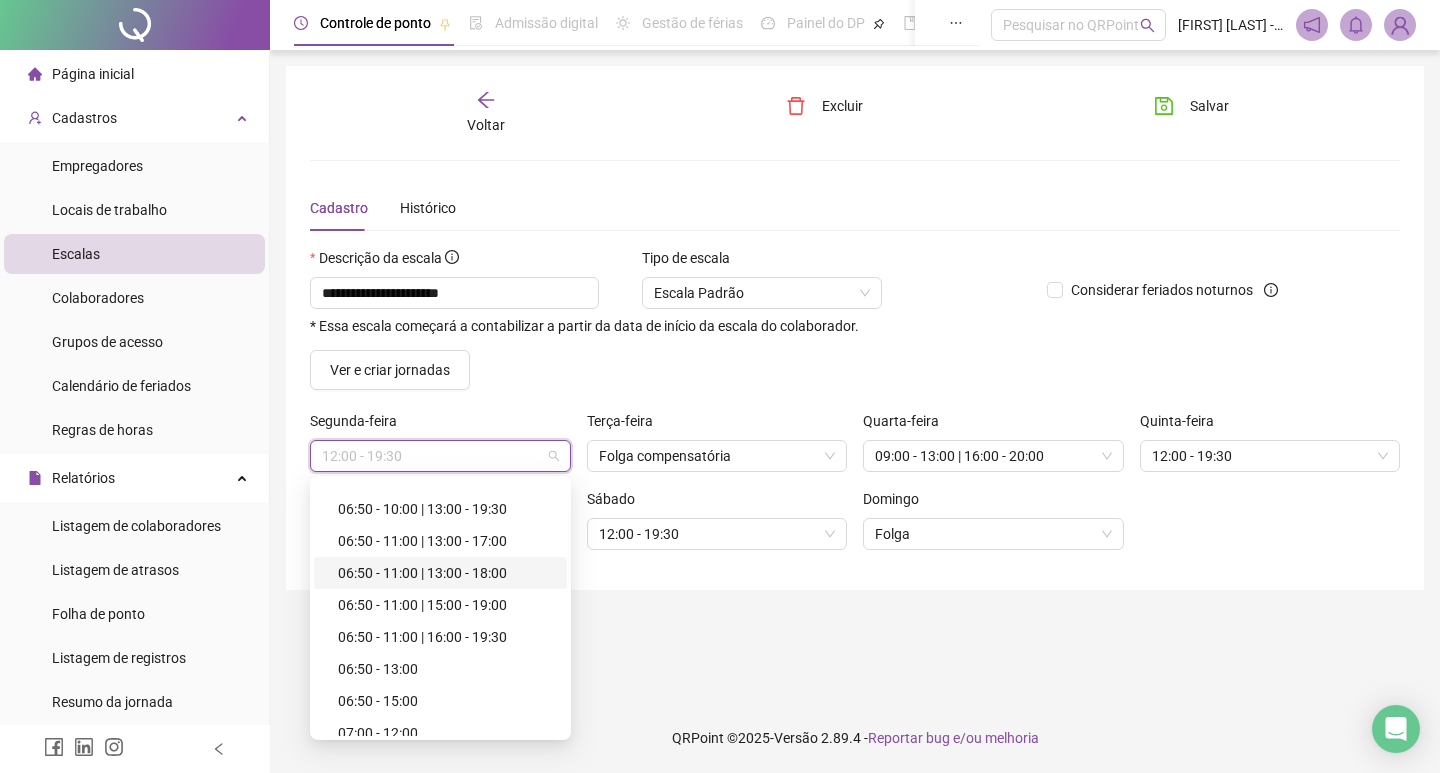 click on "06:50 - 11:00 | 13:00 - 18:00" at bounding box center (446, 573) 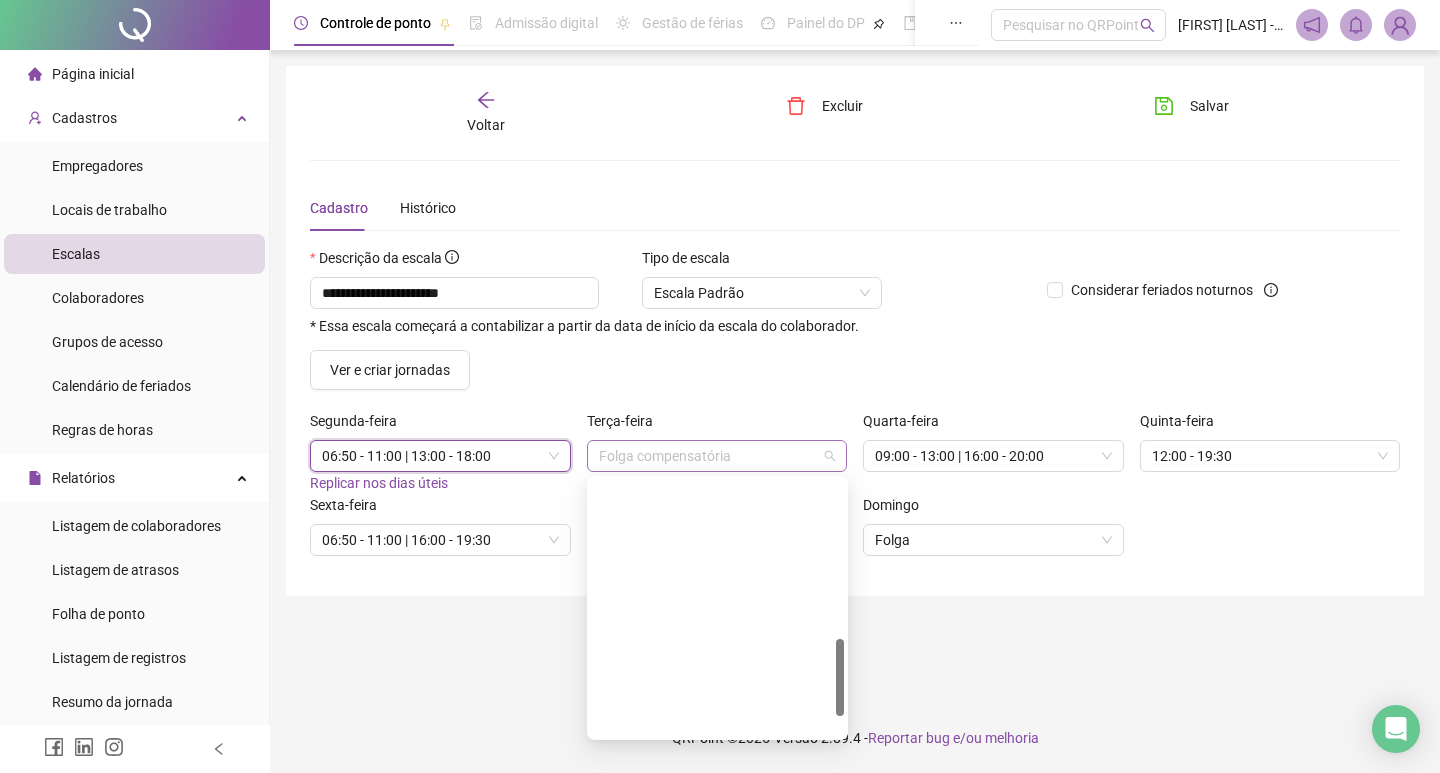 drag, startPoint x: 834, startPoint y: 468, endPoint x: 821, endPoint y: 450, distance: 22.203604 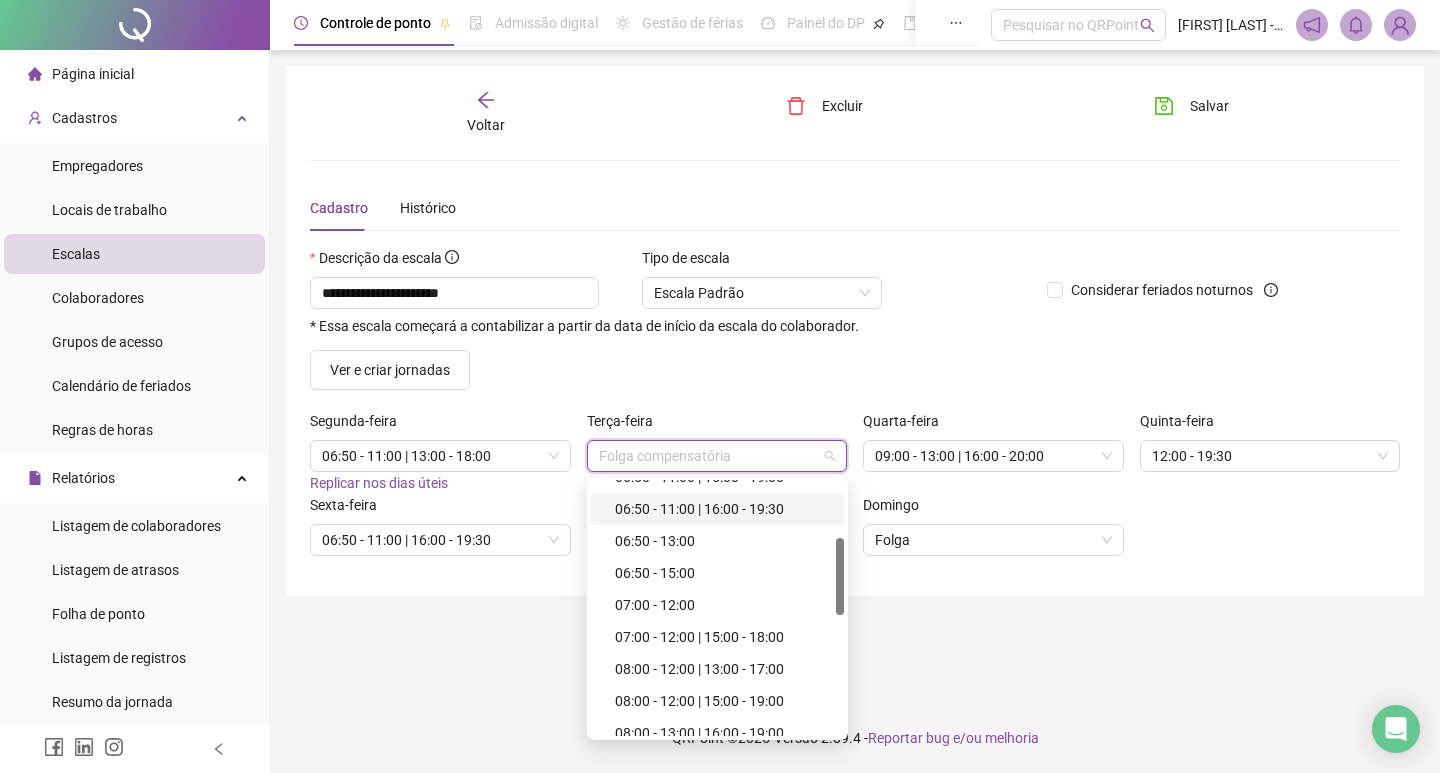 scroll, scrollTop: 0, scrollLeft: 0, axis: both 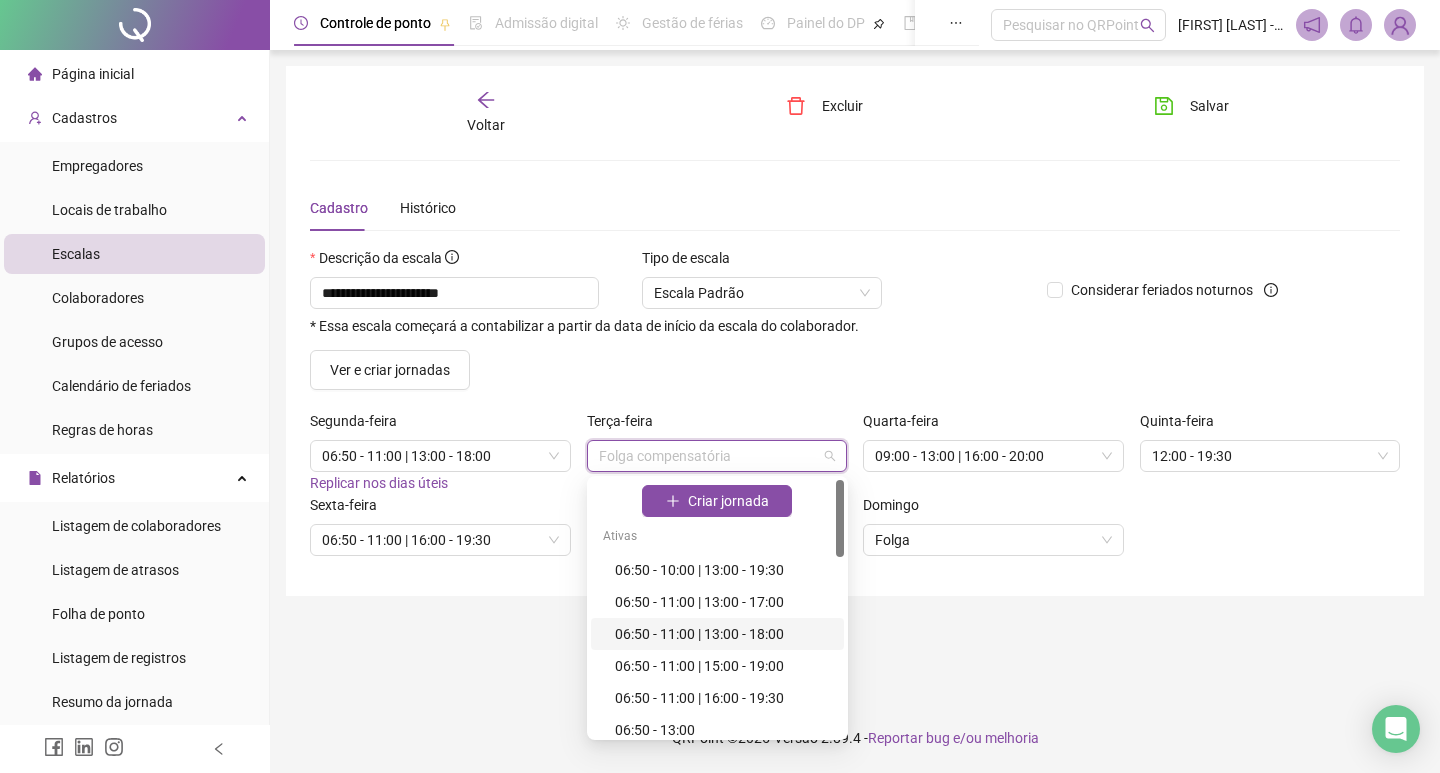 click on "06:50 - 11:00 | 13:00 - 18:00" at bounding box center [723, 634] 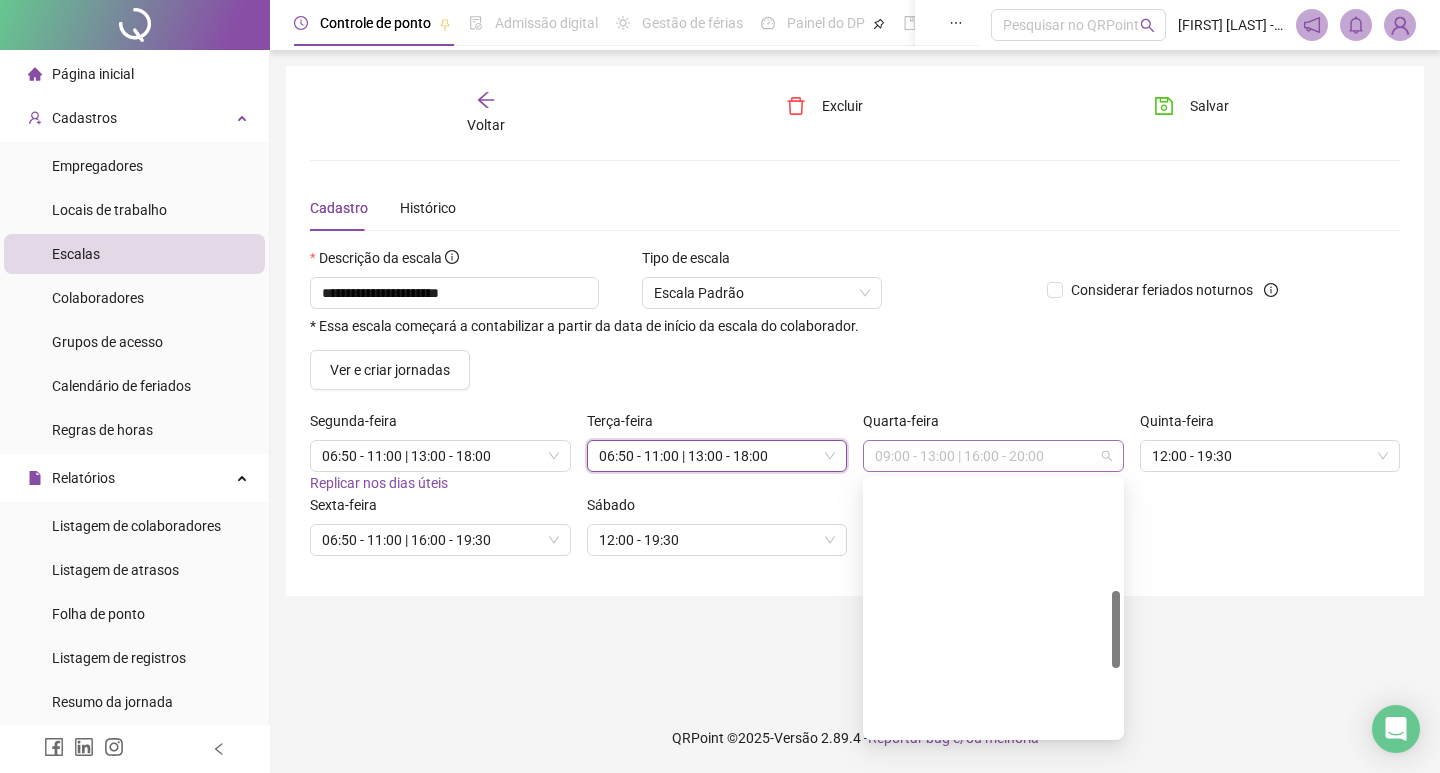 click on "09:00 - 13:00 | 16:00 - 20:00" at bounding box center (993, 456) 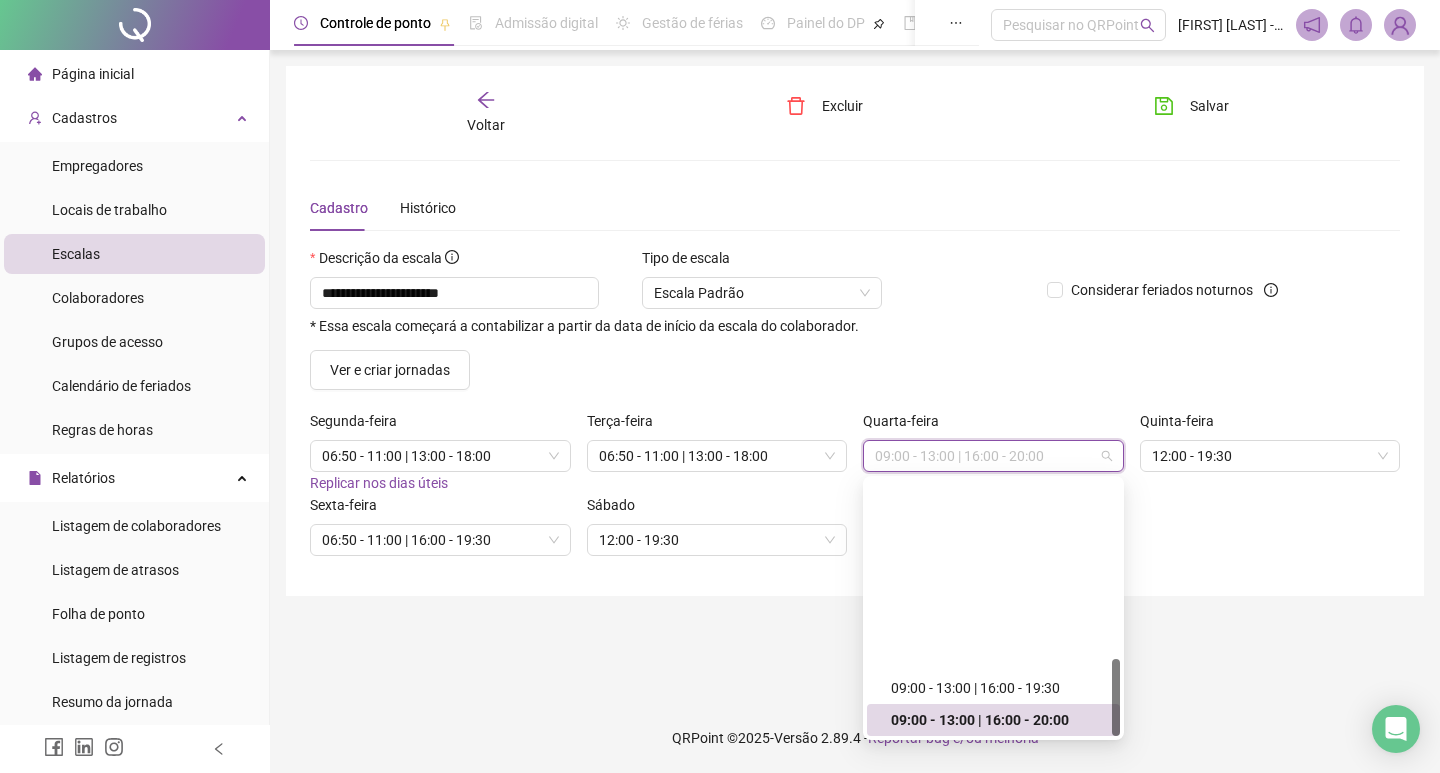 scroll, scrollTop: 586, scrollLeft: 0, axis: vertical 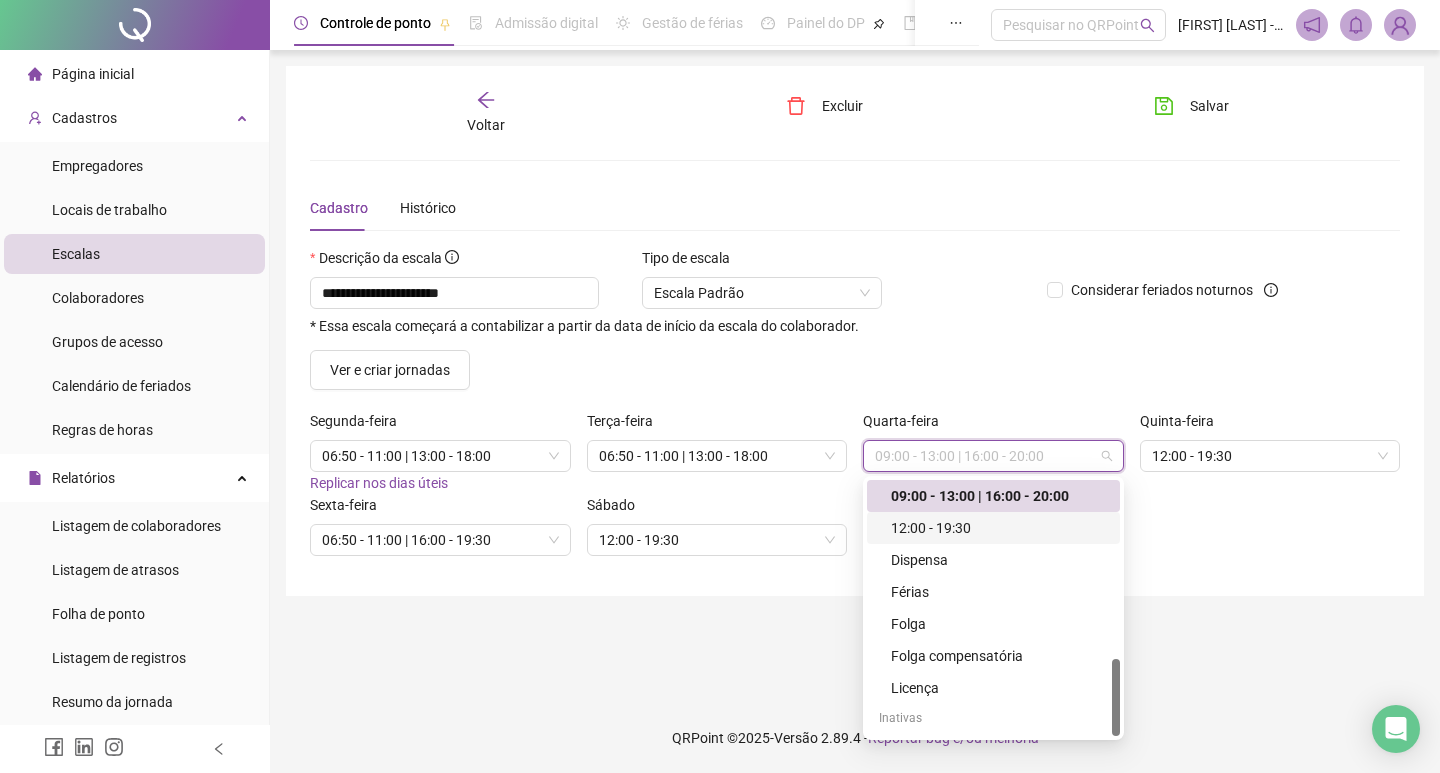 click on "12:00 - 19:30" at bounding box center (999, 528) 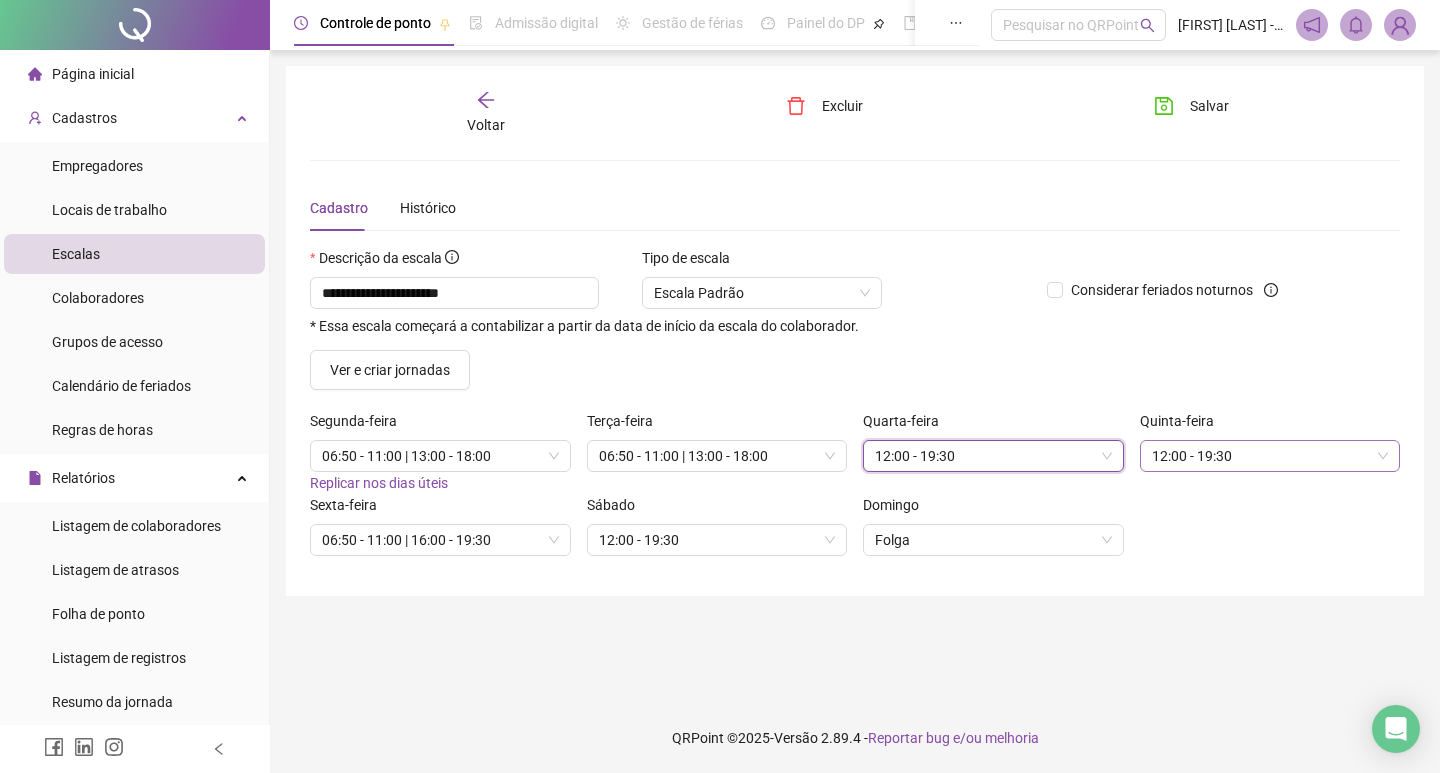 click on "12:00 - 19:30" at bounding box center [1270, 456] 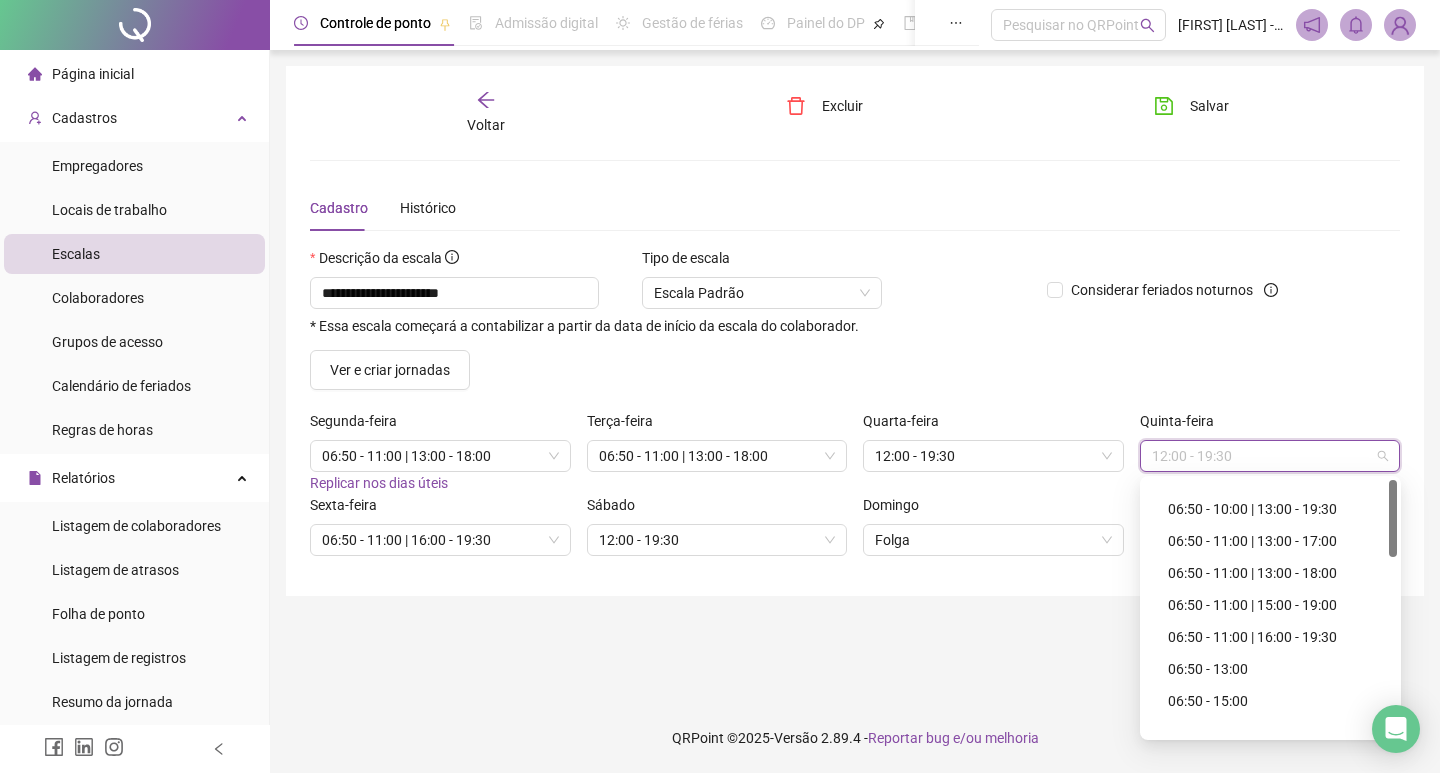 scroll, scrollTop: 0, scrollLeft: 0, axis: both 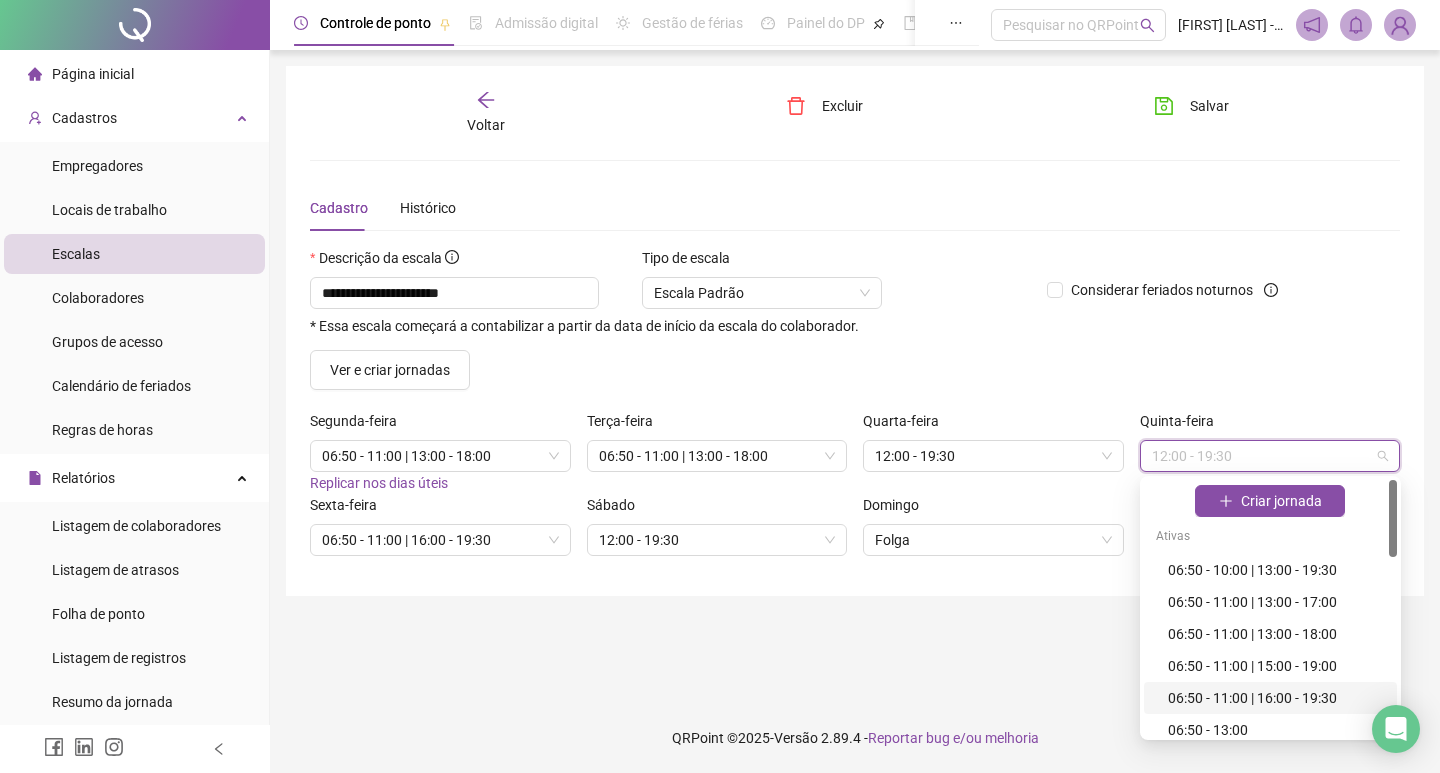 click on "06:50 - 11:00 | 16:00 - 19:30" at bounding box center [1276, 698] 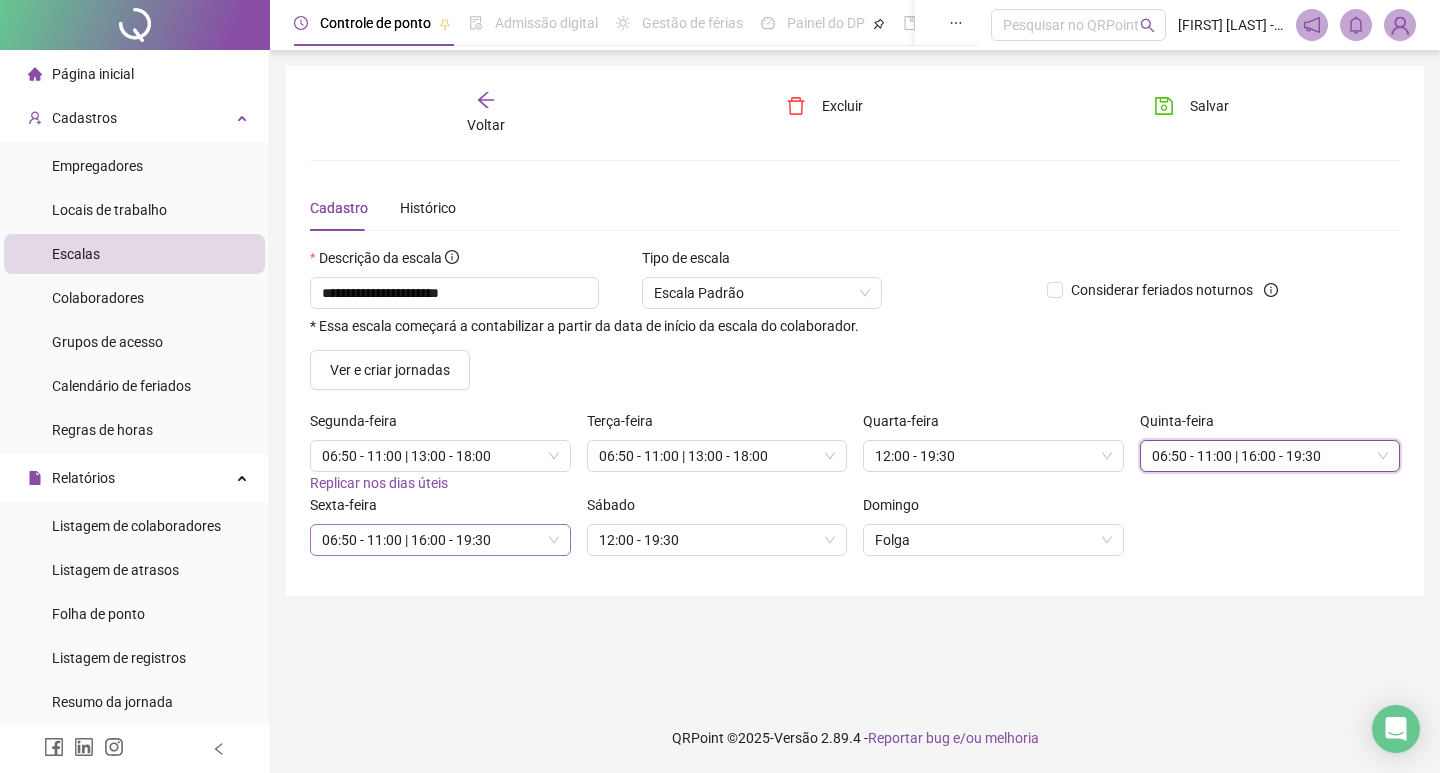 click on "06:50 - 11:00 | 16:00 - 19:30" at bounding box center (440, 540) 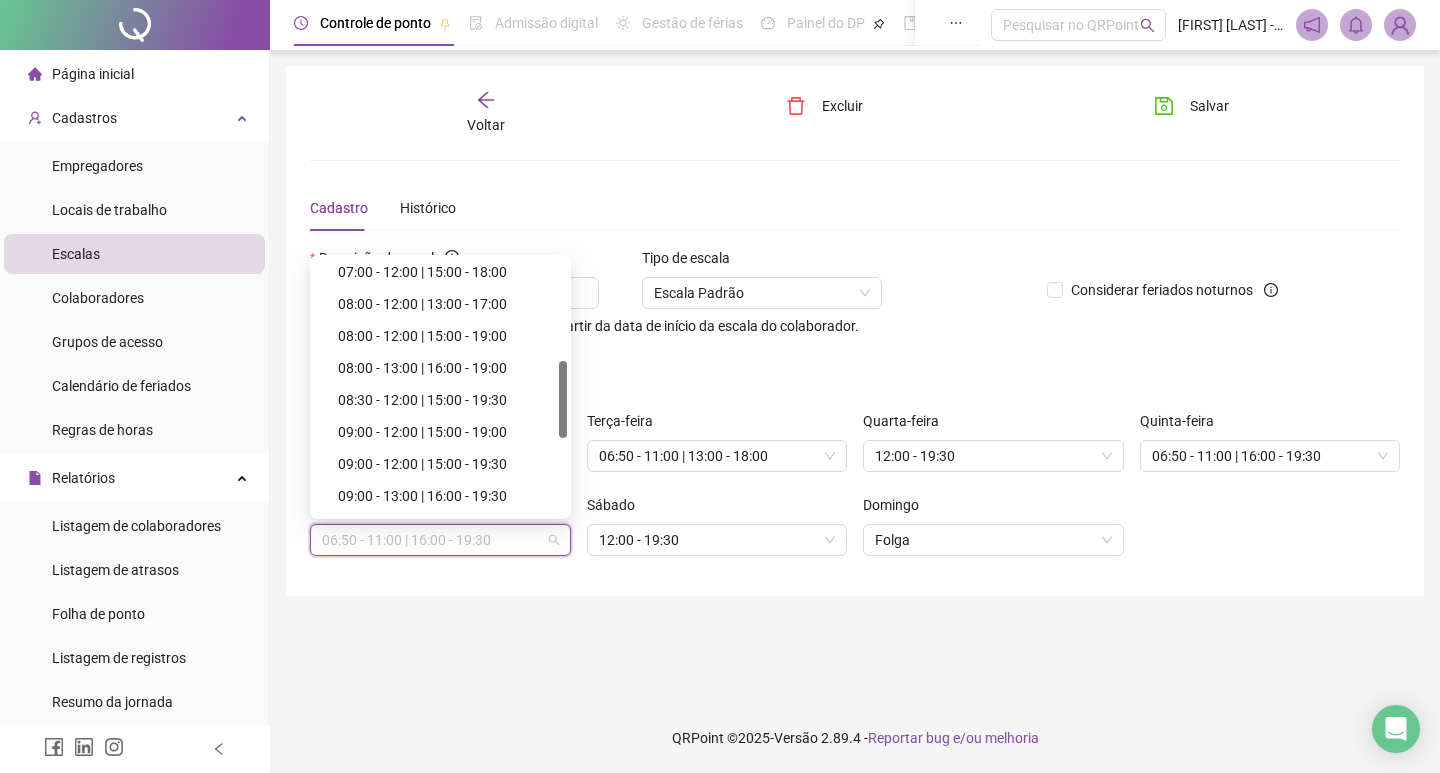 scroll, scrollTop: 586, scrollLeft: 0, axis: vertical 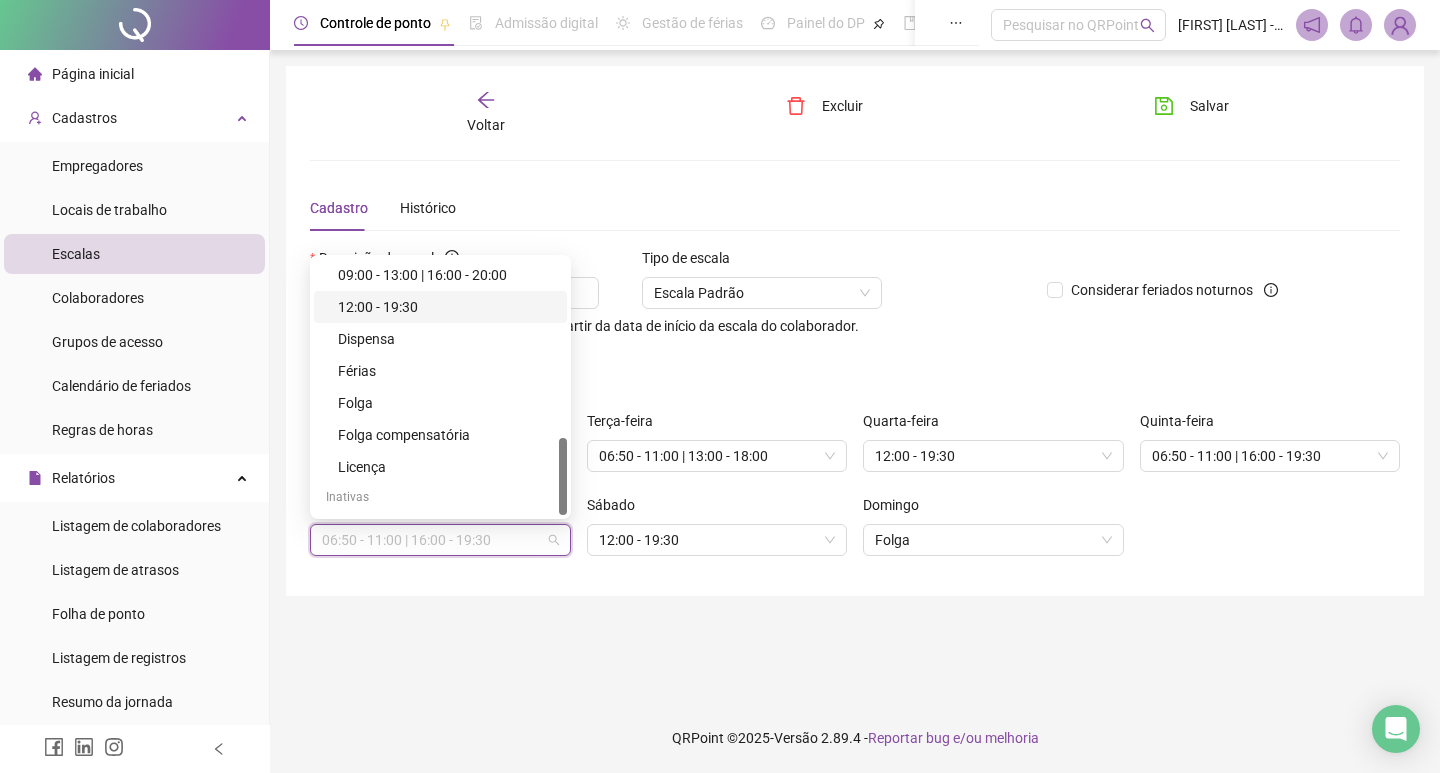 click on "12:00 - 19:30" at bounding box center (446, 307) 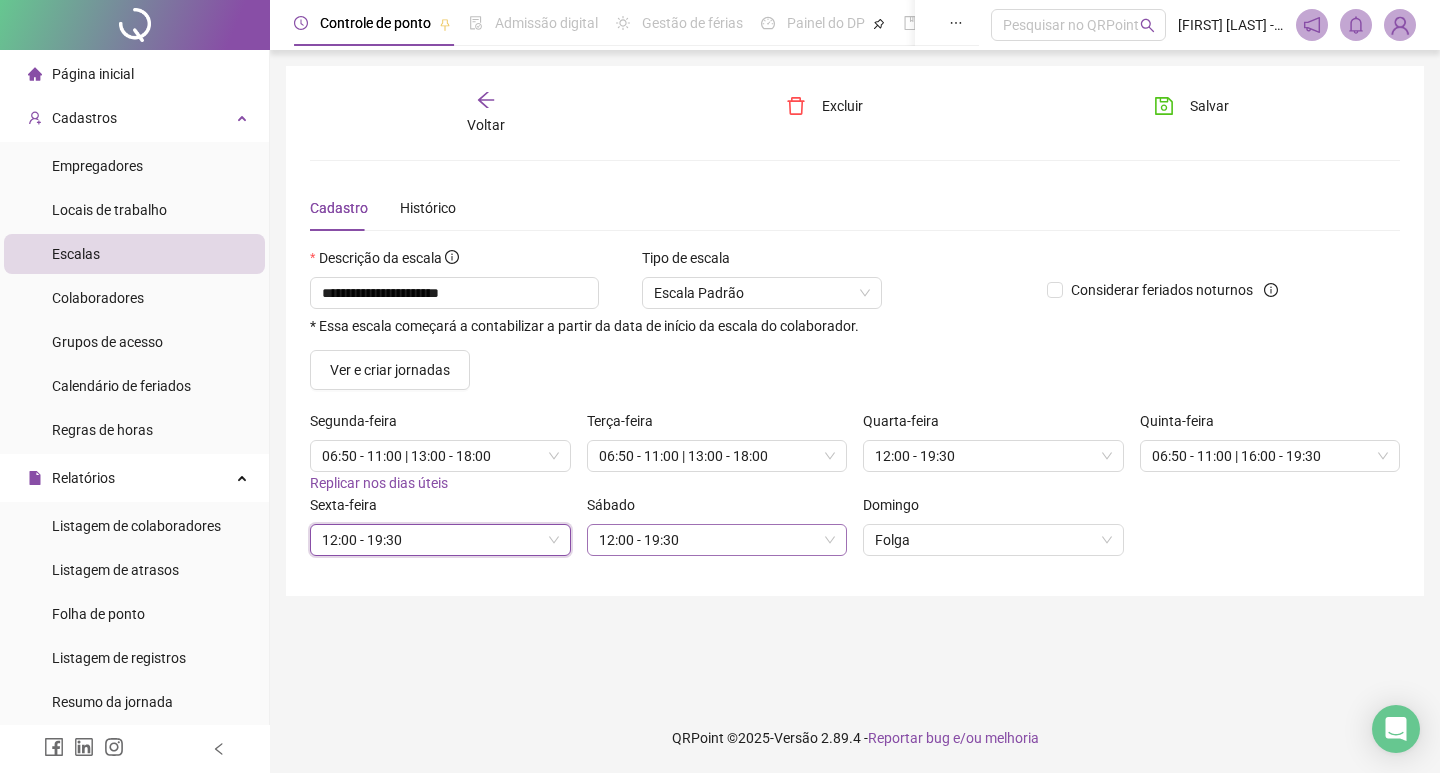 click on "12:00 - 19:30" at bounding box center [717, 540] 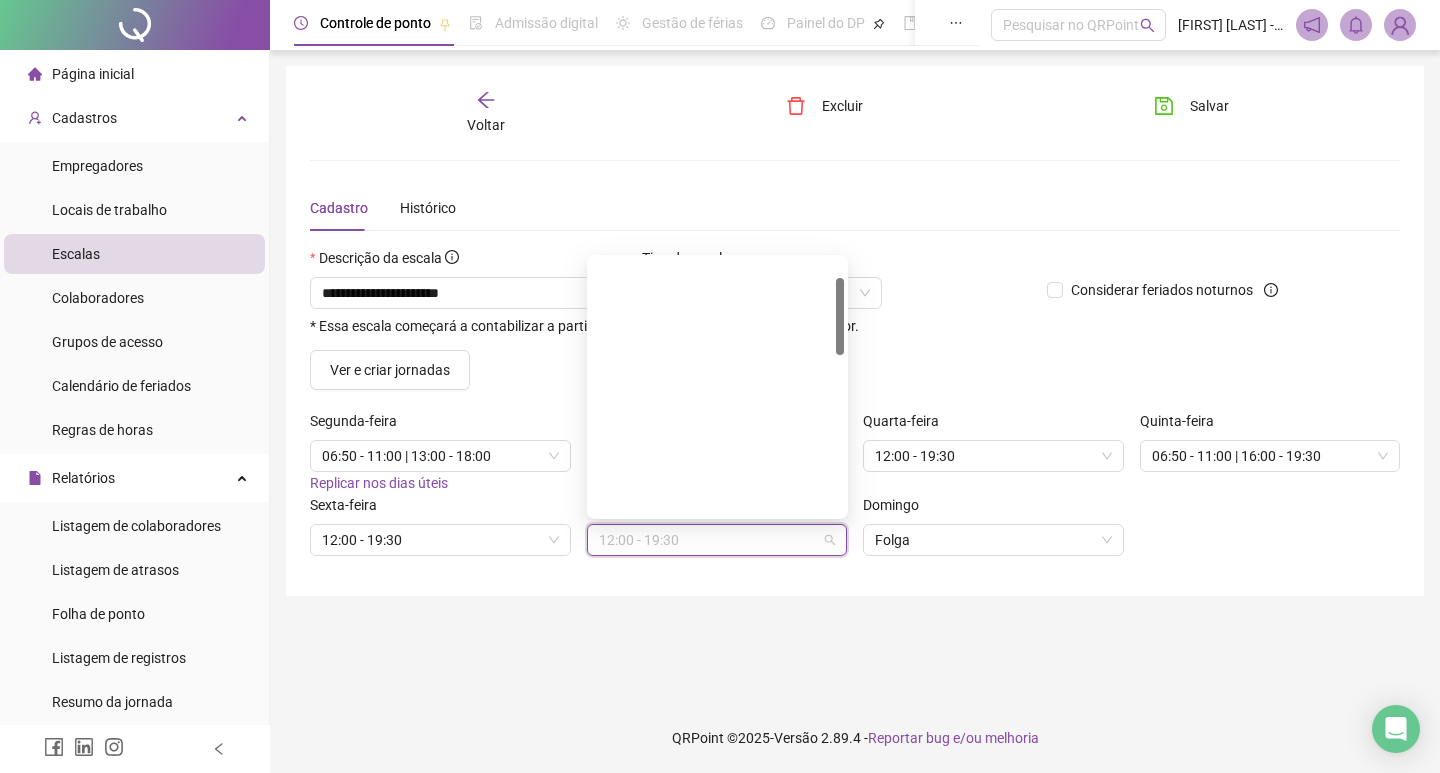 scroll, scrollTop: 0, scrollLeft: 0, axis: both 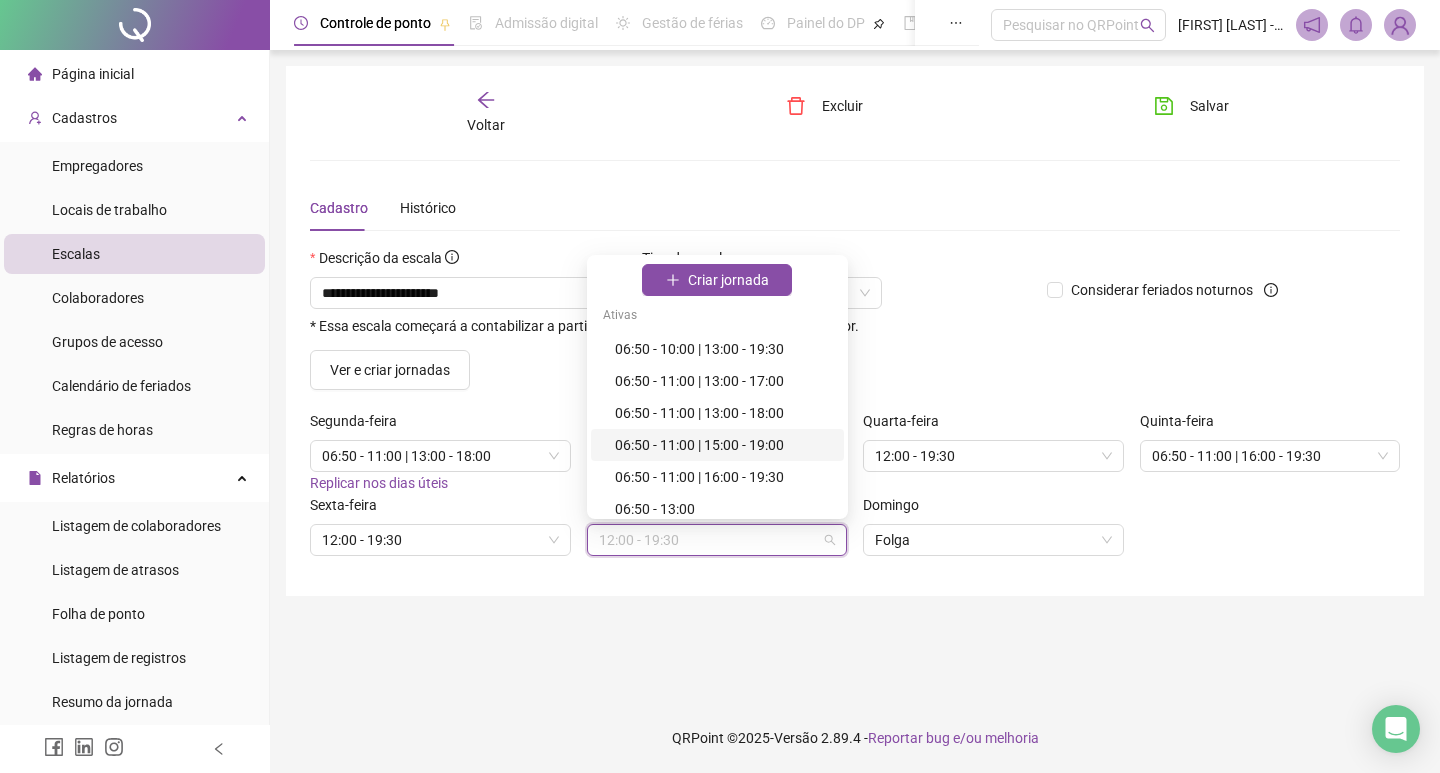 click on "06:50 - 11:00 | 15:00 - 19:00" at bounding box center [723, 445] 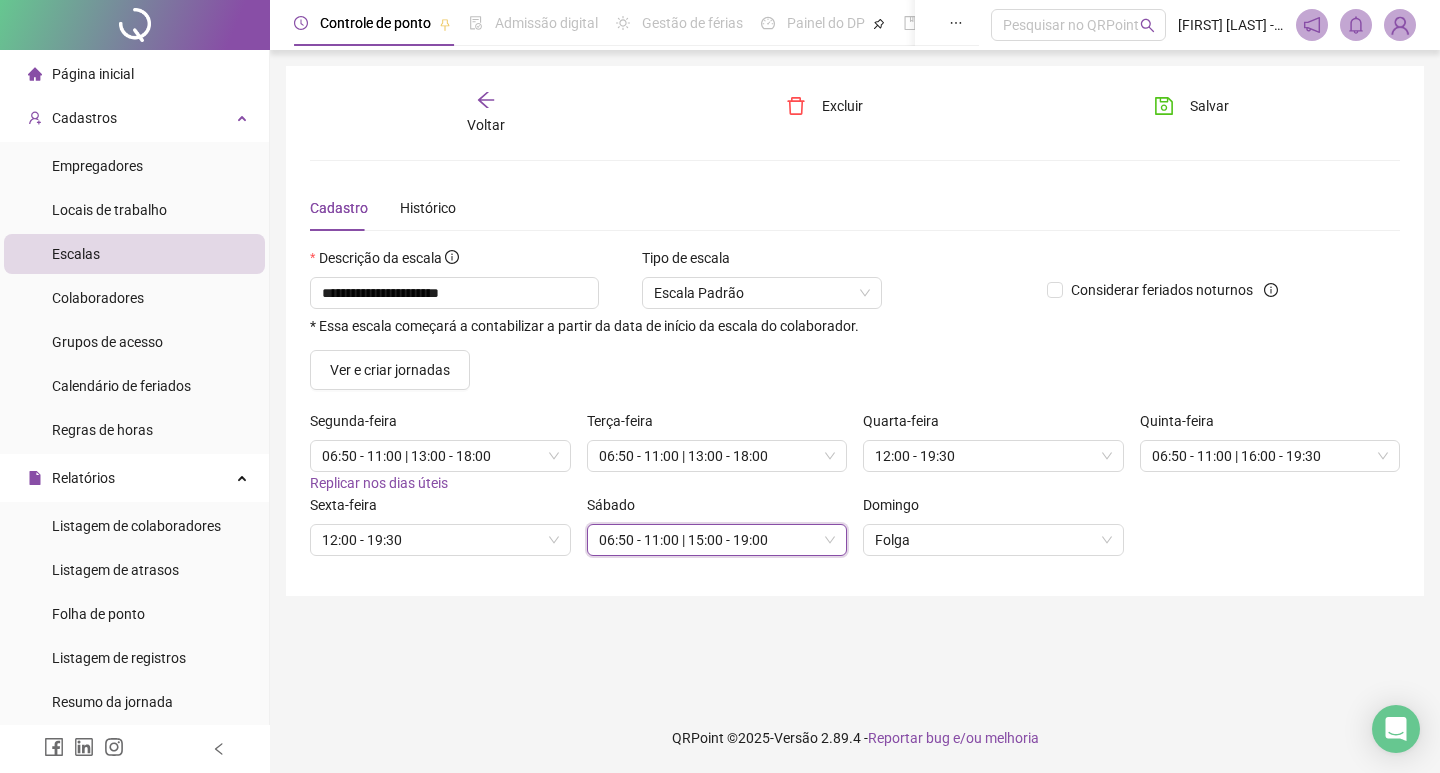 click on "Domingo Folga" at bounding box center (993, 533) 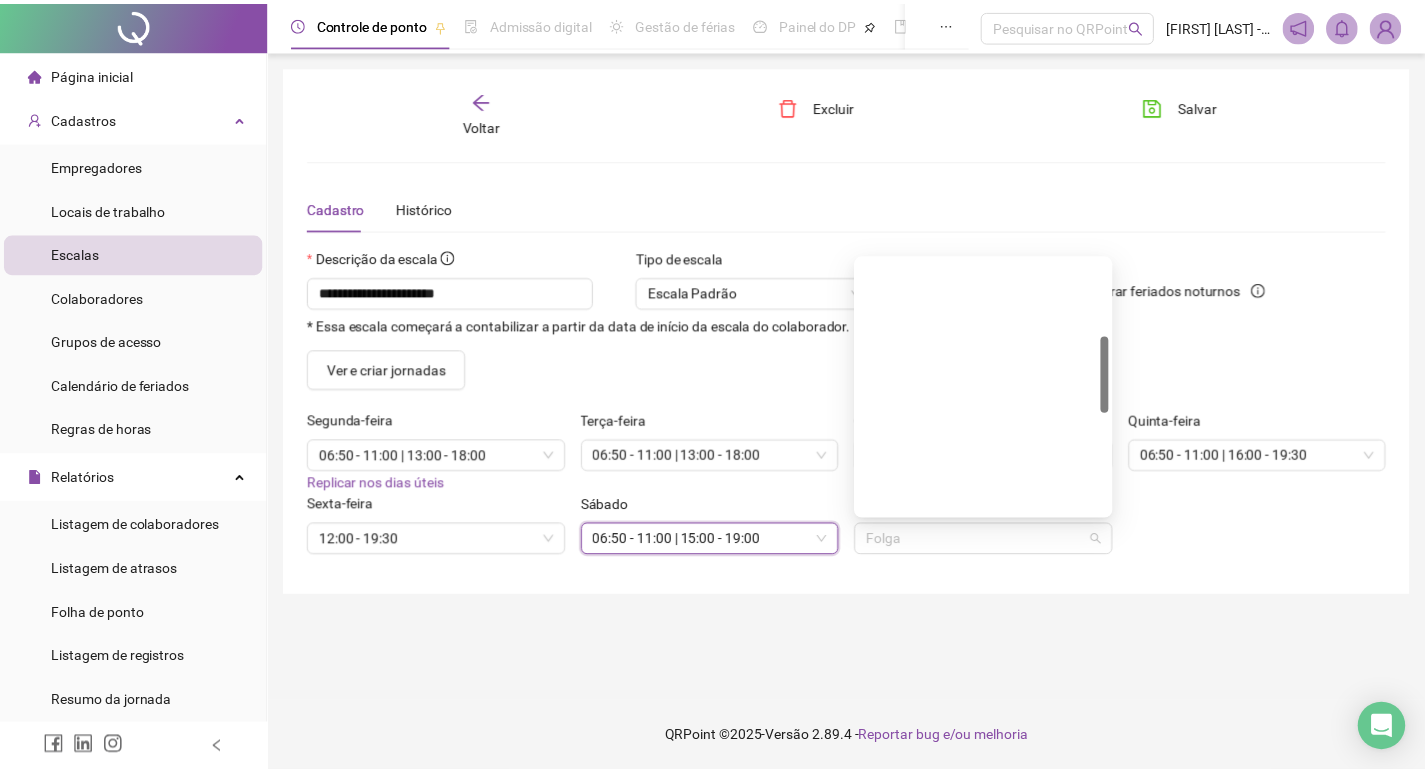 scroll, scrollTop: 253, scrollLeft: 0, axis: vertical 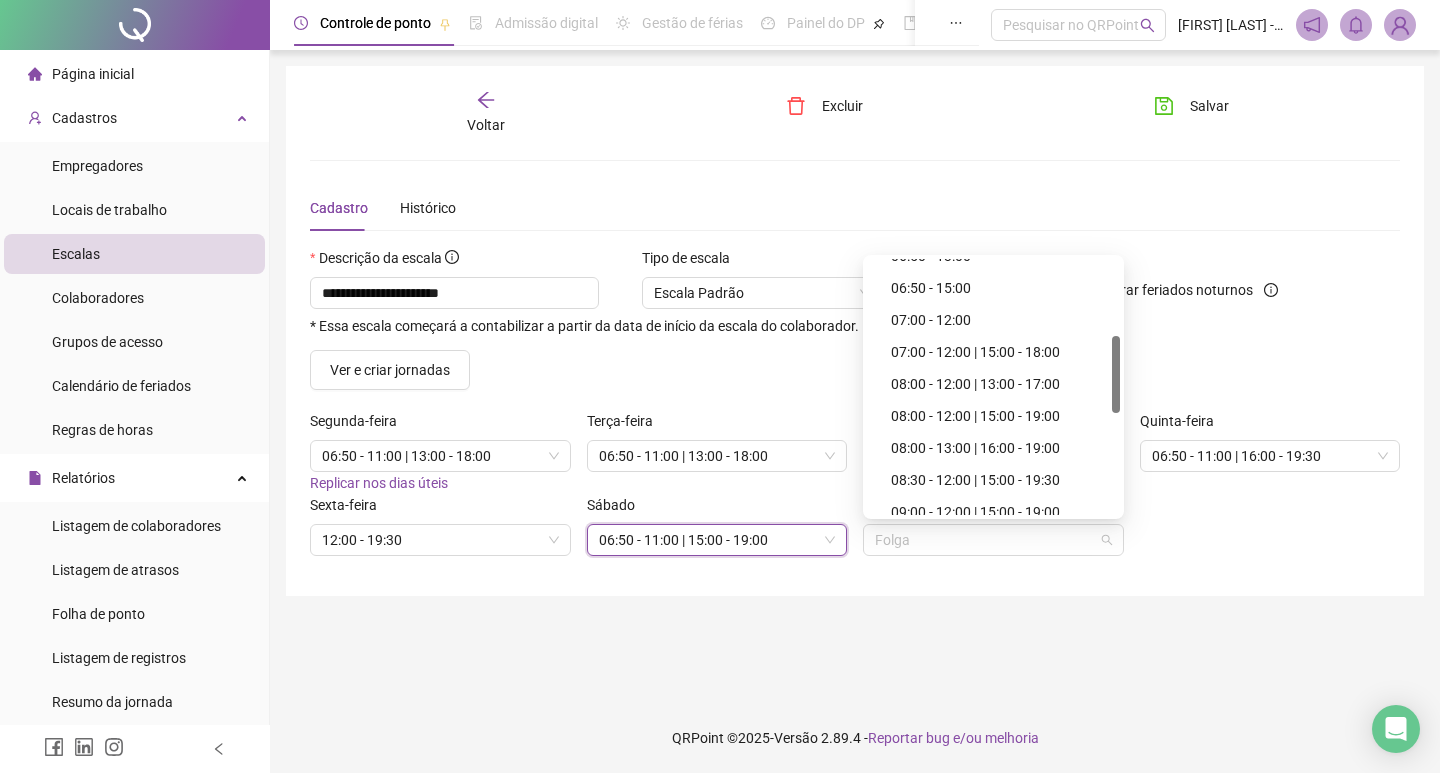 click on "07:00 - 12:00" at bounding box center [999, 320] 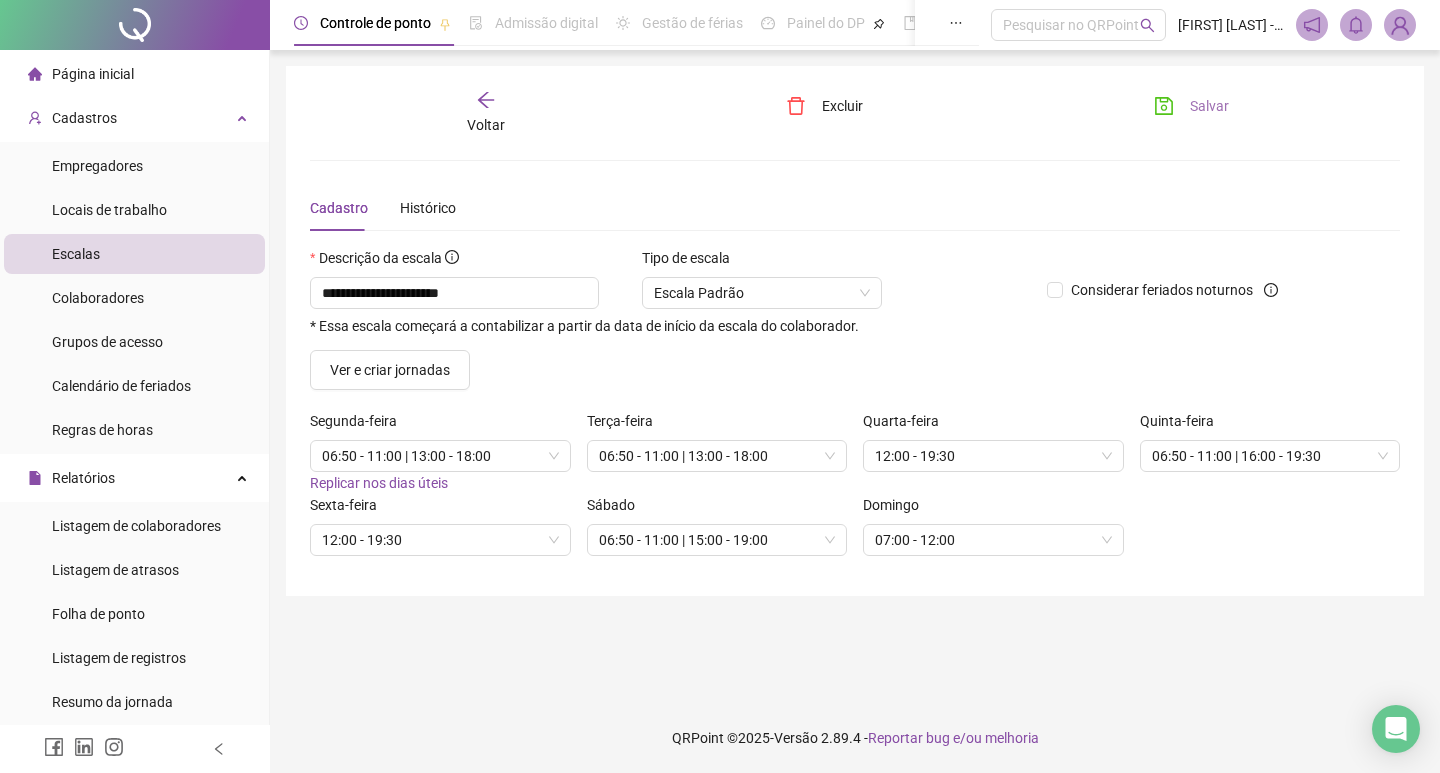 click on "Salvar" at bounding box center [1209, 106] 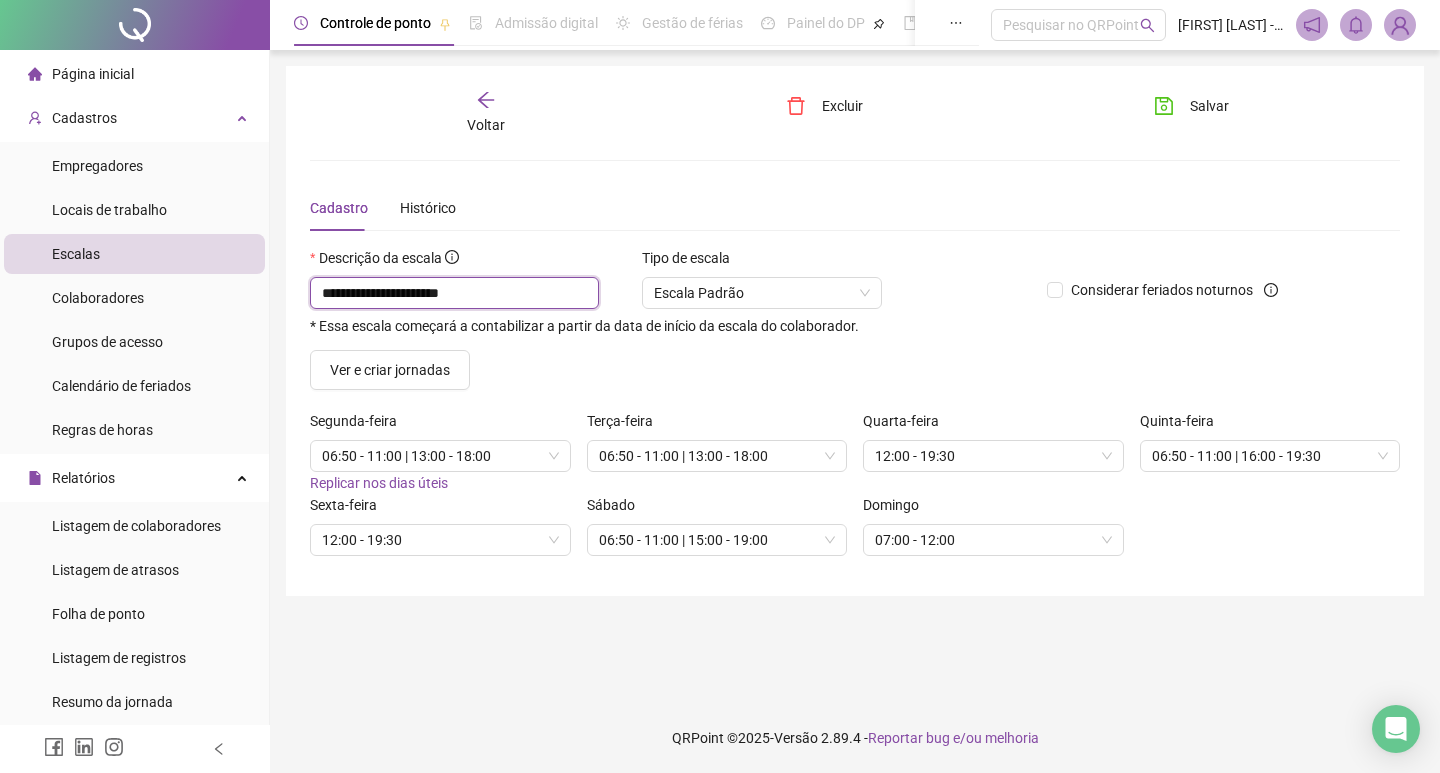 click on "**********" at bounding box center (454, 293) 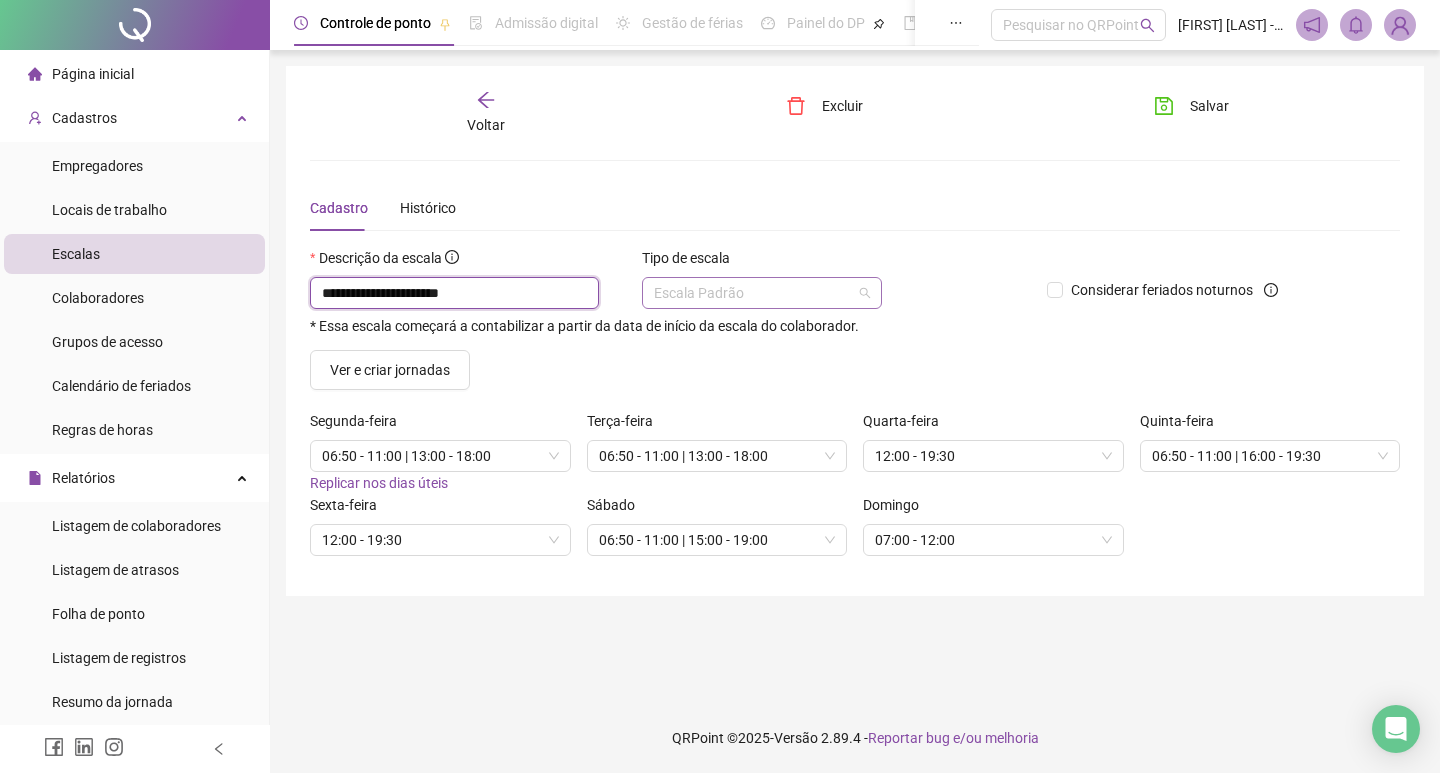 click on "Escala Padrão" at bounding box center [762, 293] 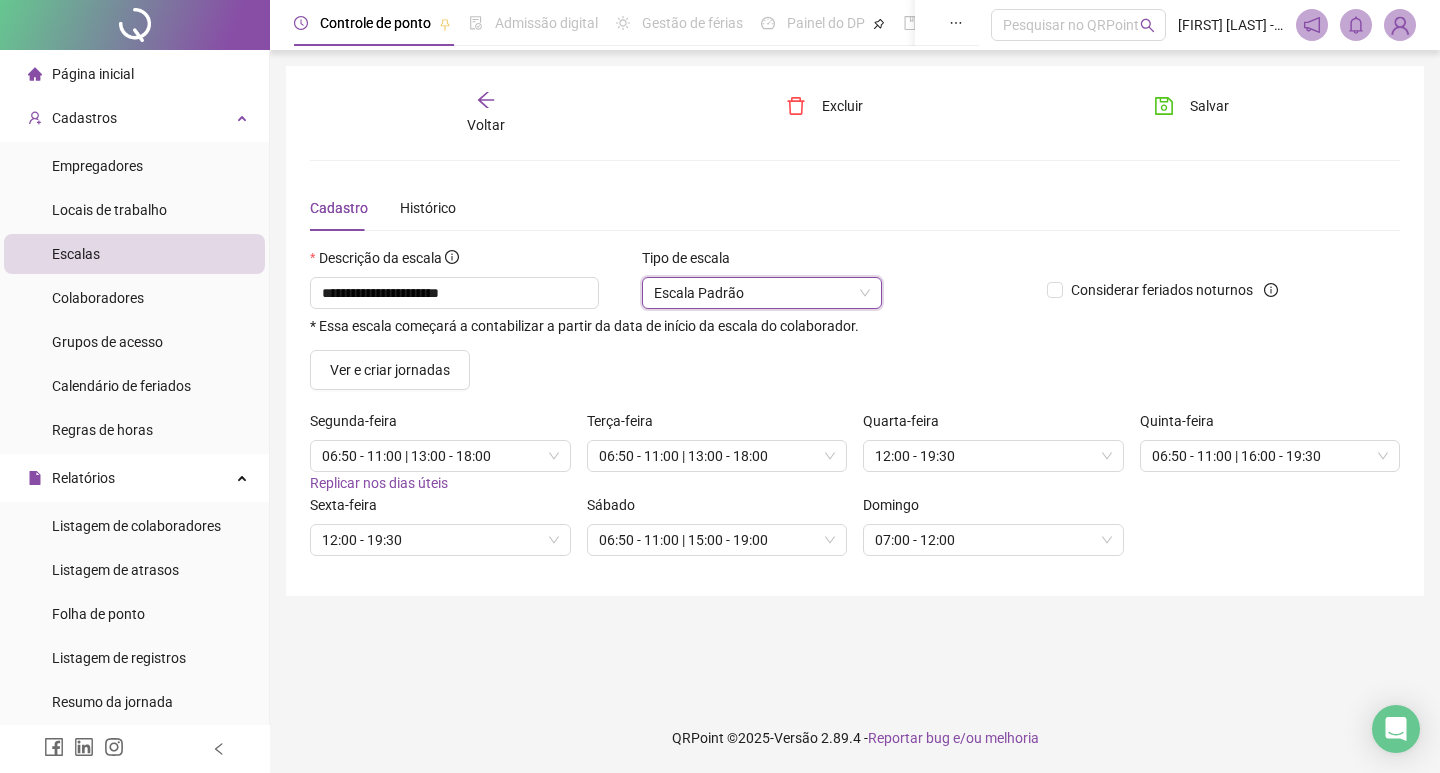 click on "Escala Padrão" at bounding box center (762, 293) 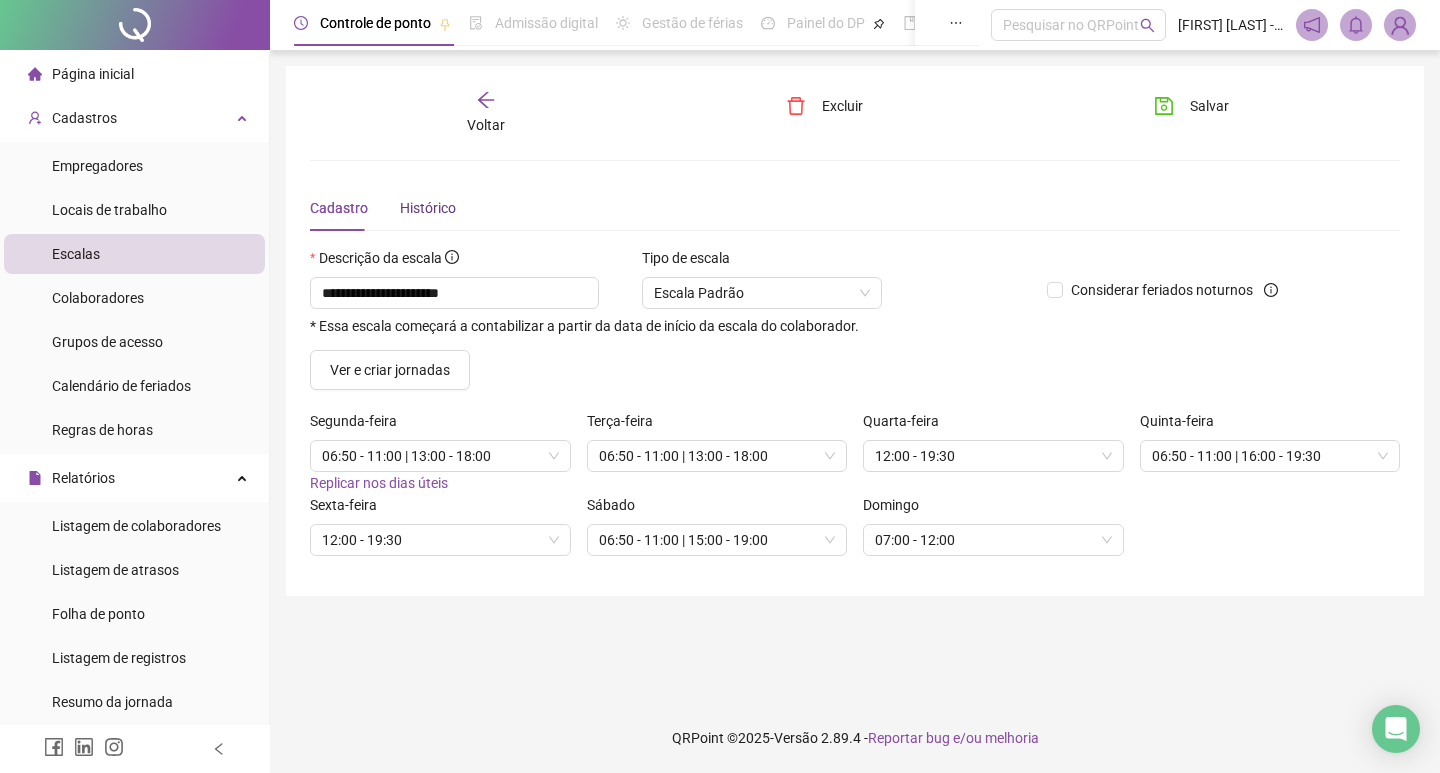 click on "Histórico" at bounding box center [428, 208] 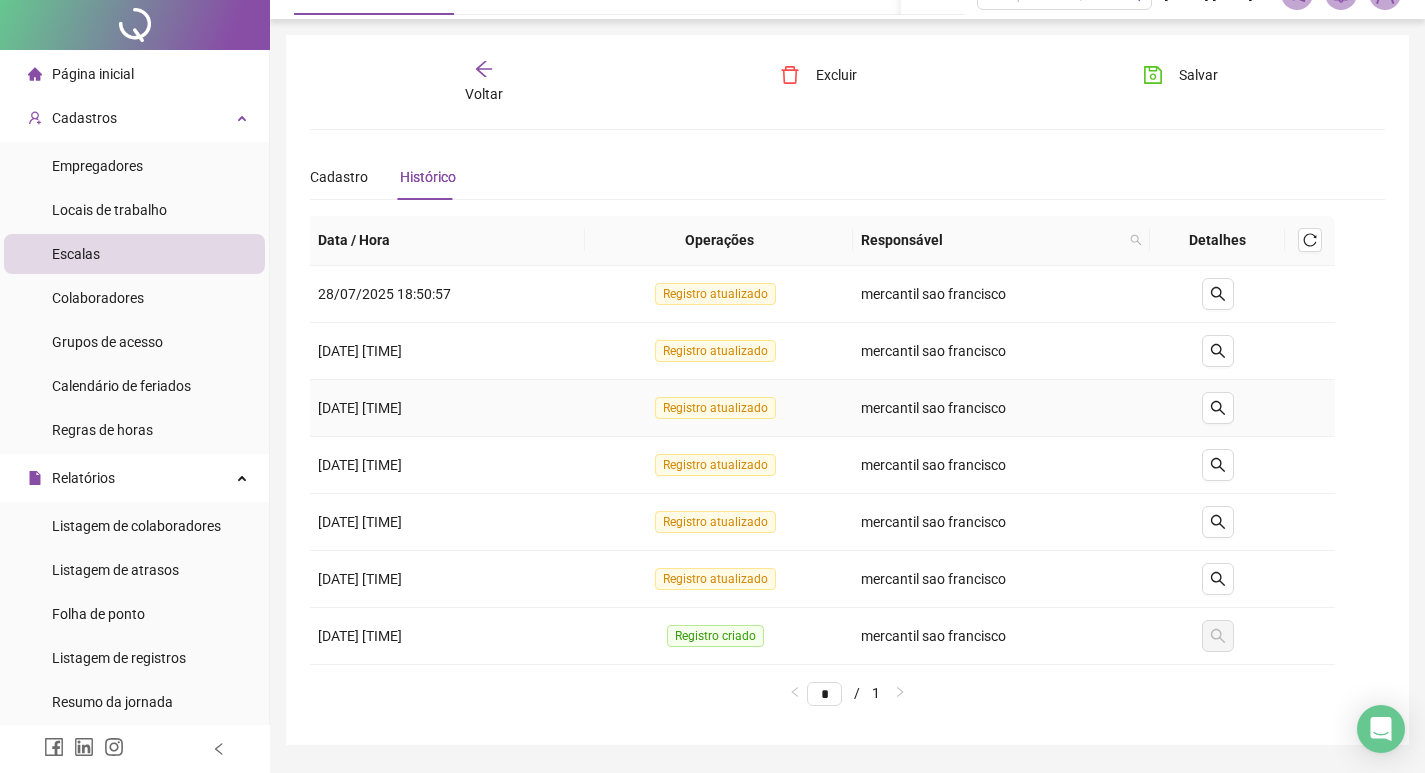 scroll, scrollTop: 0, scrollLeft: 0, axis: both 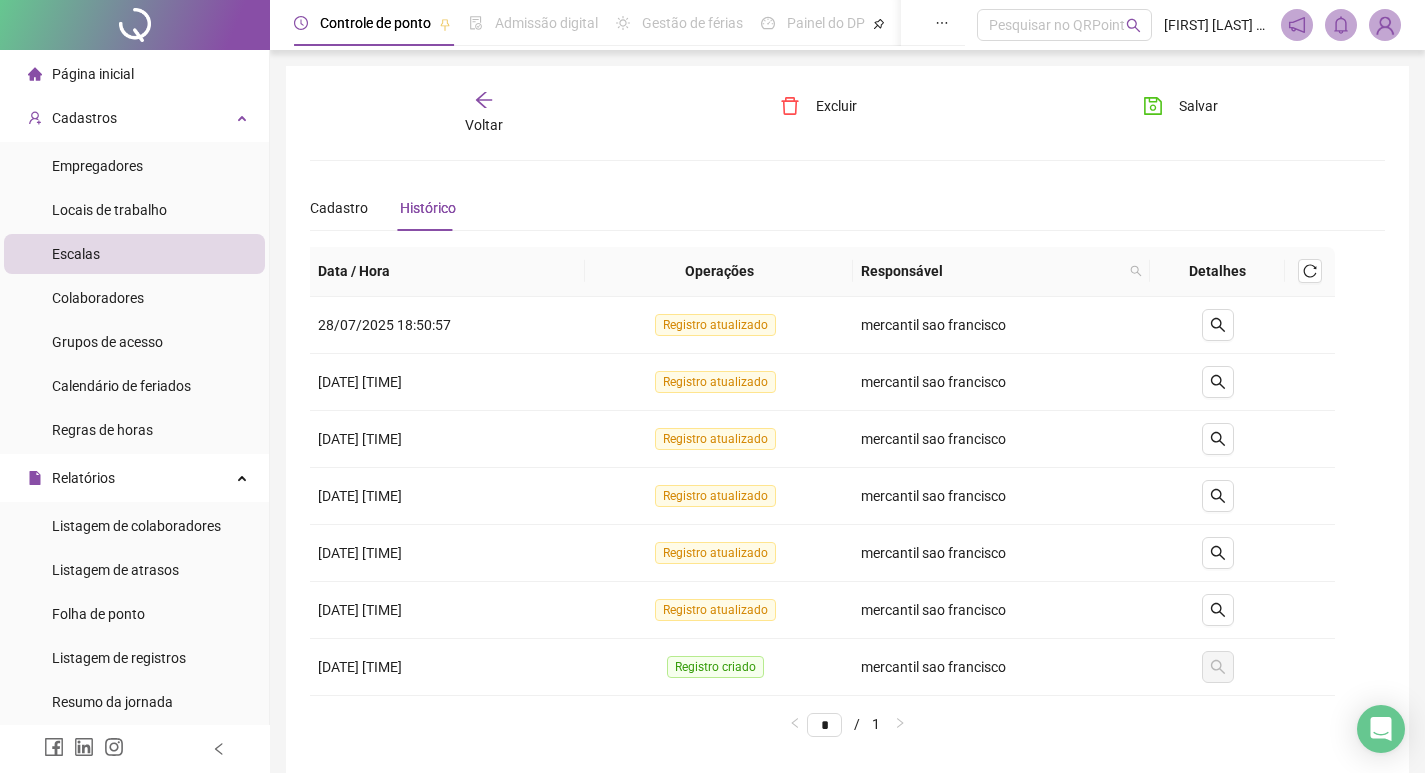 click on "Escalas" at bounding box center (134, 254) 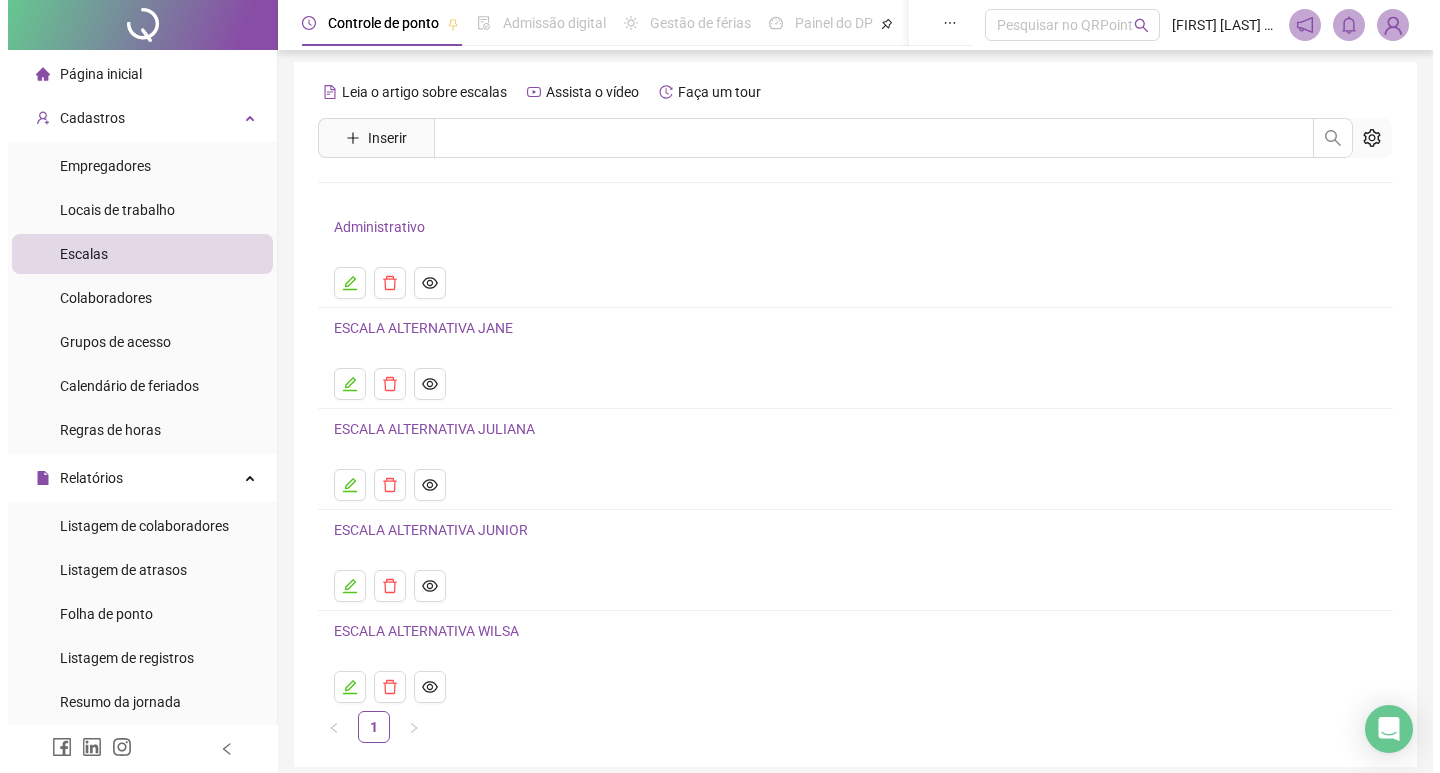 scroll, scrollTop: 0, scrollLeft: 0, axis: both 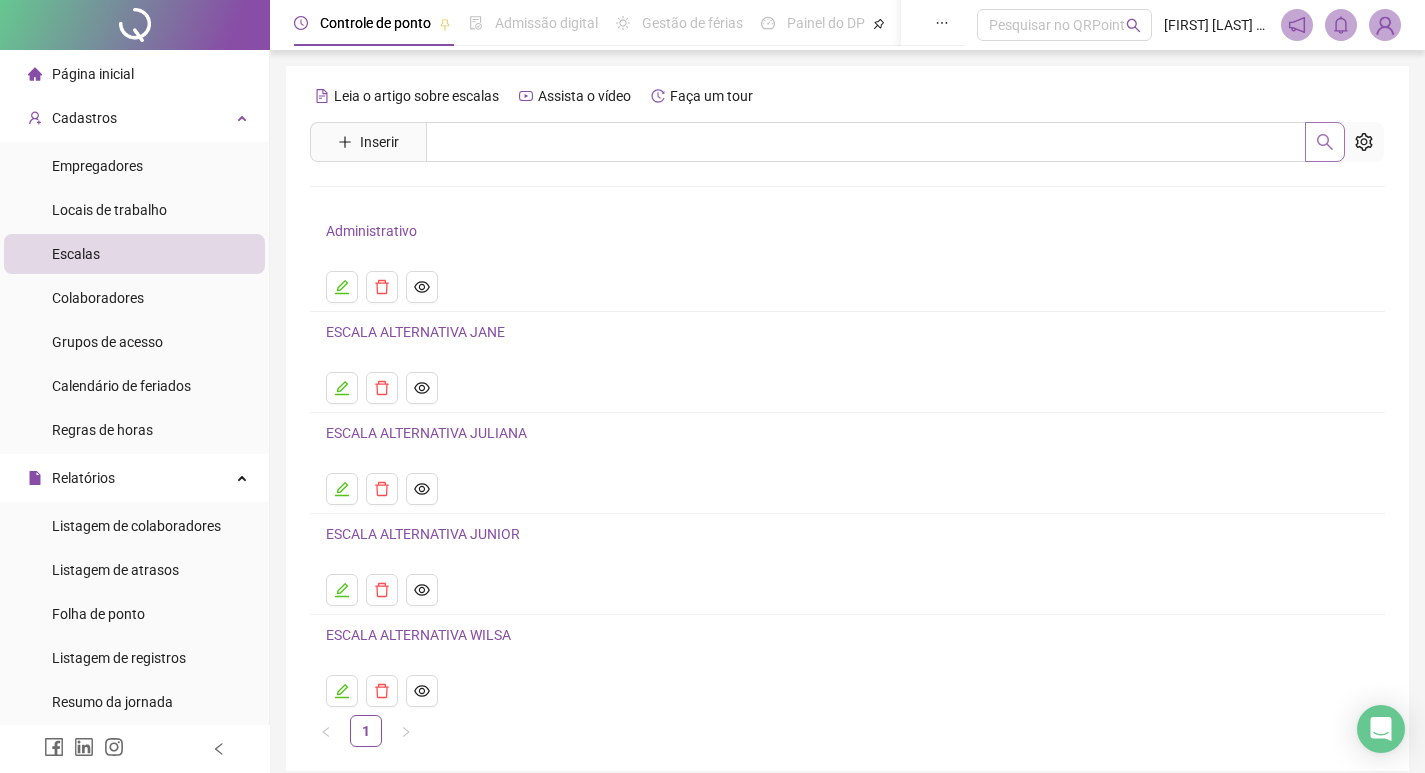 click at bounding box center (1325, 142) 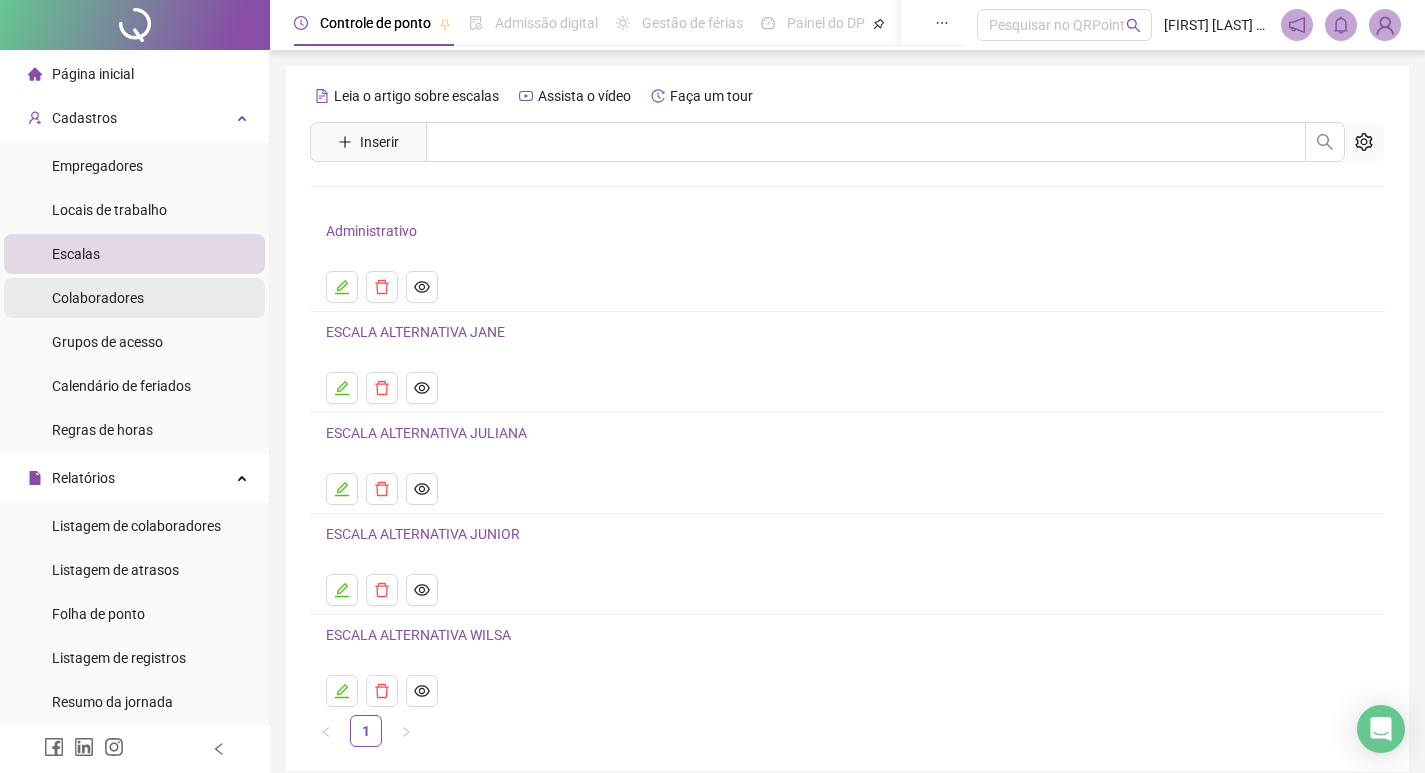 click on "Colaboradores" at bounding box center (134, 298) 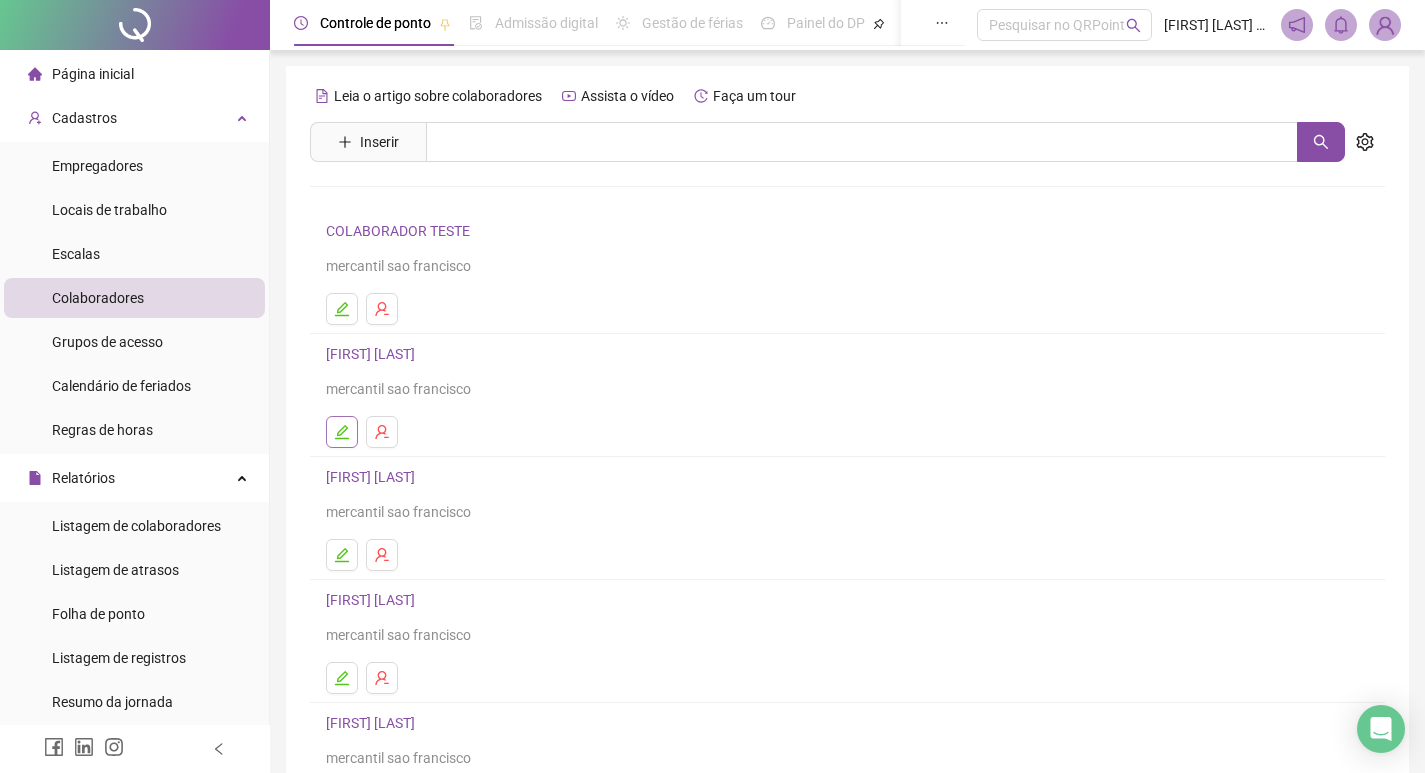 click at bounding box center (342, 432) 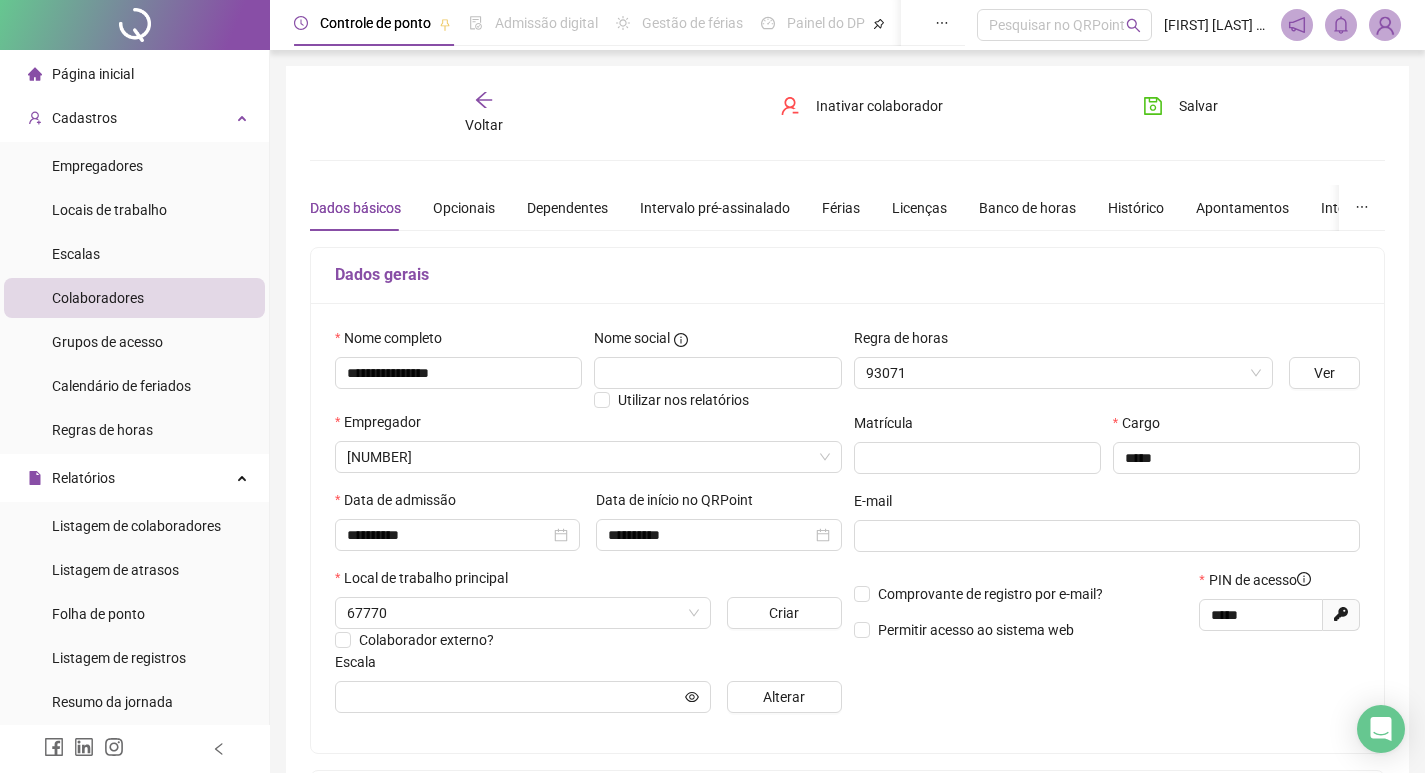 type on "**********" 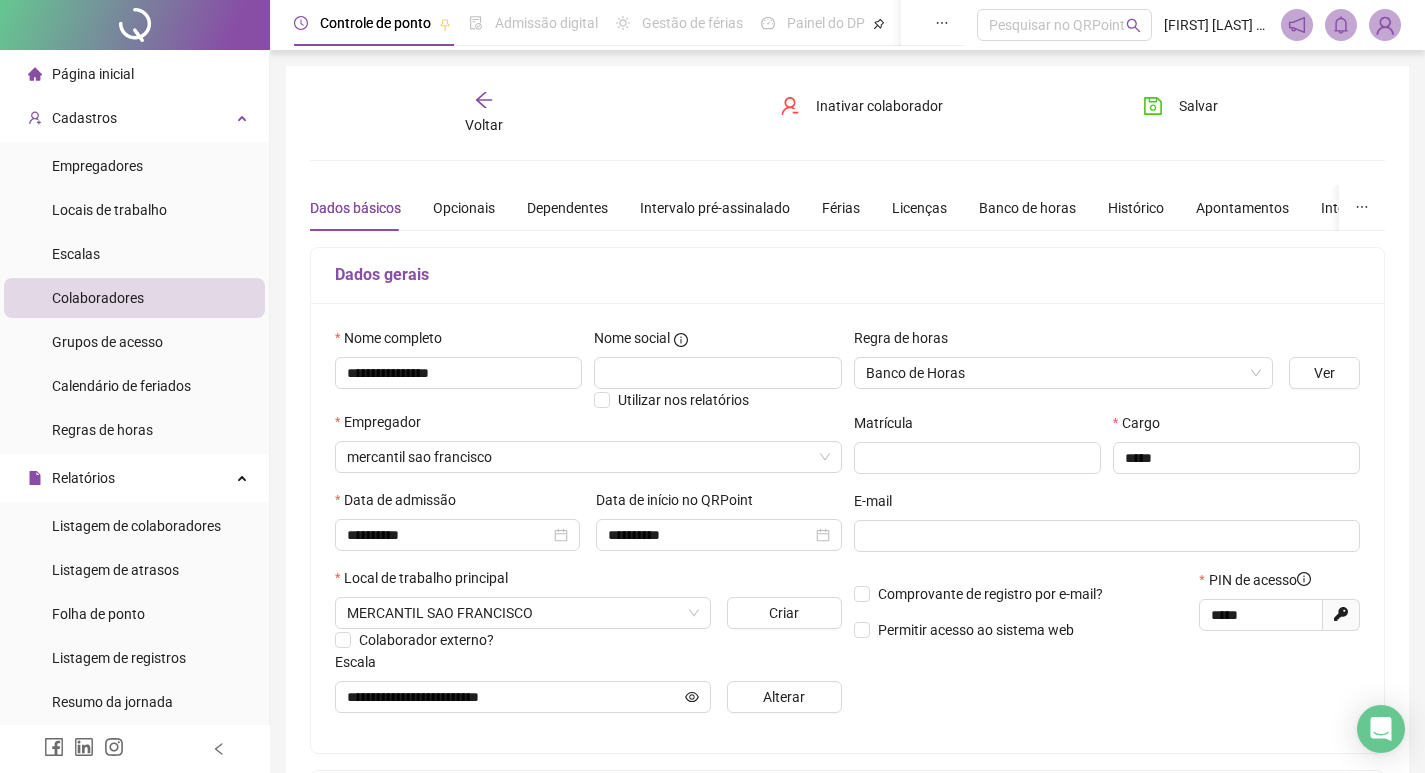 click 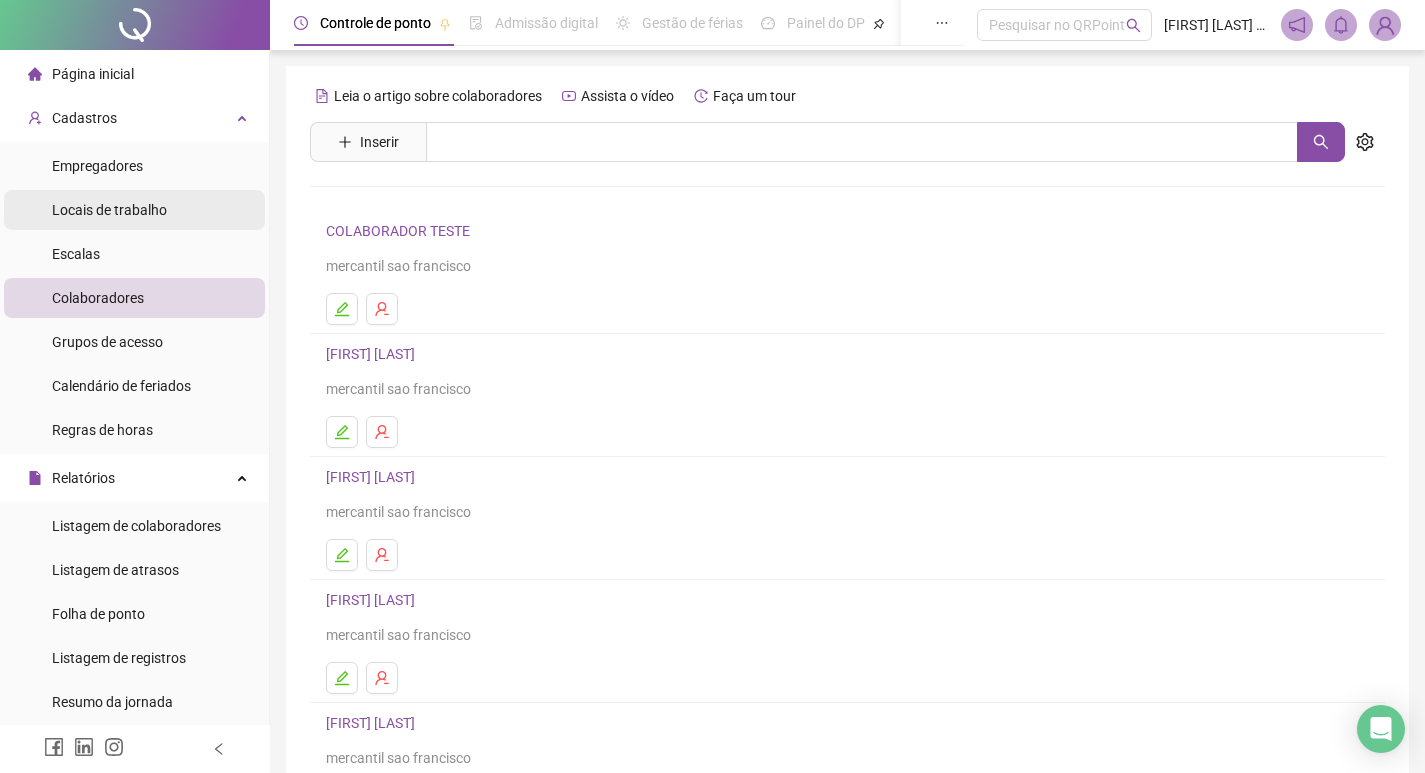 click on "Locais de trabalho" at bounding box center [109, 210] 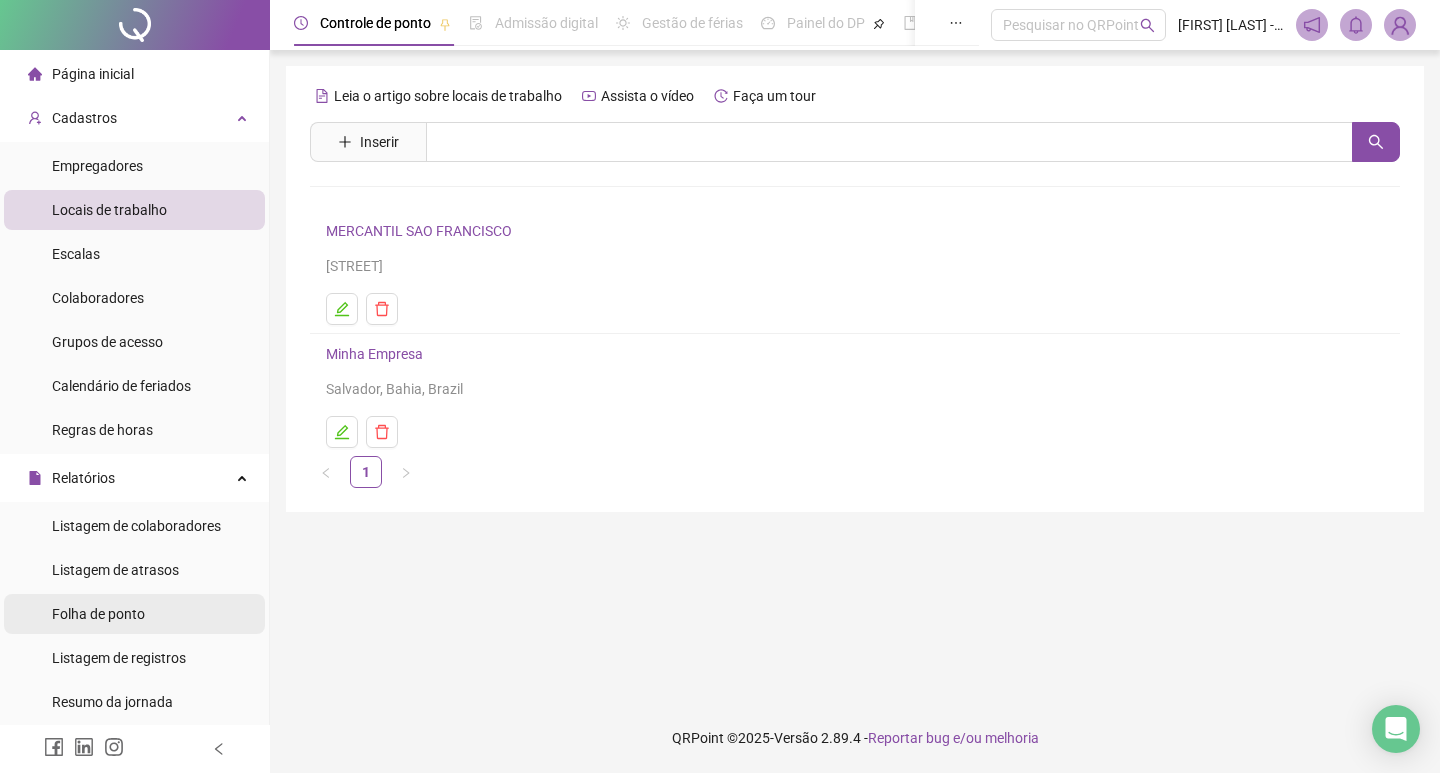 click on "Folha de ponto" at bounding box center [98, 614] 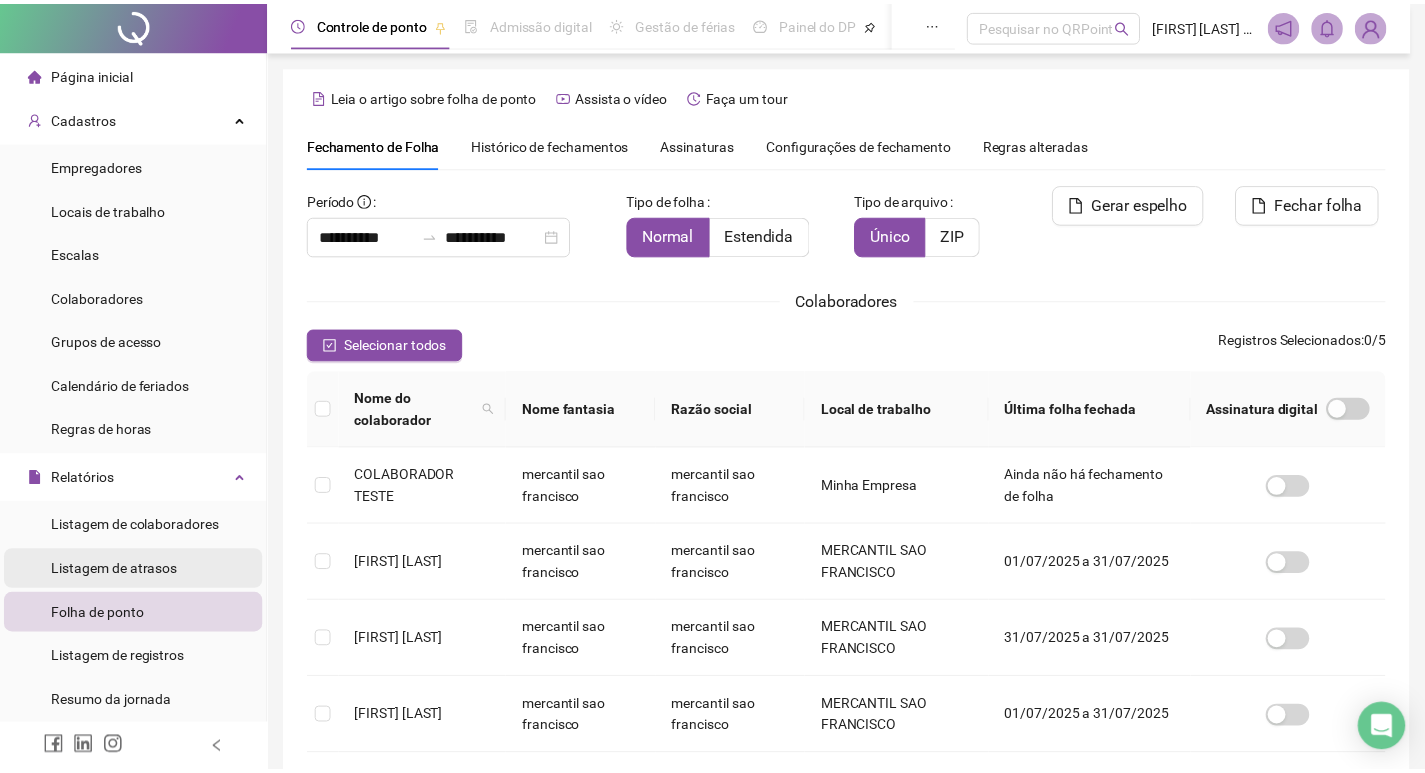 scroll, scrollTop: 23, scrollLeft: 0, axis: vertical 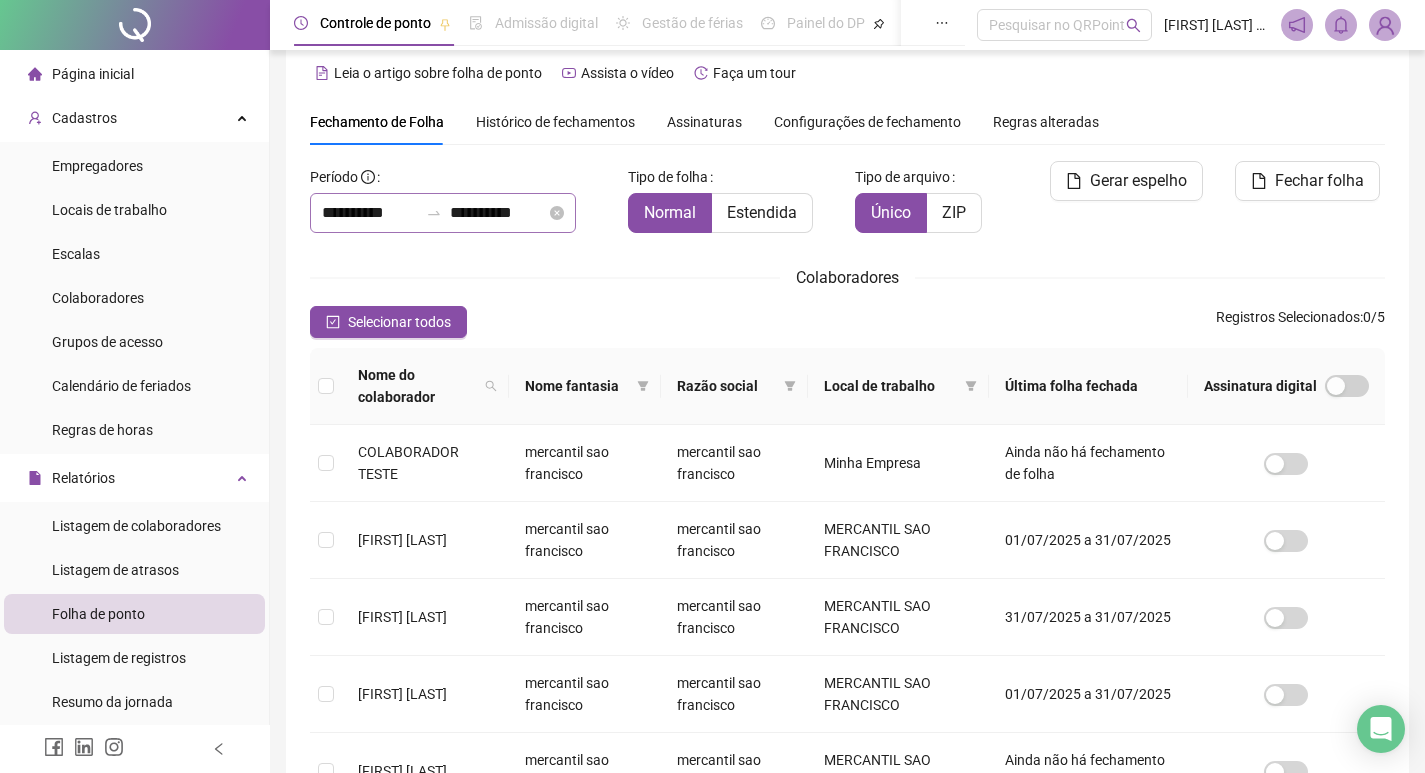 click on "**********" at bounding box center (443, 213) 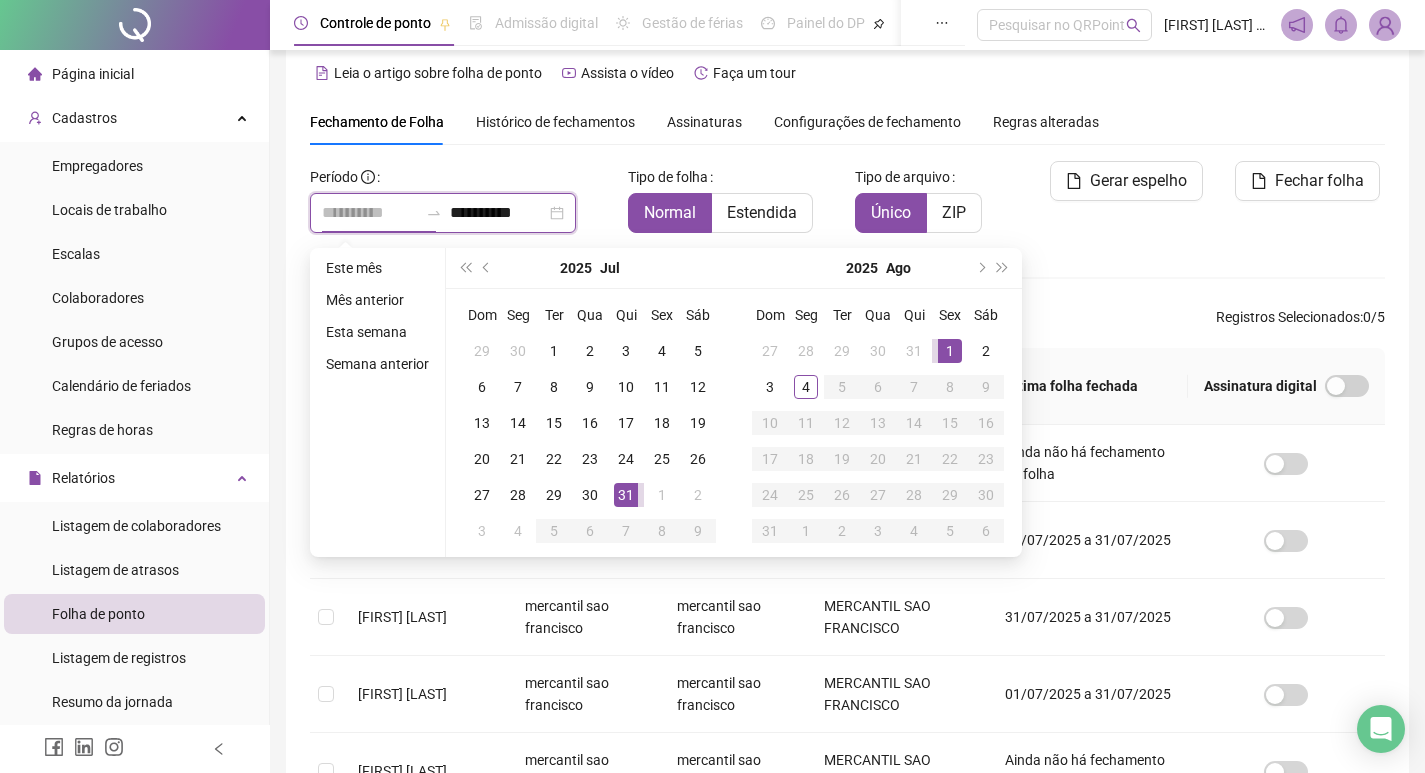type on "**********" 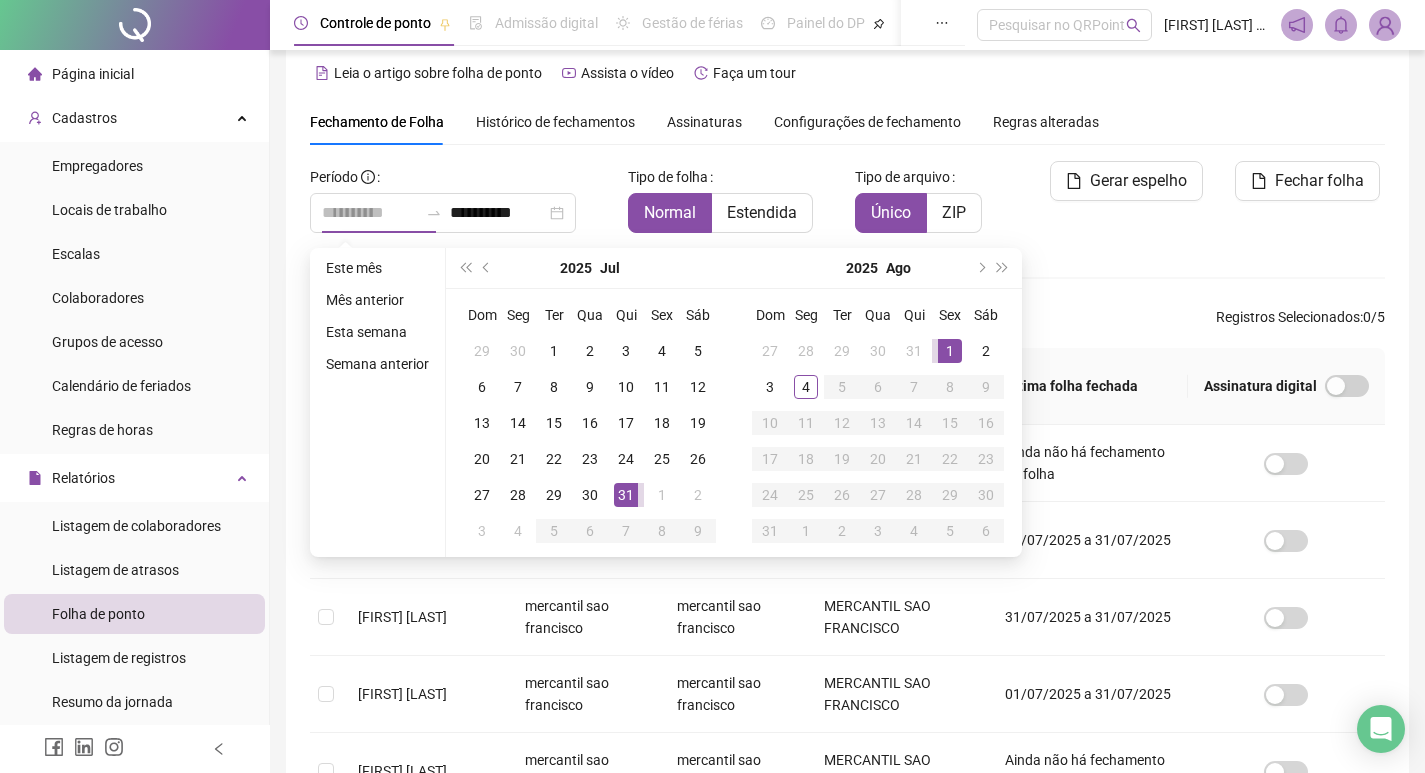 click on "1" at bounding box center [950, 351] 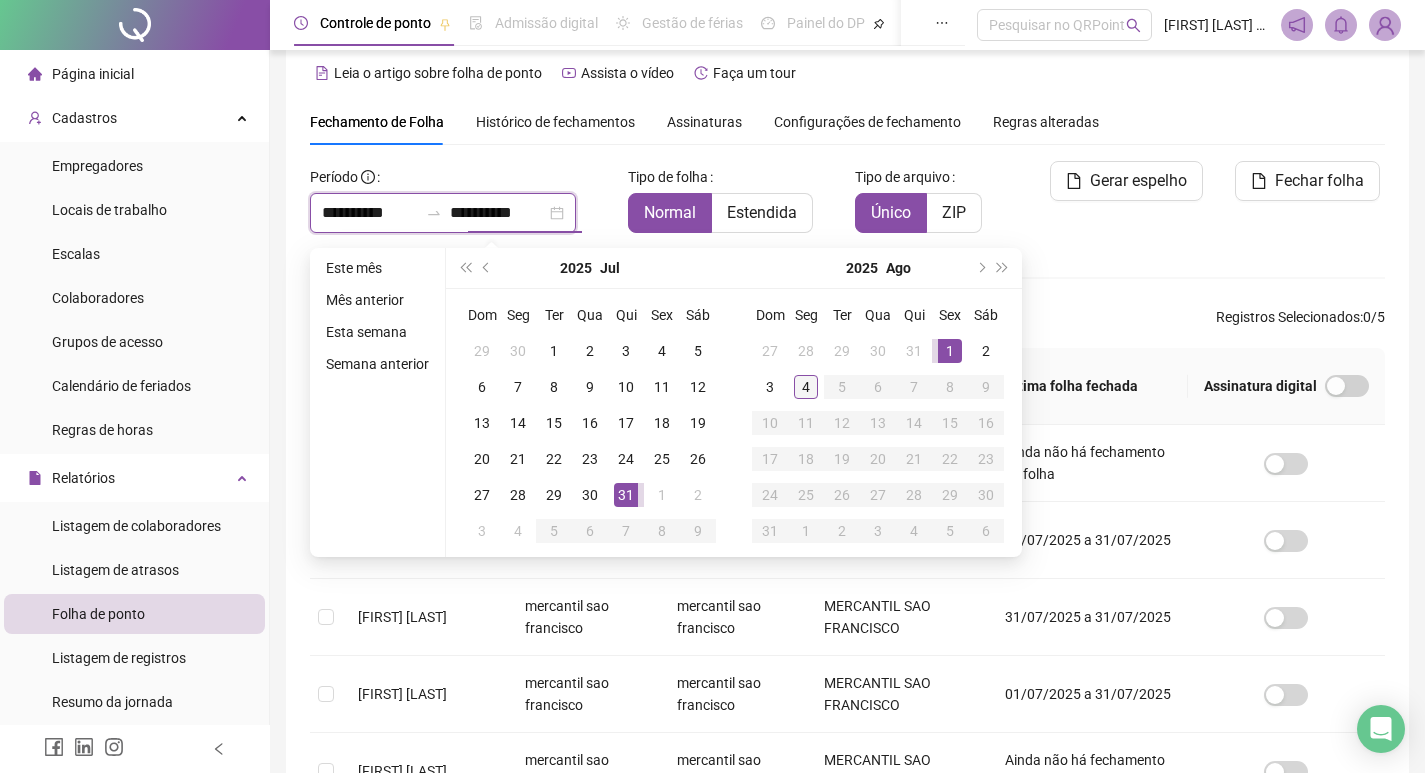 type on "**********" 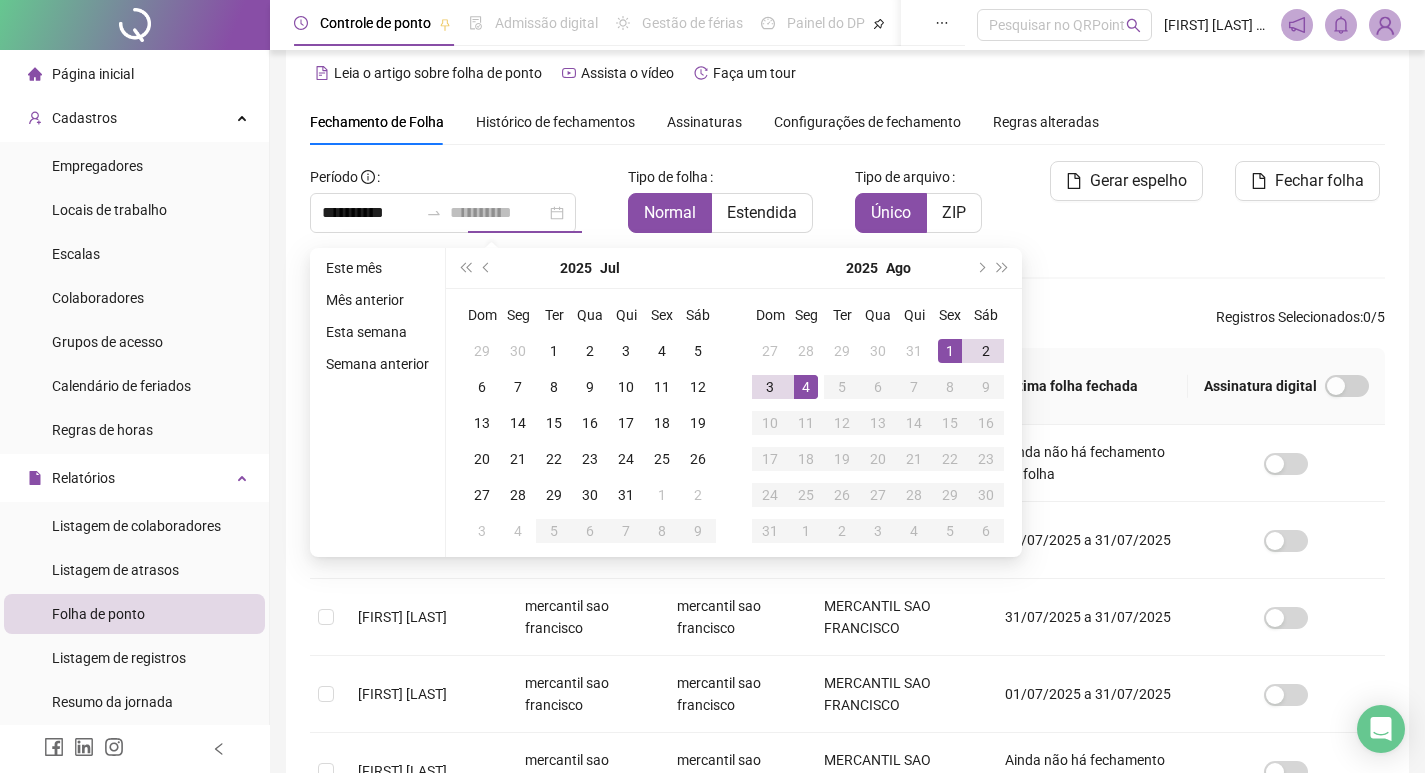 click on "4" at bounding box center (806, 387) 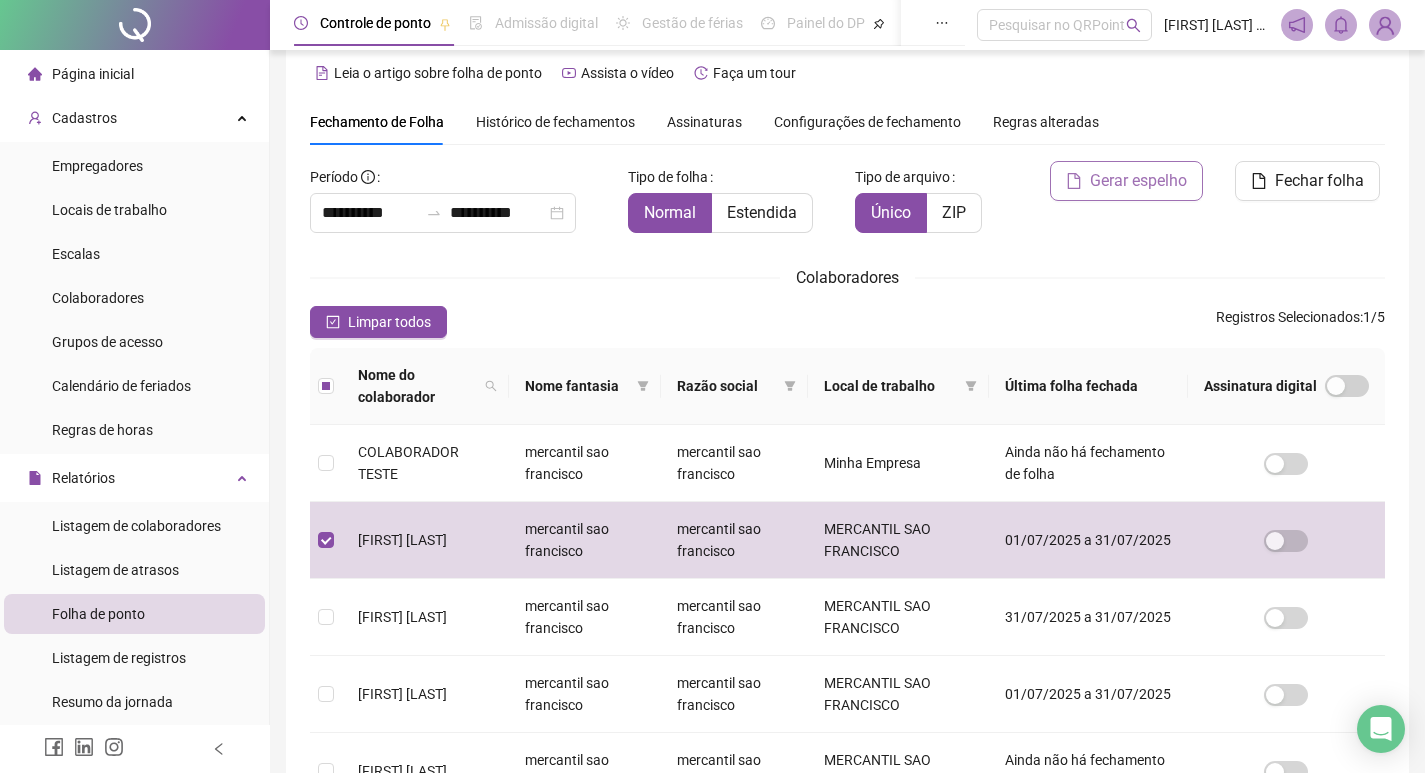 click on "Gerar espelho" at bounding box center [1126, 181] 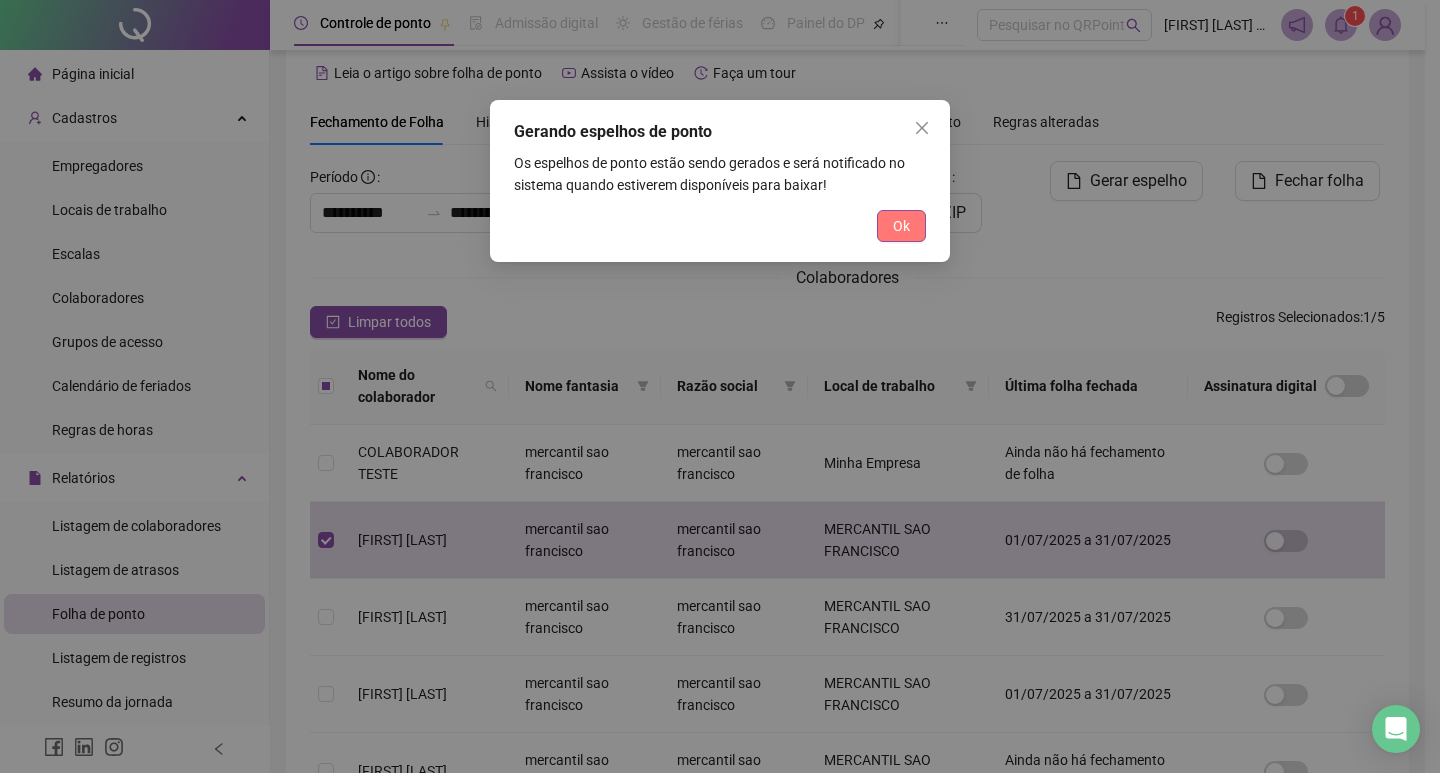 click on "Ok" at bounding box center [901, 226] 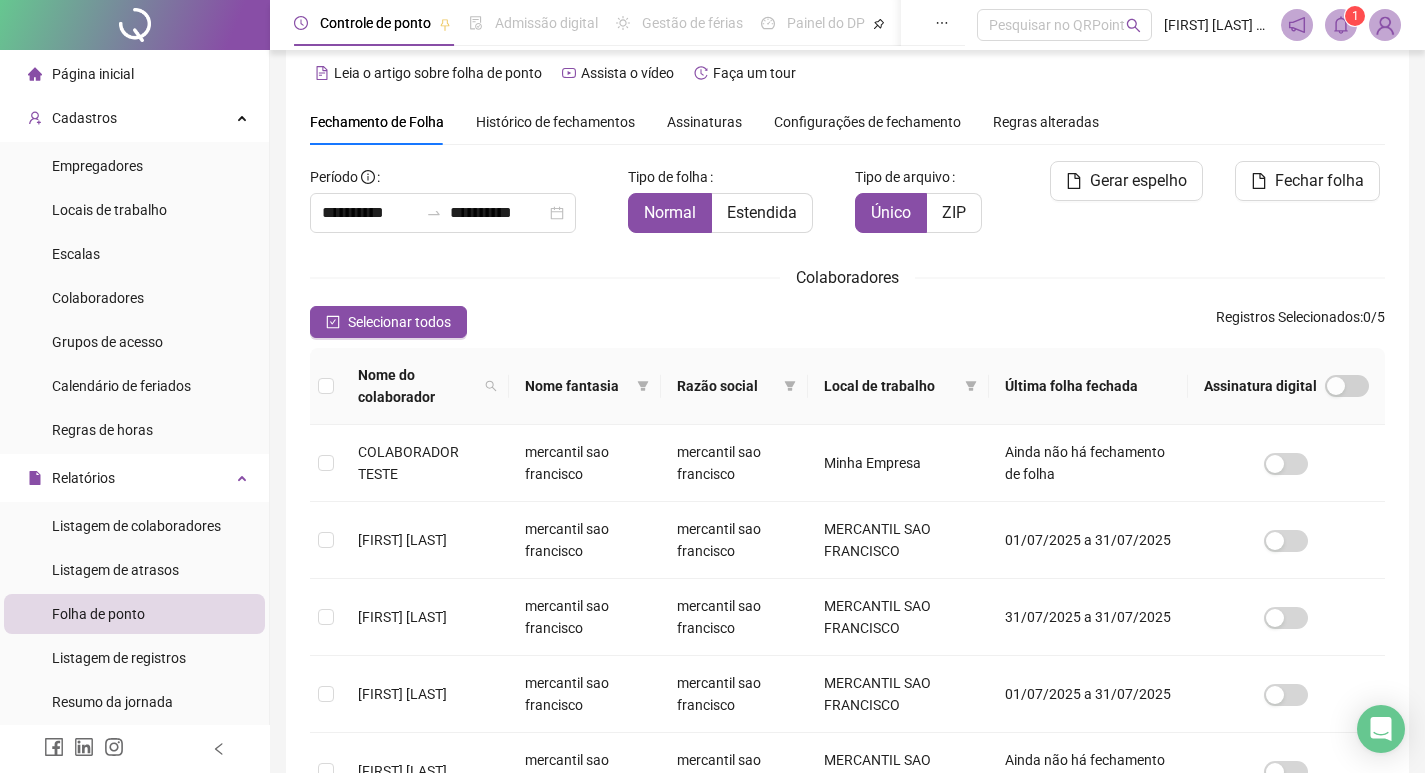 click 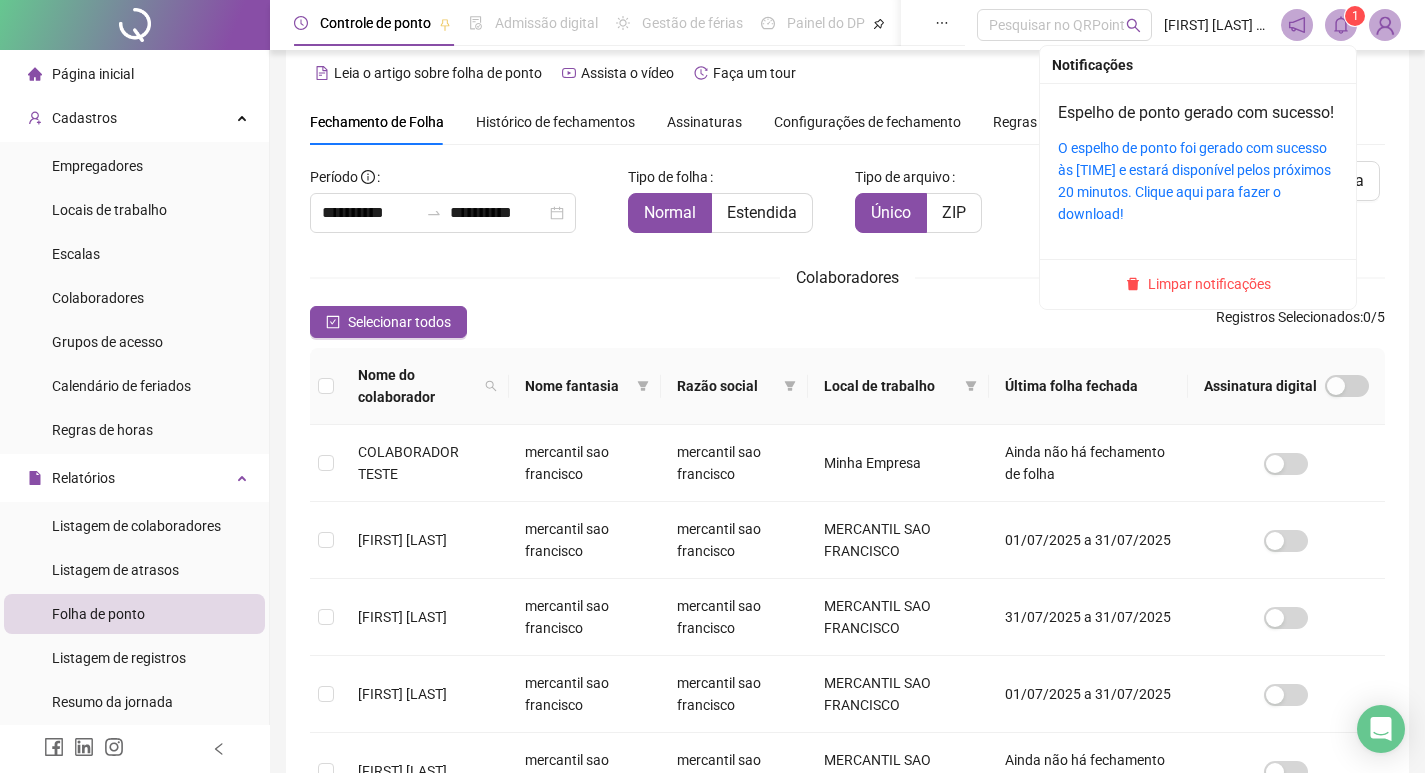 click on "O espelho de ponto foi gerado com sucesso às [TIME] e estará disponível pelos próximos 20 minutos.
Clique aqui para fazer o download!" at bounding box center (1198, 181) 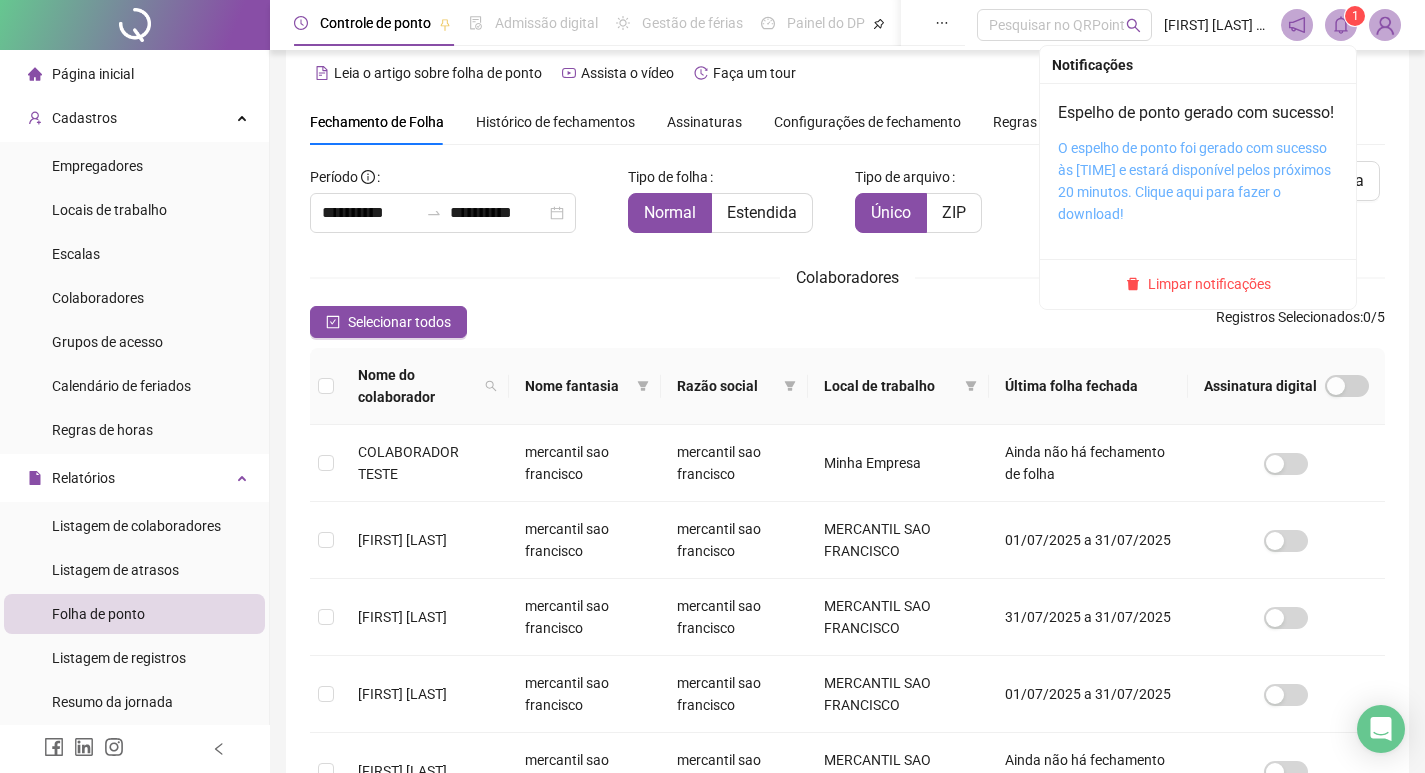 click on "O espelho de ponto foi gerado com sucesso às [TIME] e estará disponível pelos próximos 20 minutos.
Clique aqui para fazer o download!" at bounding box center (1194, 181) 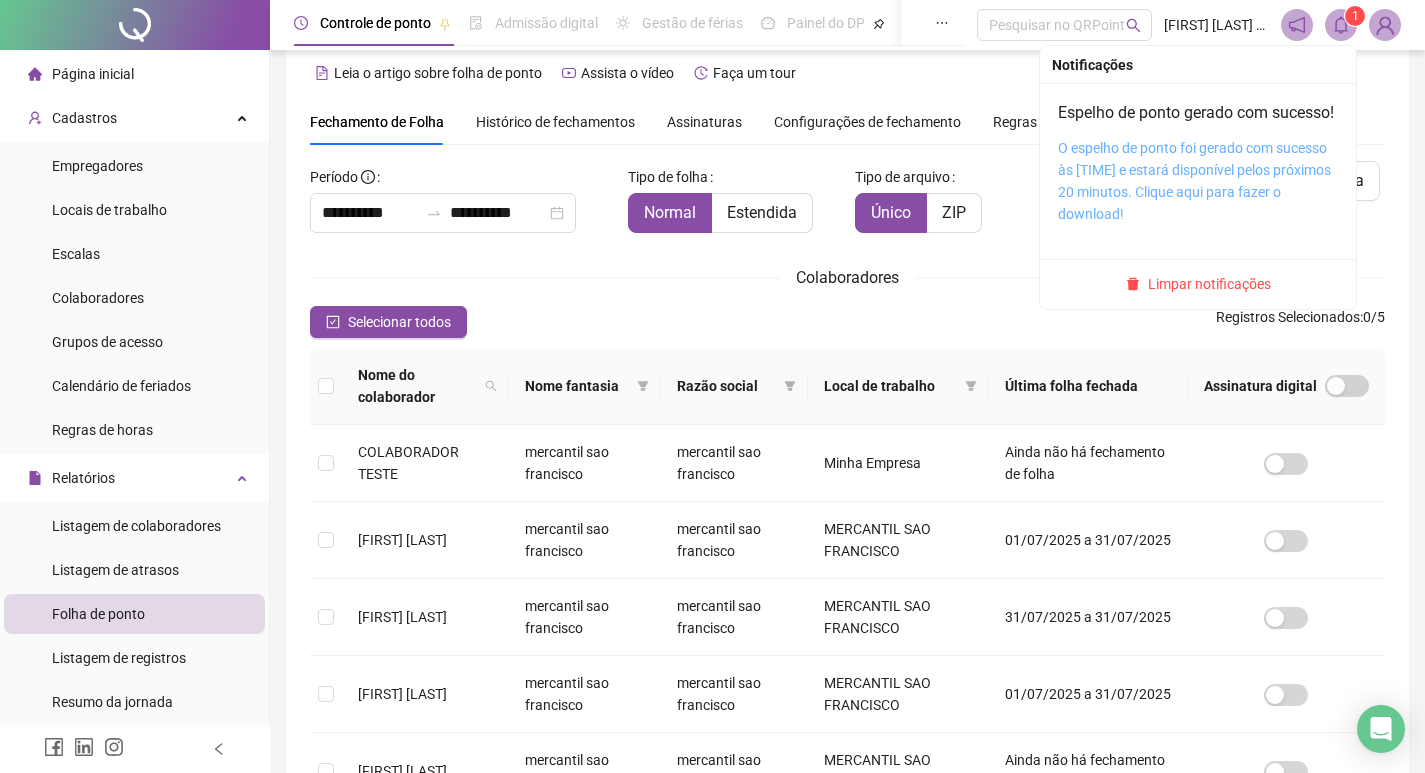 click on "O espelho de ponto foi gerado com sucesso às [TIME] e estará disponível pelos próximos 20 minutos.
Clique aqui para fazer o download!" at bounding box center [1194, 181] 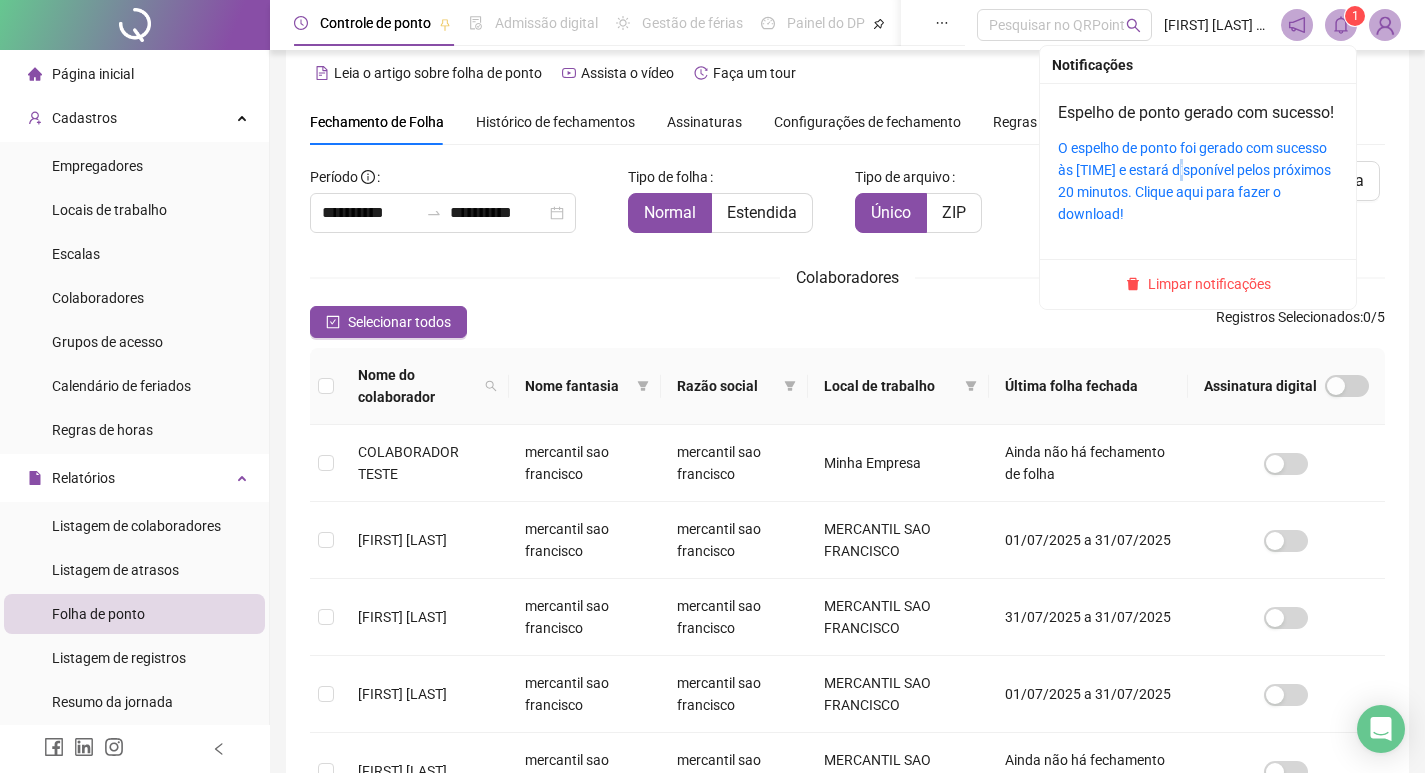 click on "O espelho de ponto foi gerado com sucesso às [TIME] e estará disponível pelos próximos 20 minutos.
Clique aqui para fazer o download!" at bounding box center (1198, 181) 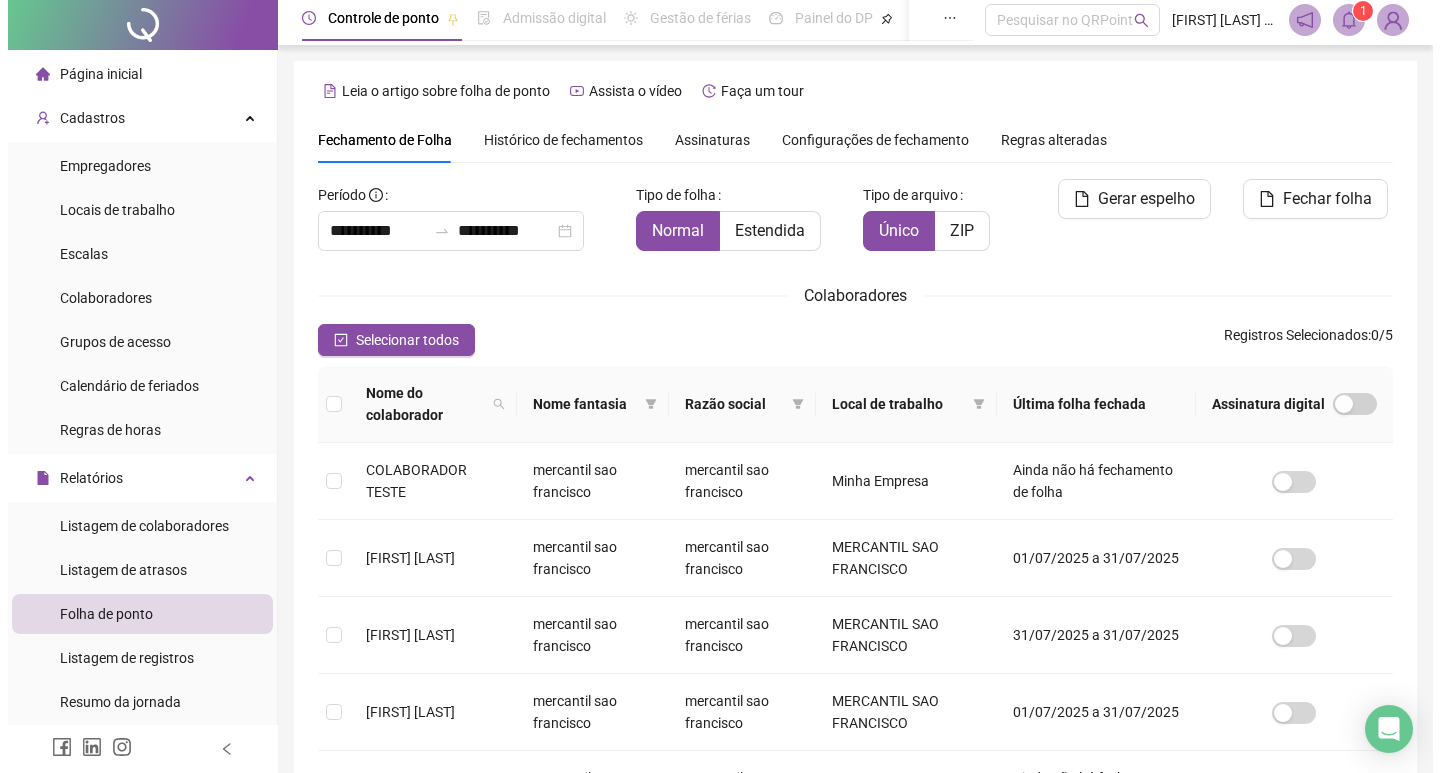 scroll, scrollTop: 0, scrollLeft: 0, axis: both 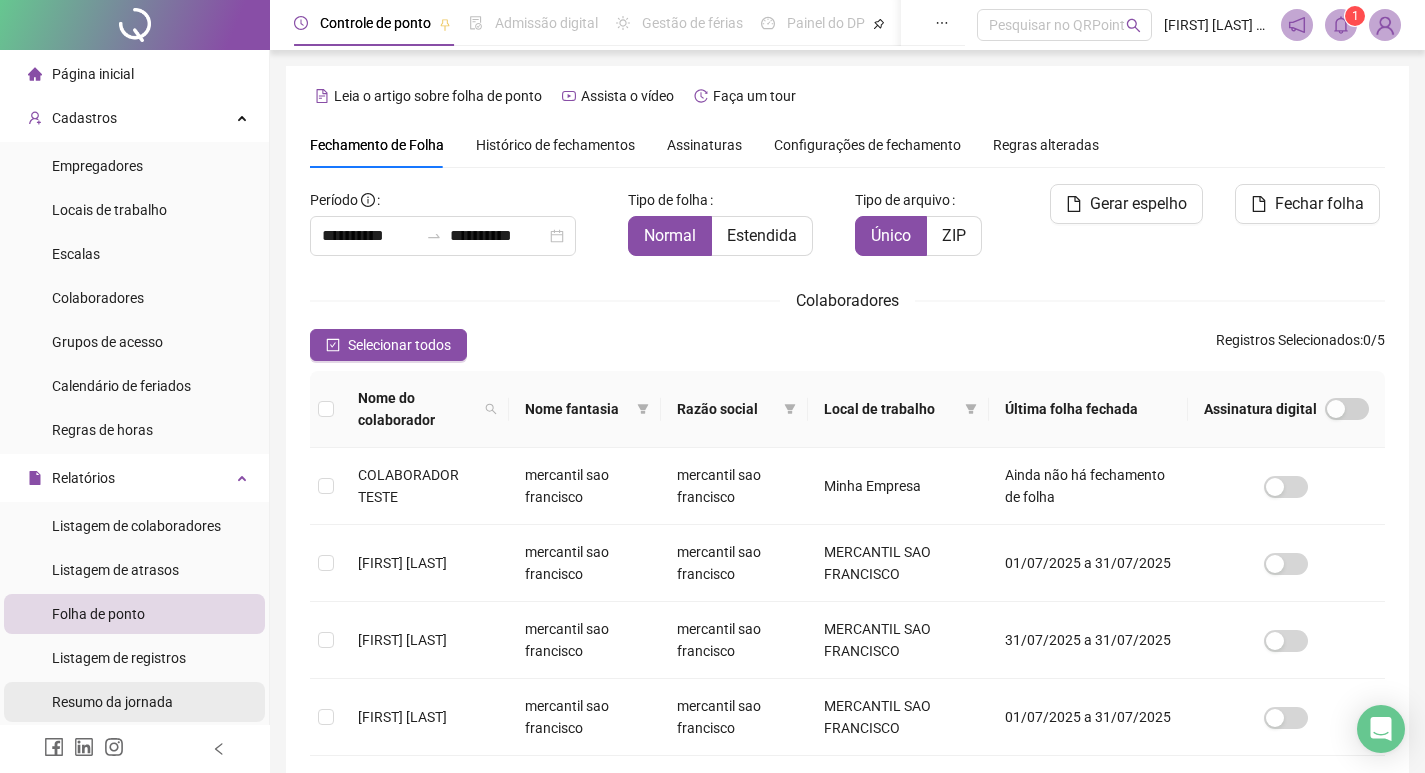 click on "Resumo da jornada" at bounding box center [112, 702] 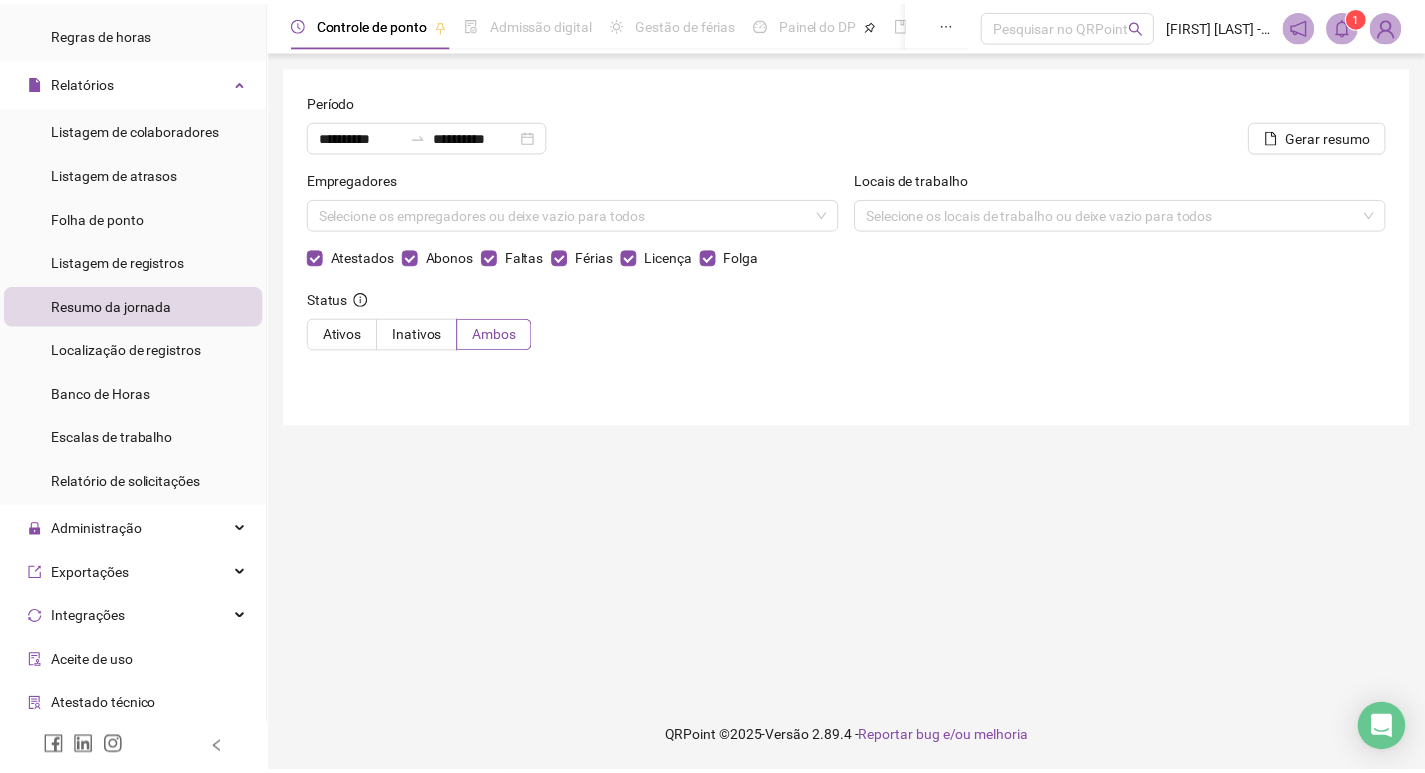 scroll, scrollTop: 529, scrollLeft: 0, axis: vertical 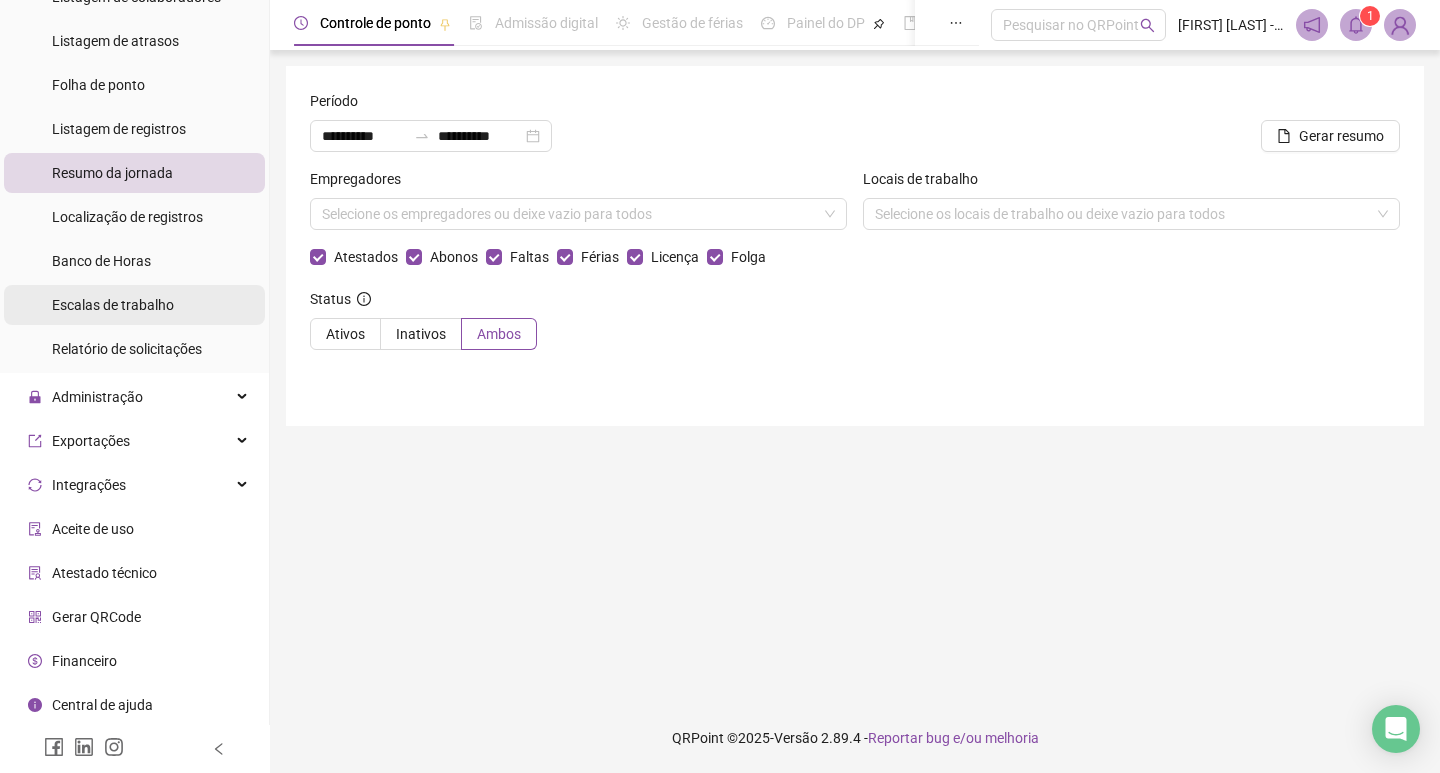 click on "Escalas de trabalho" at bounding box center [134, 305] 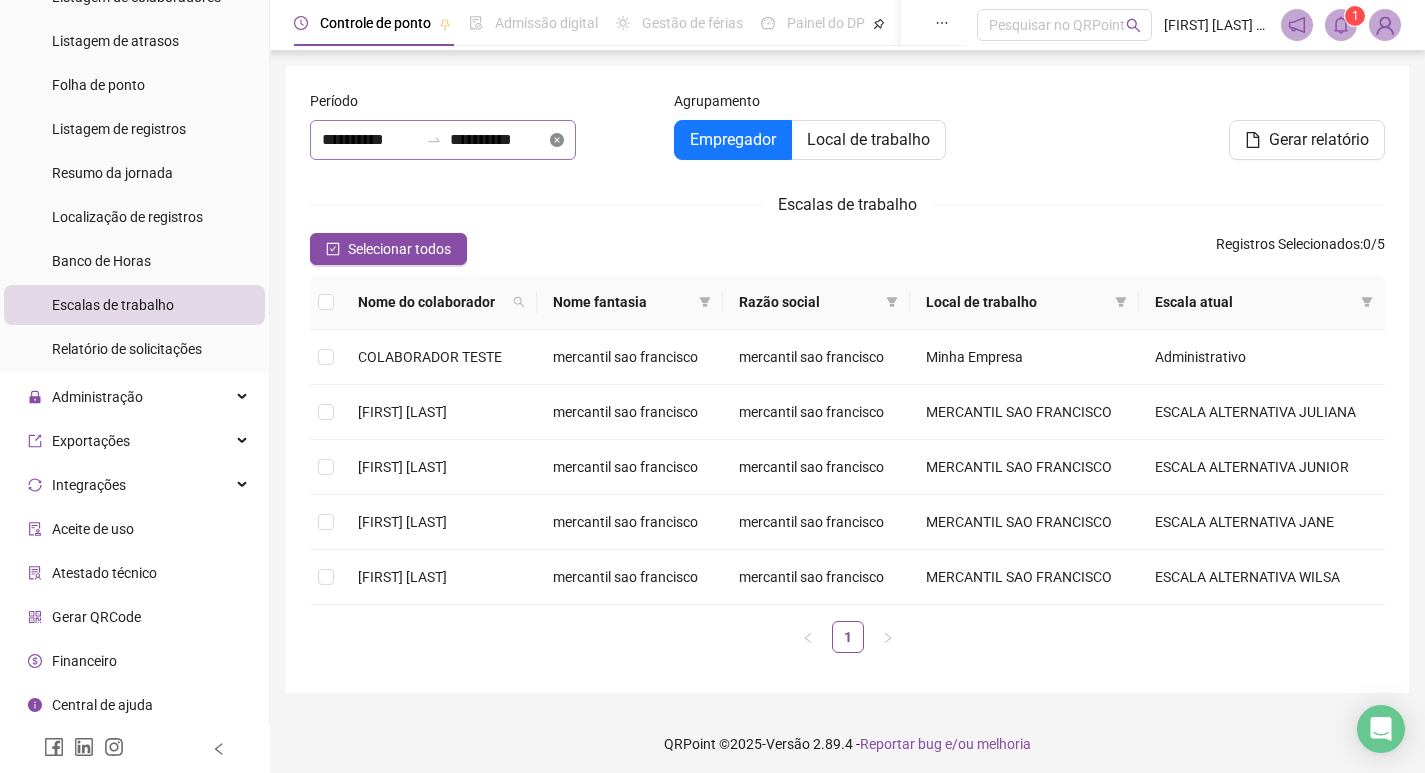 click 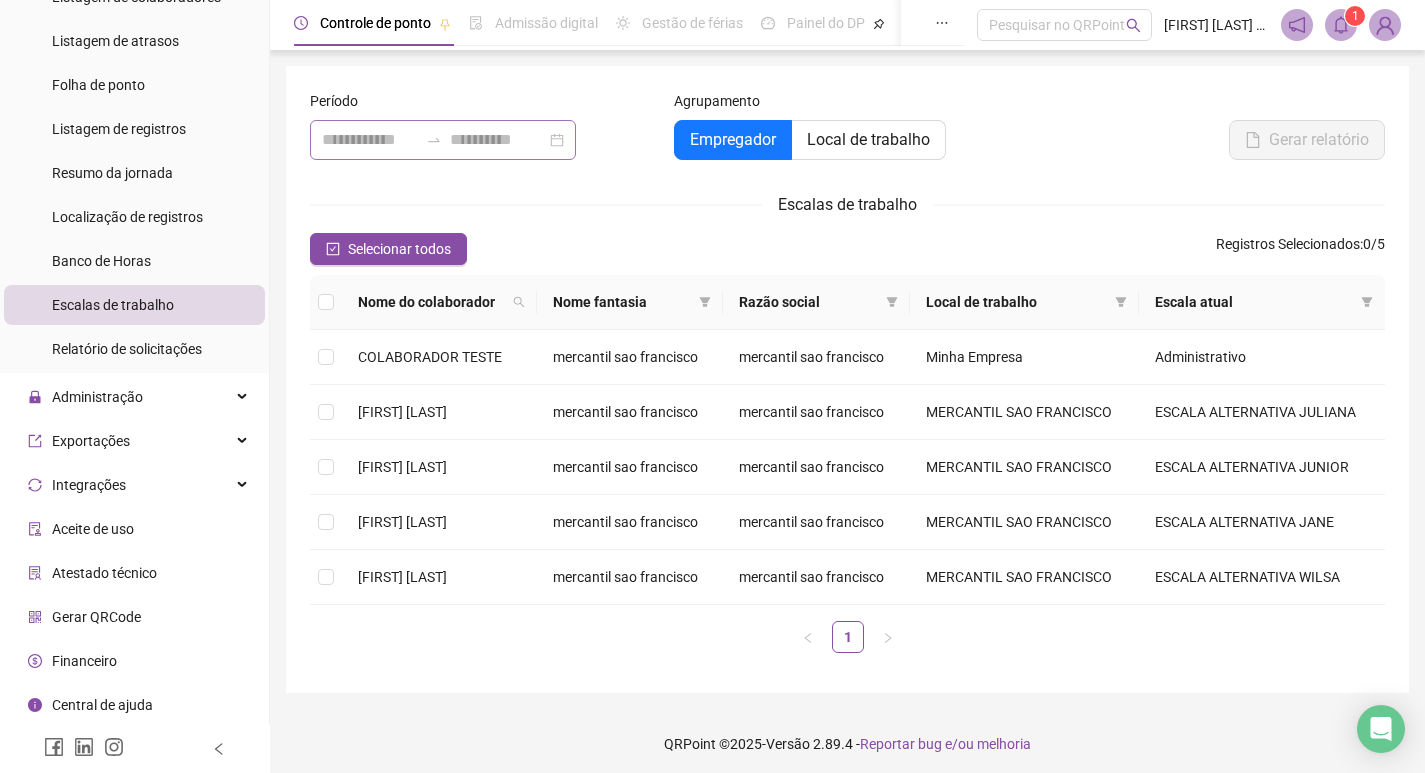 click at bounding box center [443, 140] 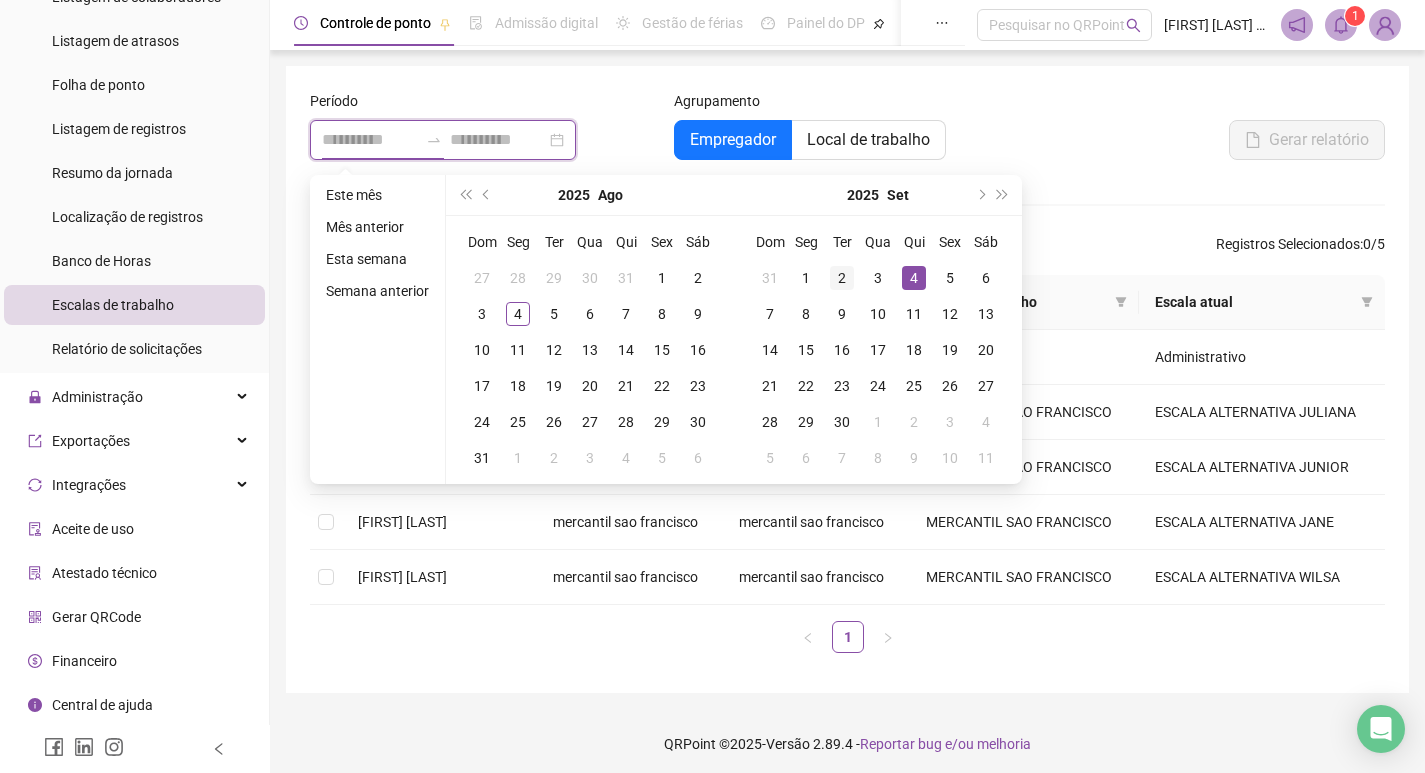 type on "**********" 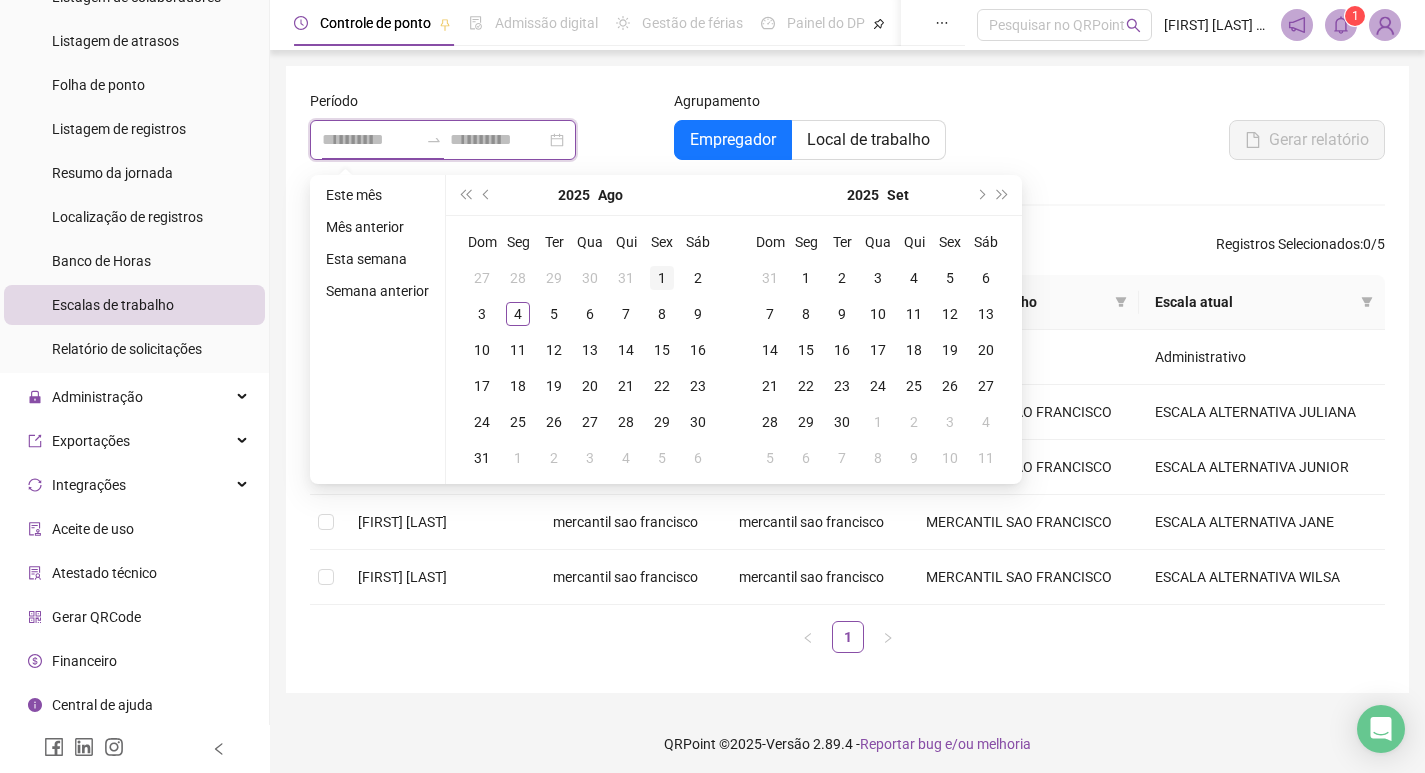 type on "**********" 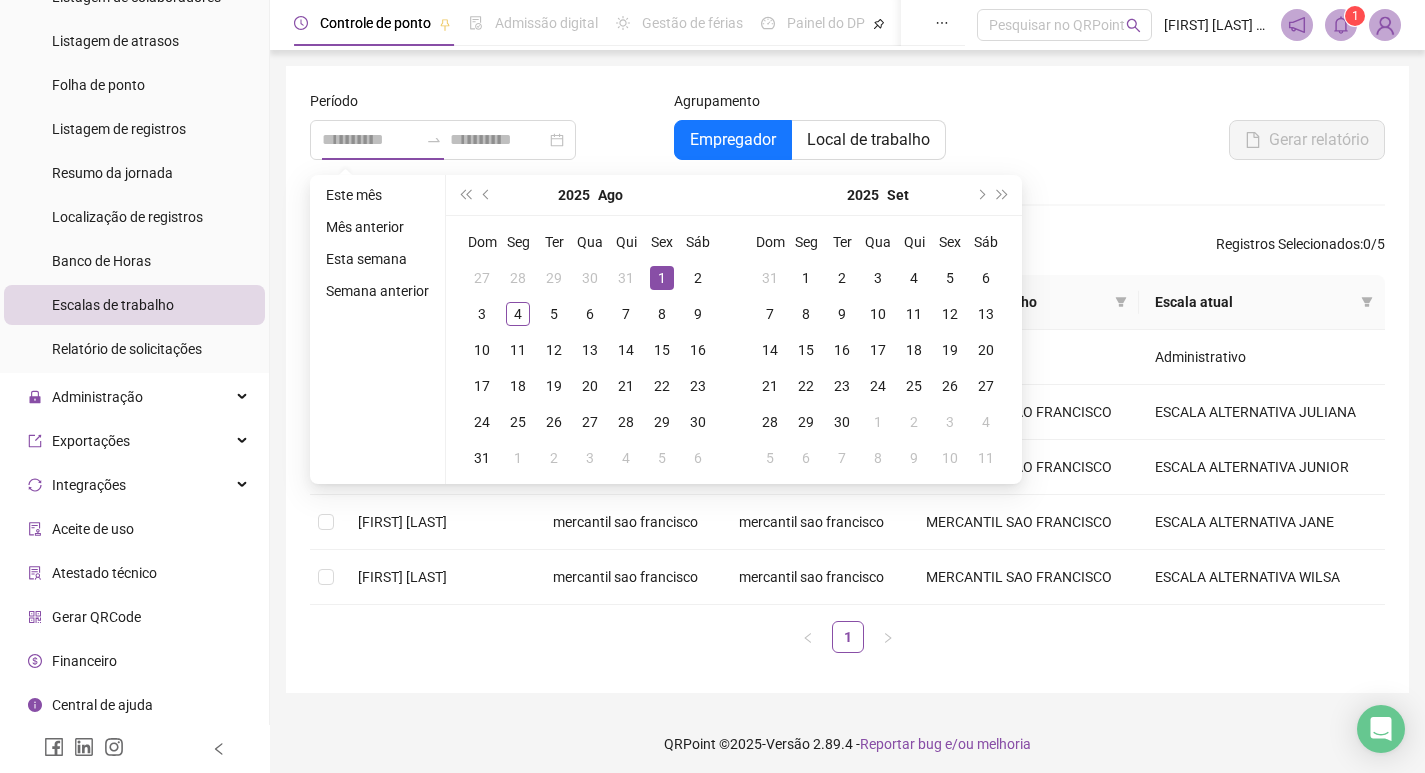 click on "1" at bounding box center [662, 278] 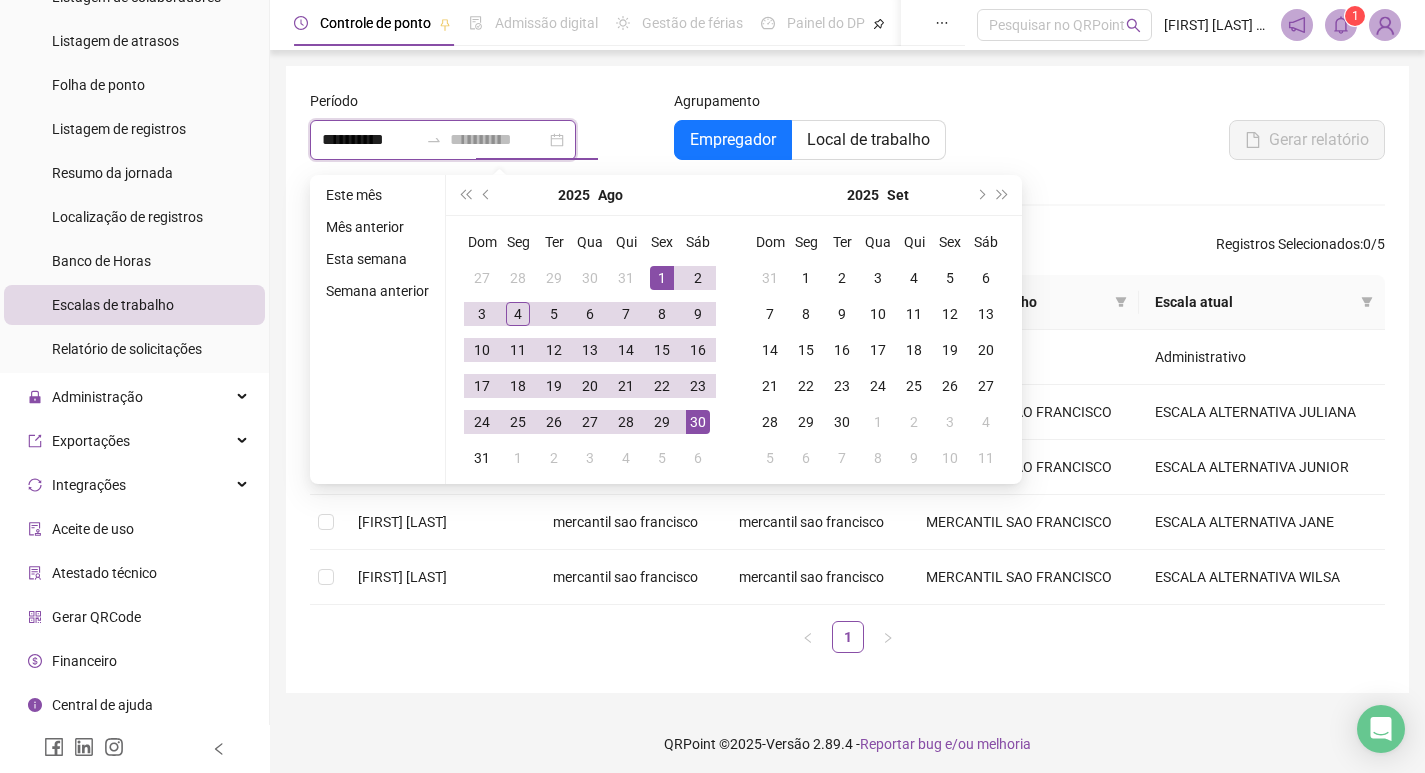 type on "**********" 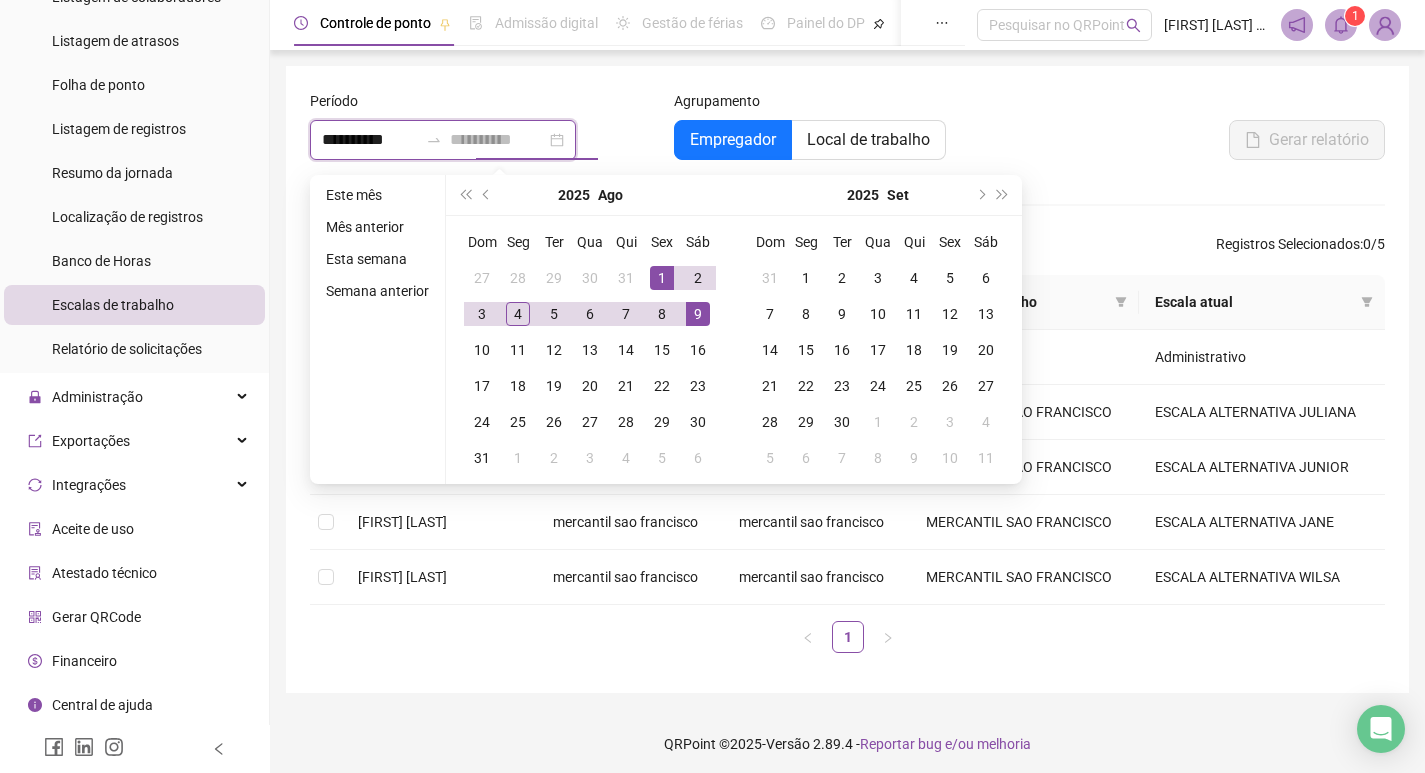 type on "**********" 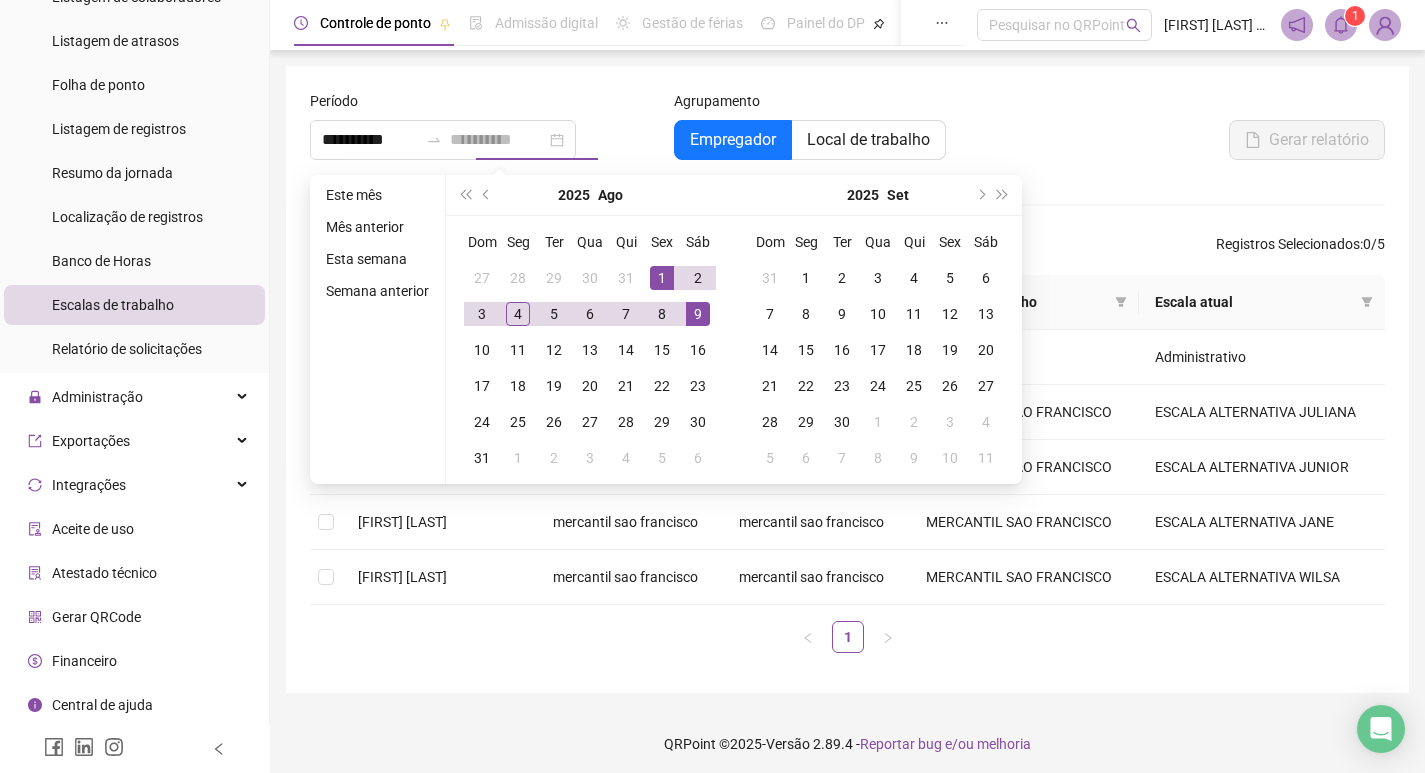 click on "9" at bounding box center [698, 314] 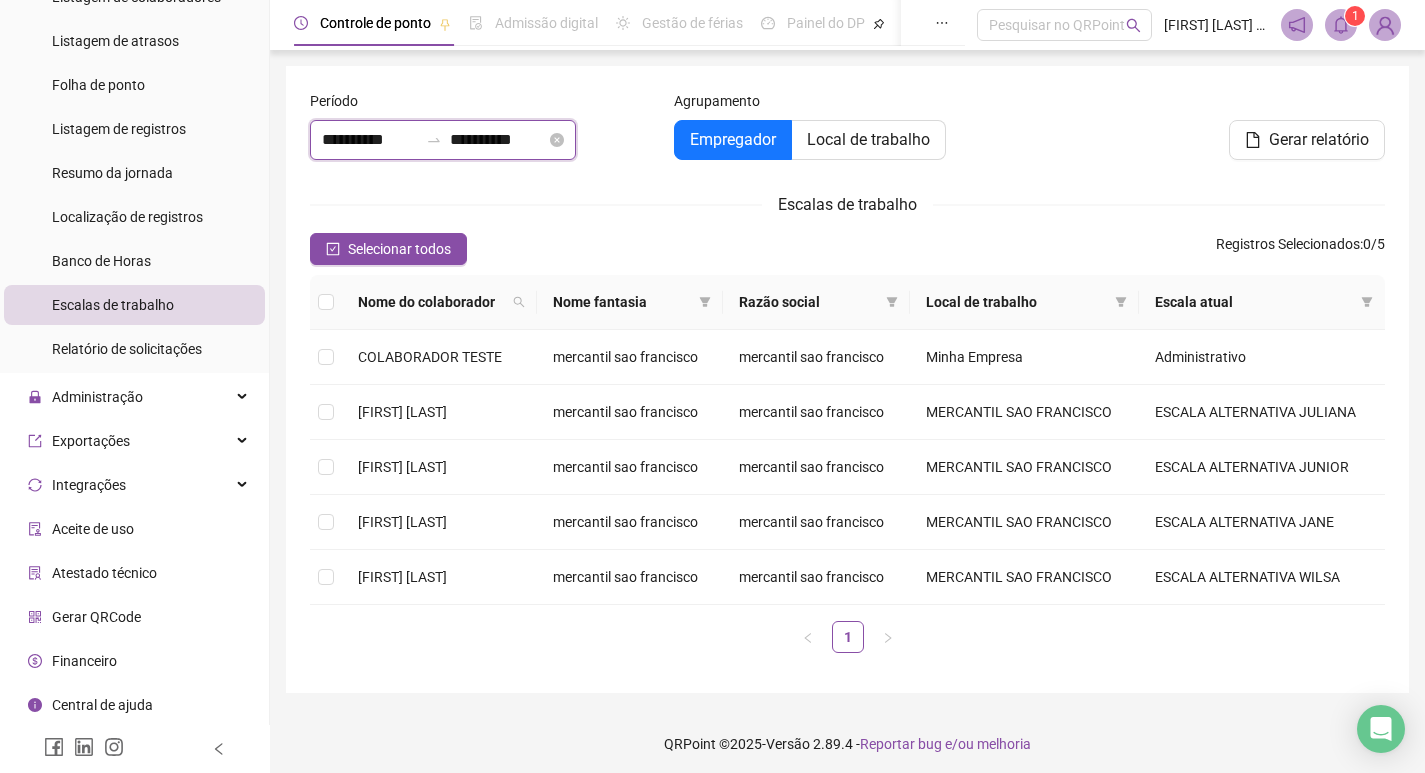 click on "**********" at bounding box center (370, 140) 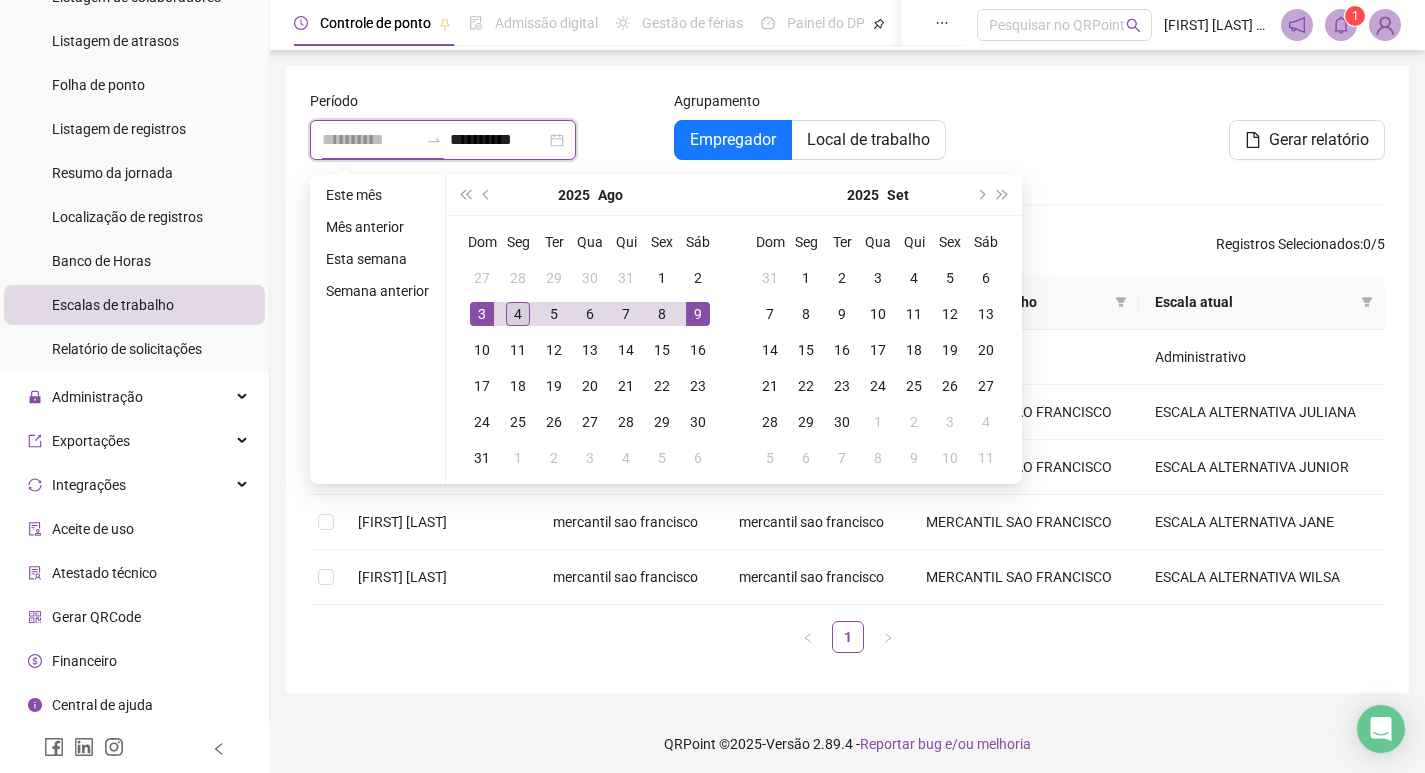 type on "**********" 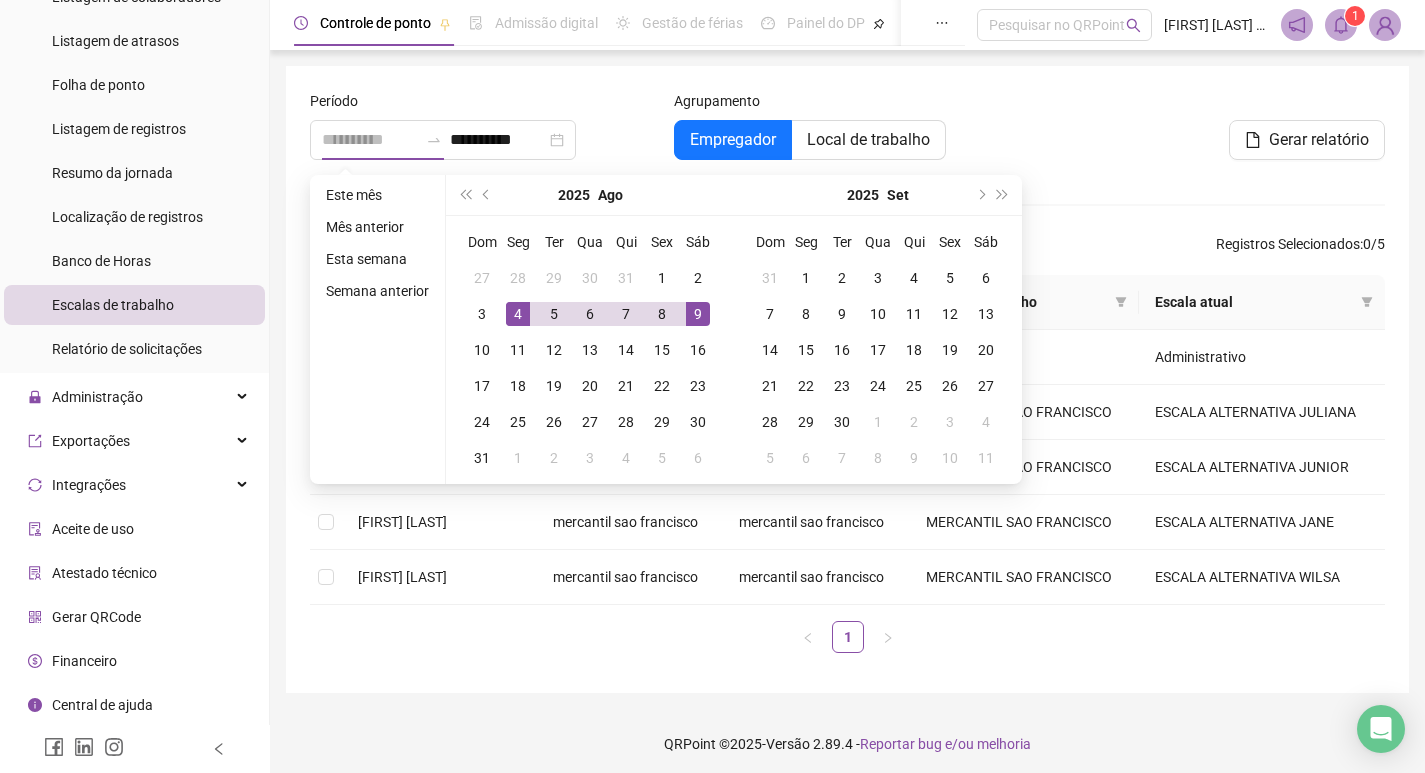 click on "4" at bounding box center (518, 314) 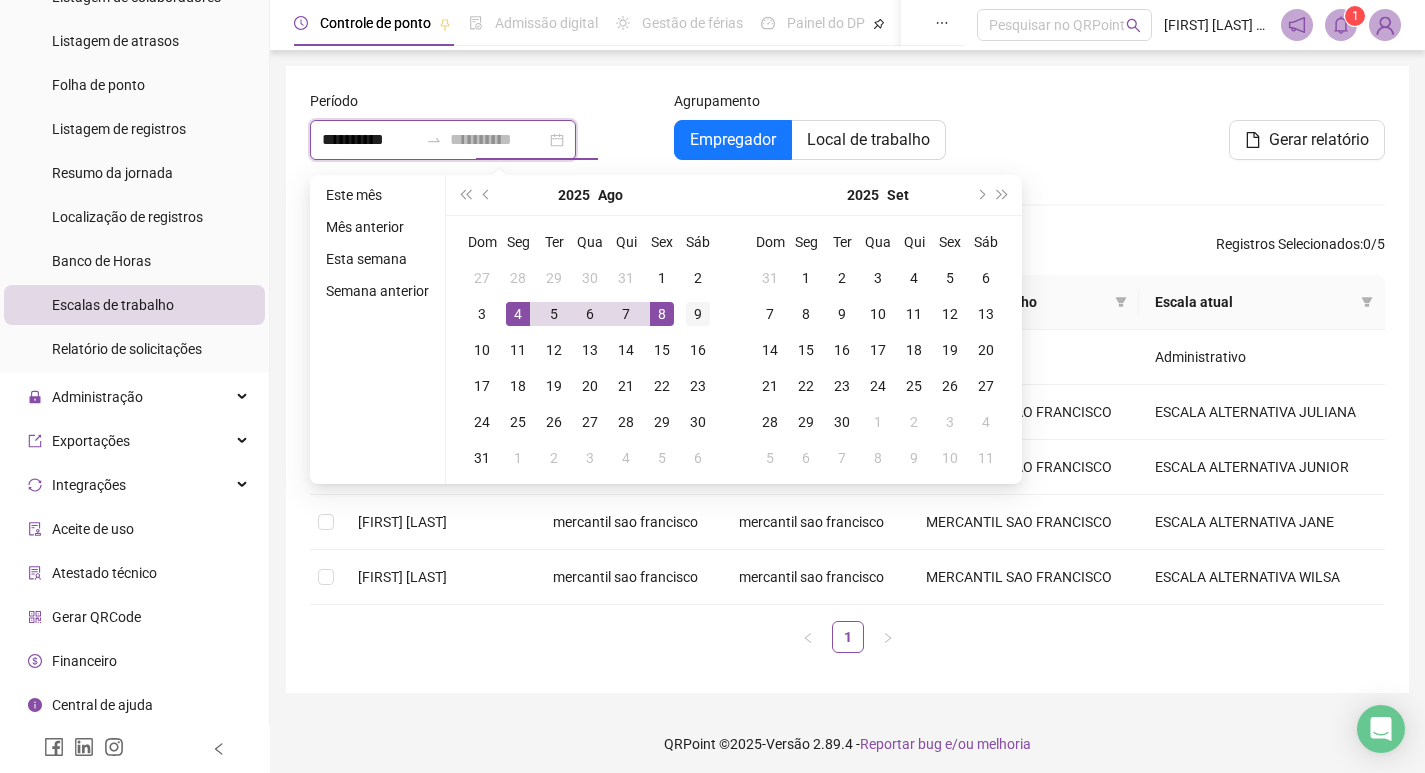 type on "**********" 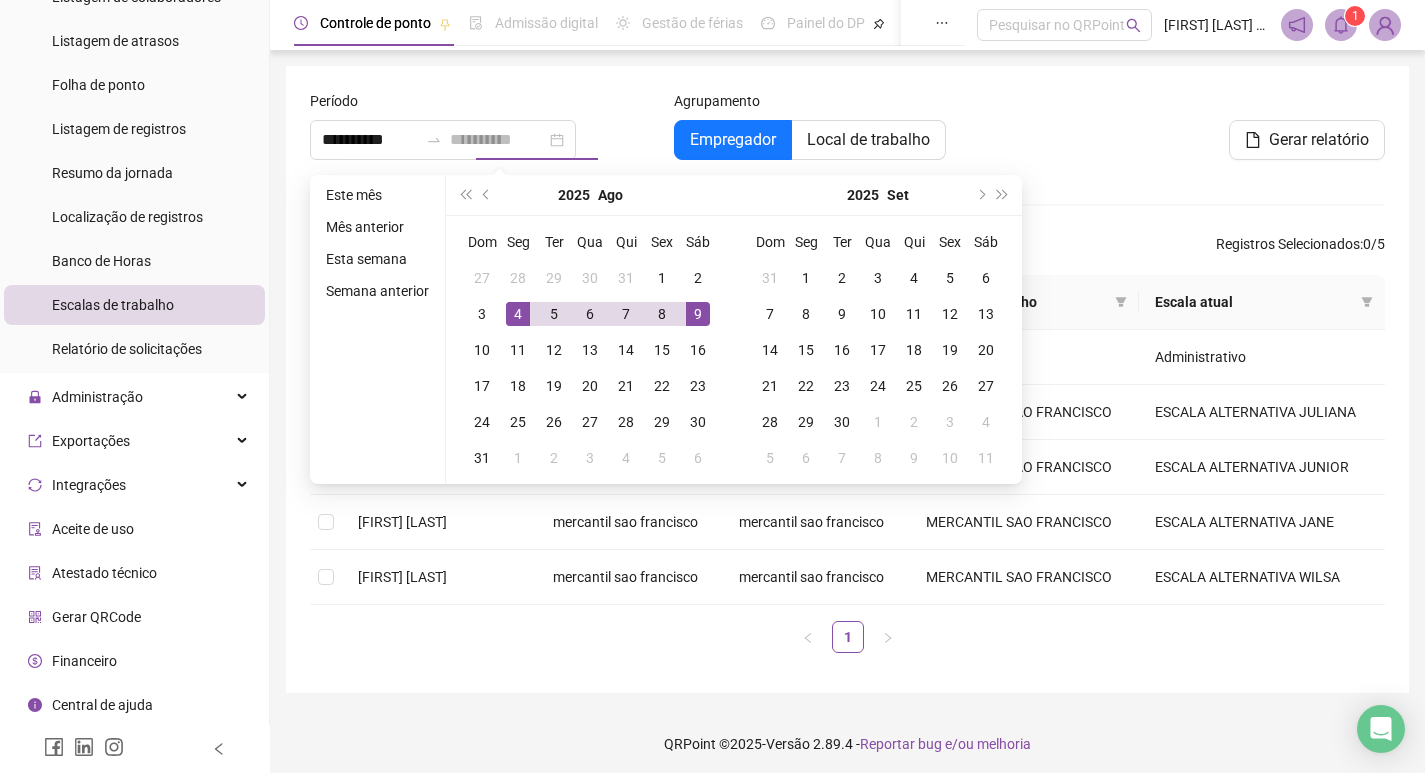 click on "9" at bounding box center (698, 314) 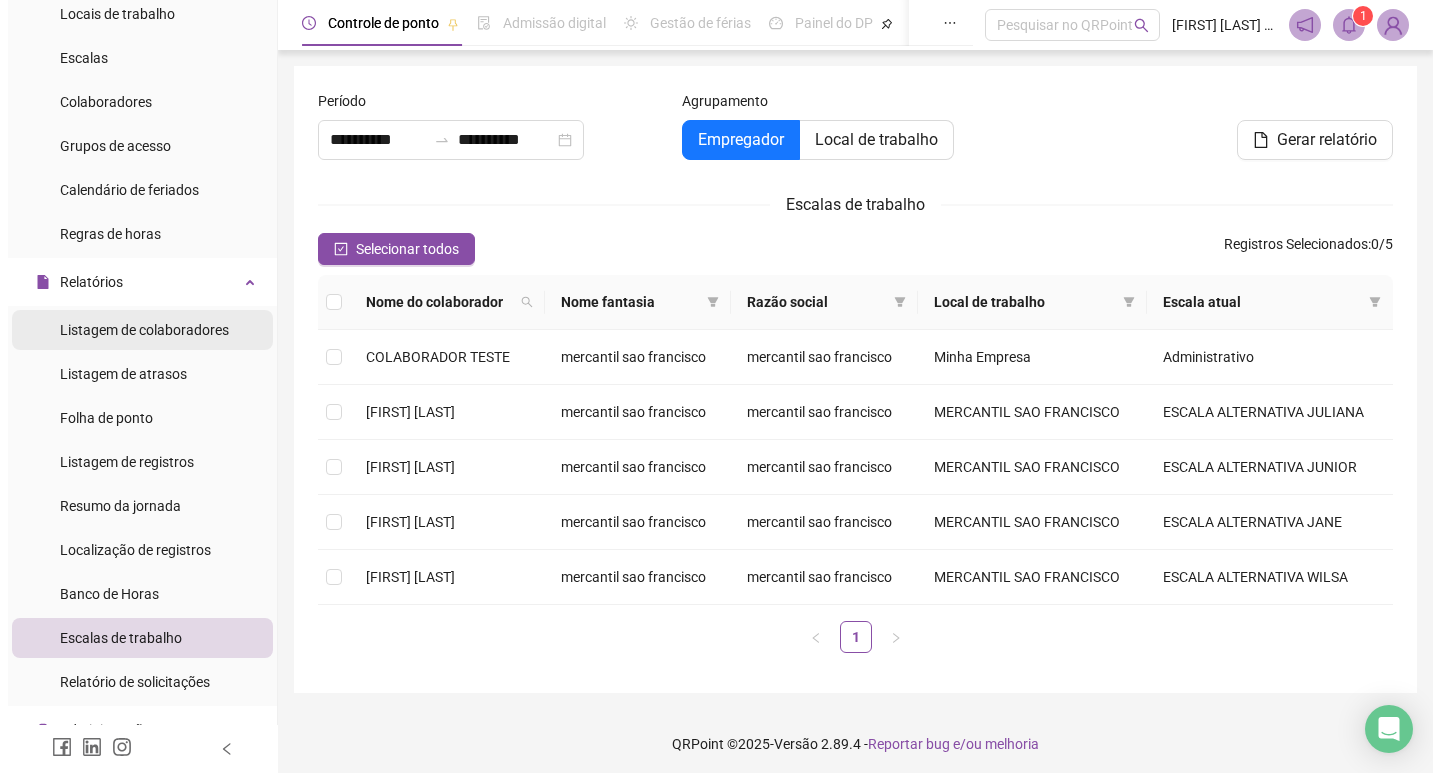 scroll, scrollTop: 0, scrollLeft: 0, axis: both 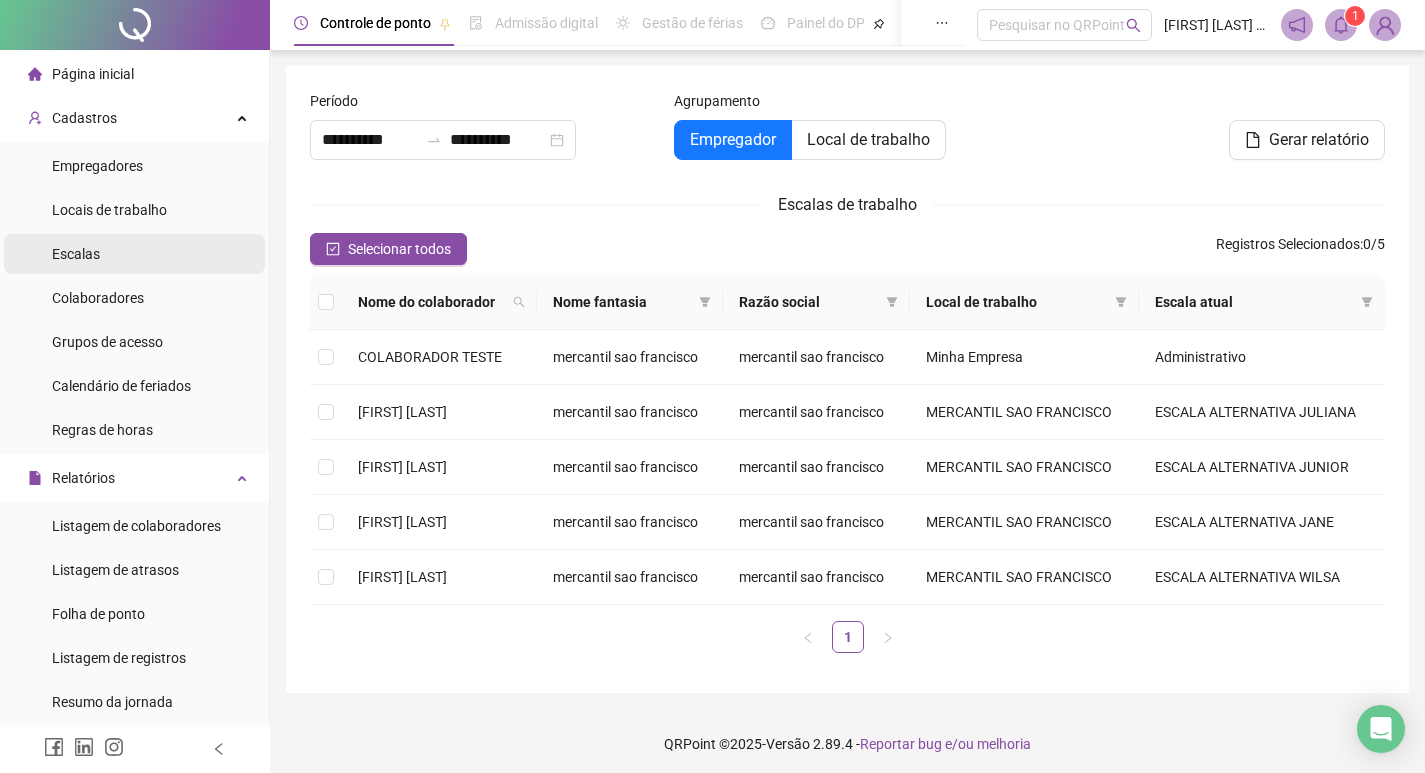 click on "Escalas" at bounding box center [134, 254] 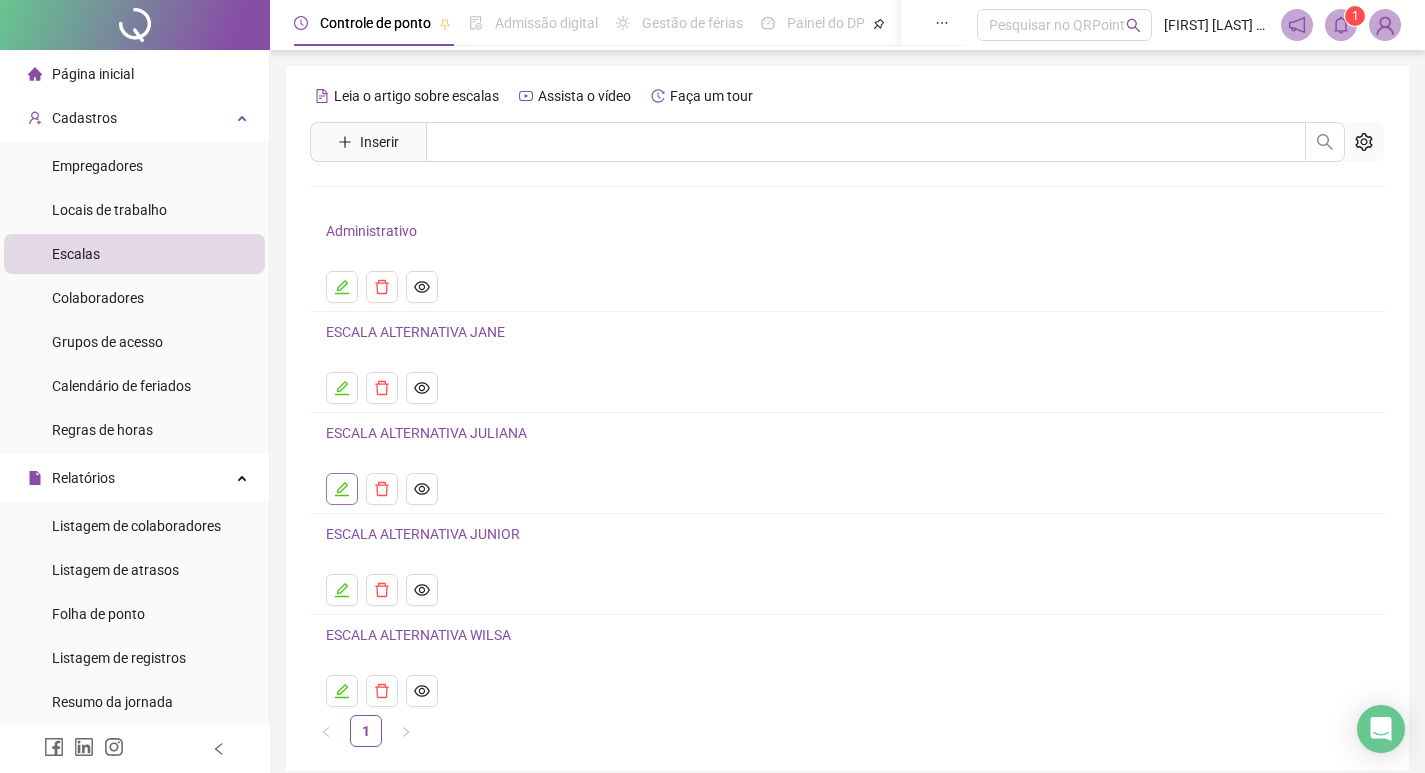 click 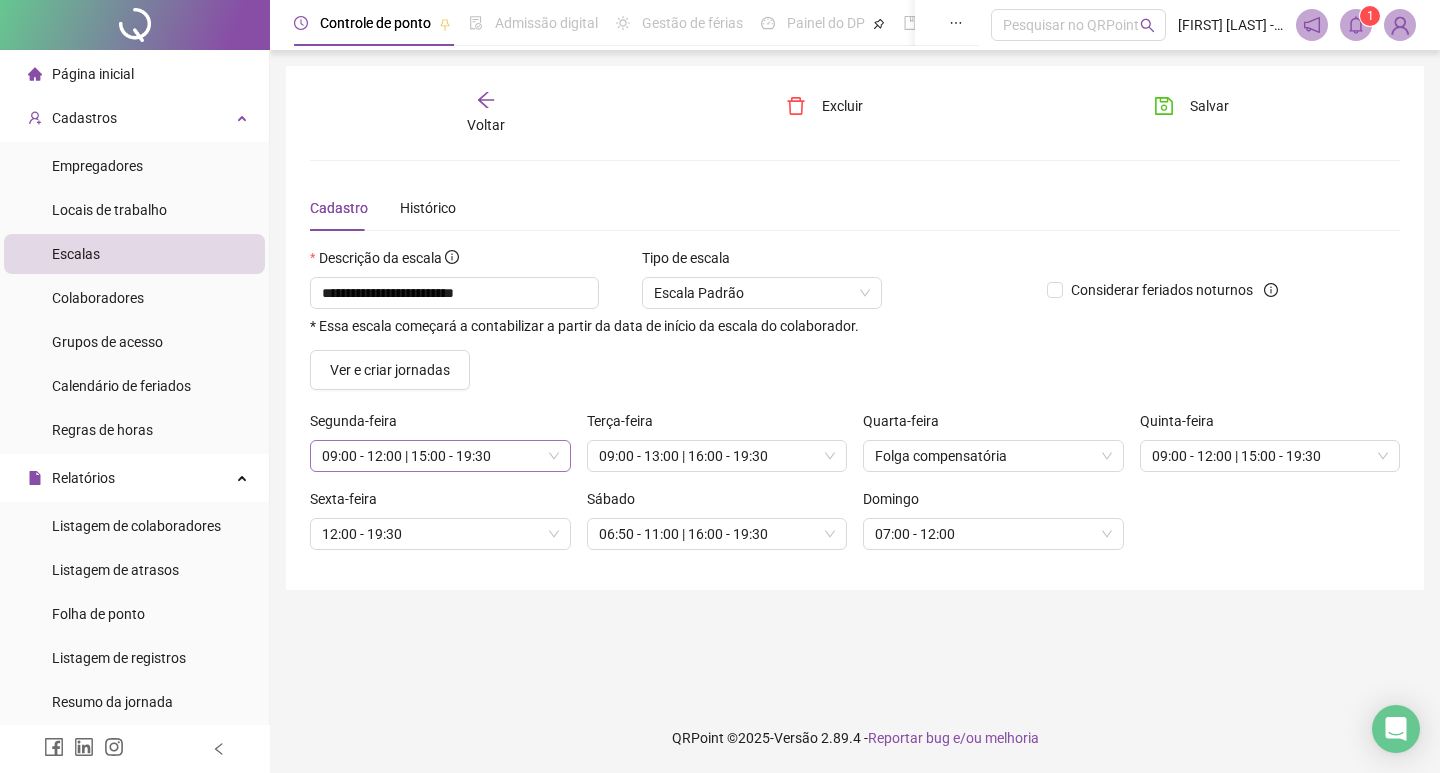 click on "09:00 - 12:00 | 15:00 - 19:30" at bounding box center [440, 456] 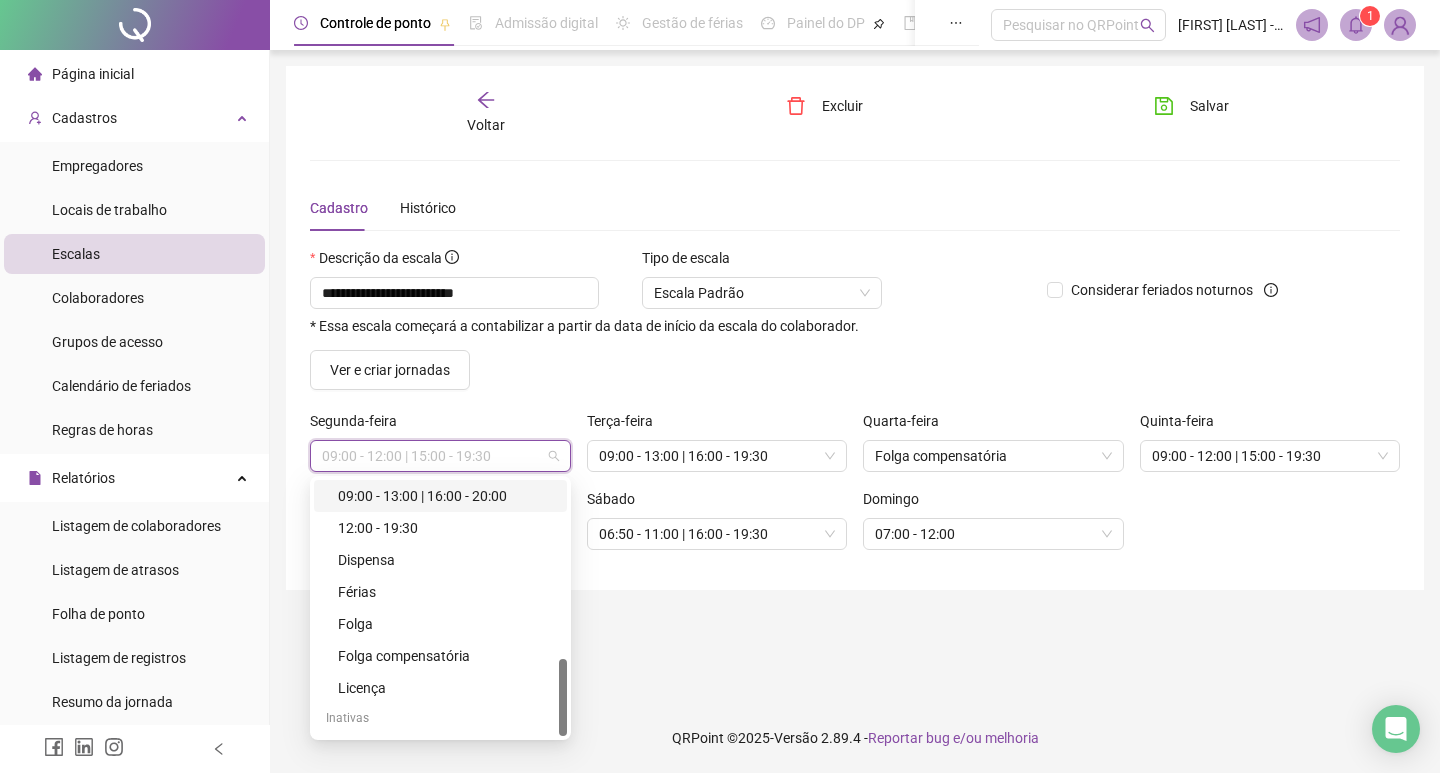 scroll, scrollTop: 554, scrollLeft: 0, axis: vertical 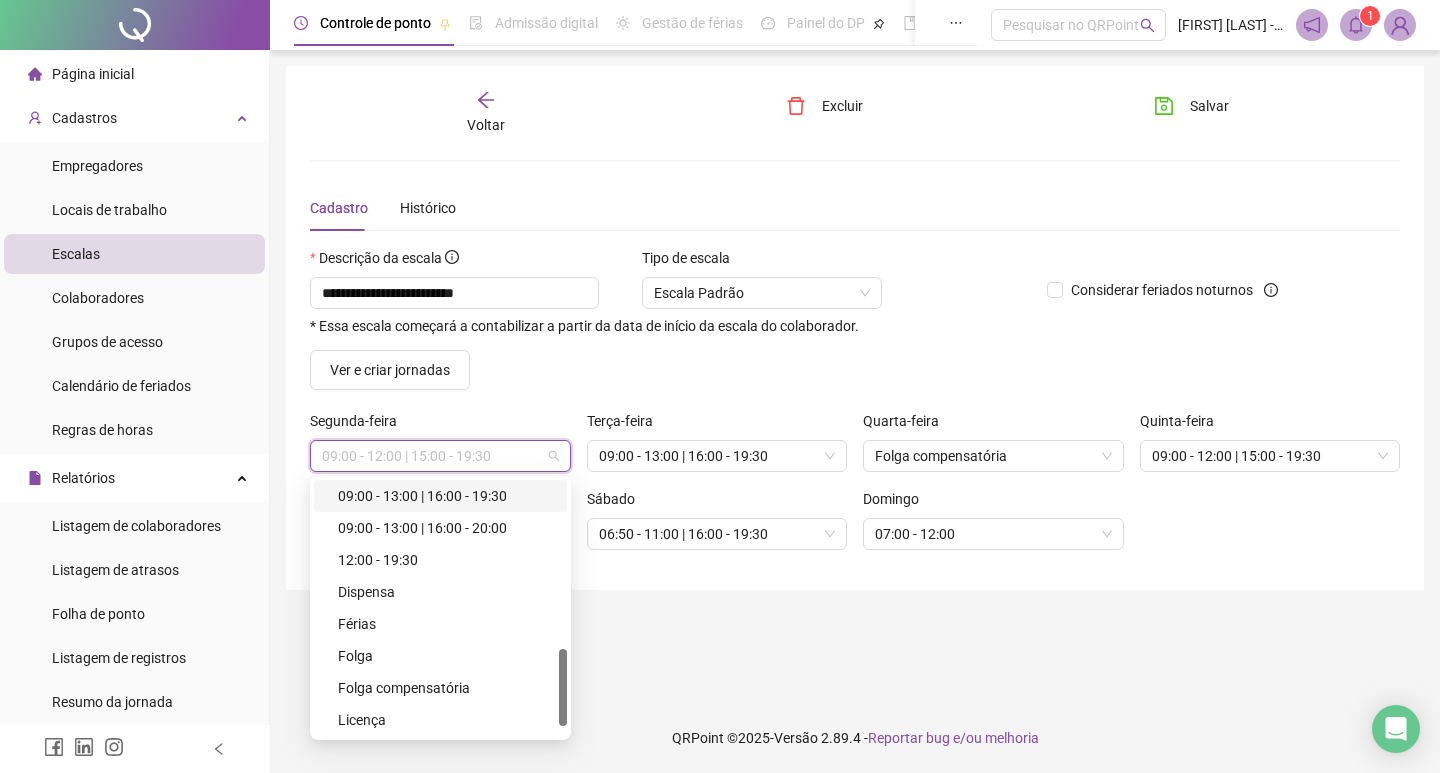 click on "09:00 - 13:00 | 16:00 - 19:30" at bounding box center (446, 496) 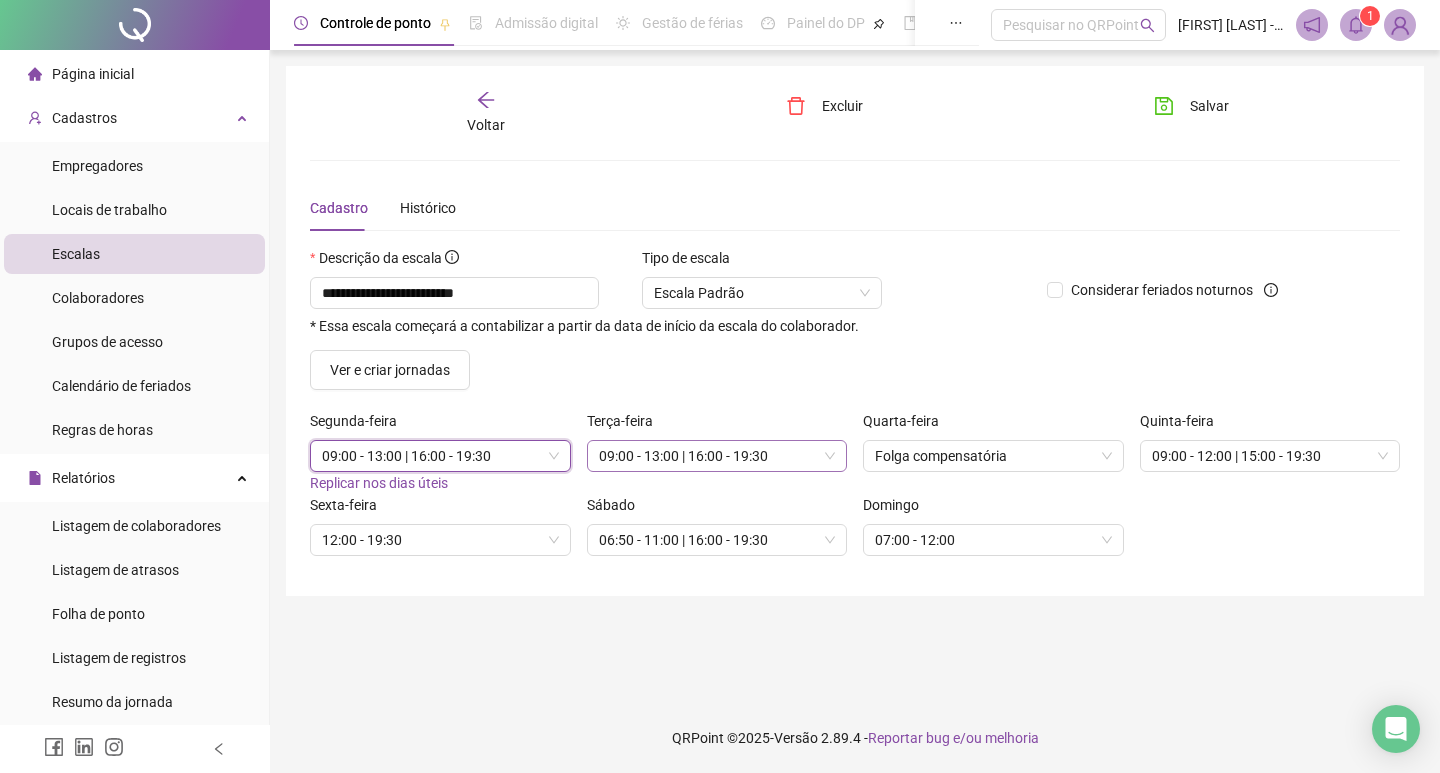 click on "09:00 - 13:00 | 16:00 - 19:30" at bounding box center [717, 456] 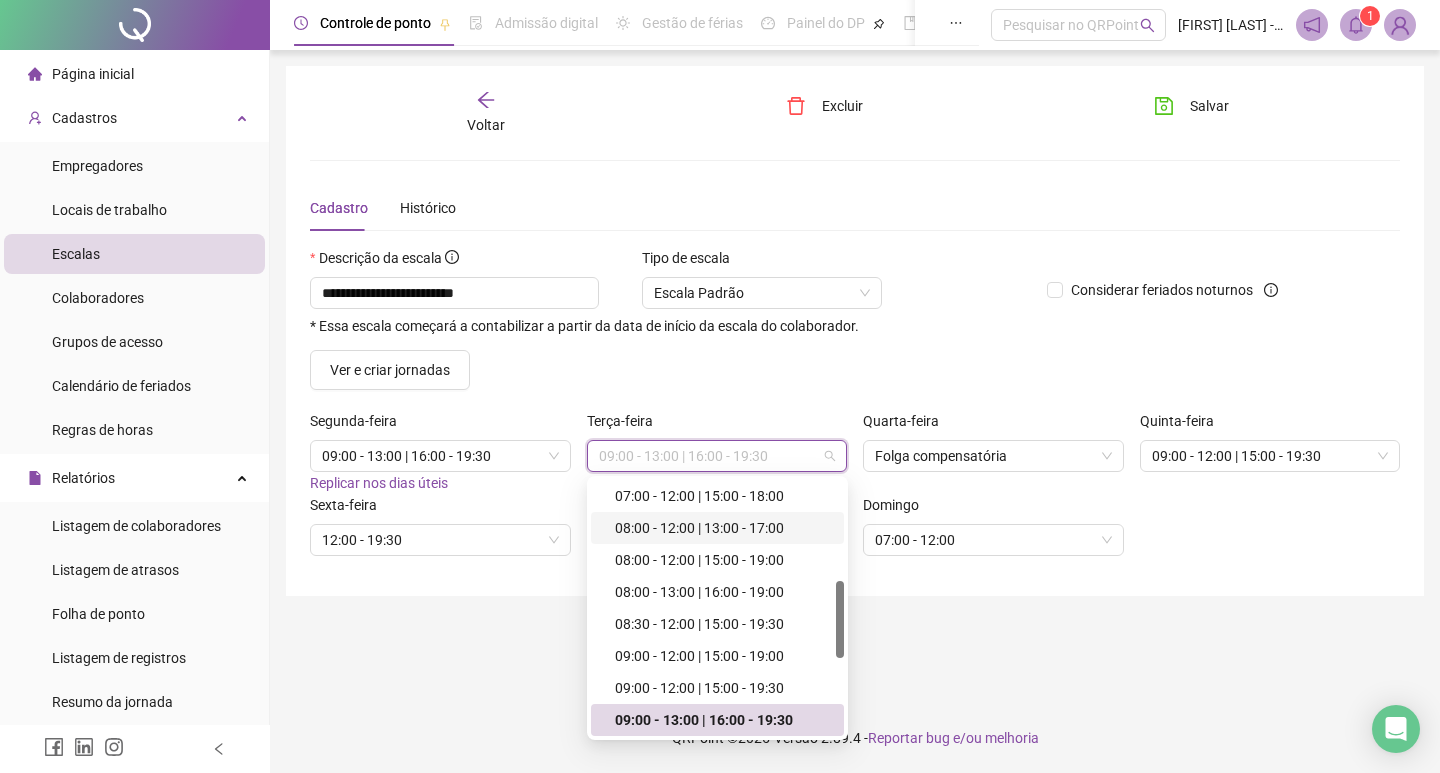 scroll, scrollTop: 586, scrollLeft: 0, axis: vertical 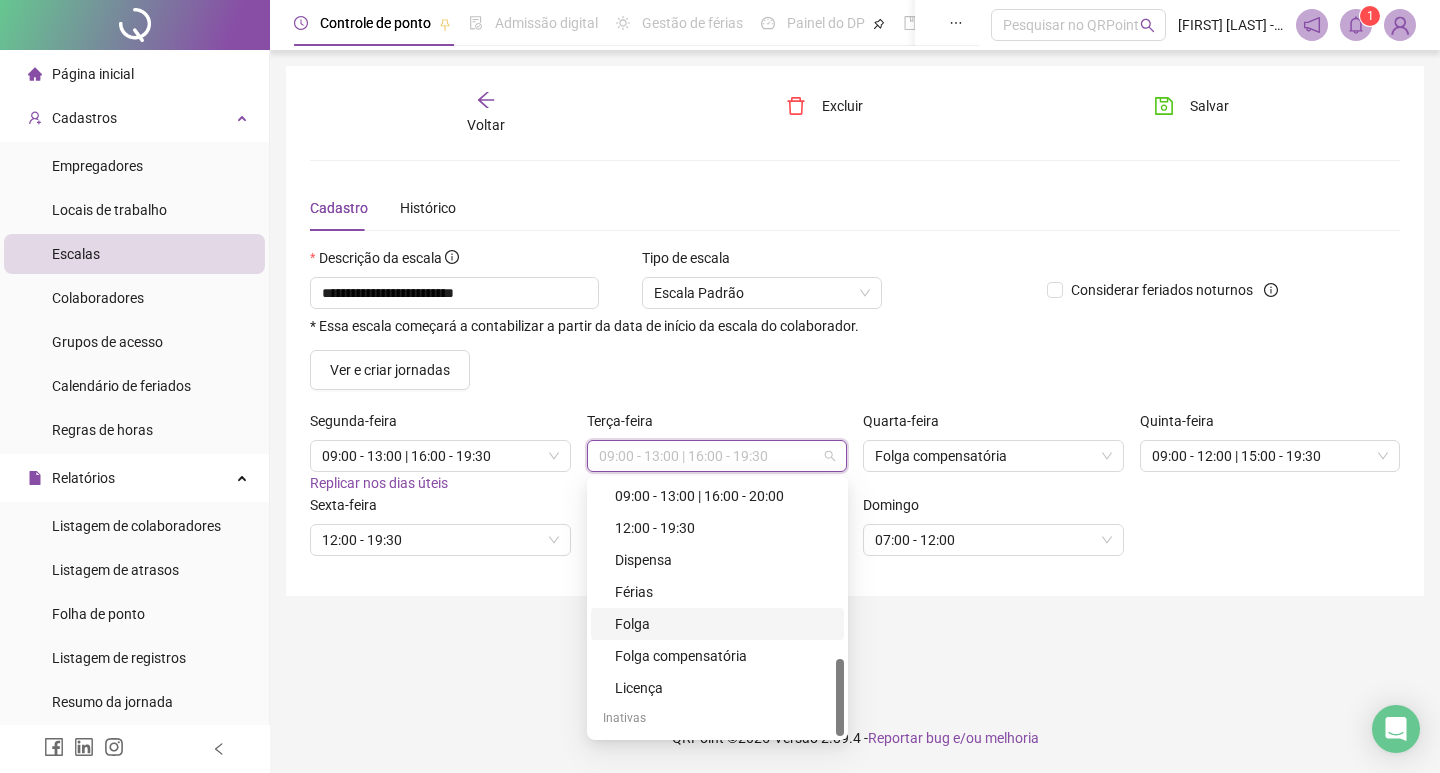 click on "Folga" at bounding box center [723, 624] 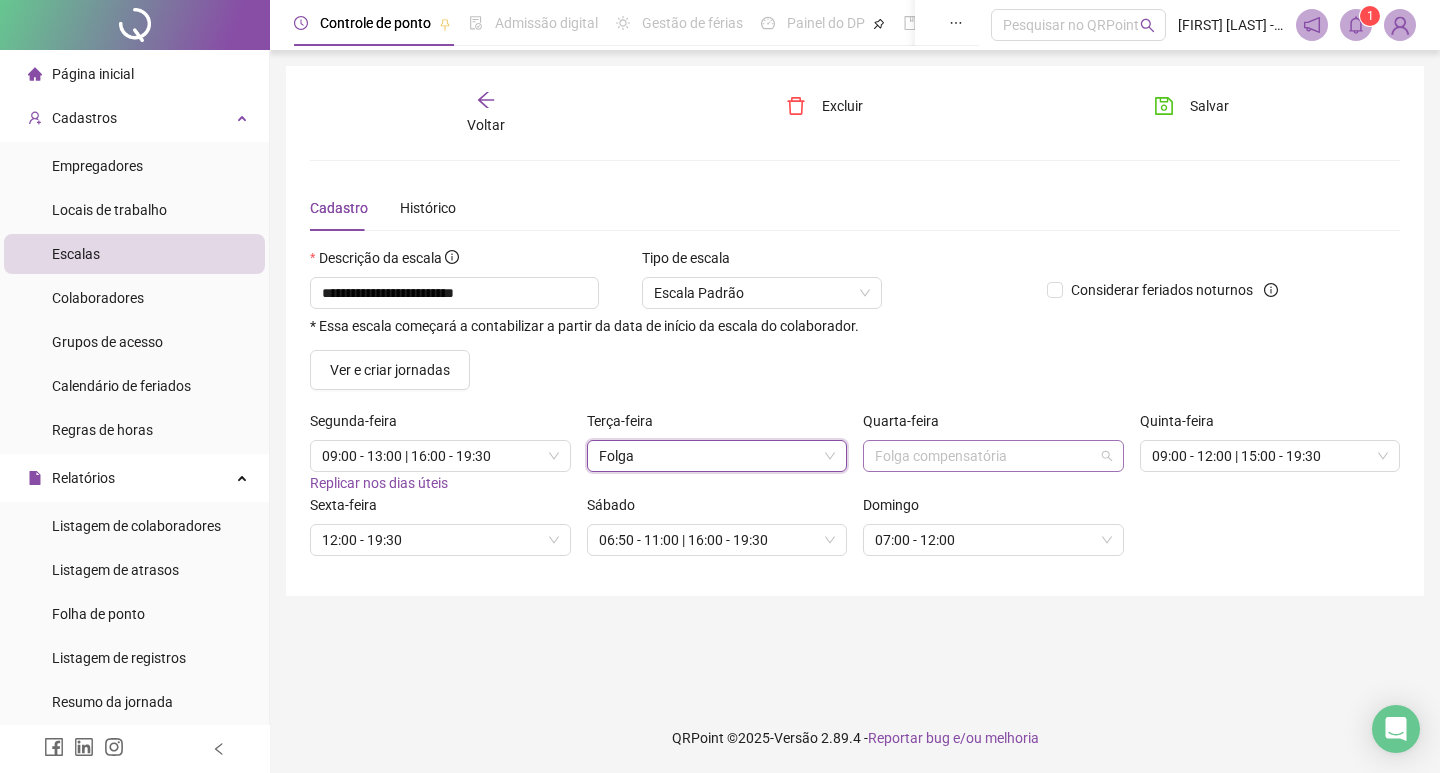 scroll, scrollTop: 522, scrollLeft: 0, axis: vertical 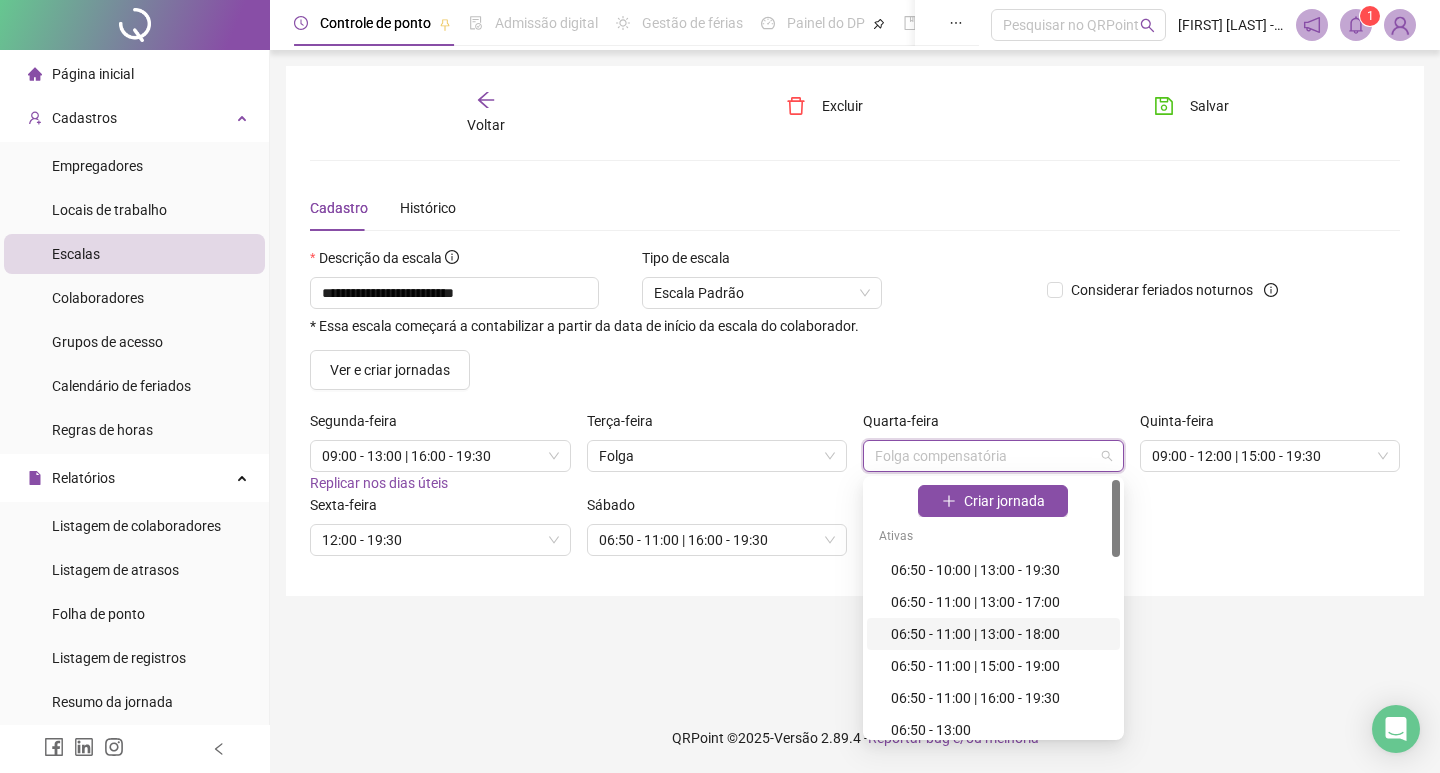 click on "06:50 - 11:00 | 13:00 - 18:00" at bounding box center (999, 634) 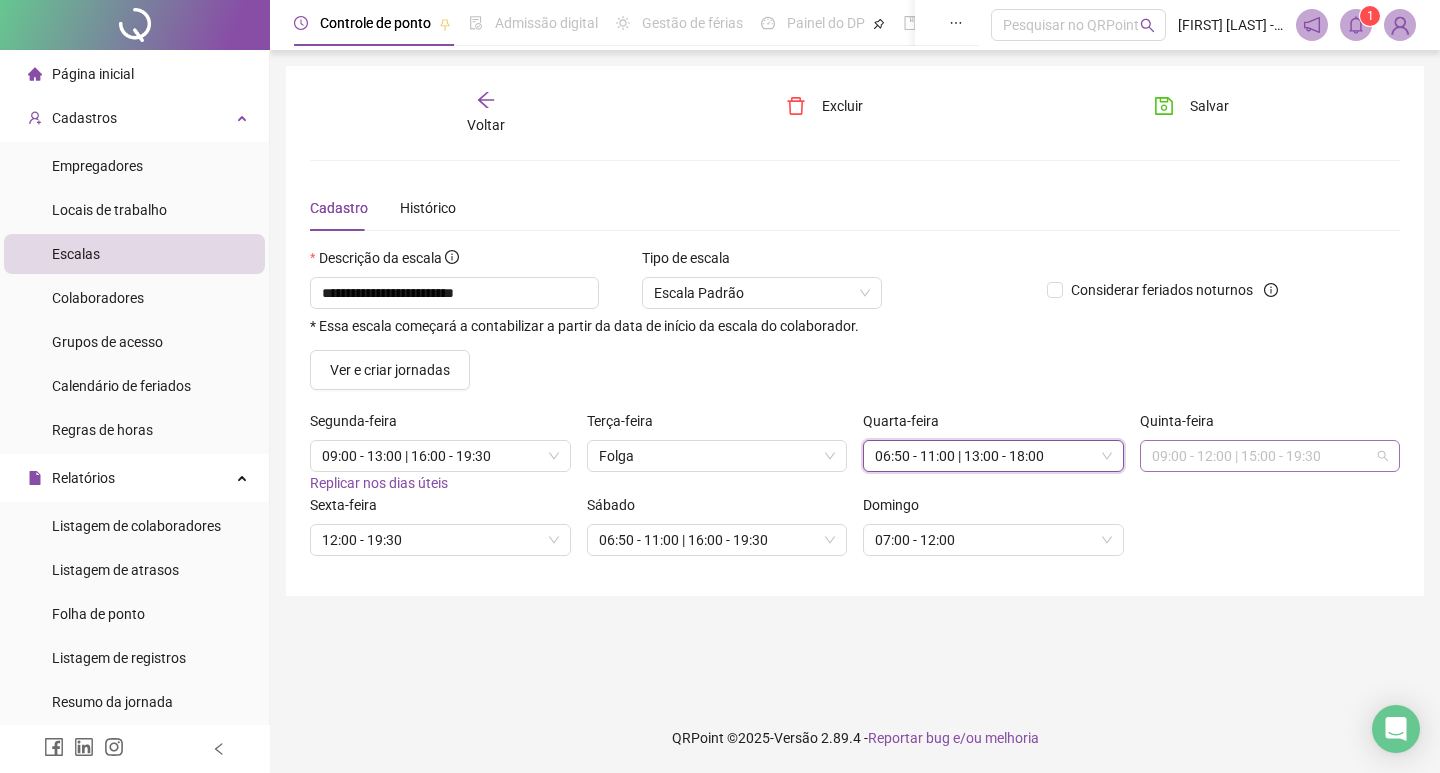click on "09:00 - 12:00 | 15:00 - 19:30" at bounding box center [1270, 456] 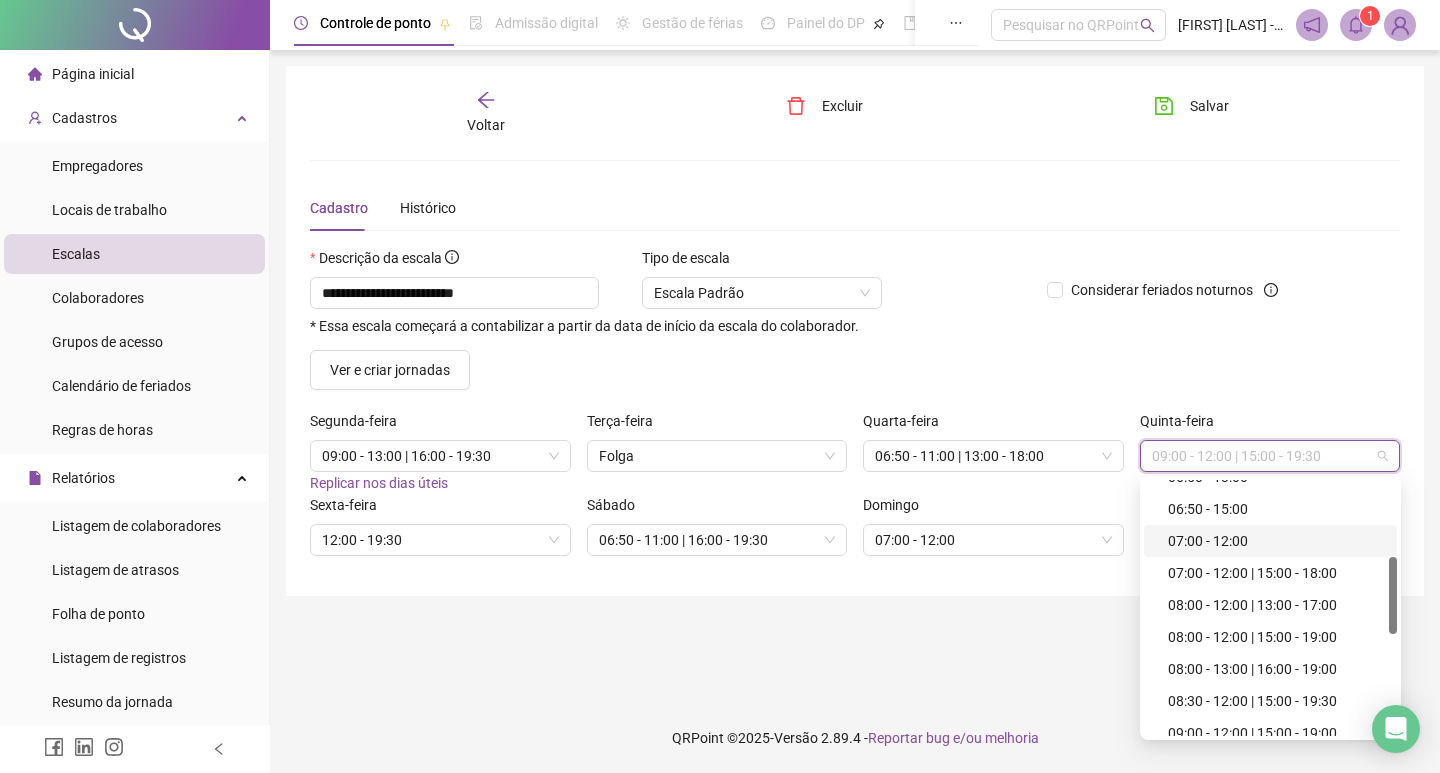 scroll, scrollTop: 586, scrollLeft: 0, axis: vertical 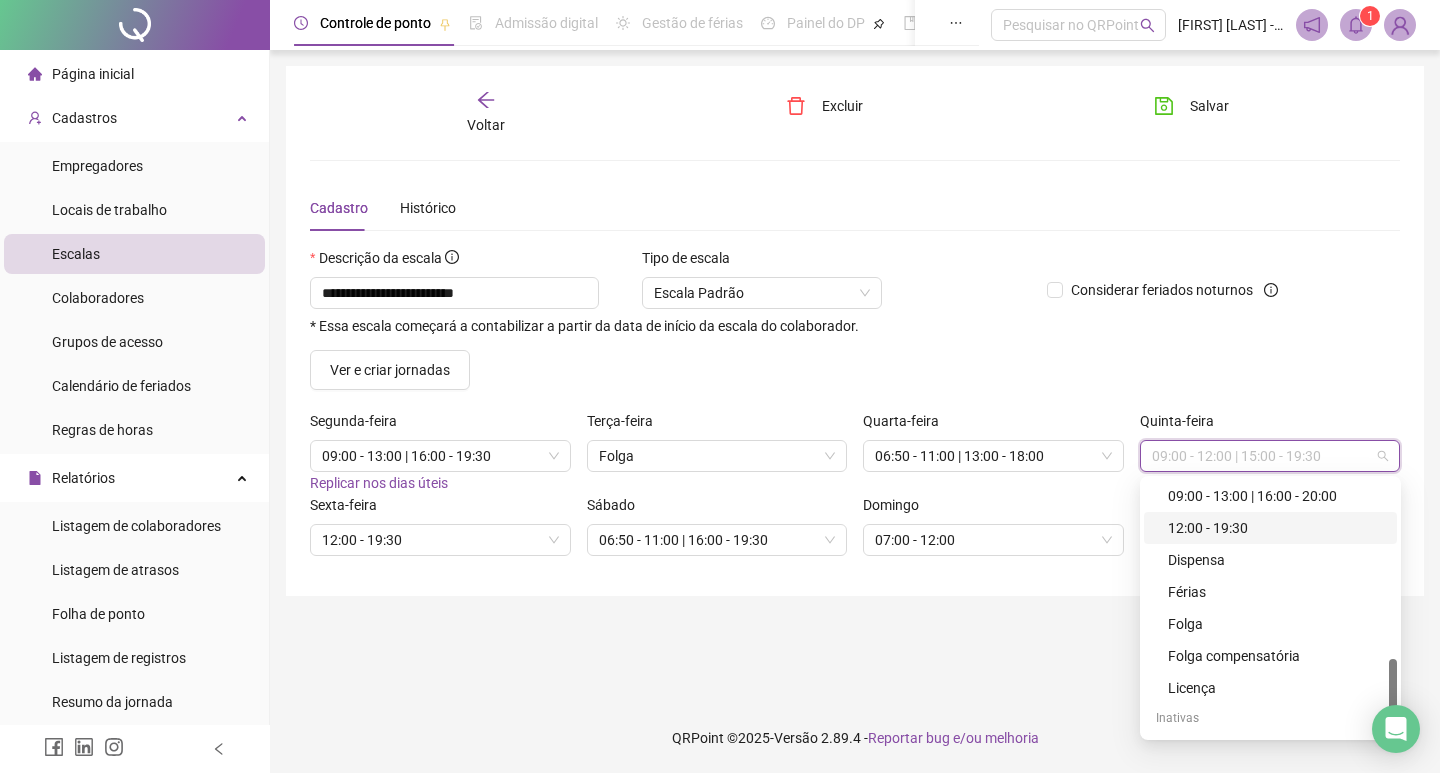 click on "12:00 - 19:30" at bounding box center (1276, 528) 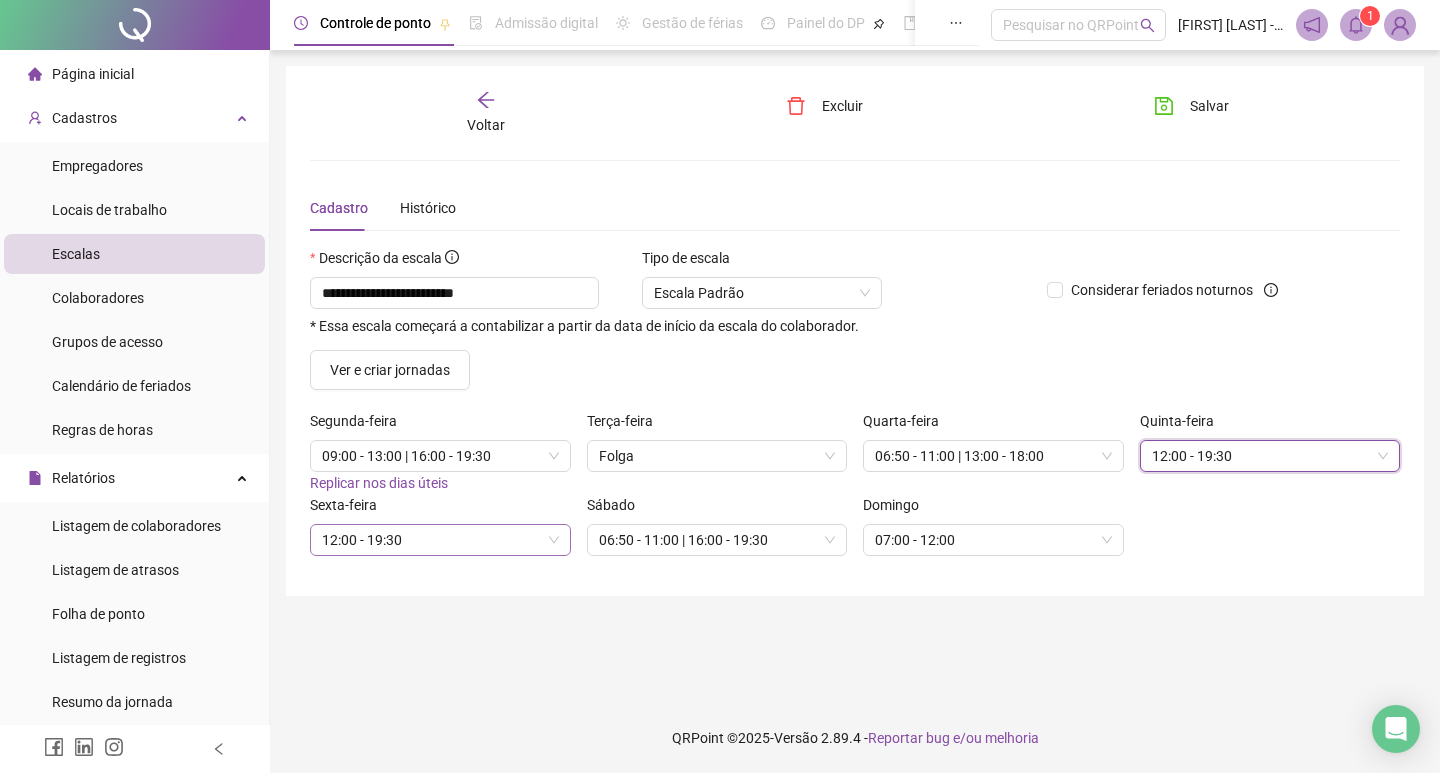 click on "12:00 - 19:30" at bounding box center [440, 540] 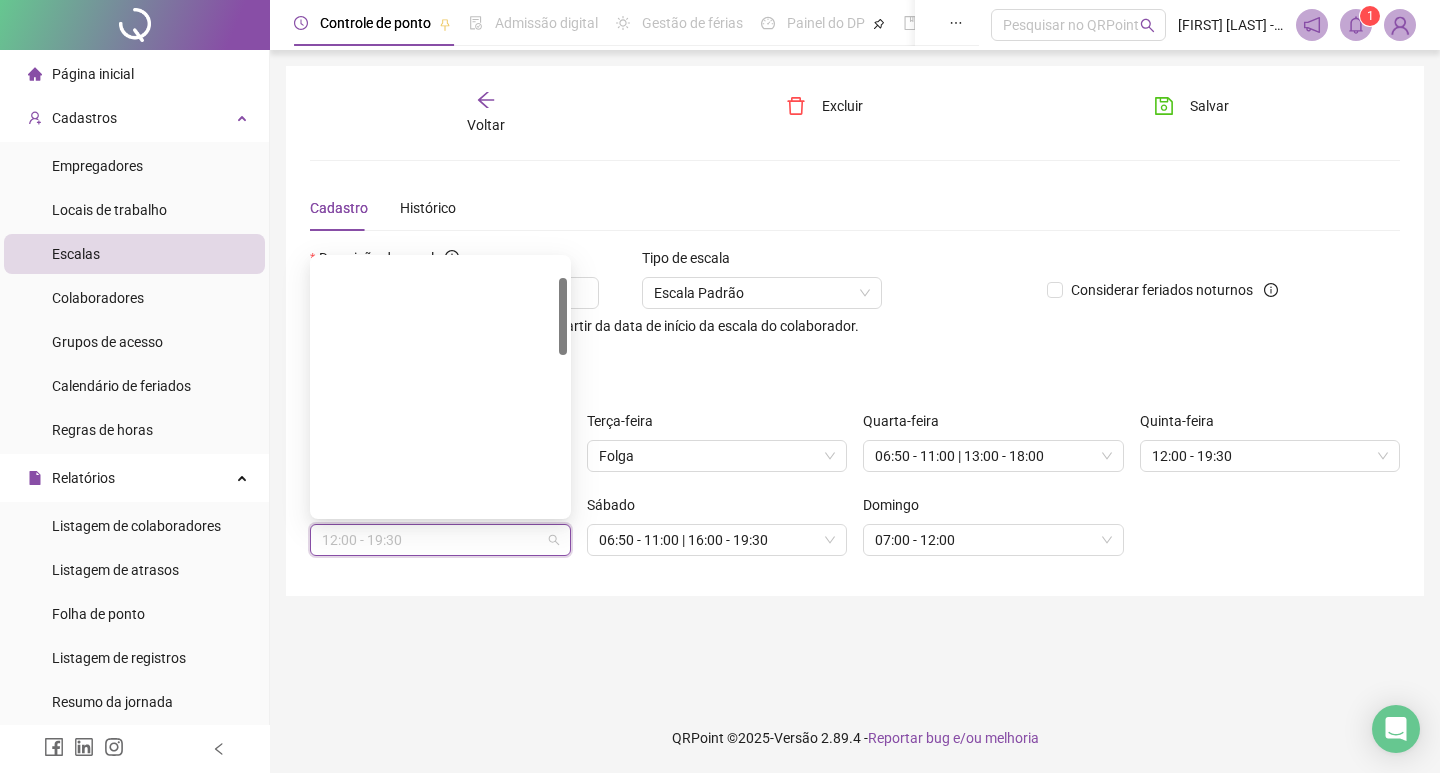 scroll, scrollTop: 61, scrollLeft: 0, axis: vertical 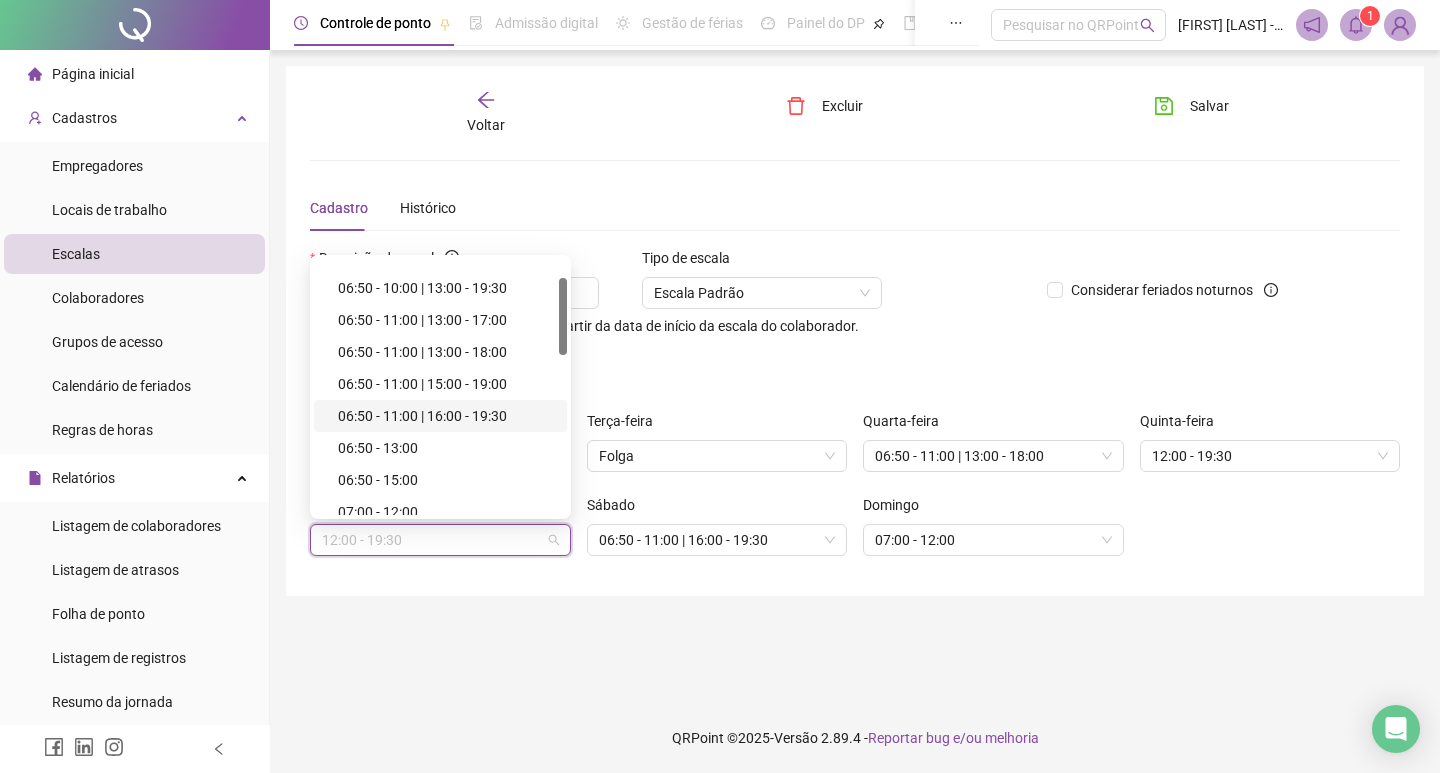 click on "06:50 - 11:00 | 16:00 - 19:30" at bounding box center [446, 416] 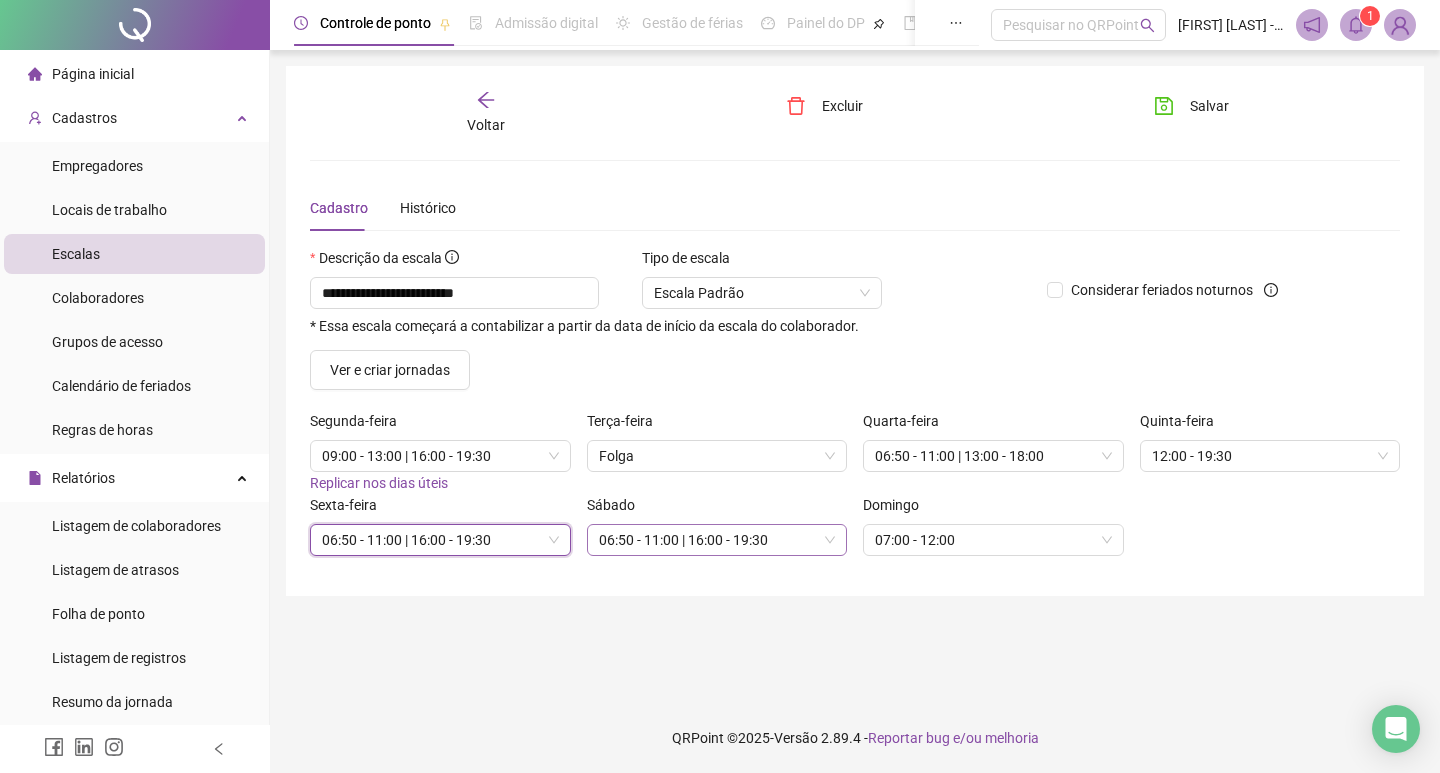 click on "06:50 - 11:00 | 16:00 - 19:30" at bounding box center [717, 540] 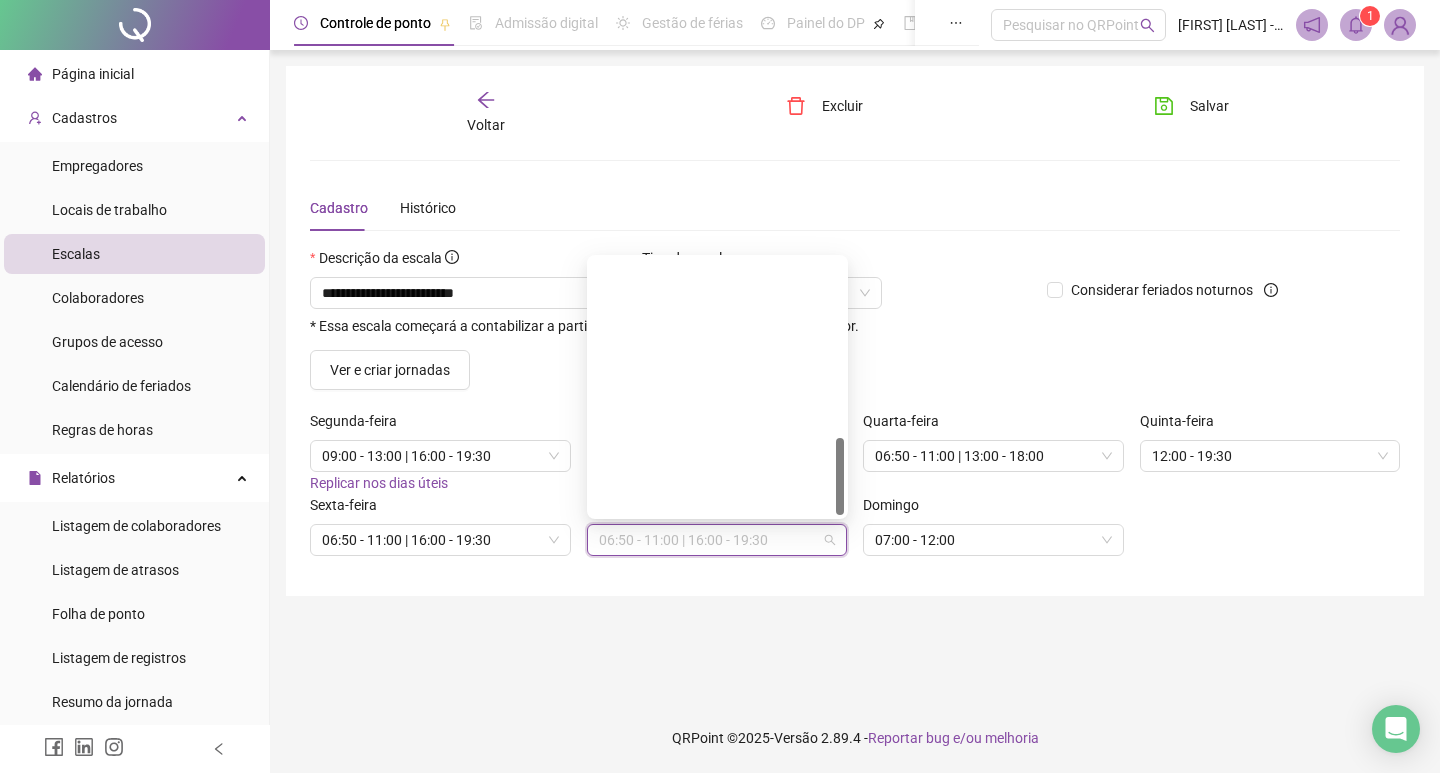 scroll, scrollTop: 586, scrollLeft: 0, axis: vertical 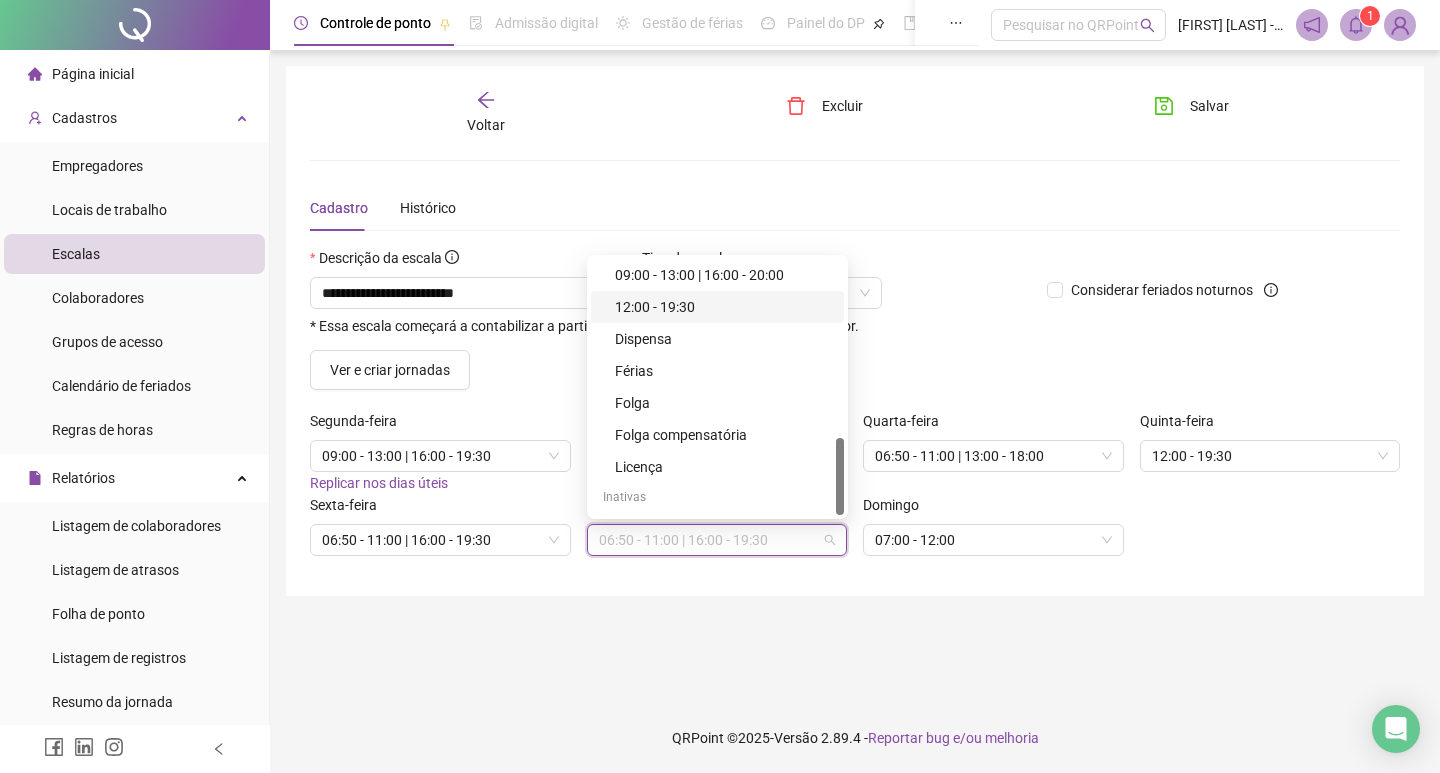 click on "12:00 - 19:30" at bounding box center (723, 307) 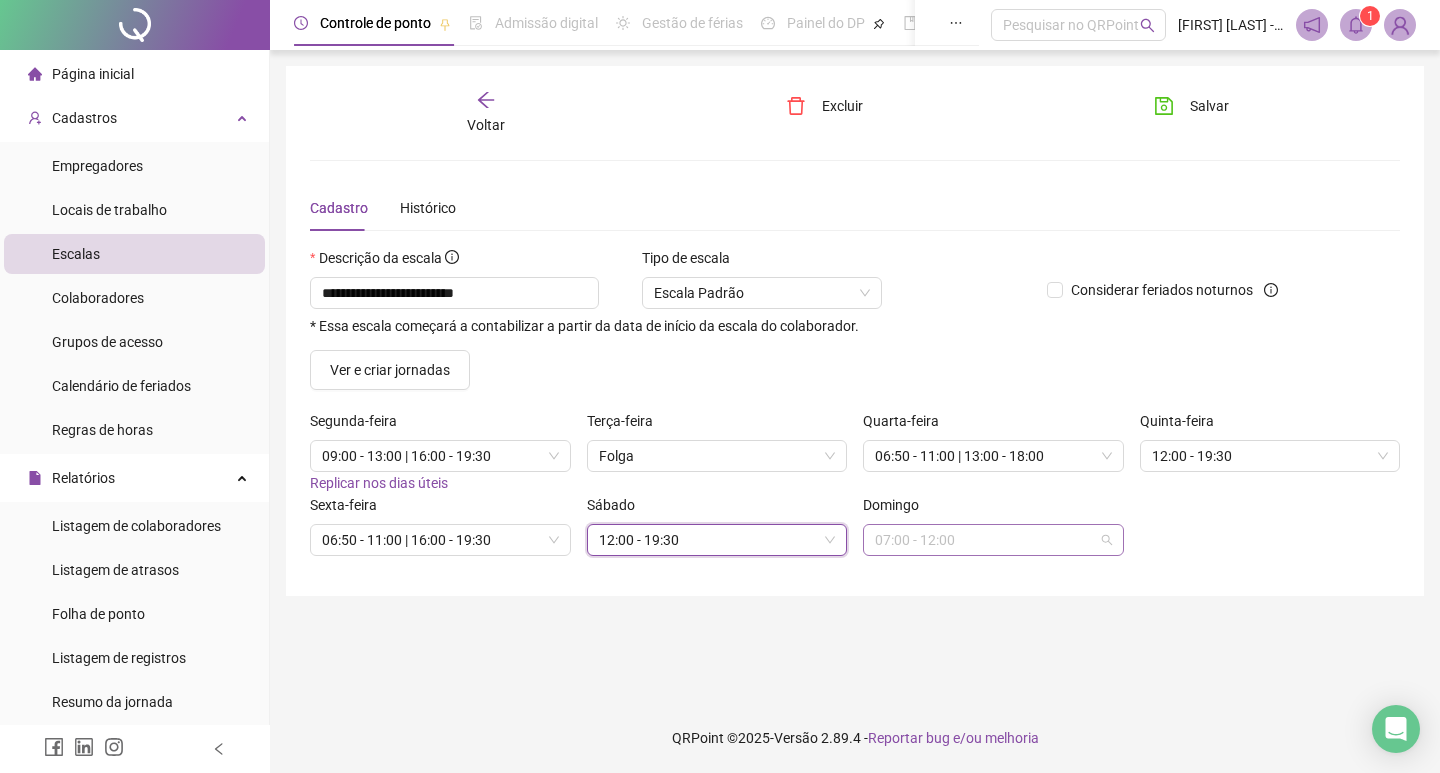 click on "07:00 - 12:00" at bounding box center (993, 540) 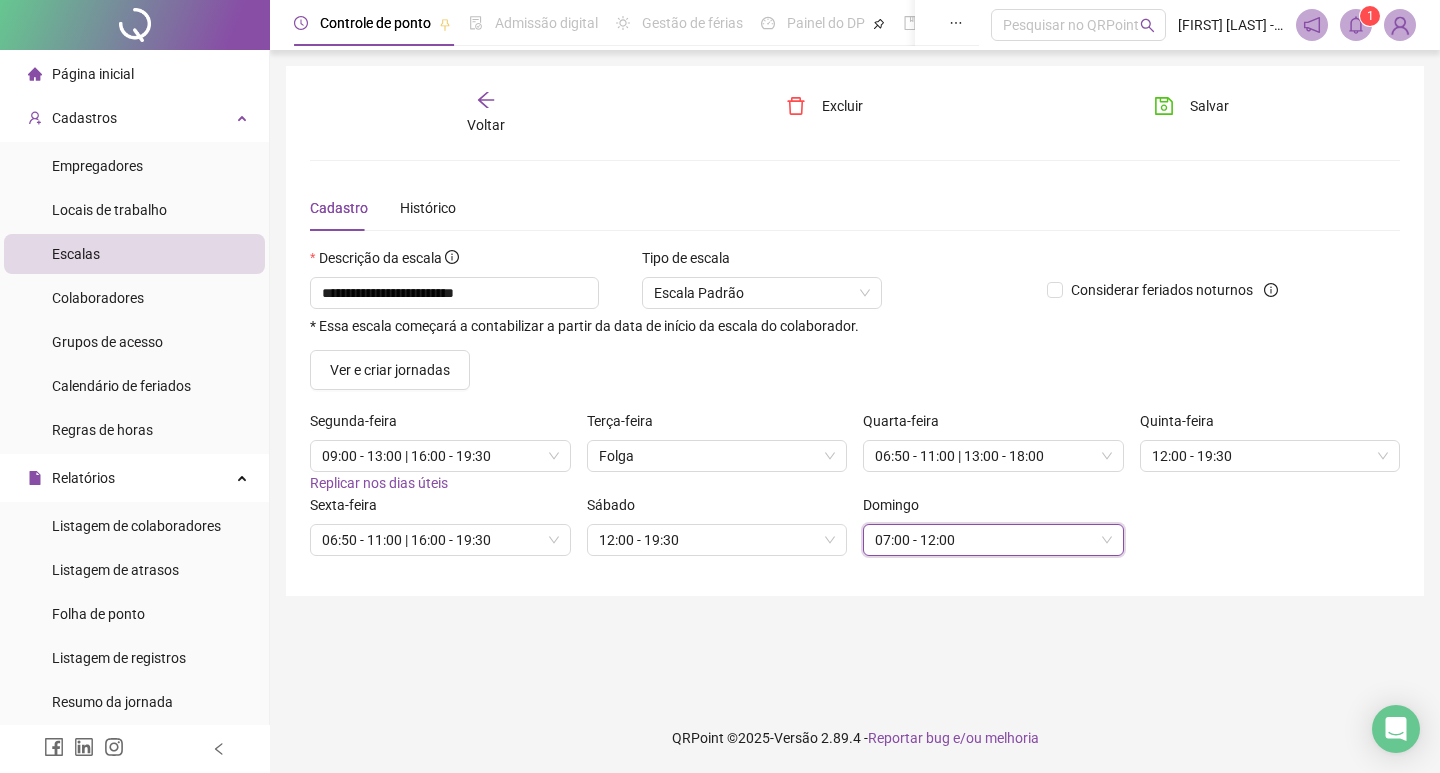 click on "07:00 - 12:00" at bounding box center [993, 540] 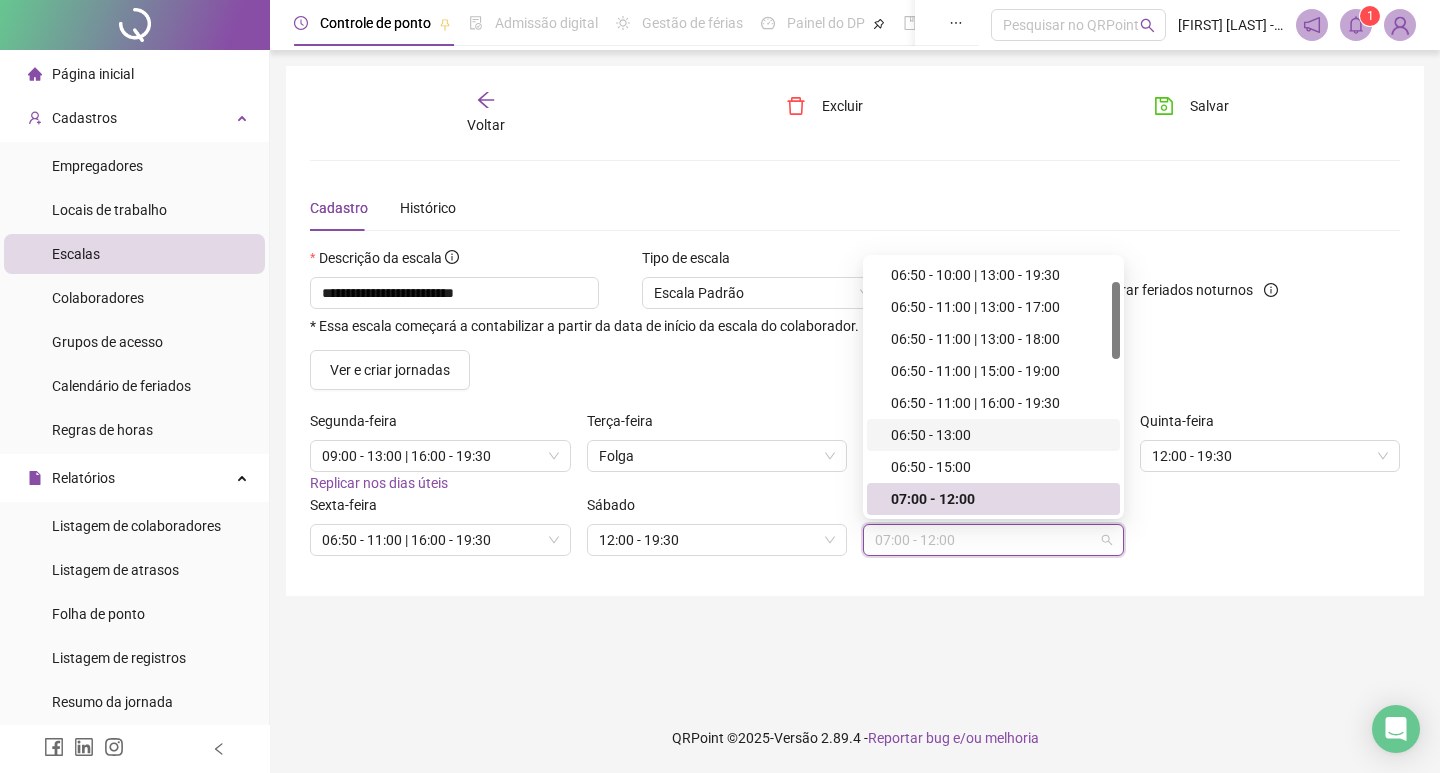 scroll, scrollTop: 586, scrollLeft: 0, axis: vertical 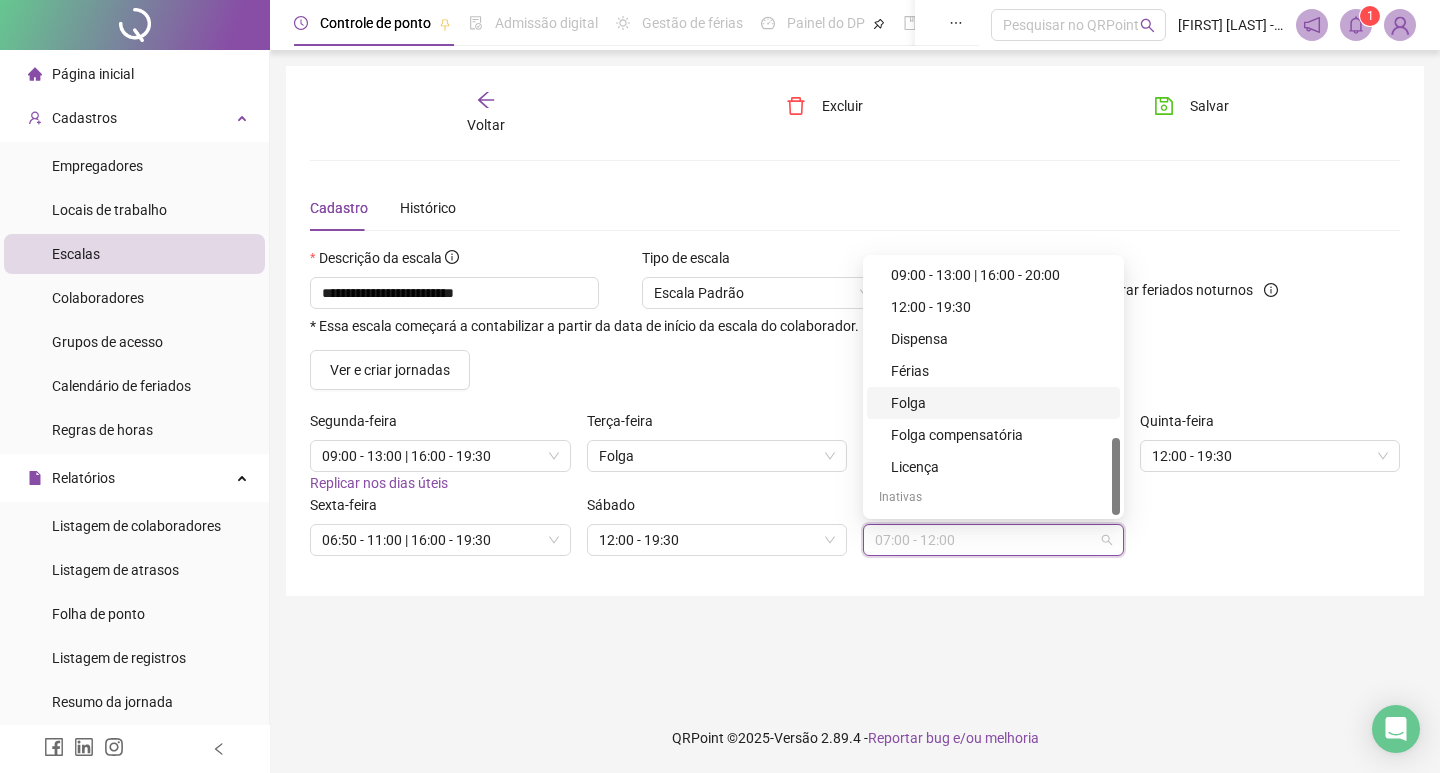 click on "Folga" at bounding box center [999, 403] 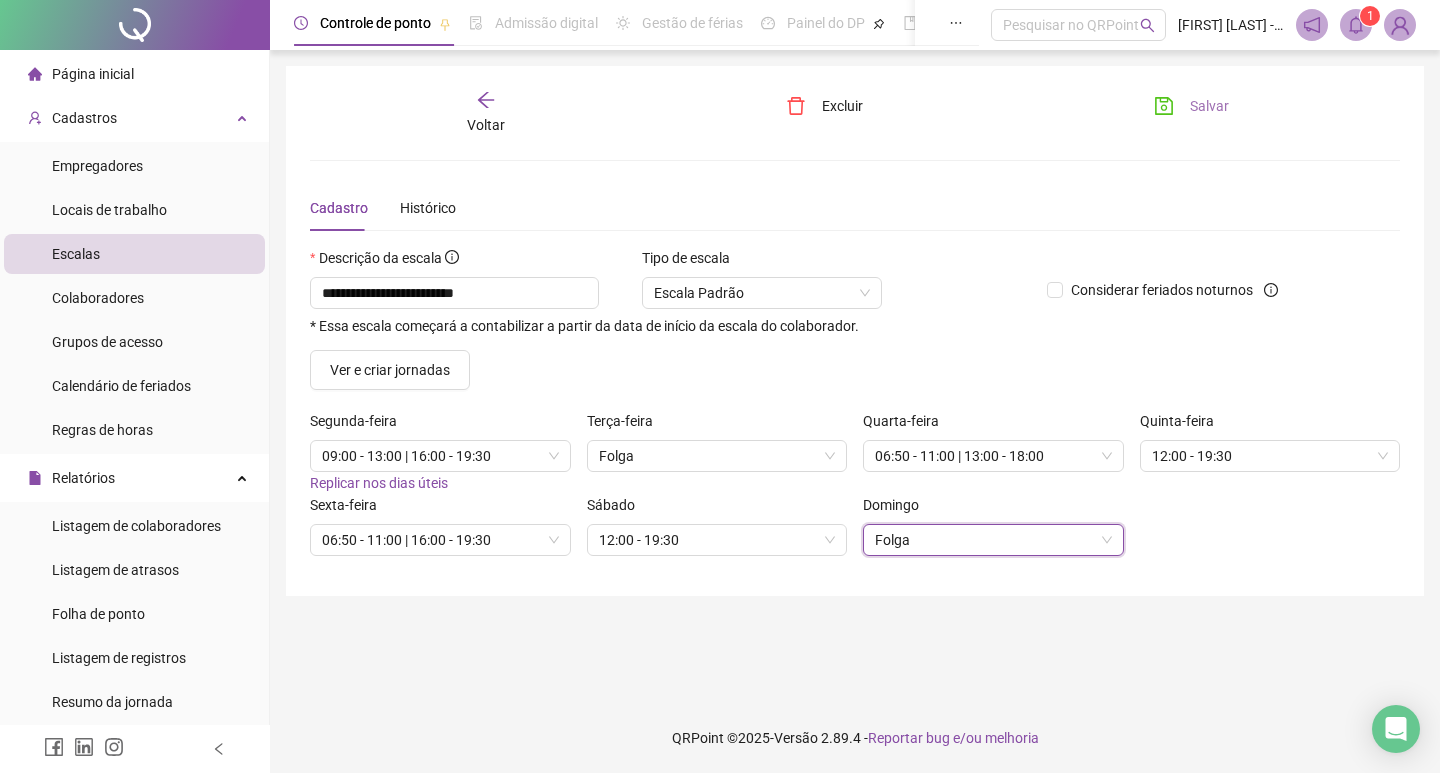 click on "Salvar" at bounding box center (1209, 106) 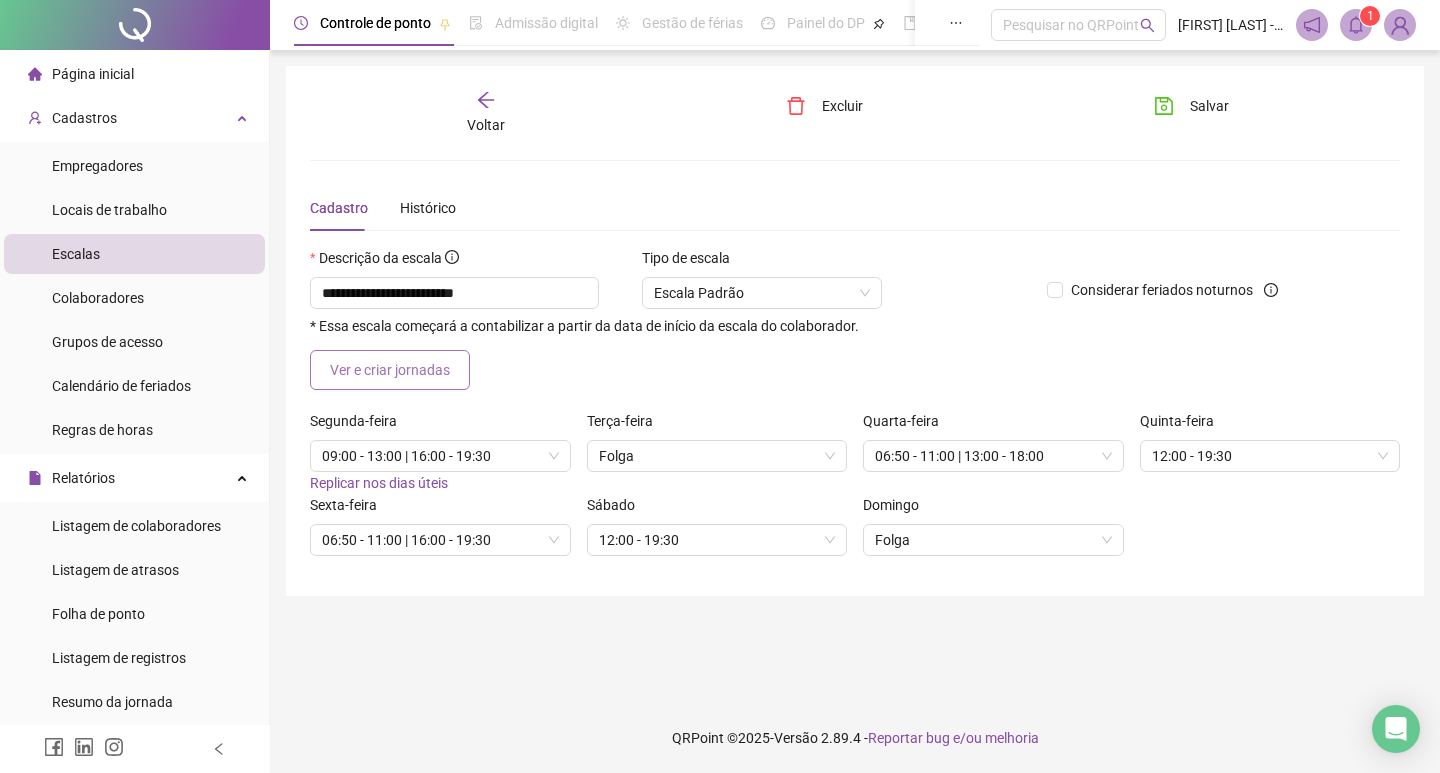 click on "Ver e criar jornadas" at bounding box center [390, 370] 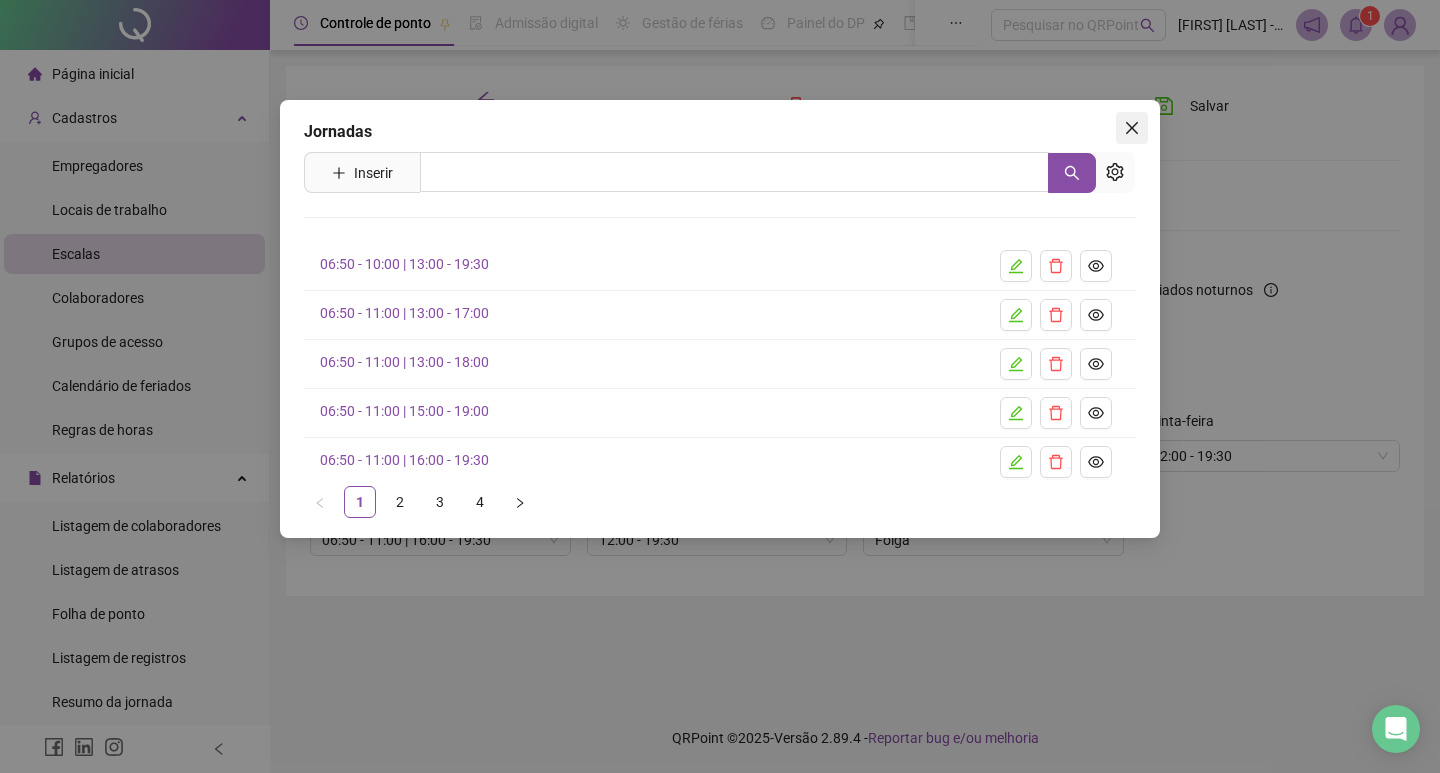 click at bounding box center (1132, 128) 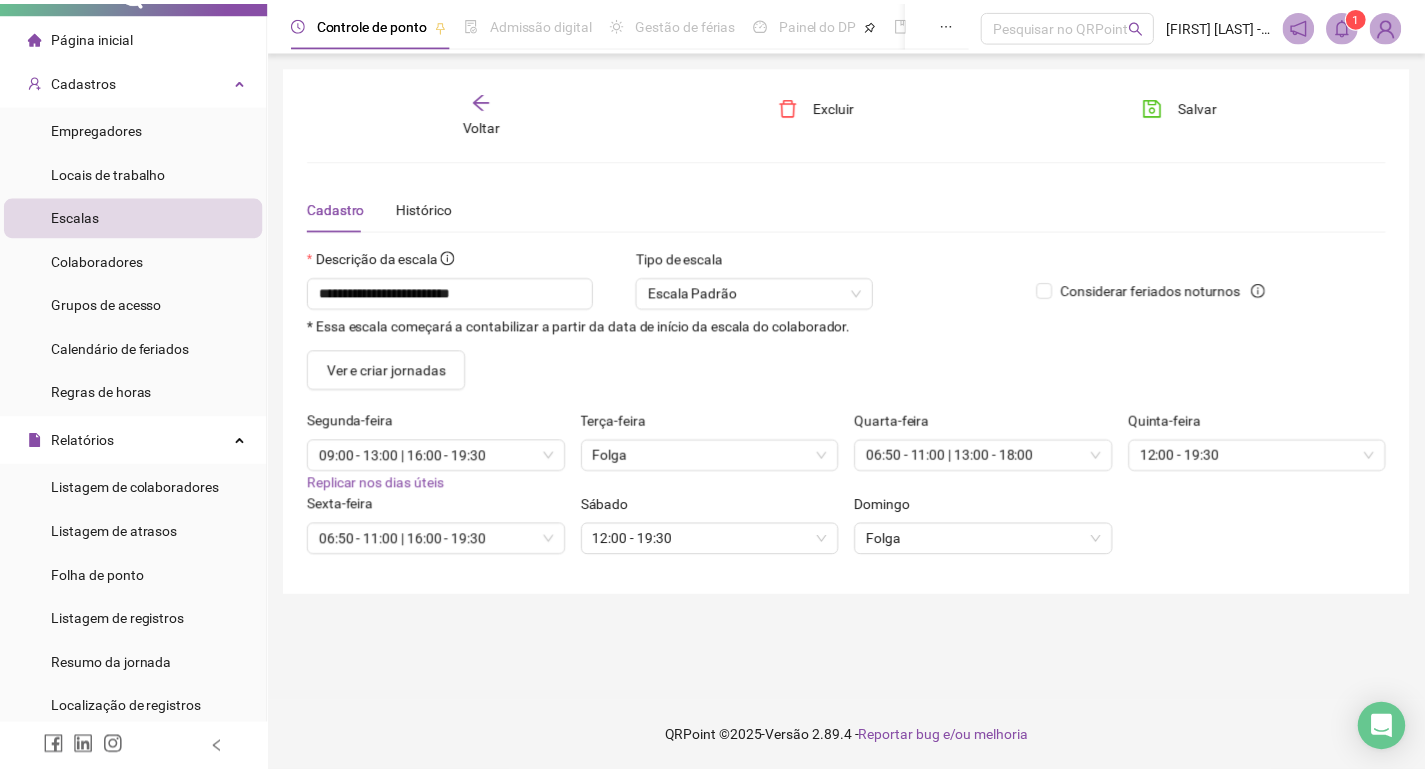 scroll, scrollTop: 0, scrollLeft: 0, axis: both 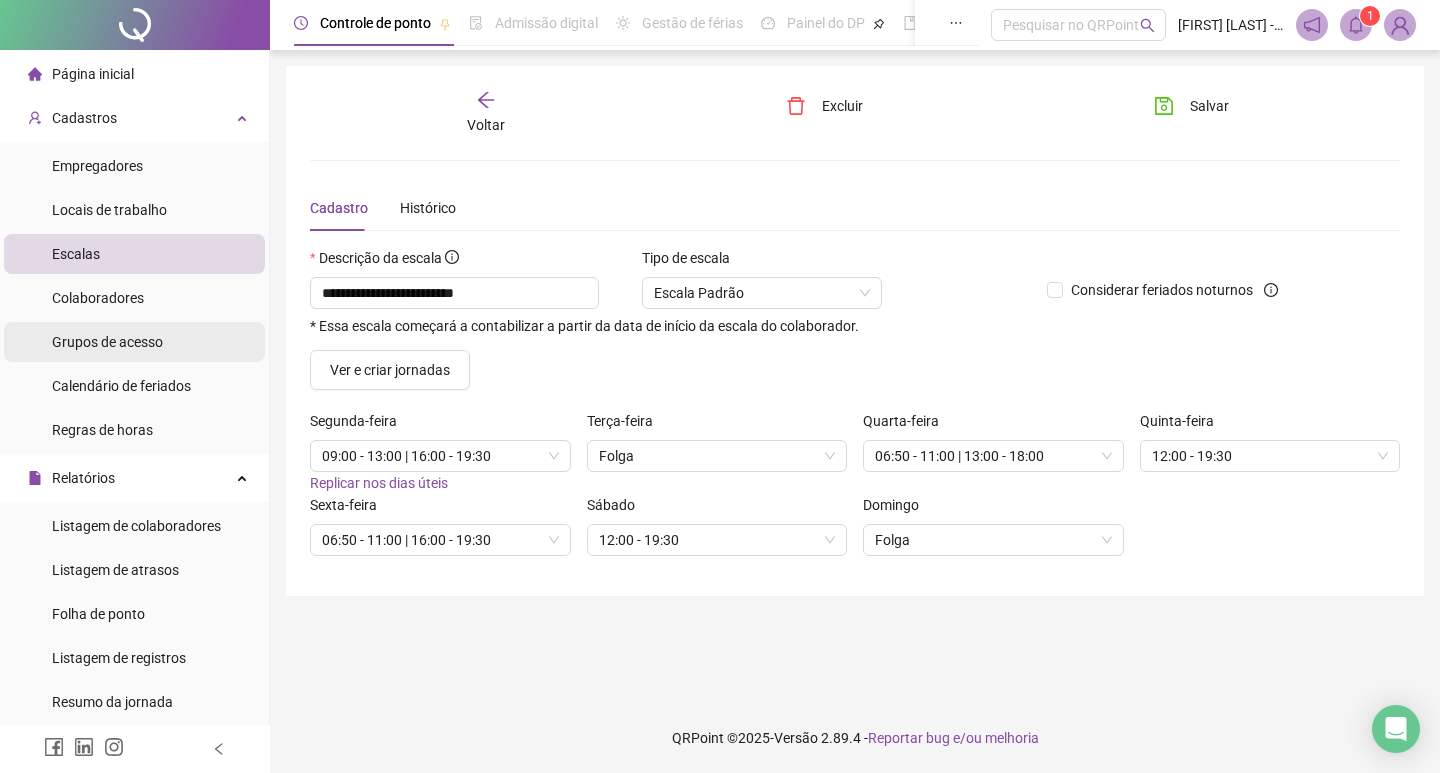 click on "Grupos de acesso" at bounding box center (107, 342) 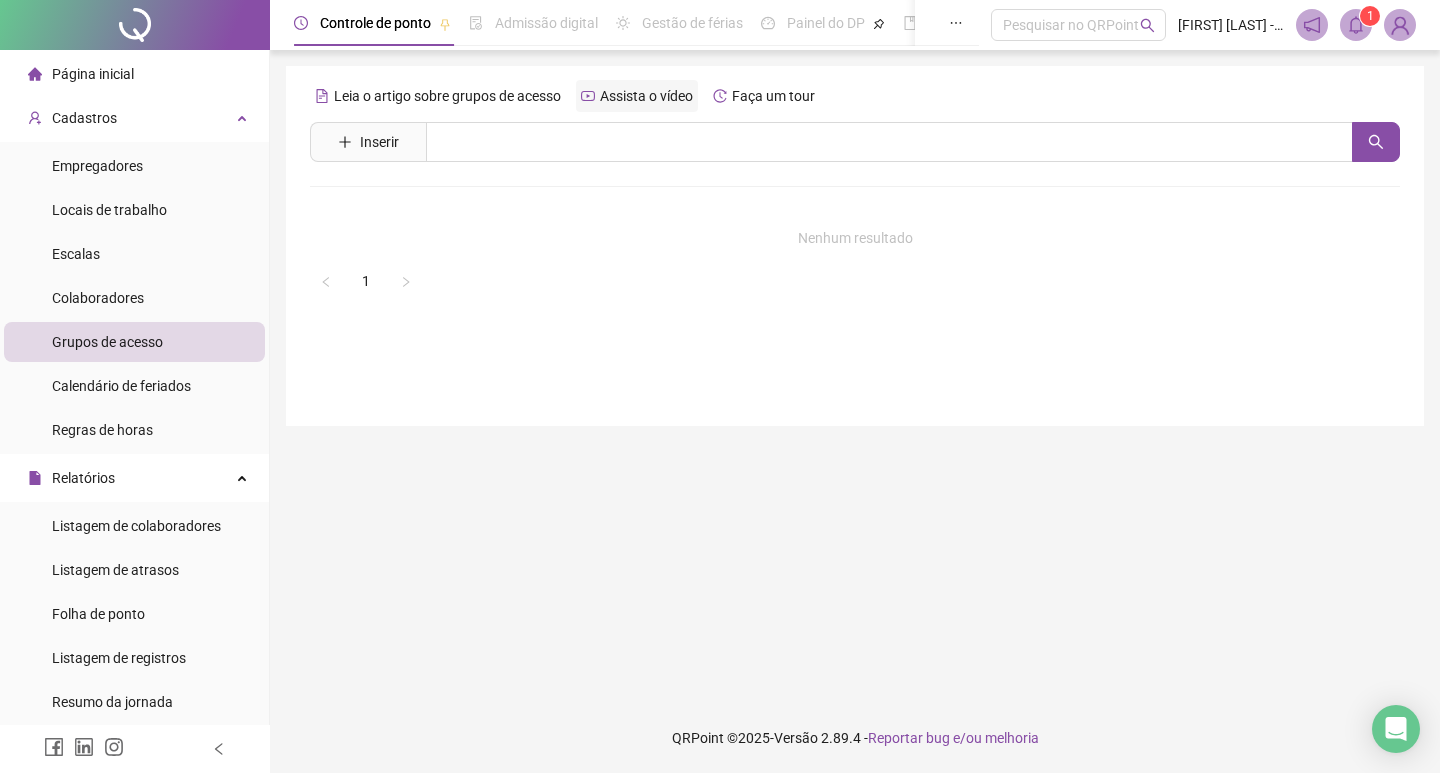 click on "Assista o vídeo" at bounding box center [646, 96] 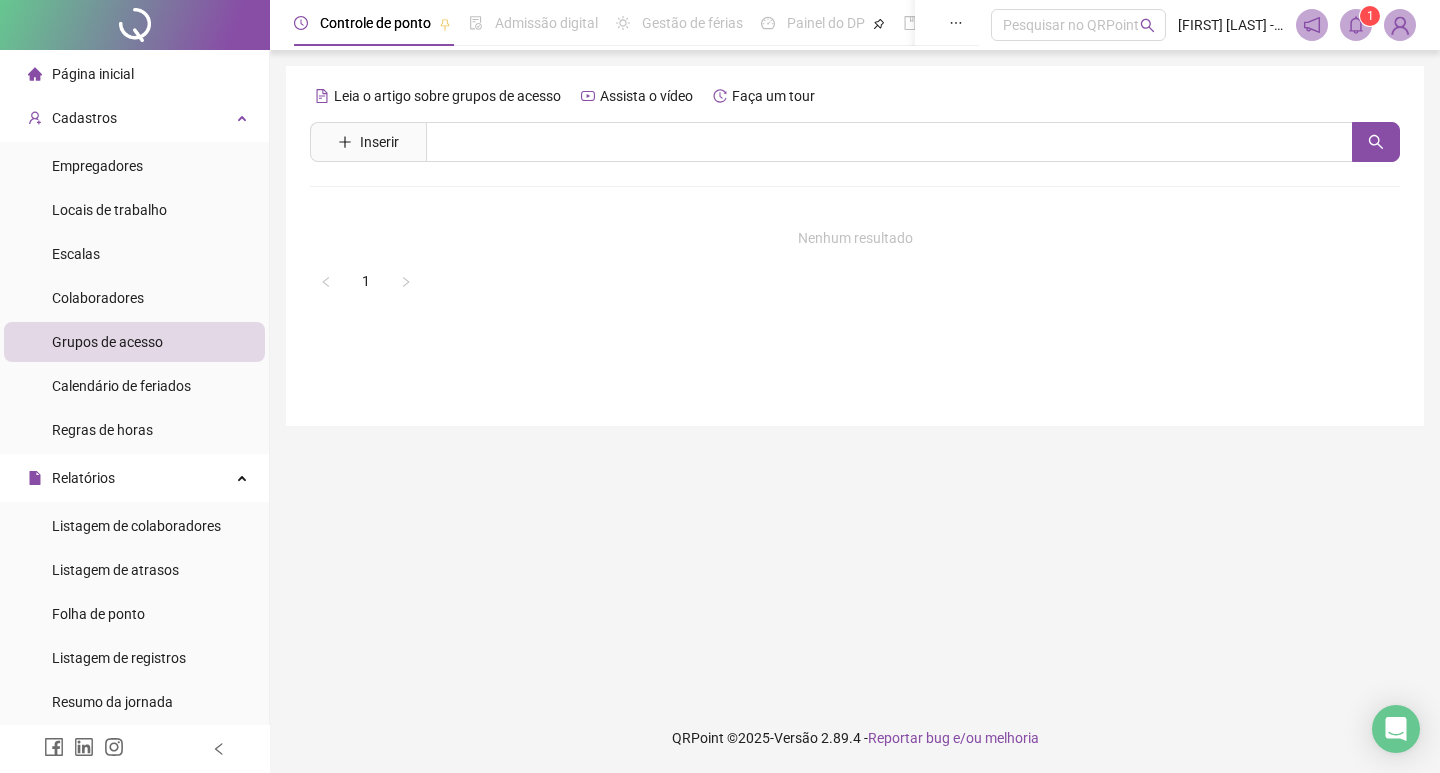 click on "Página inicial" at bounding box center (134, 74) 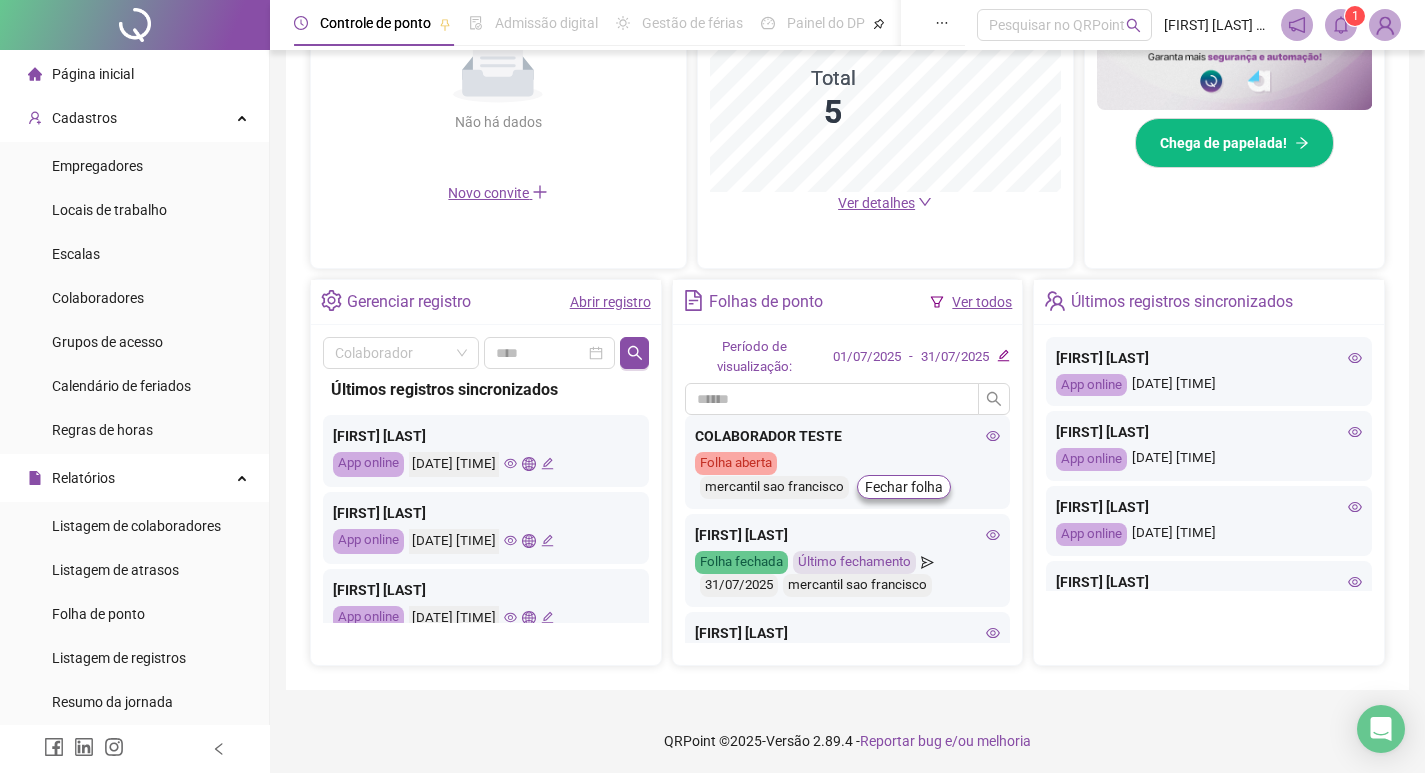 scroll, scrollTop: 549, scrollLeft: 0, axis: vertical 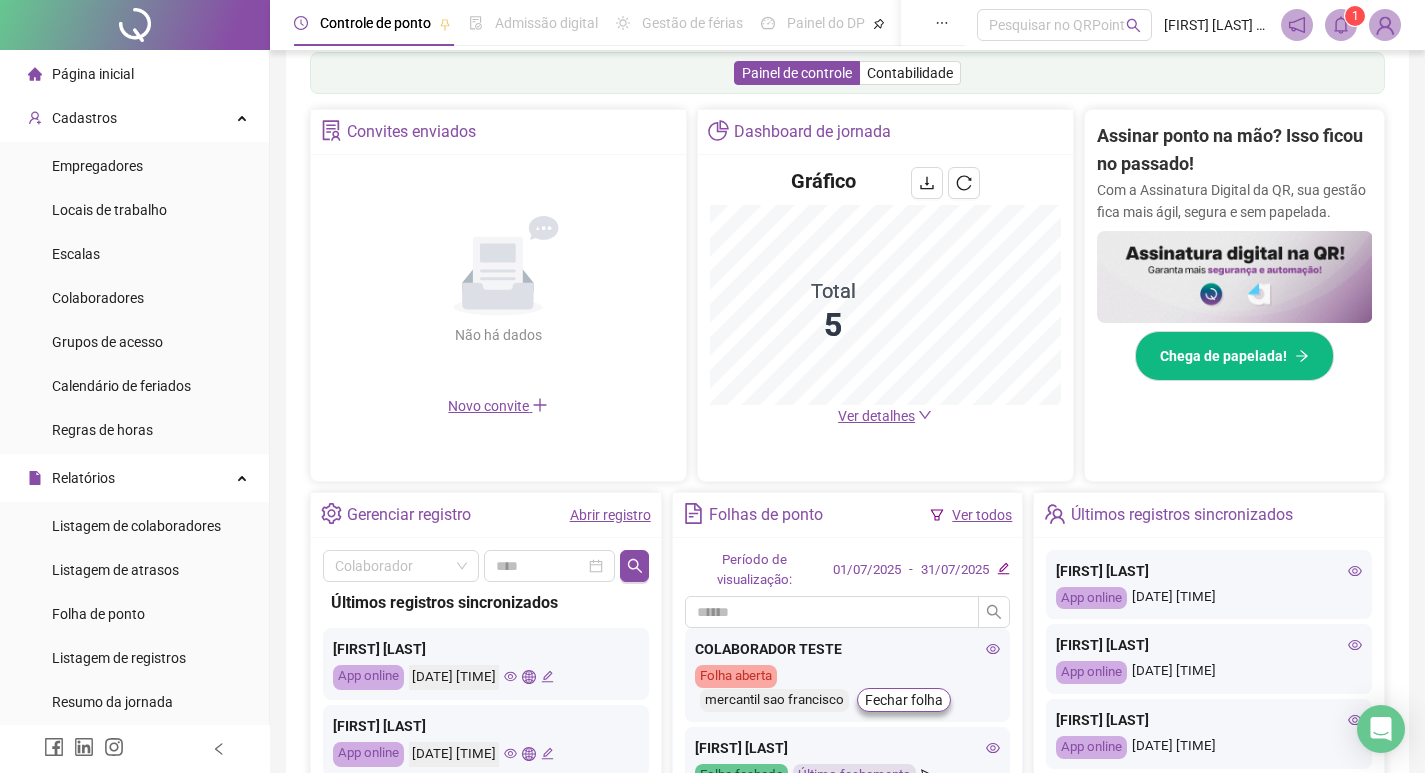 click on "Folhas de ponto" at bounding box center [766, 515] 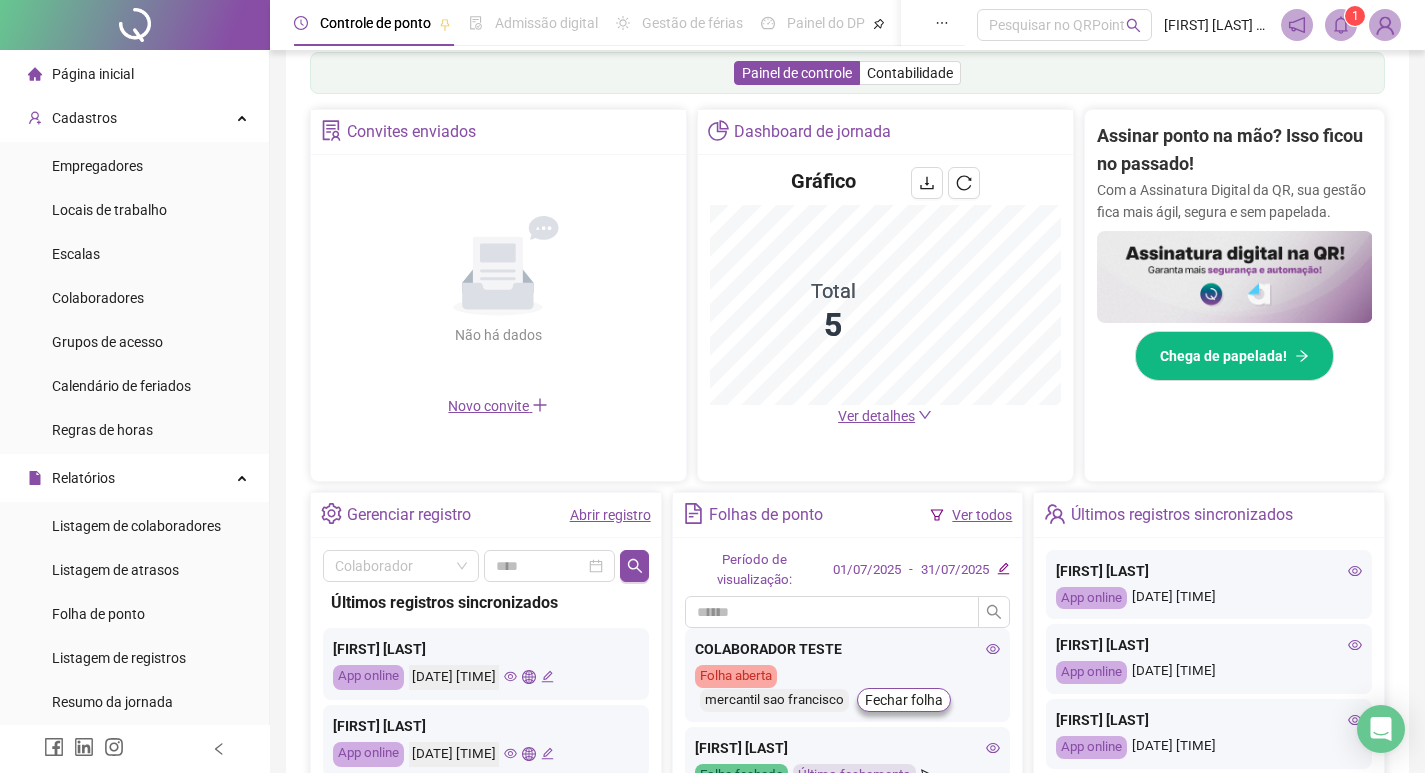 click 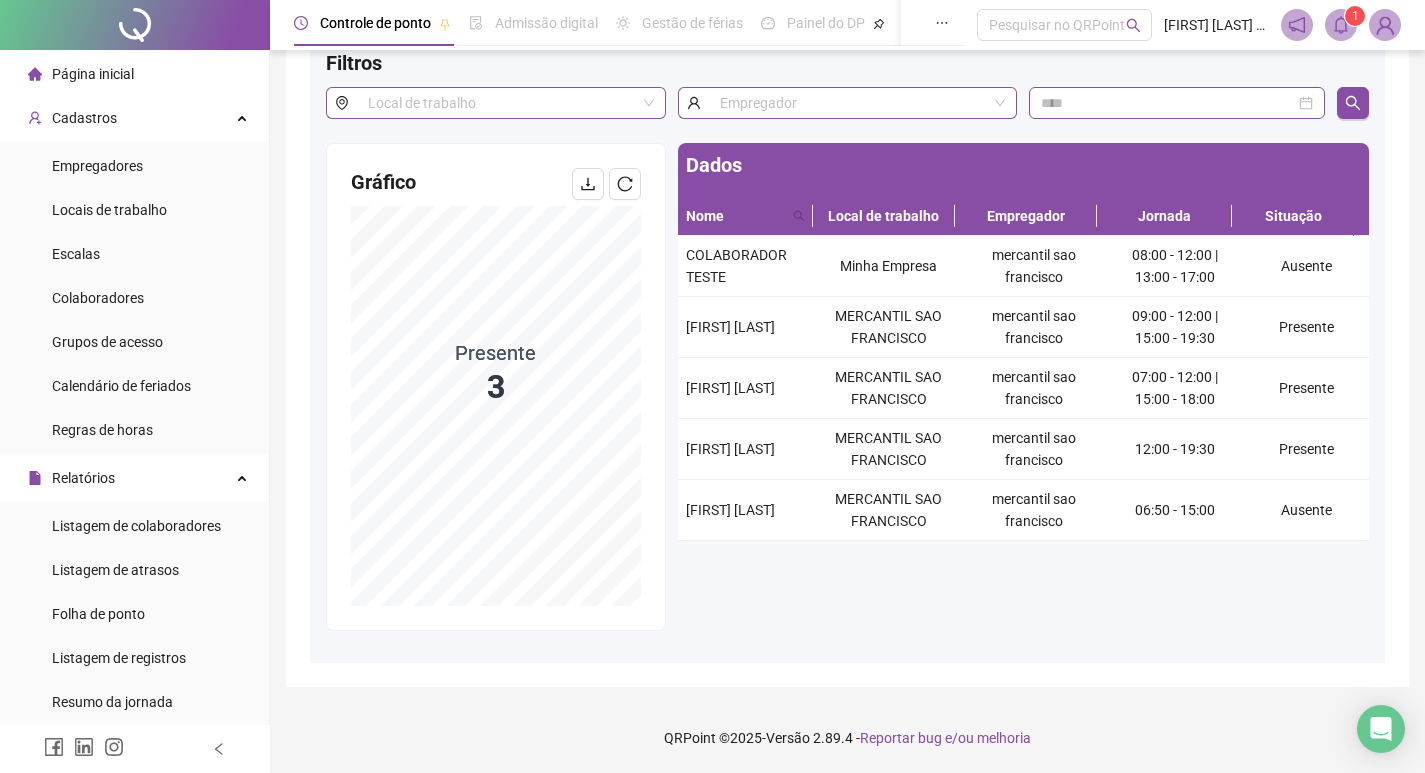 scroll, scrollTop: 0, scrollLeft: 0, axis: both 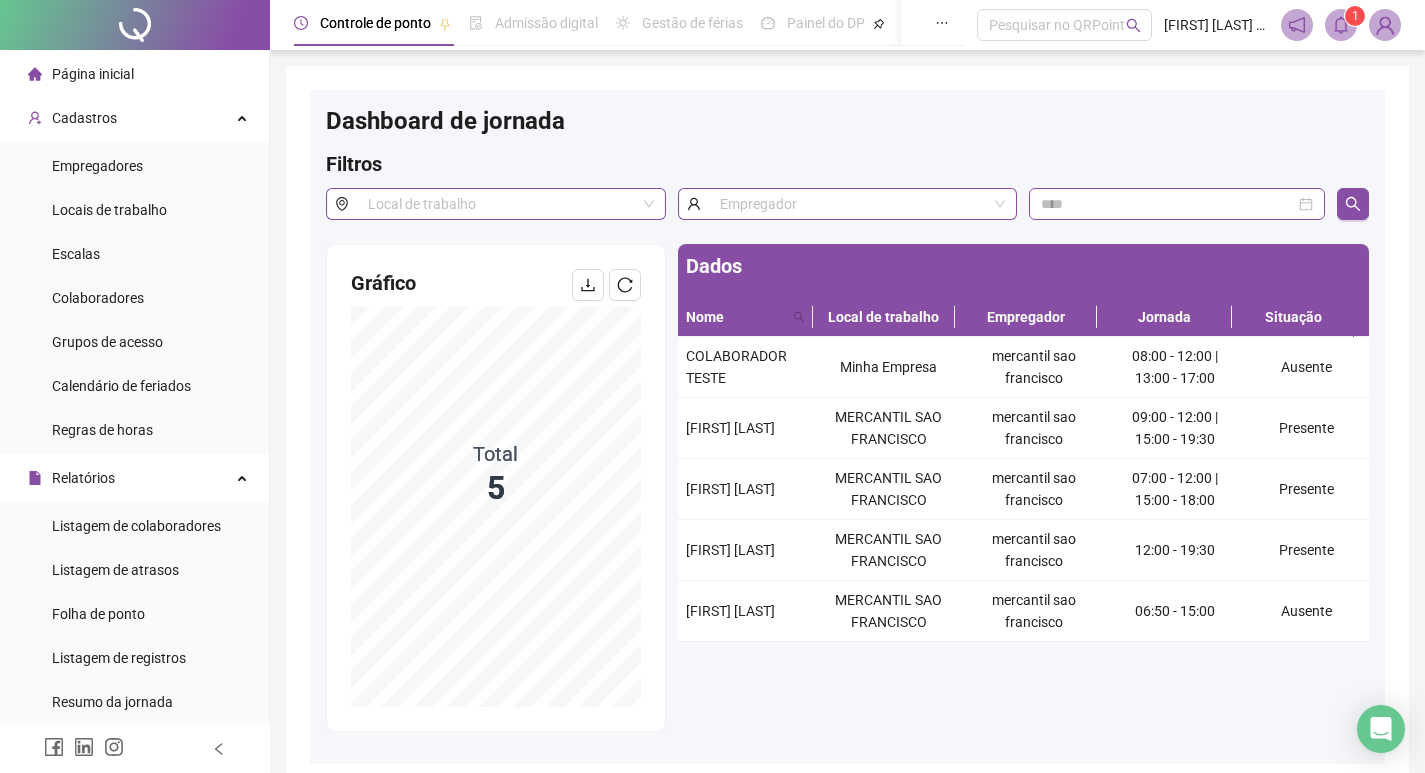 click at bounding box center [1177, 204] 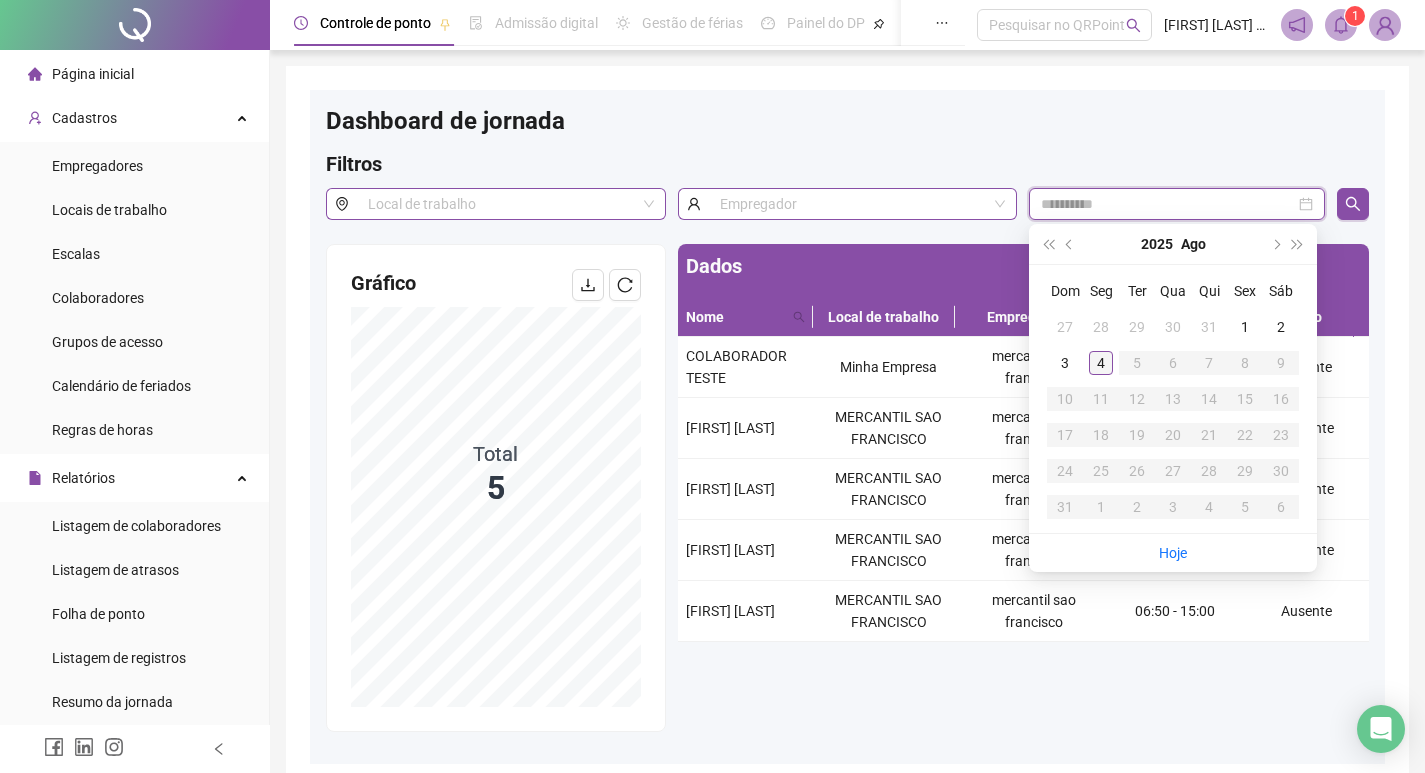 type on "**********" 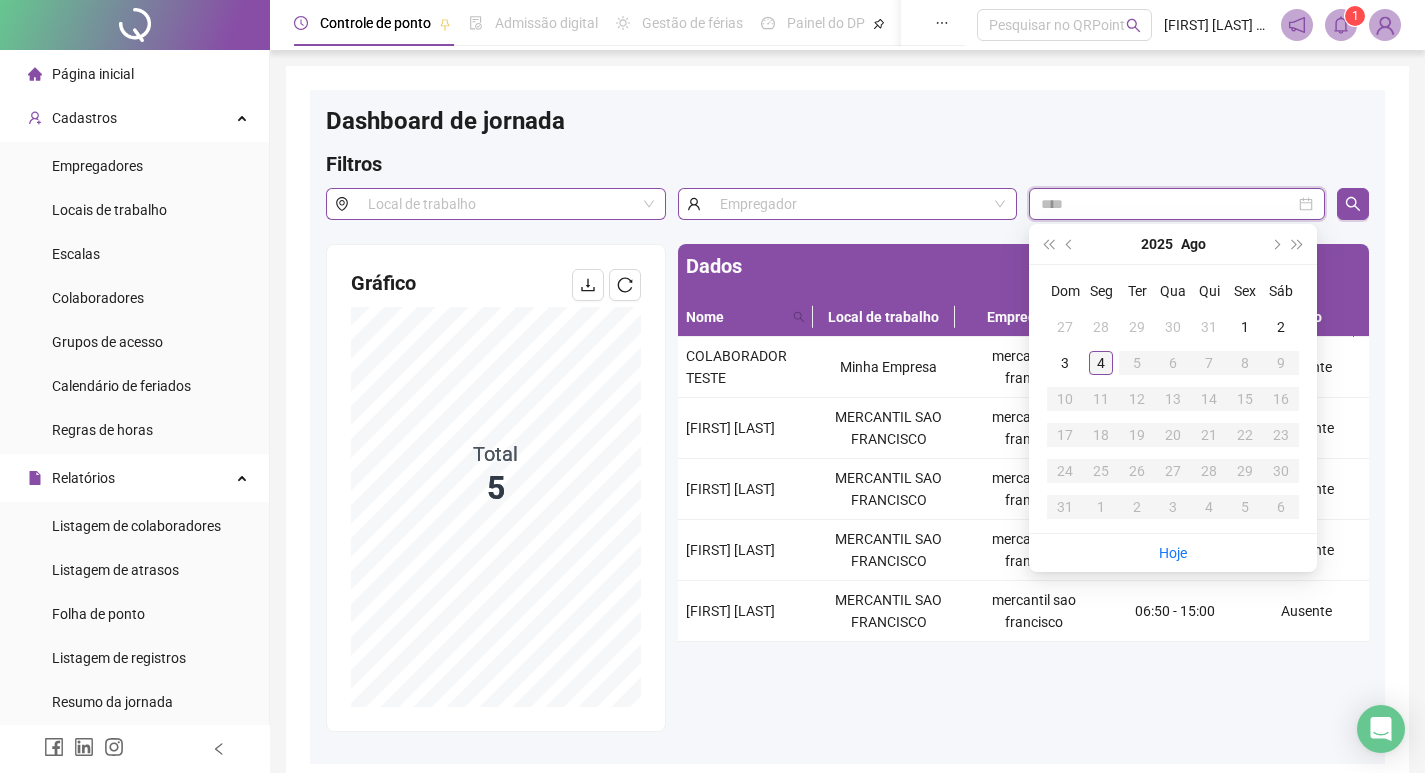 type on "**********" 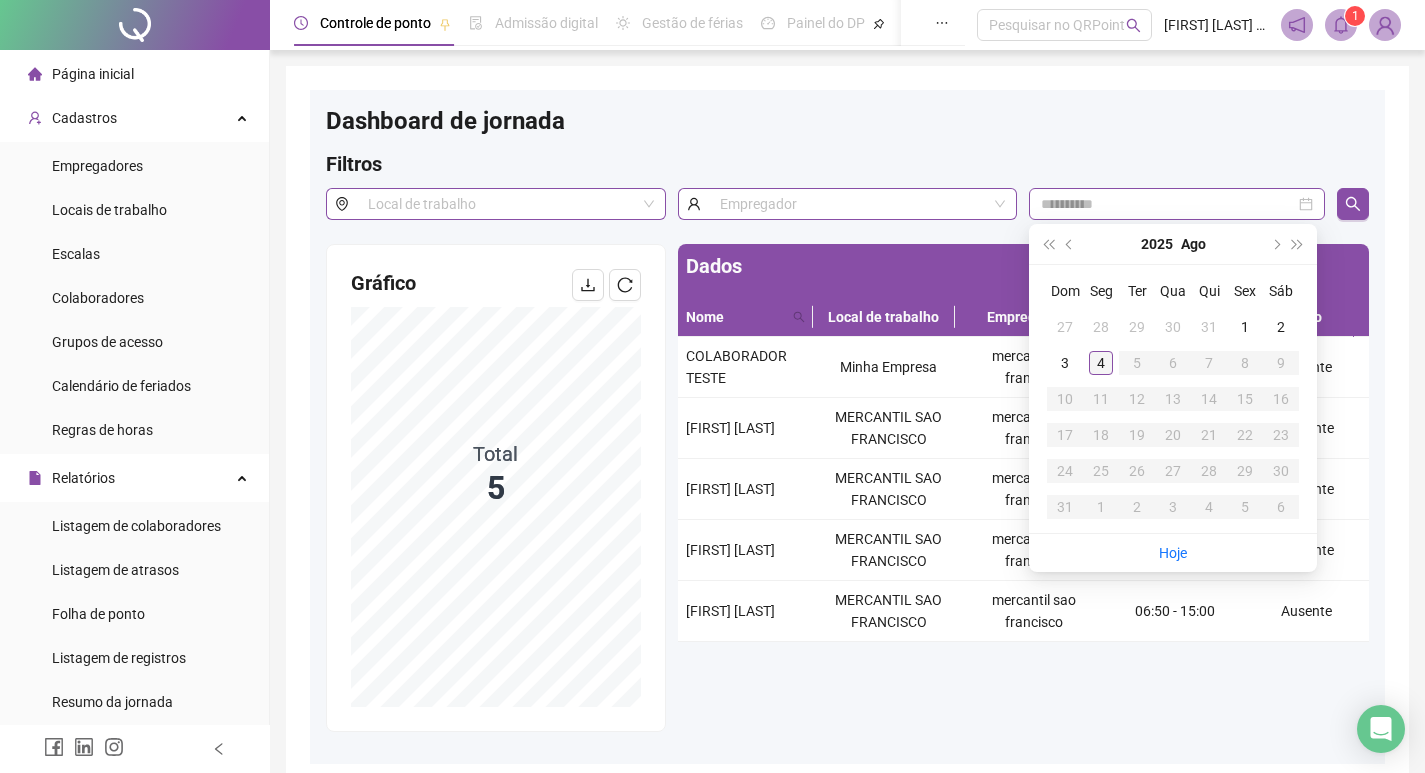 click on "4" at bounding box center (1101, 363) 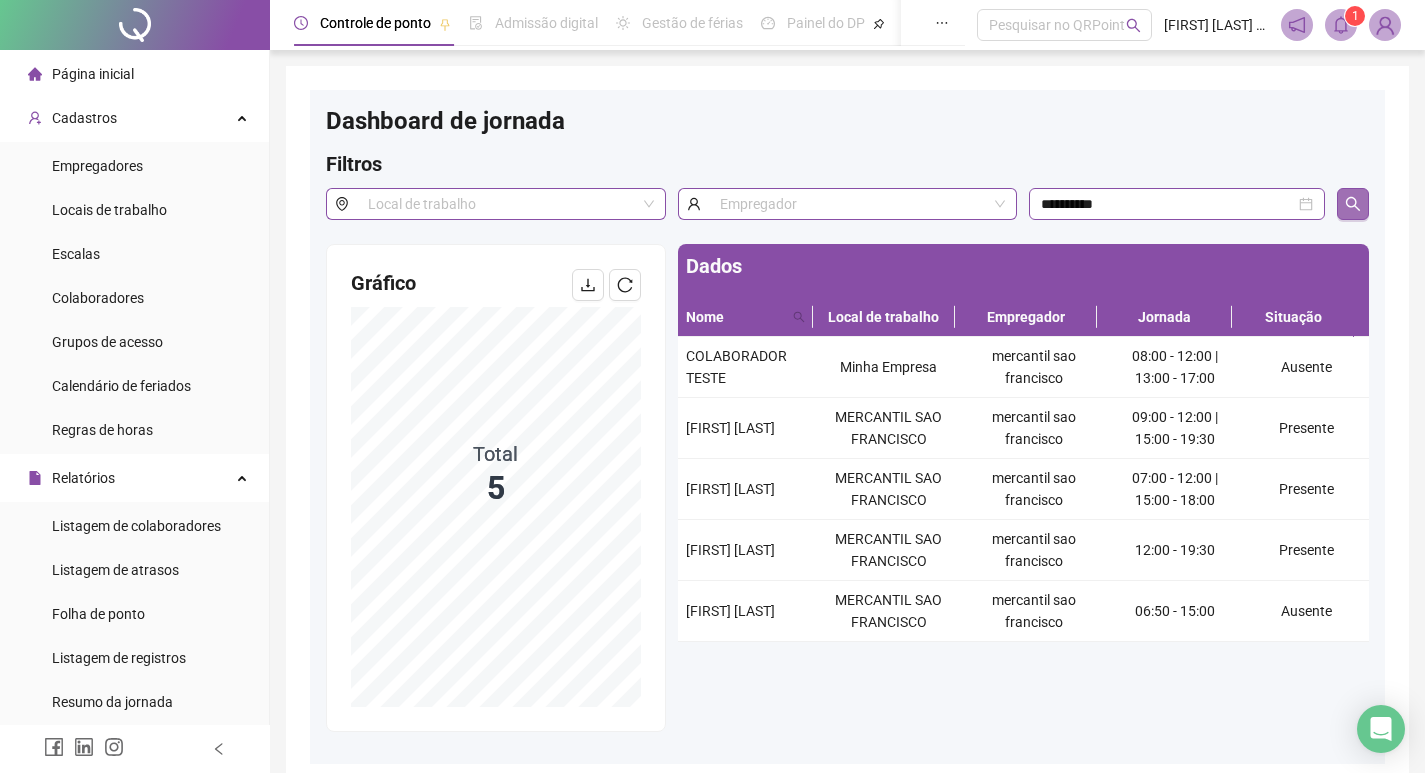 click 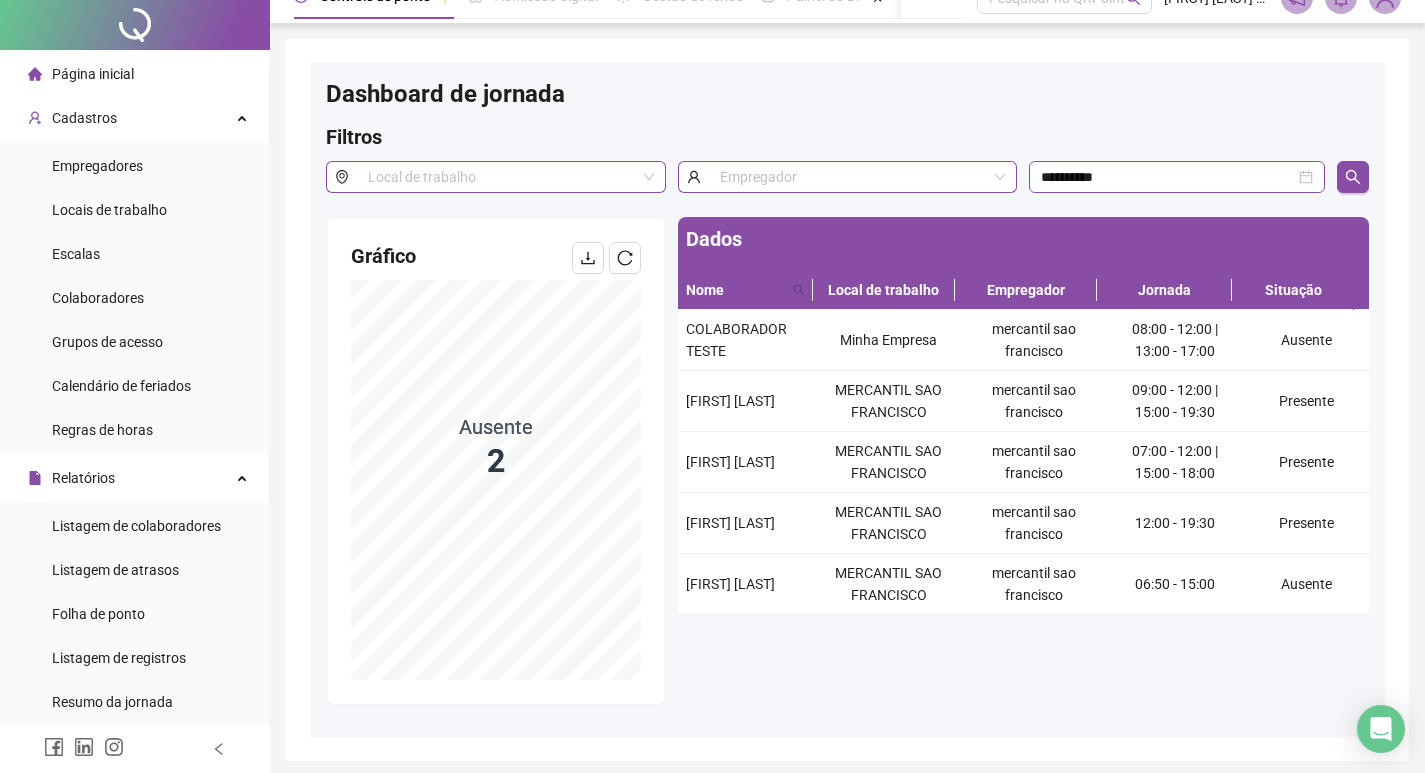 scroll, scrollTop: 0, scrollLeft: 0, axis: both 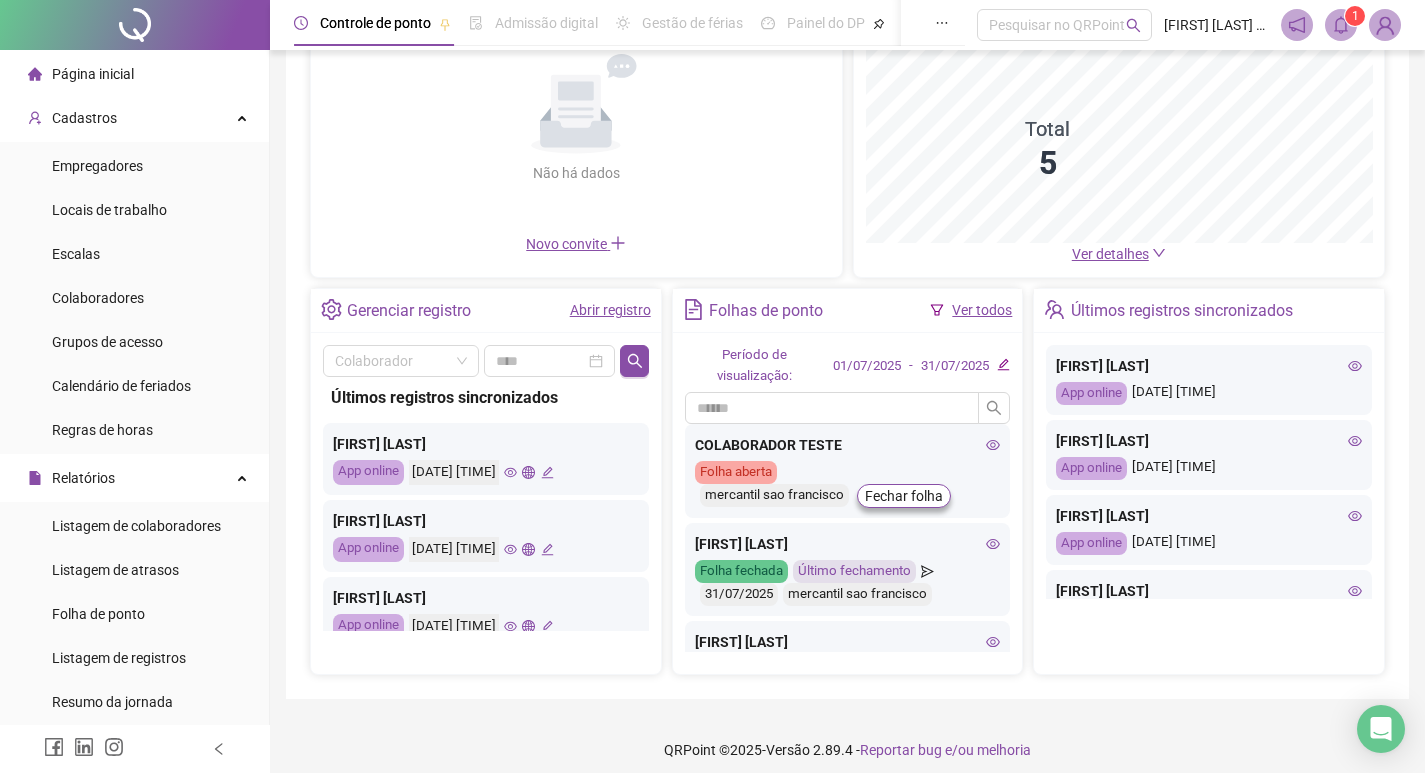 click on "Abrir registro" at bounding box center (610, 310) 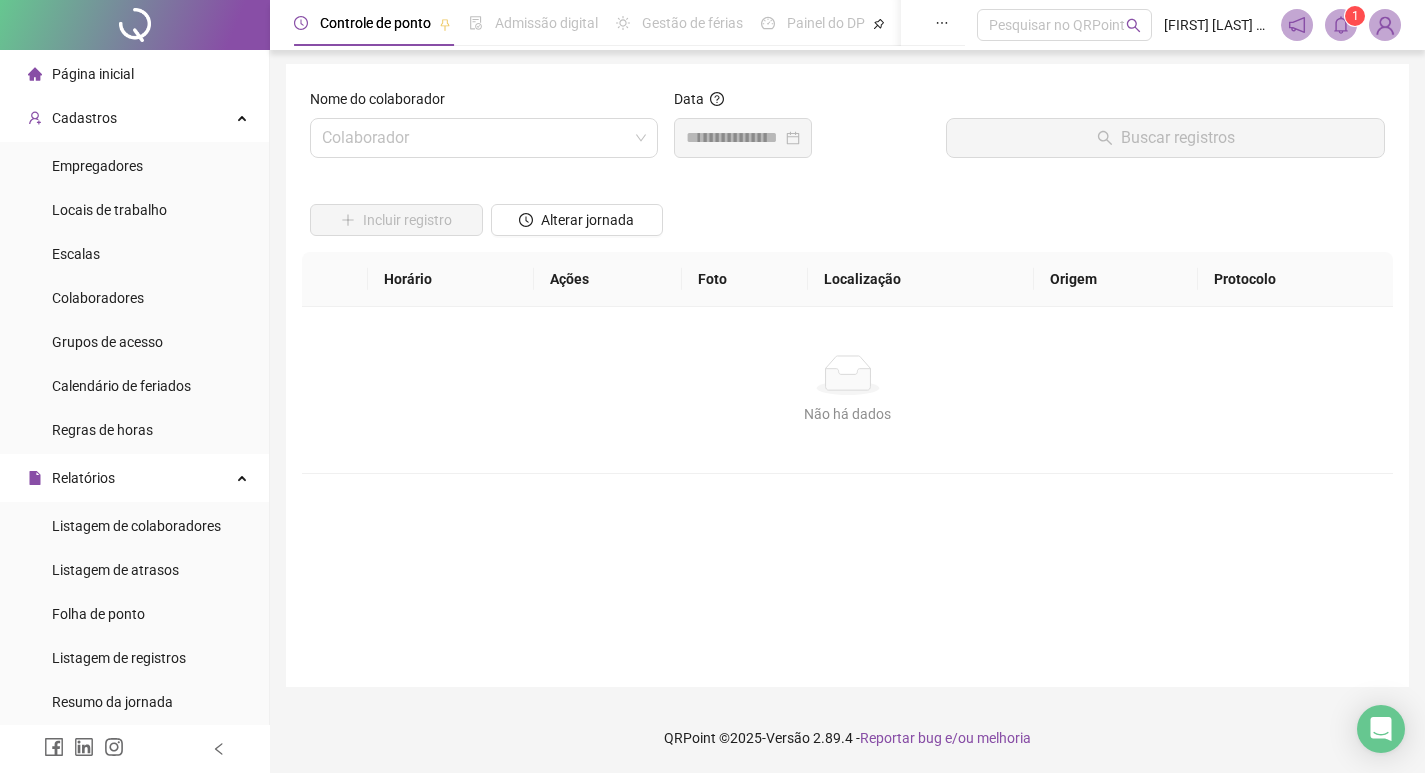 scroll, scrollTop: 2, scrollLeft: 0, axis: vertical 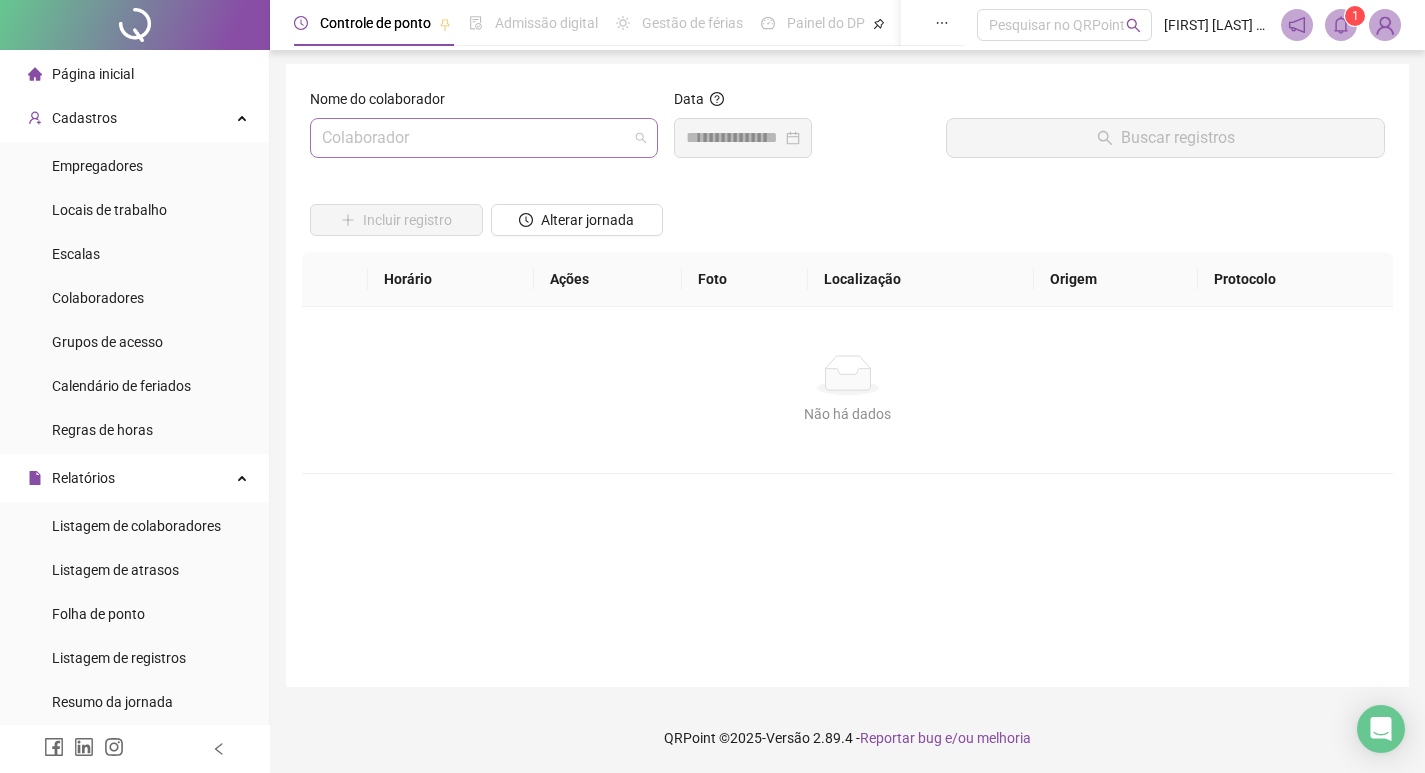 click at bounding box center (475, 138) 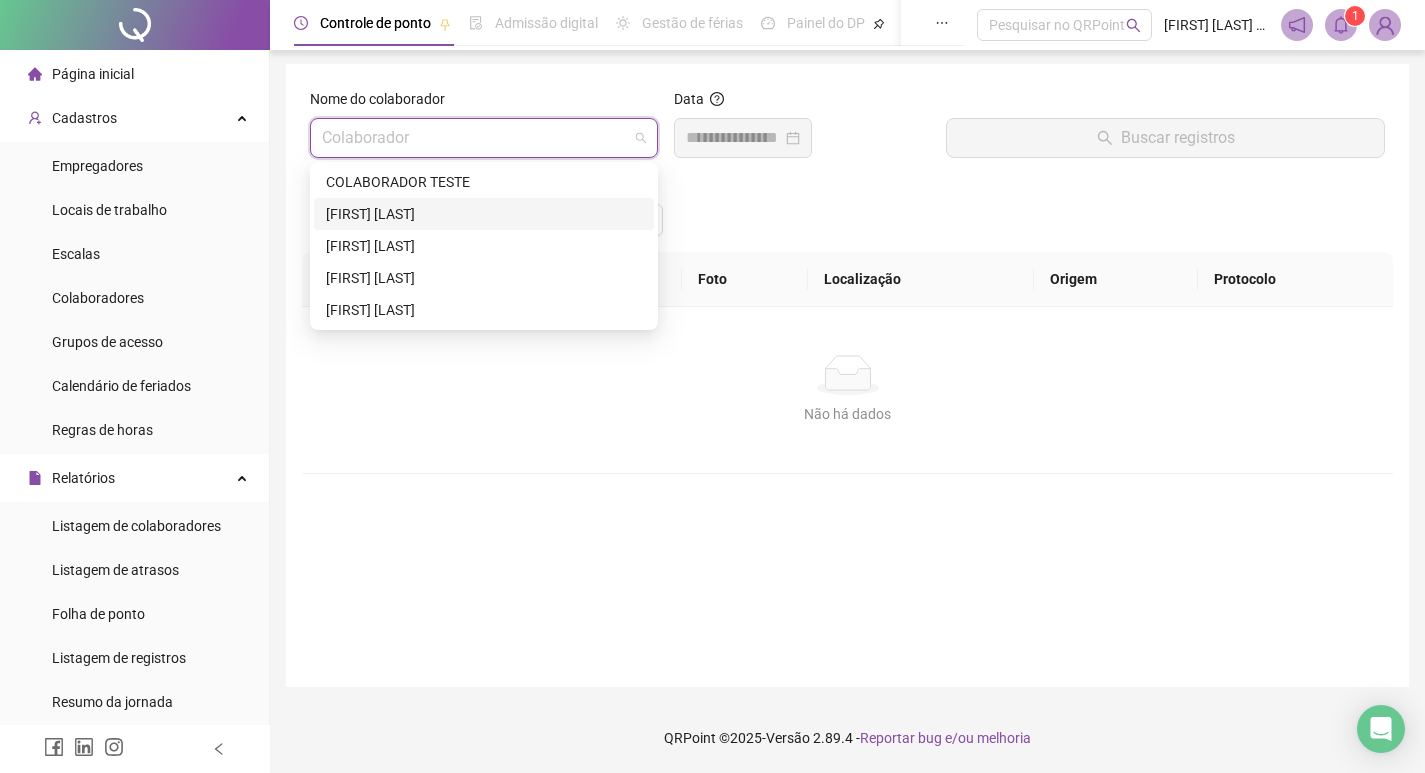 click on "[FIRST] [LAST]" at bounding box center (484, 214) 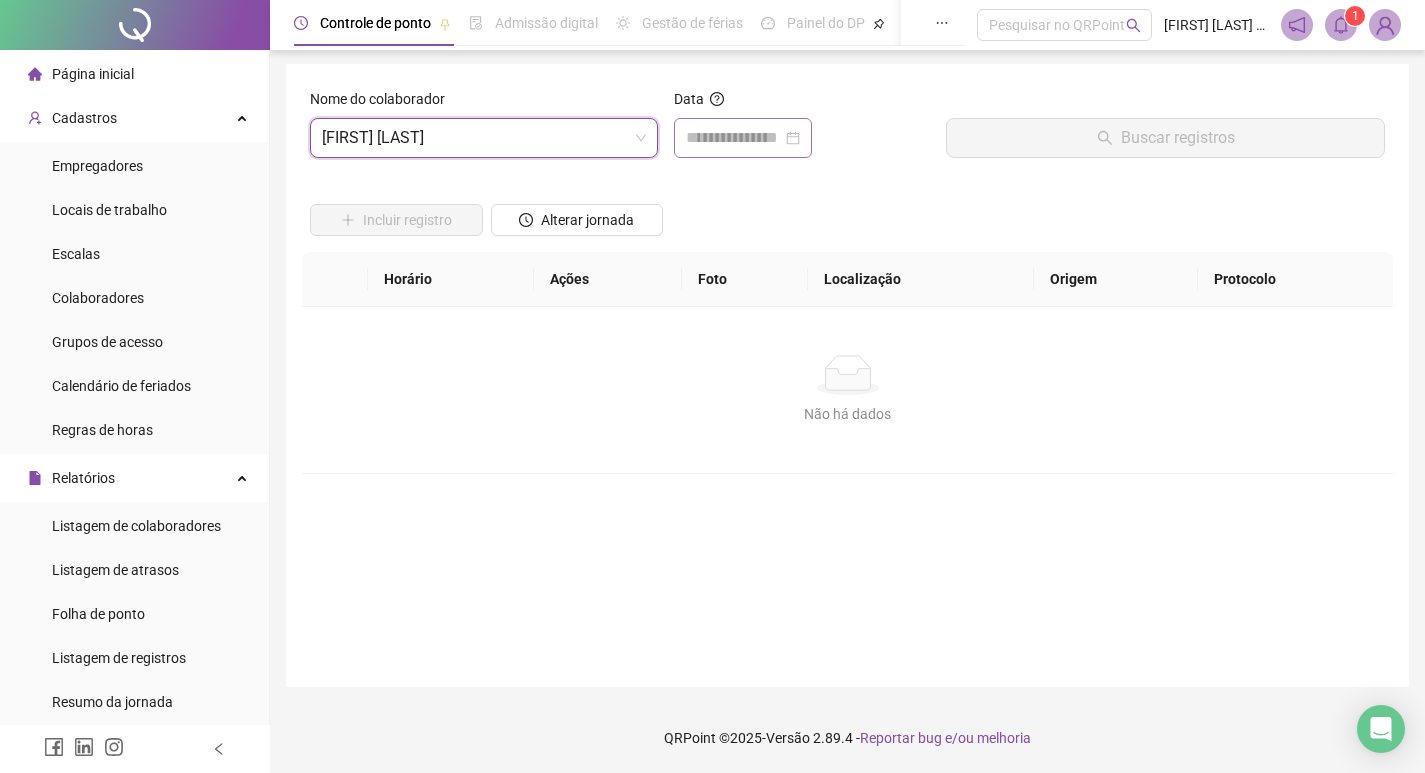 click at bounding box center (743, 138) 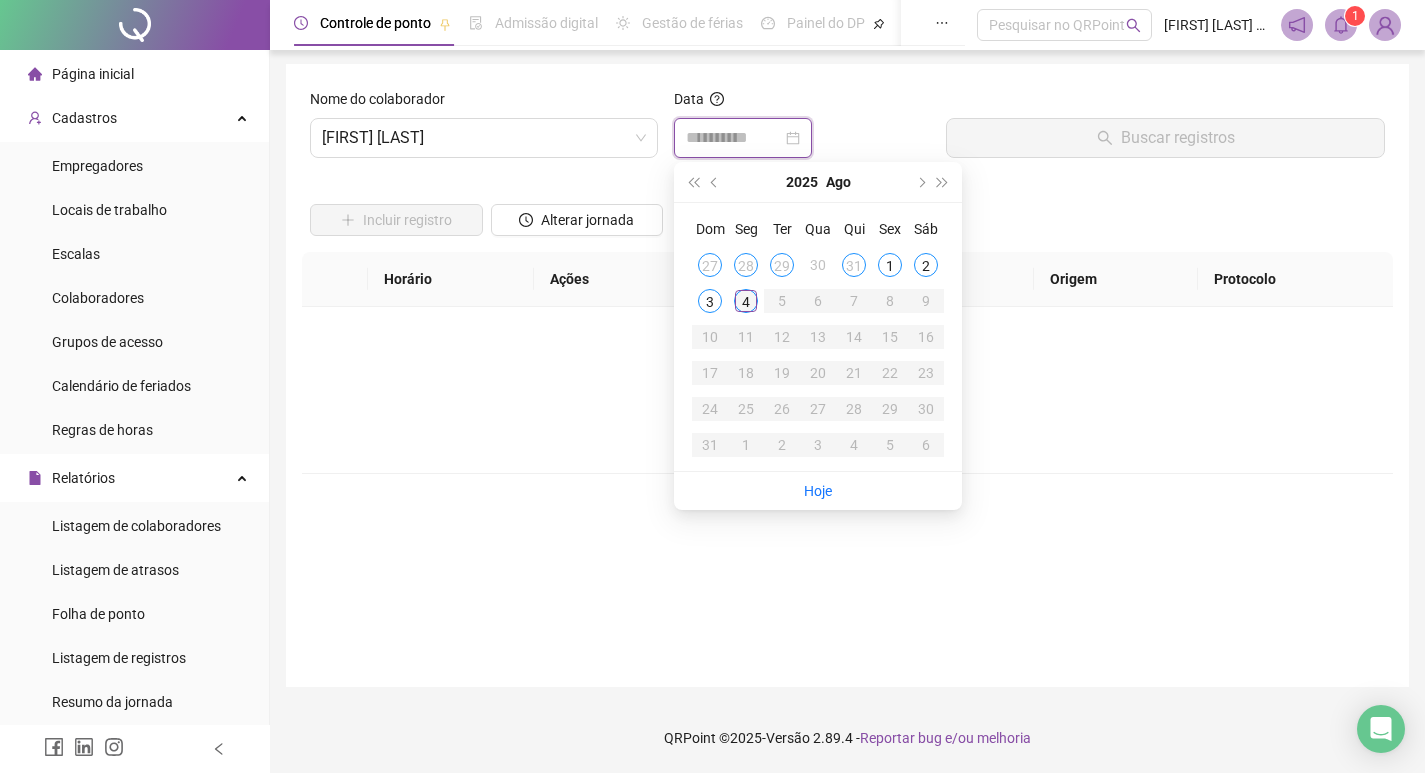 type on "**********" 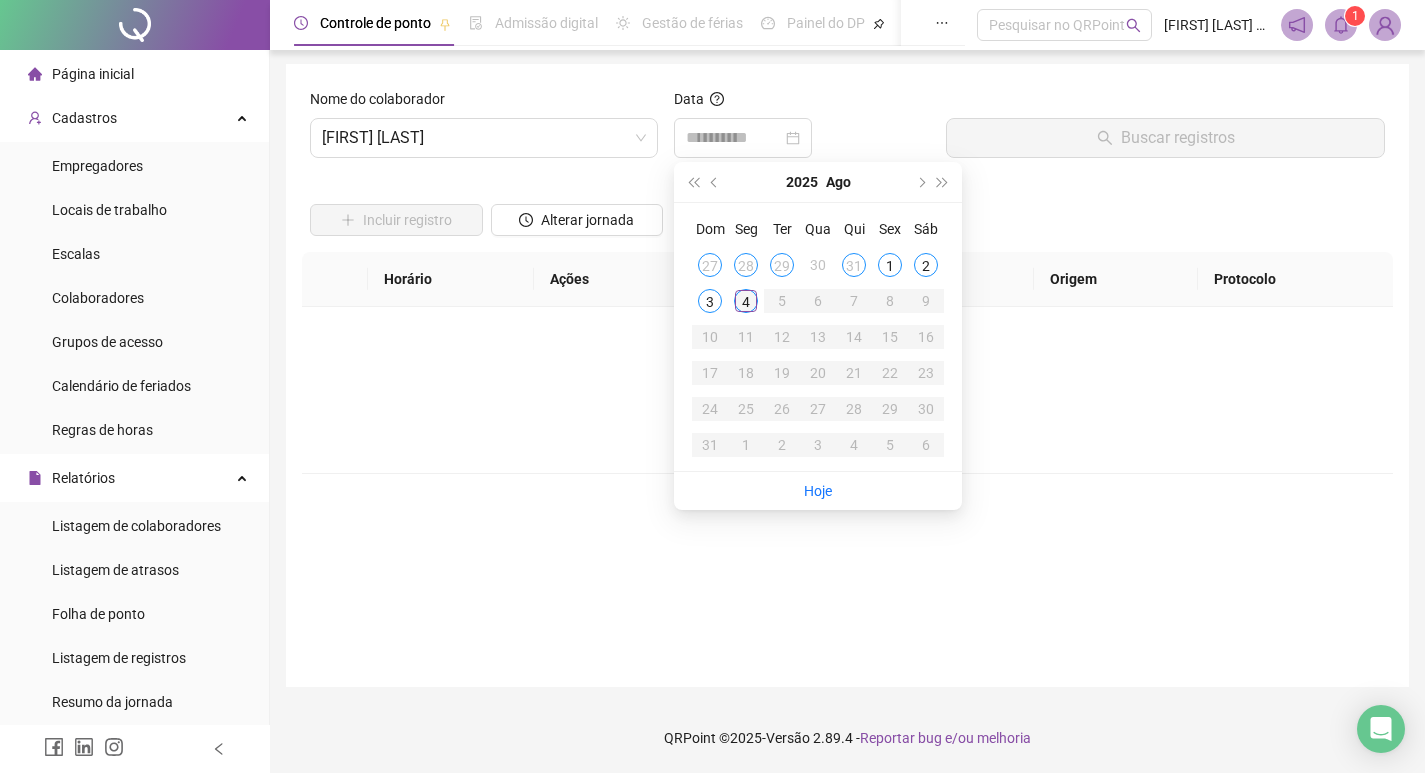 click on "4" at bounding box center [746, 301] 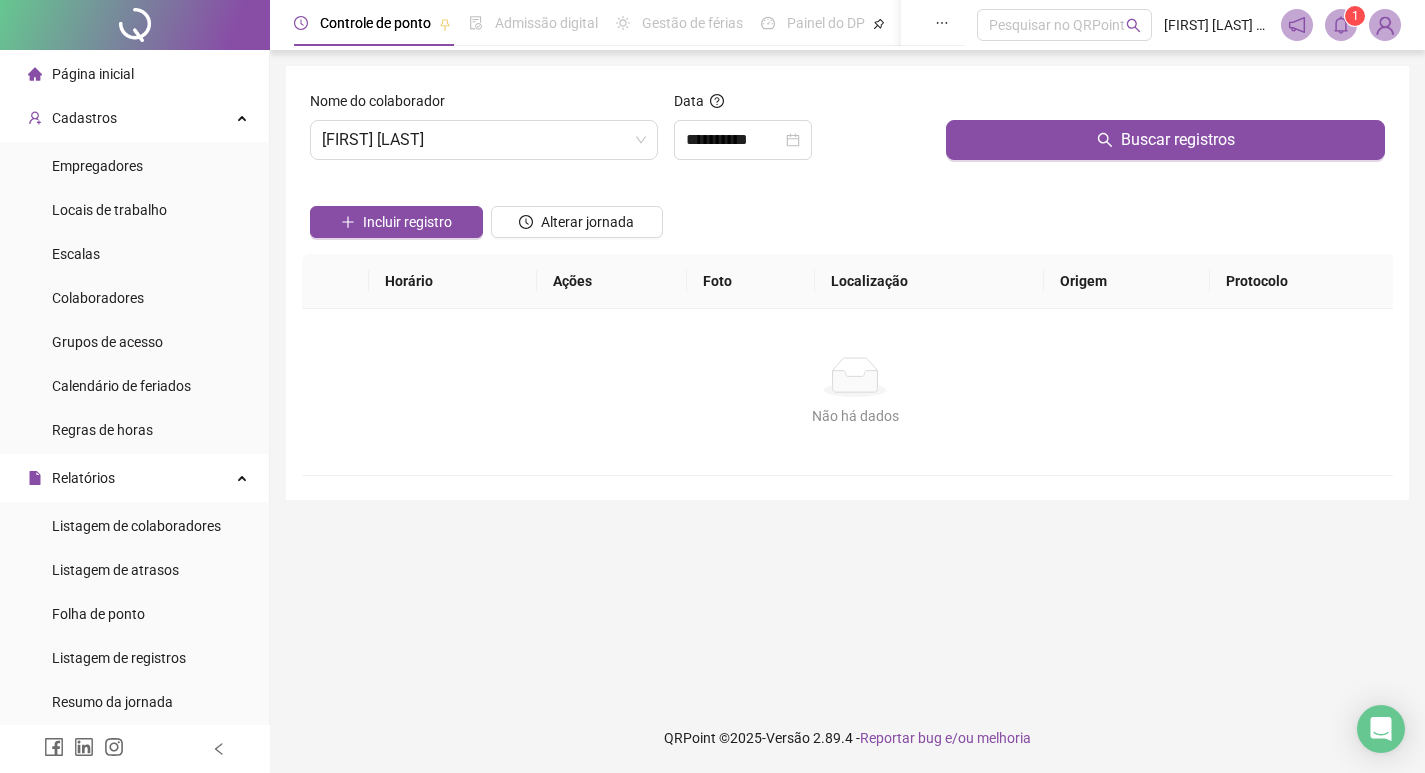 scroll, scrollTop: 0, scrollLeft: 0, axis: both 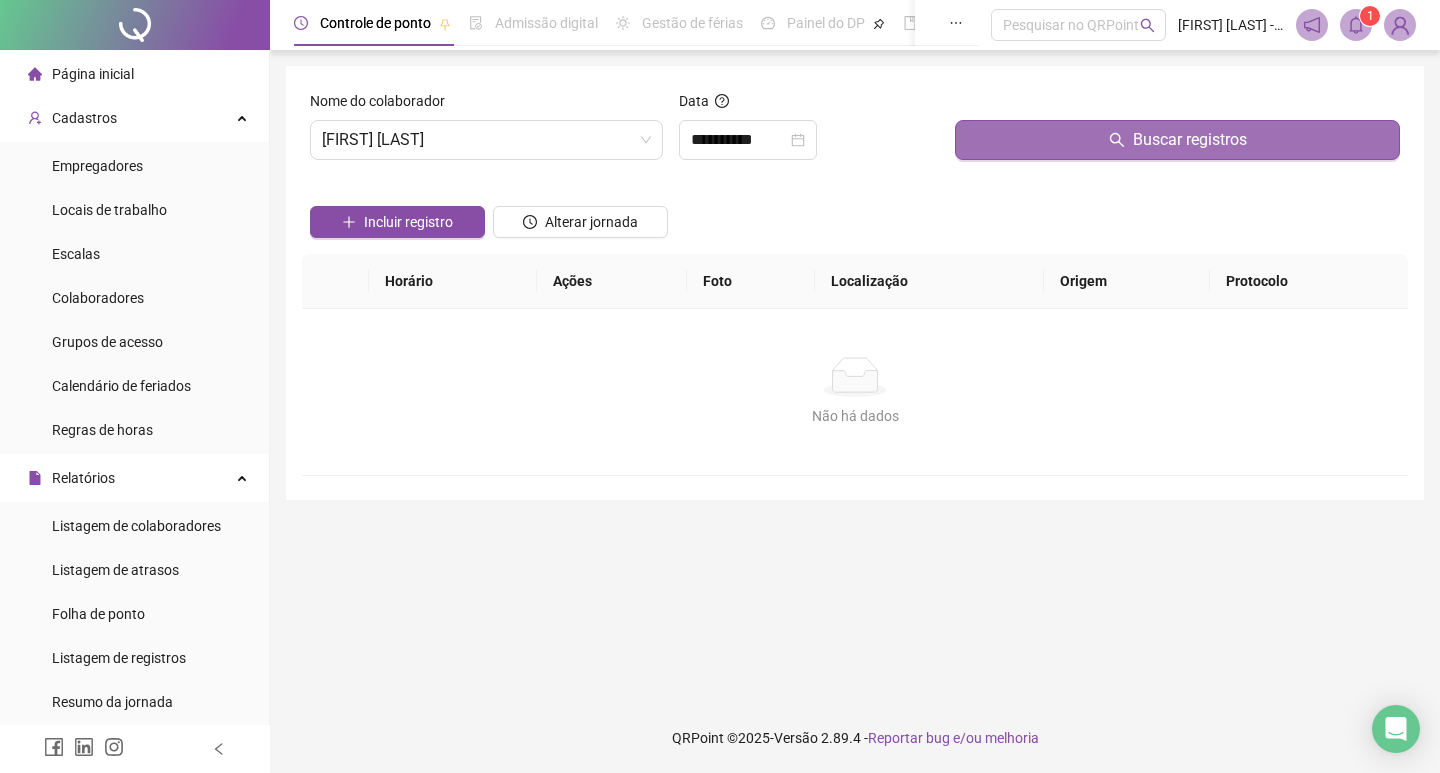 click on "Buscar registros" at bounding box center (1190, 140) 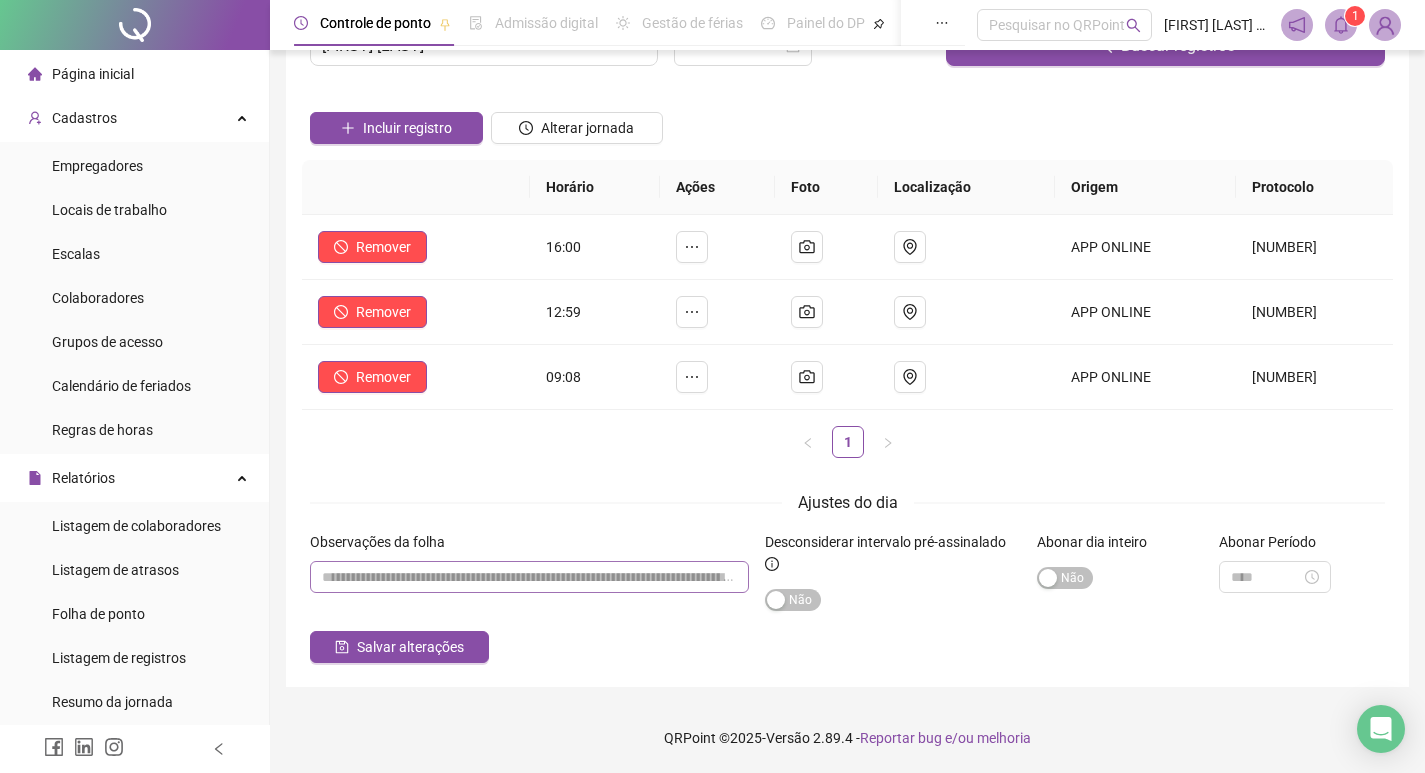 scroll, scrollTop: 0, scrollLeft: 0, axis: both 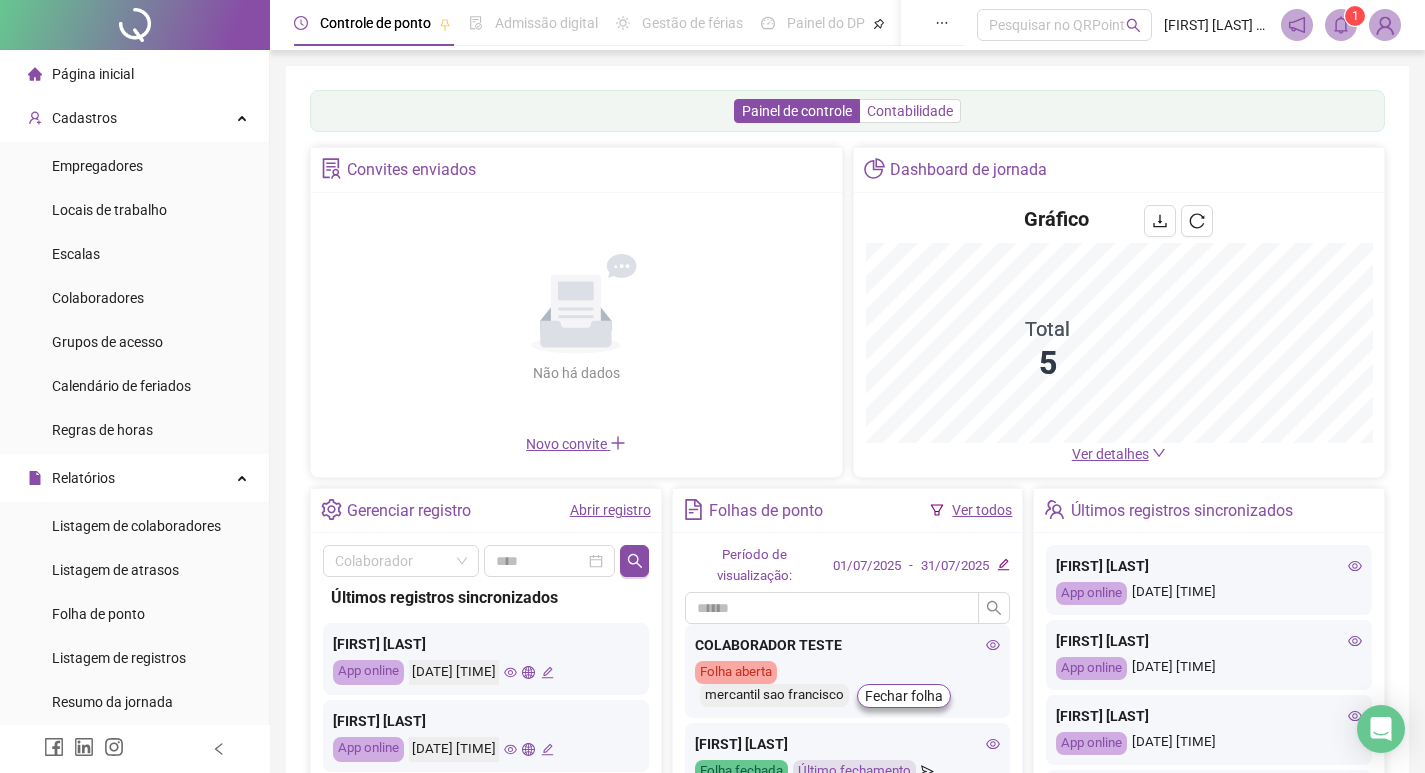 click on "Painel de controle Contabilidade Convites enviados Não há dados Não há dados Novo convite   Dashboard de jornada Gráfico Total 5 Ver detalhes   Gerenciar registro Abrir registro Colaborador Últimos registros sincronizados [FIRST] [LAST] App online [DATE] [TIME] [FIRST] [LAST] App online [DATE] [TIME] [FIRST] [LAST] App online [DATE] [TIME] [FIRST] [LAST]  App online [DATE] [TIME] [FIRST] [LAST] App online [DATE] [TIME] [FIRST] [LAST] App online [DATE] [TIME] [FIRST] [LAST] App online [DATE] [TIME] [FIRST] [LAST] App online [DATE] [TIME] [FIRST] [LAST] App online [DATE] [TIME] [FIRST] [LAST] App online [DATE] [TIME] [FIRST] [LAST] App online [DATE] [TIME] [FIRST] [LAST] App online [DATE] [TIME] Folhas de ponto Ver todos Período de visualização:  [DATE]  -" at bounding box center [847, 482] 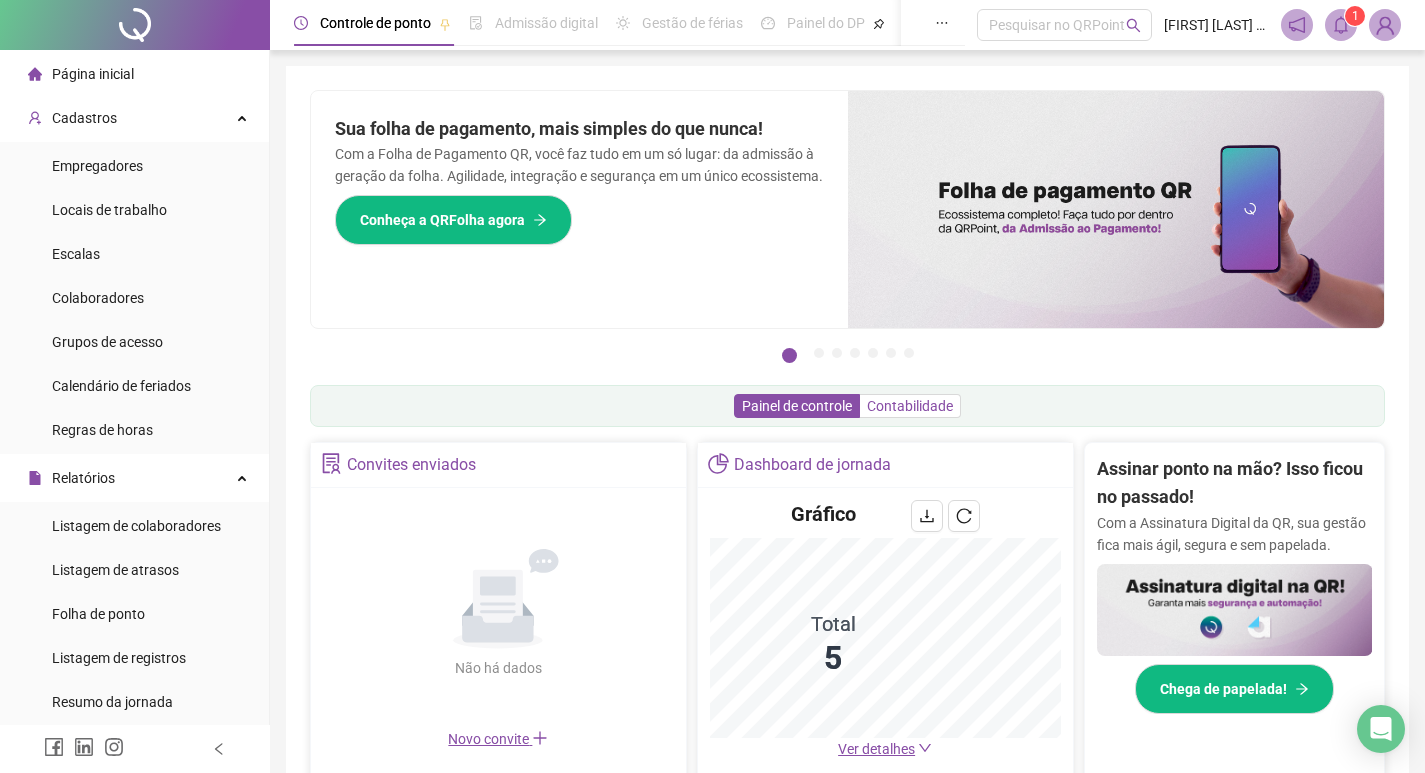 click at bounding box center [1116, 209] 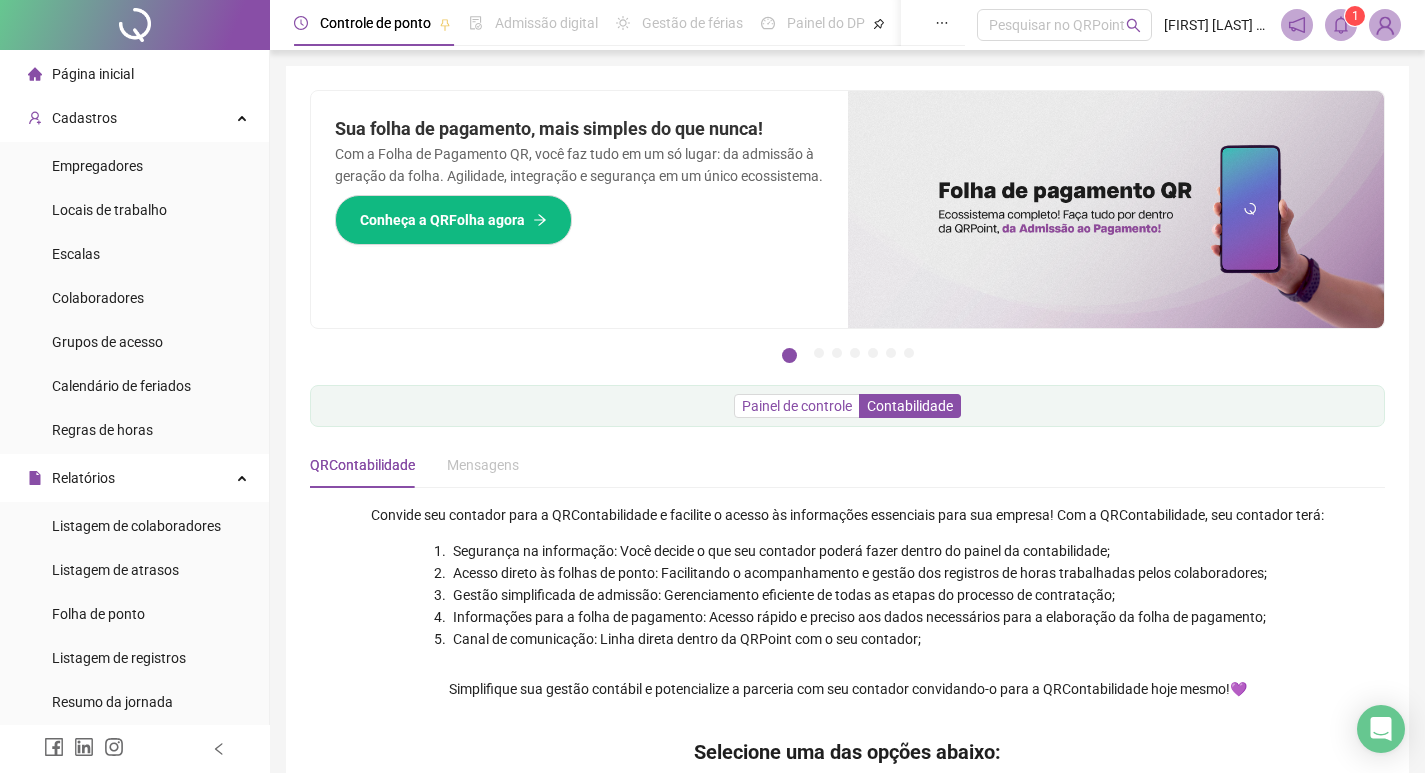 click on "Painel de controle" at bounding box center (797, 406) 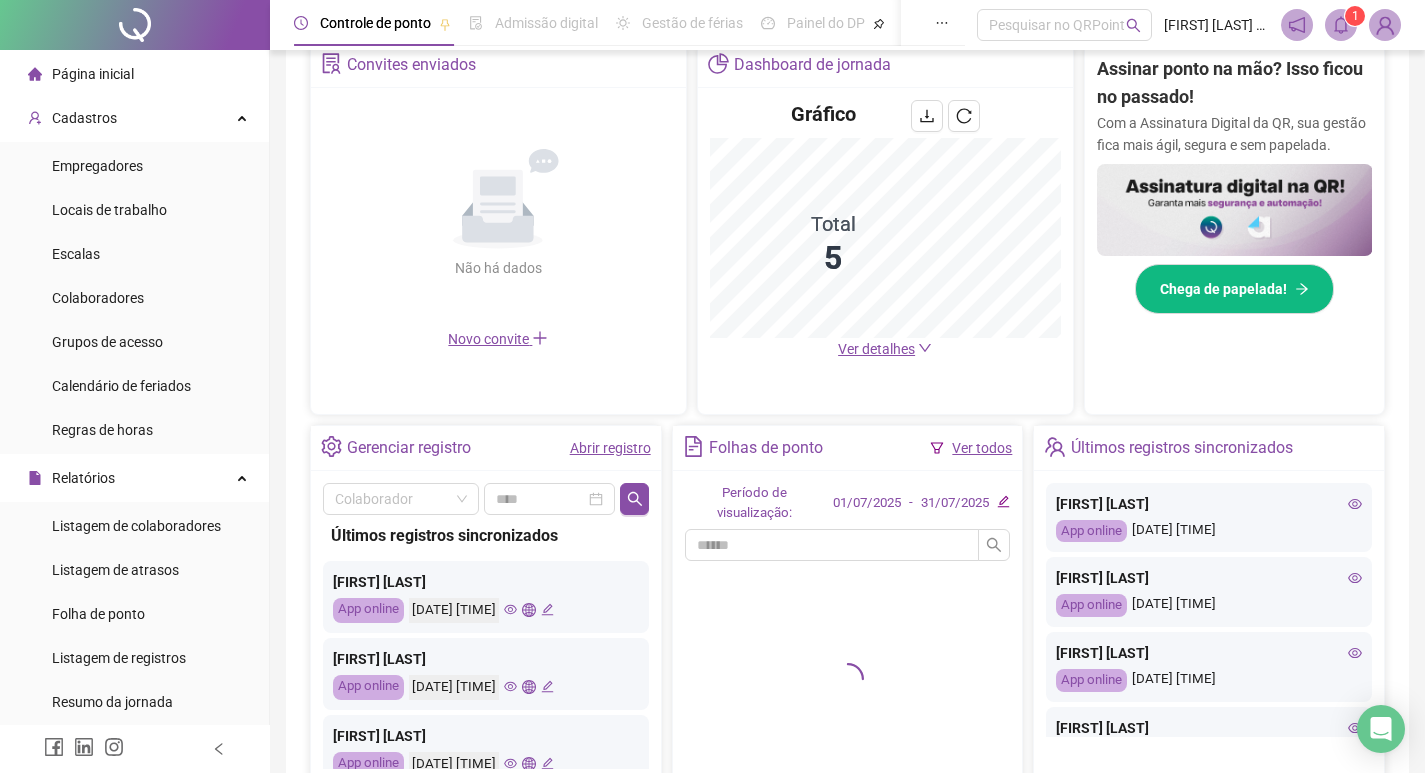 scroll, scrollTop: 547, scrollLeft: 0, axis: vertical 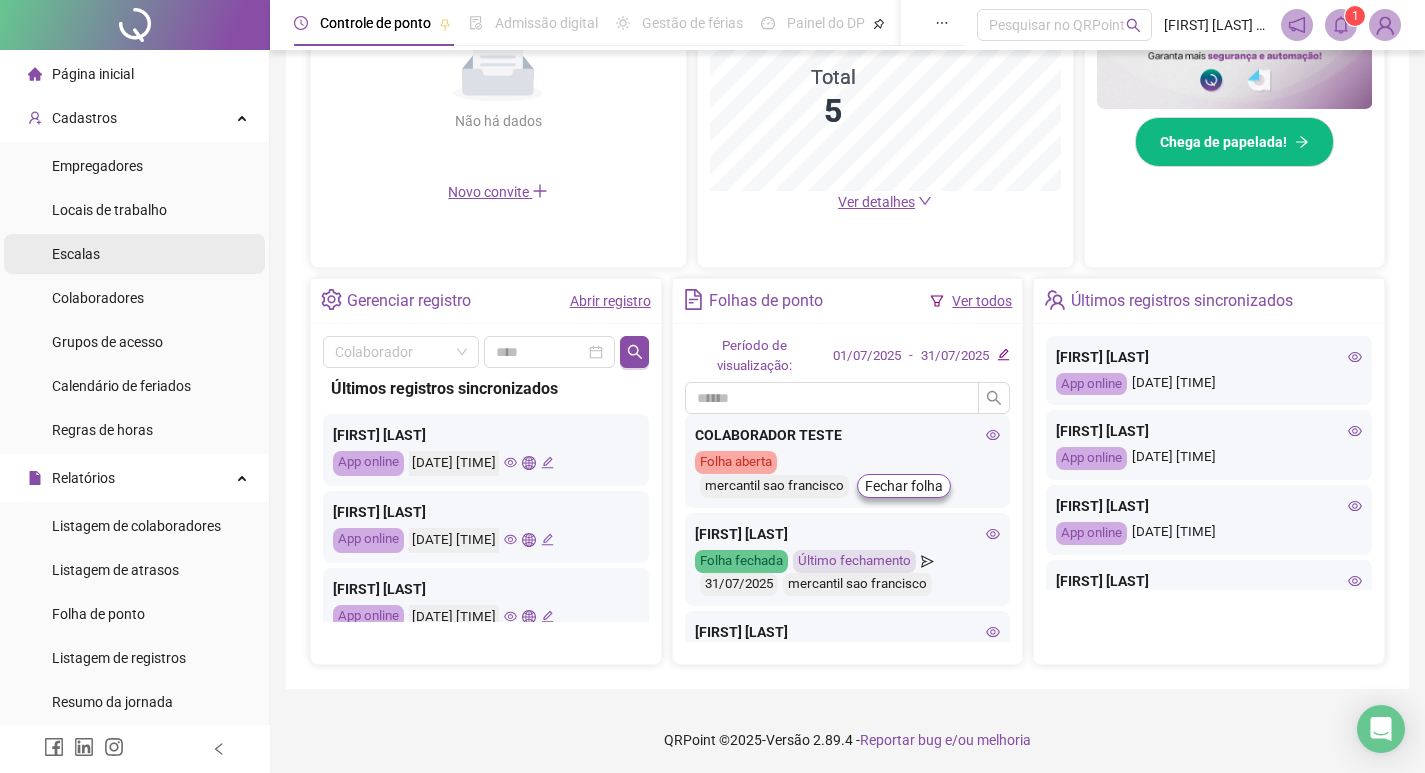 click on "Escalas" at bounding box center (134, 254) 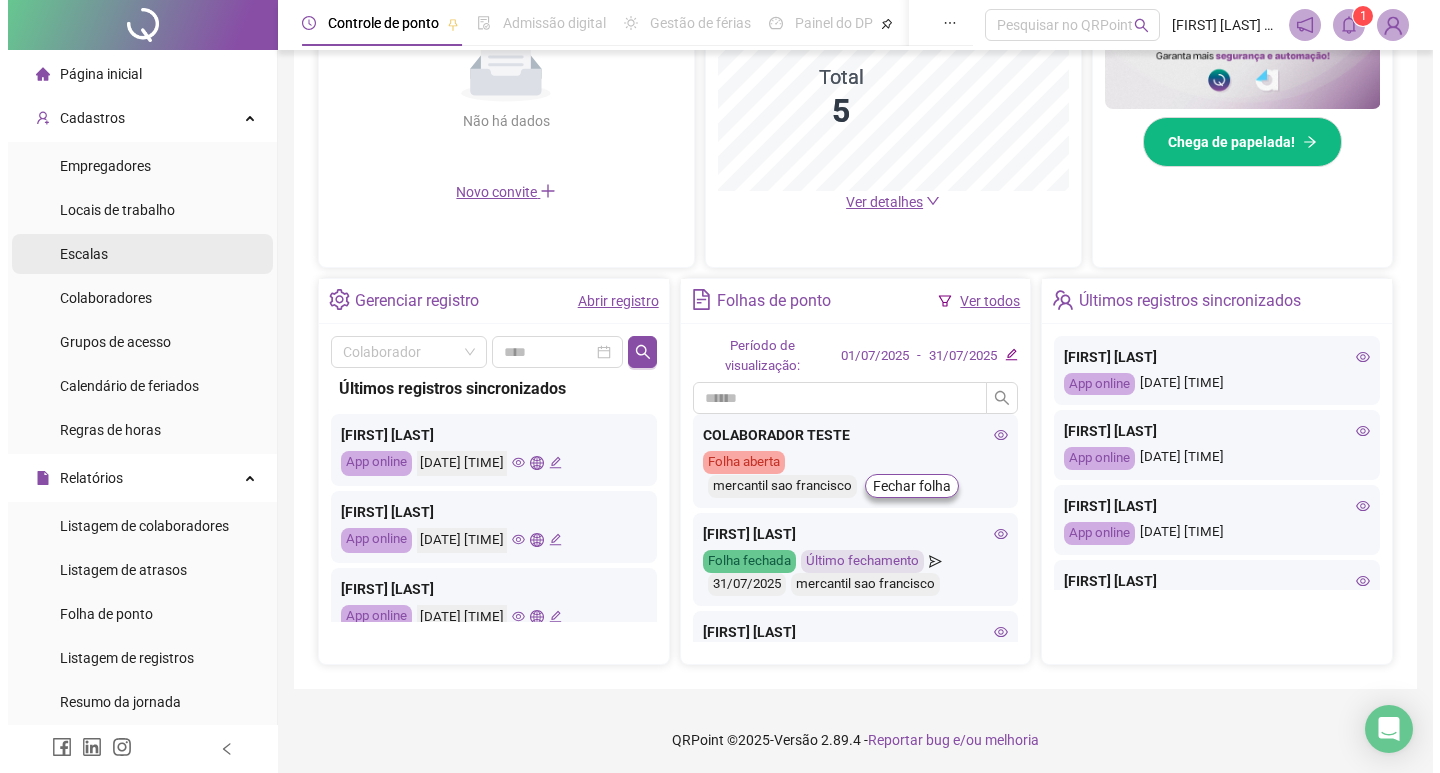 scroll, scrollTop: 0, scrollLeft: 0, axis: both 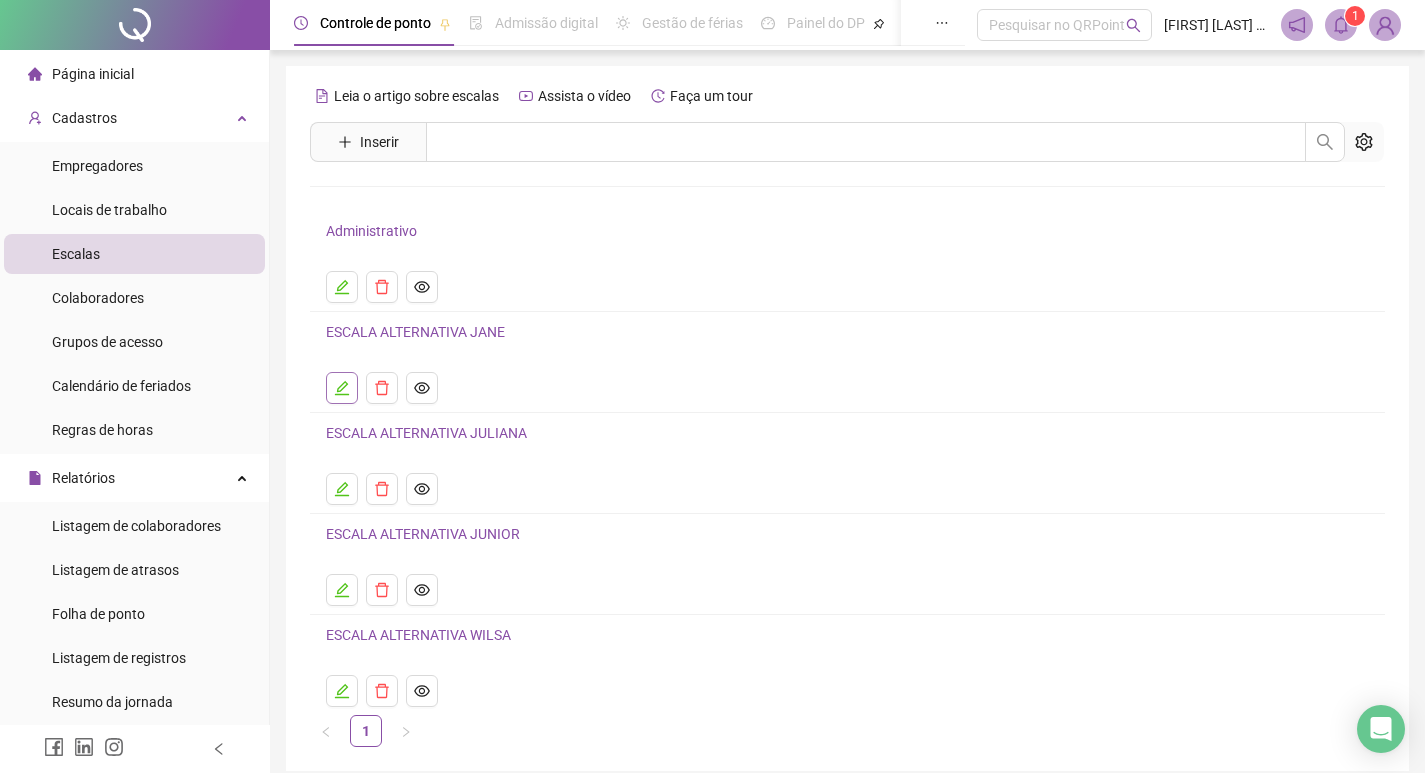 click 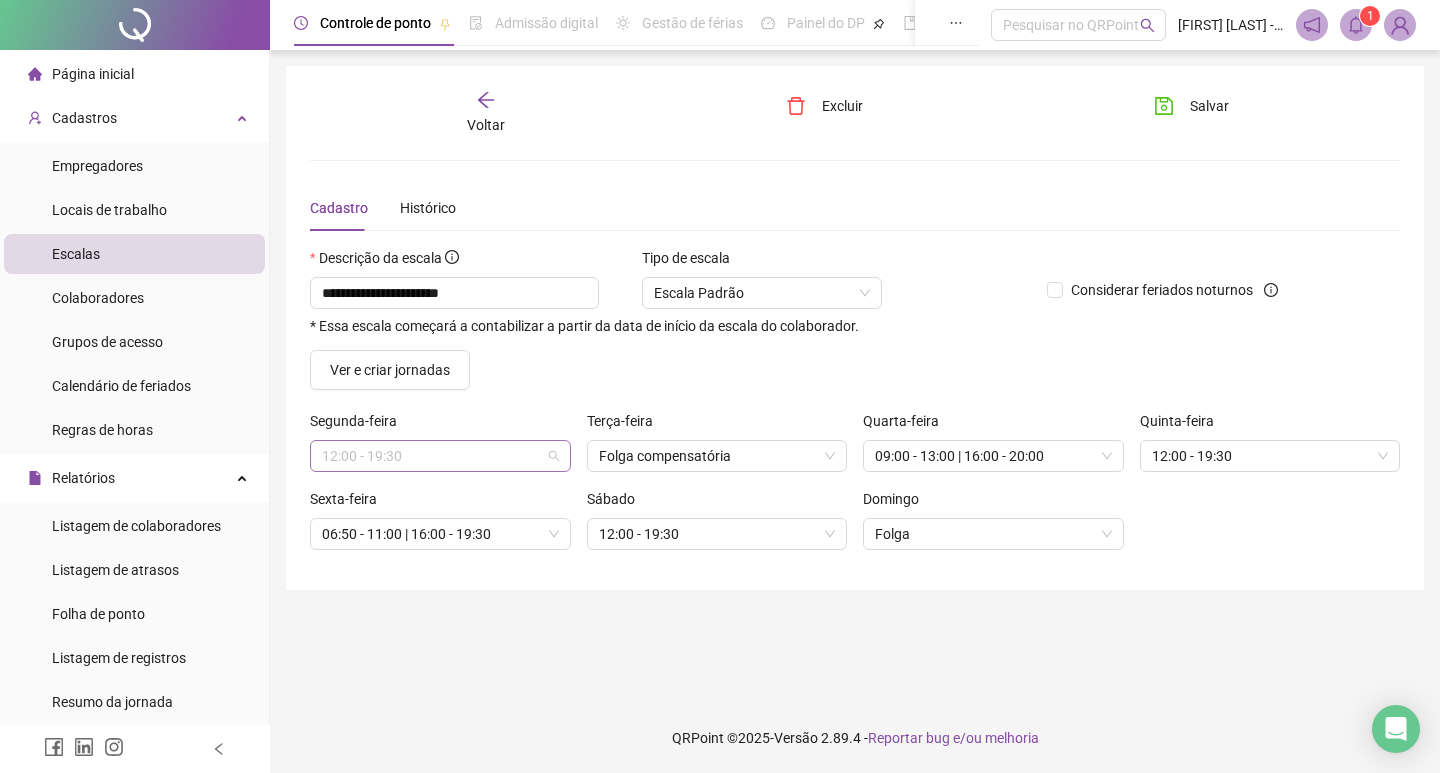 click on "12:00 - 19:30" at bounding box center (440, 456) 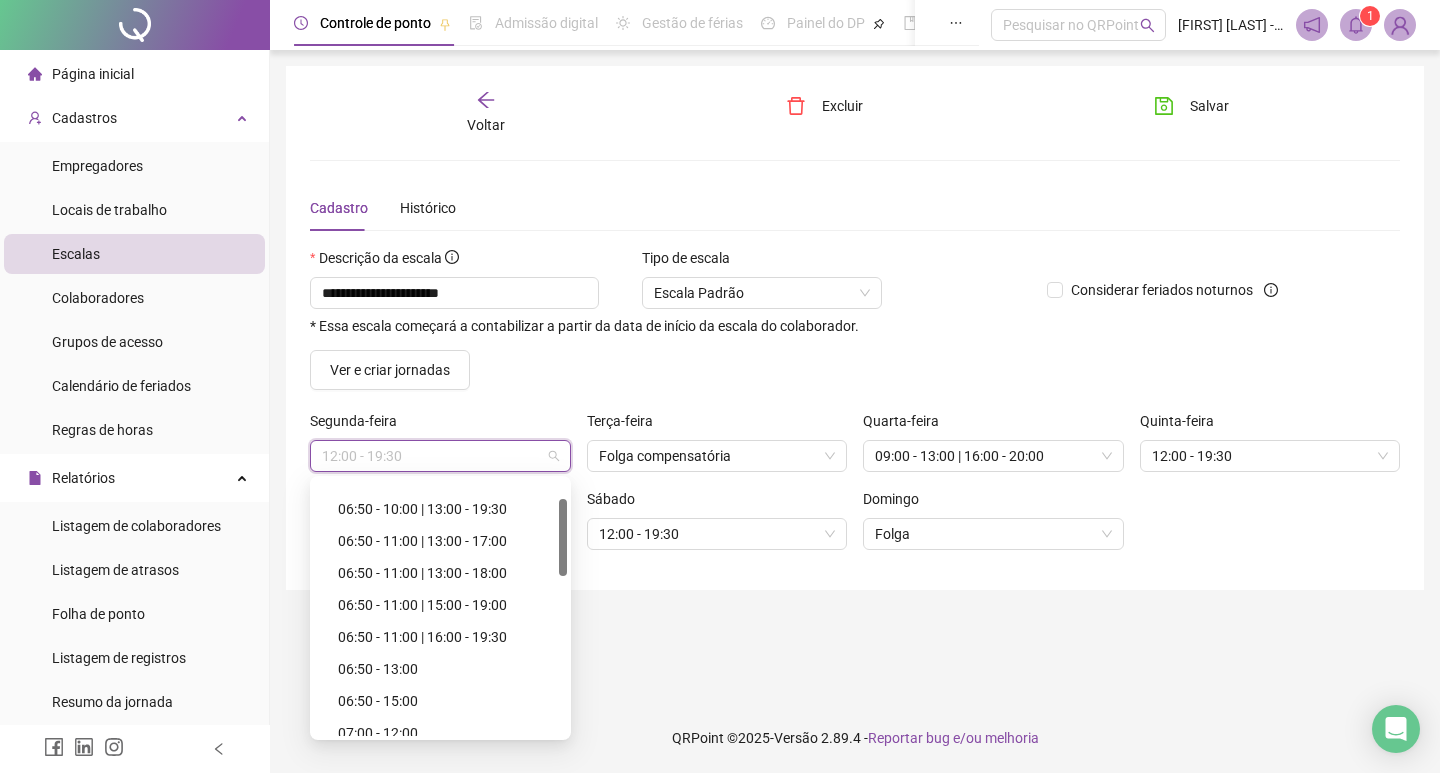 scroll, scrollTop: 0, scrollLeft: 0, axis: both 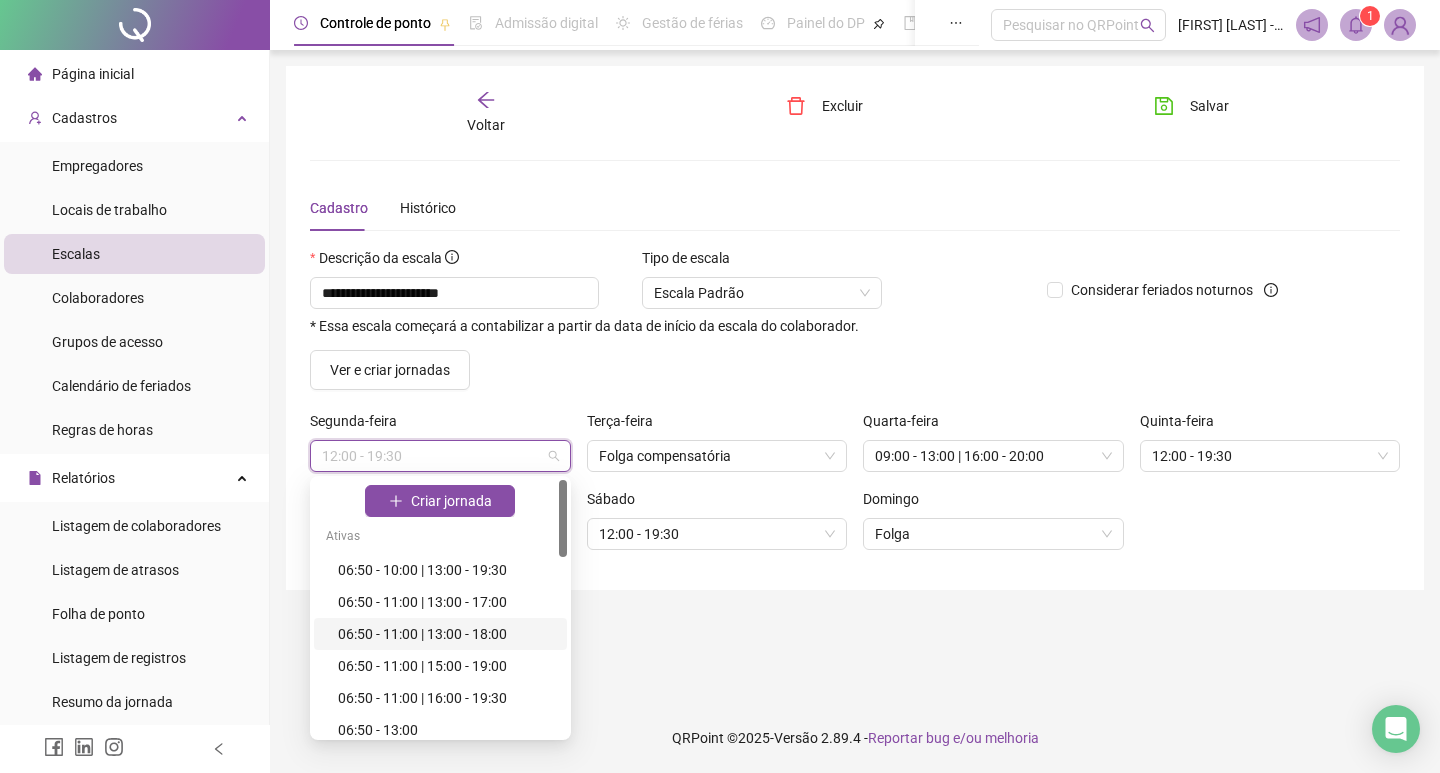 click on "06:50 - 11:00 | 13:00 - 18:00" at bounding box center [446, 634] 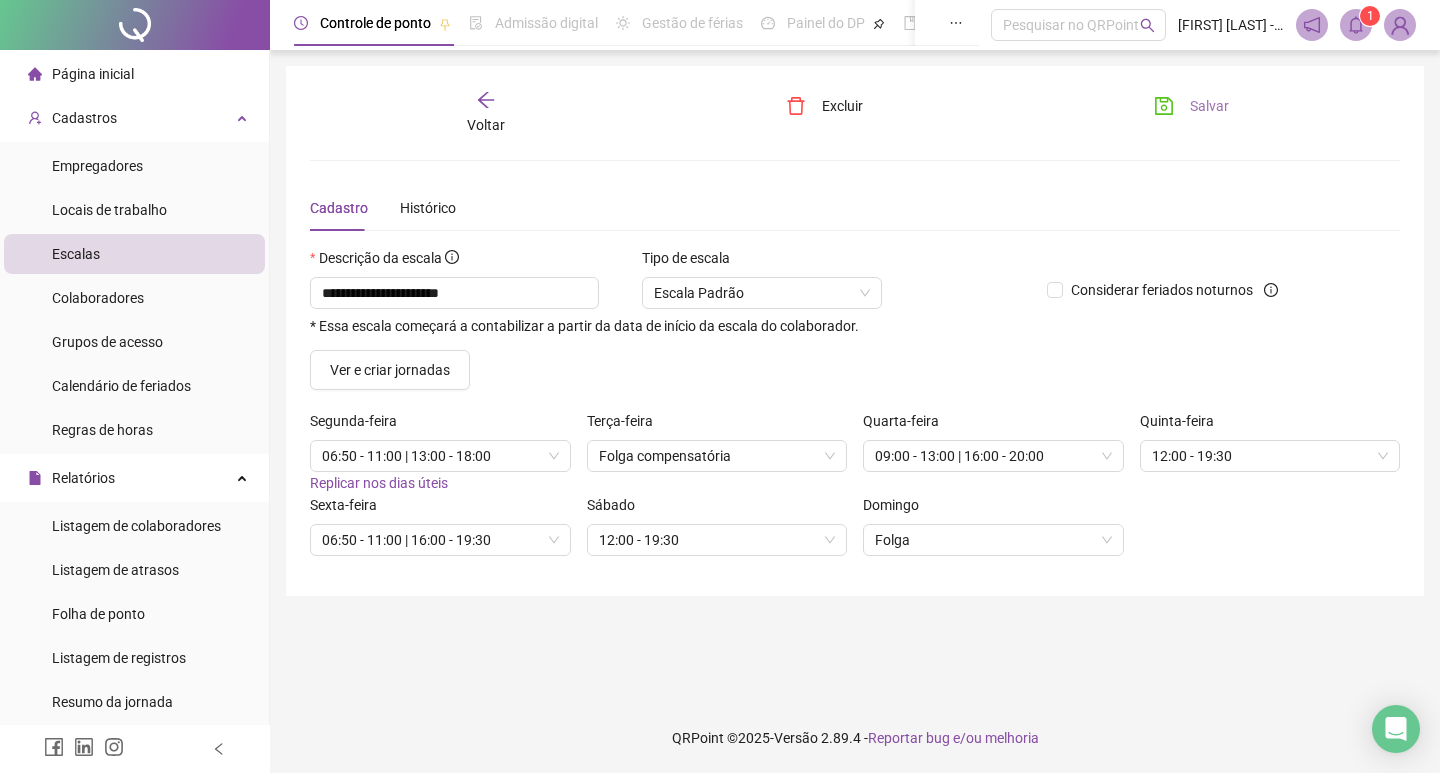 click on "Salvar" at bounding box center (1209, 106) 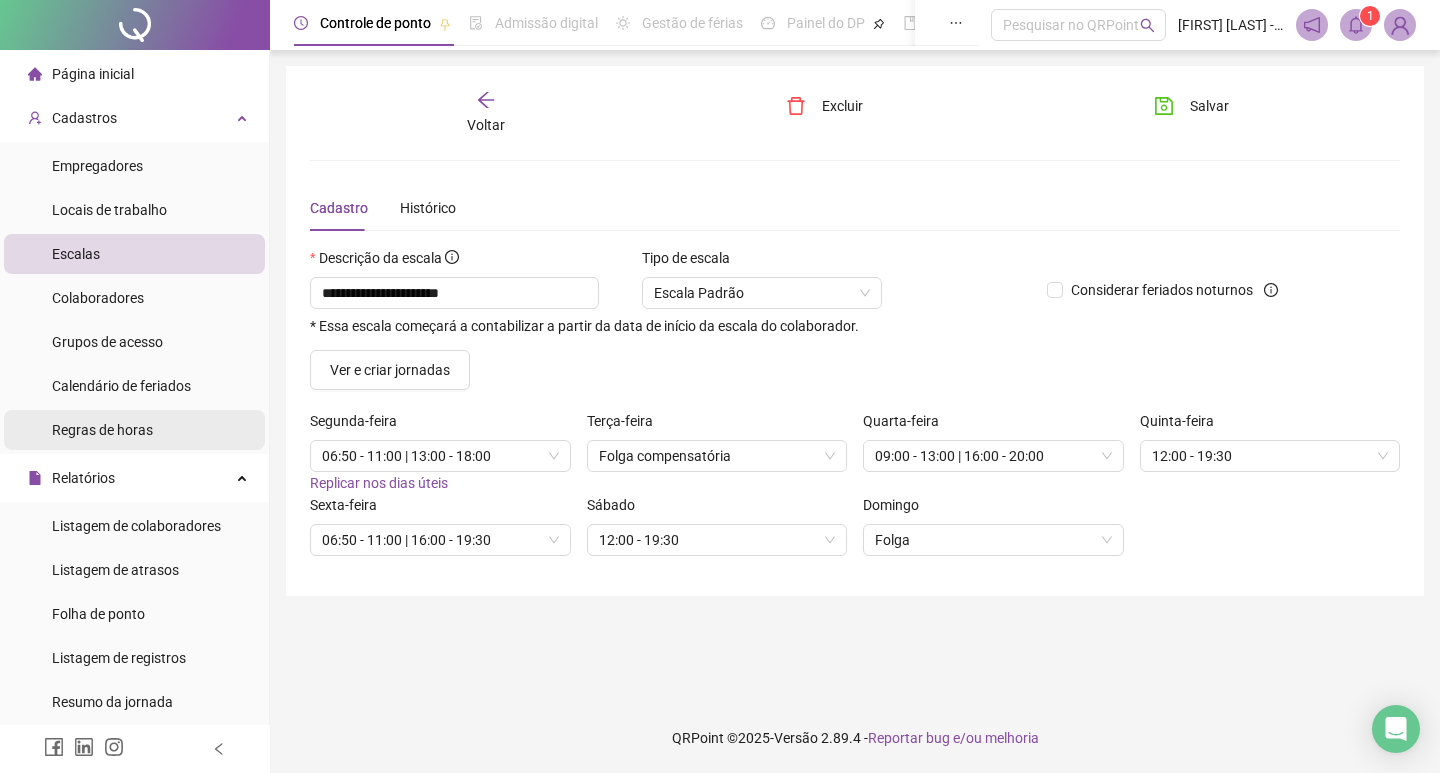 click on "Regras de horas" at bounding box center (102, 430) 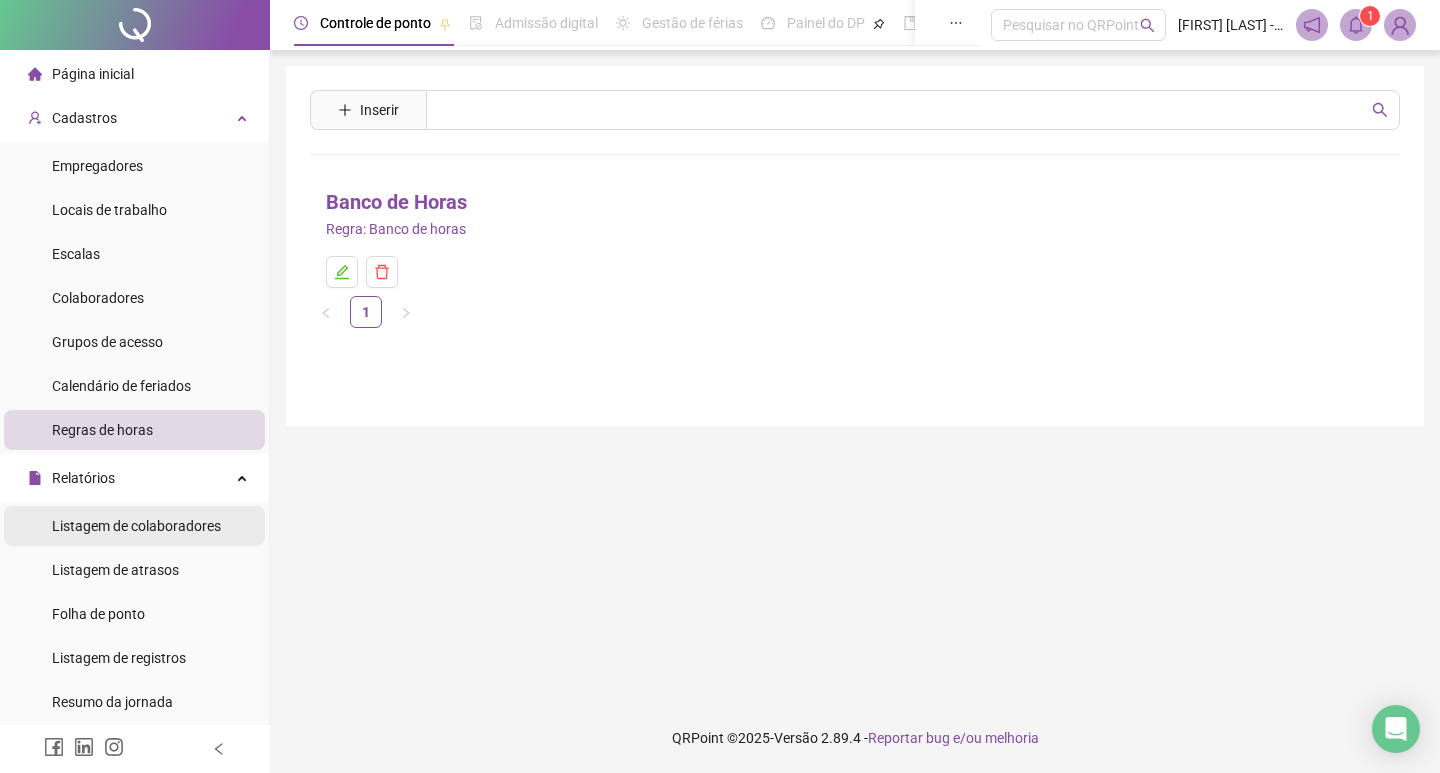 click on "Listagem de colaboradores" at bounding box center (136, 526) 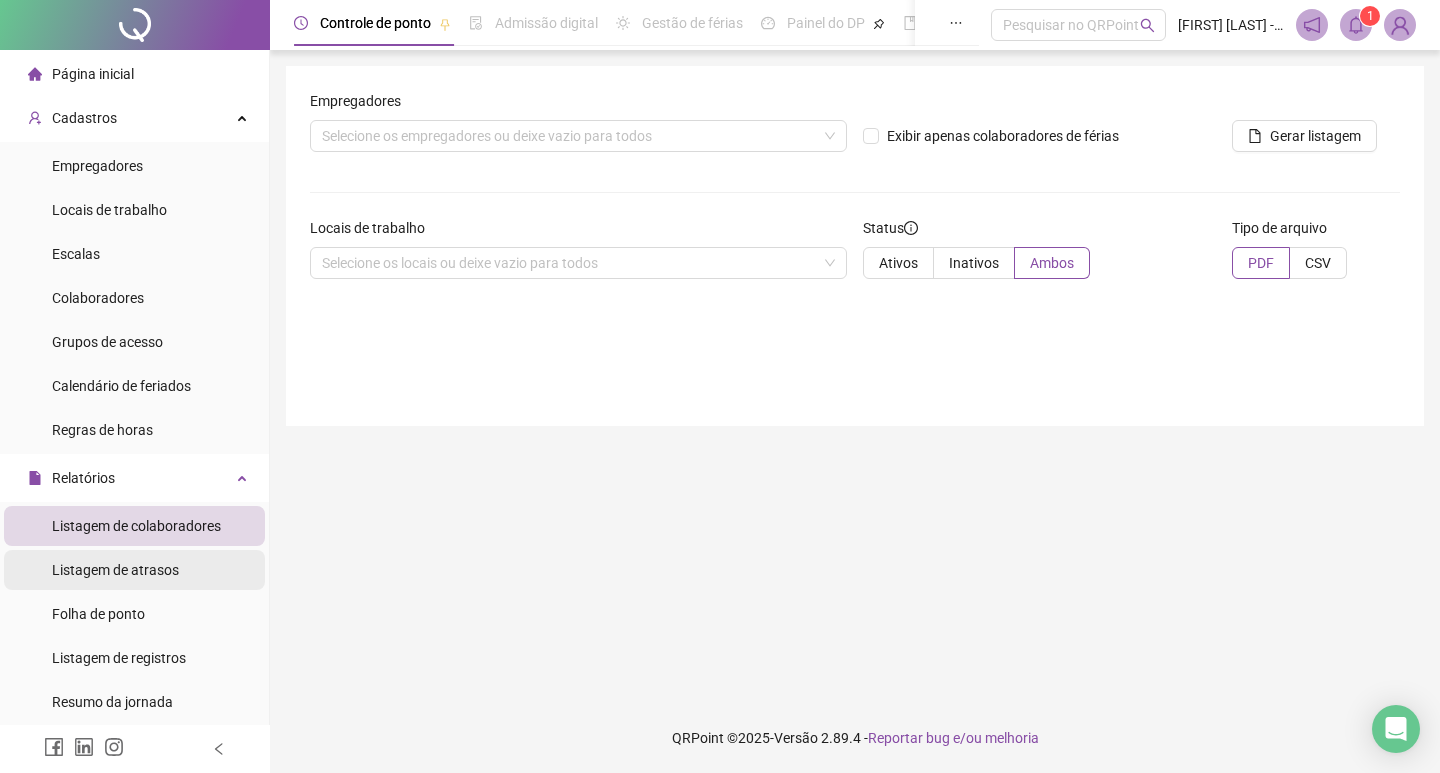click on "Listagem de atrasos" at bounding box center (115, 570) 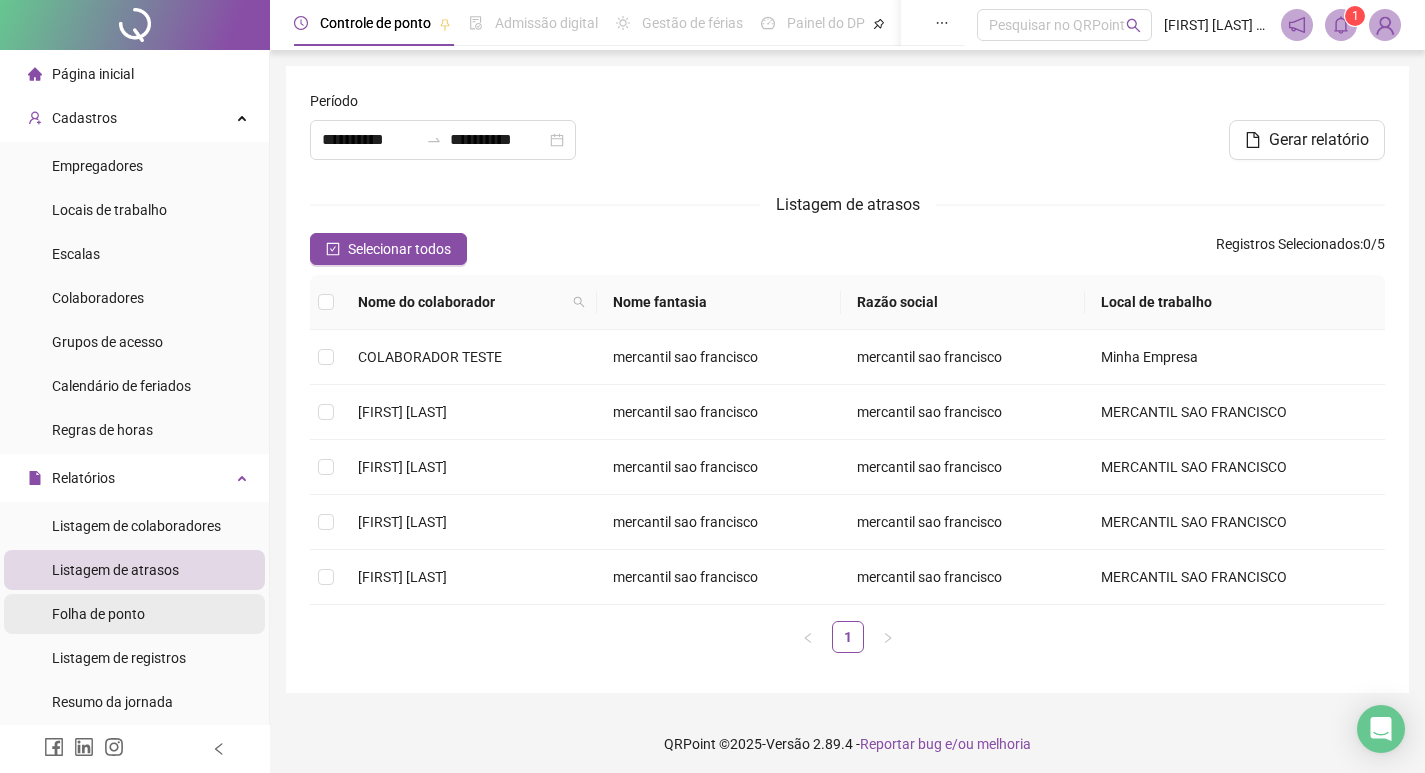 click on "Folha de ponto" at bounding box center (98, 614) 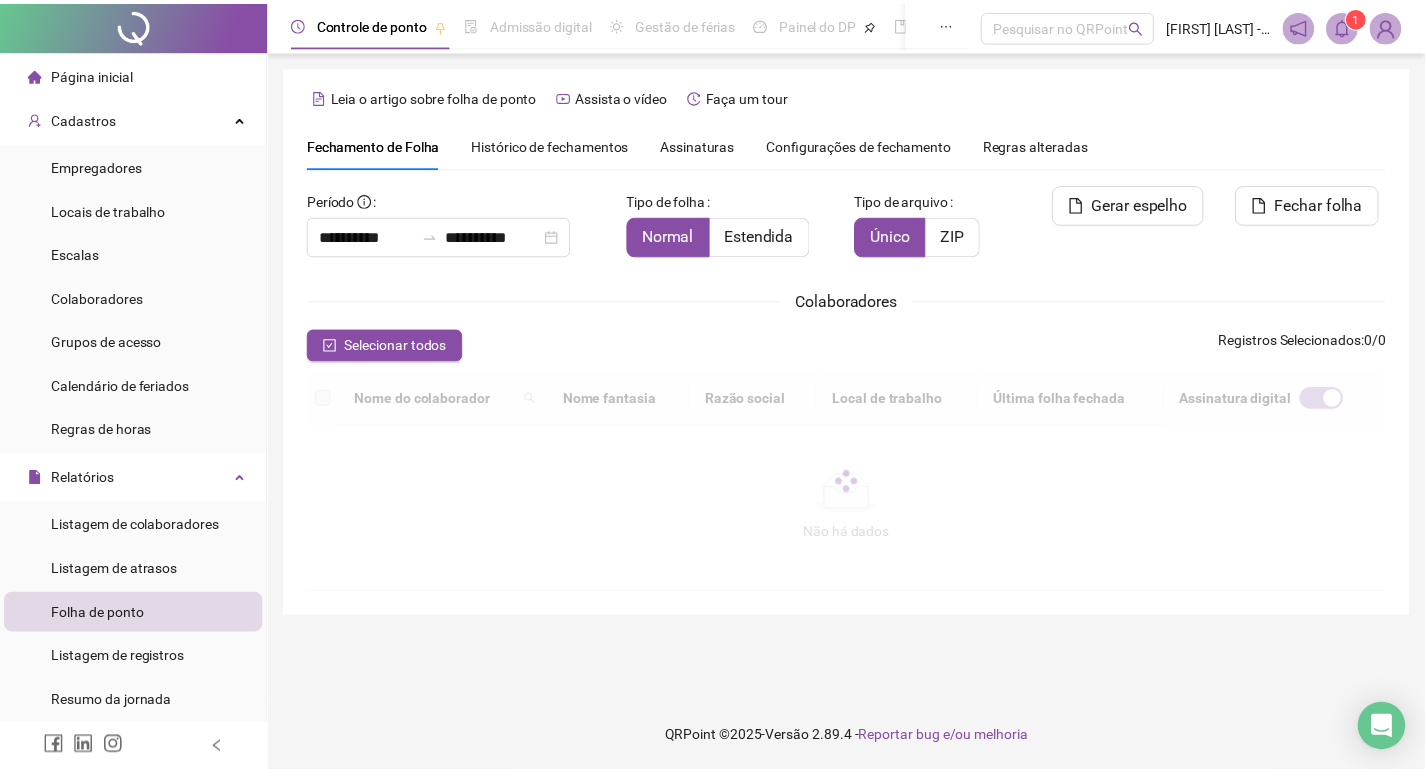 scroll, scrollTop: 23, scrollLeft: 0, axis: vertical 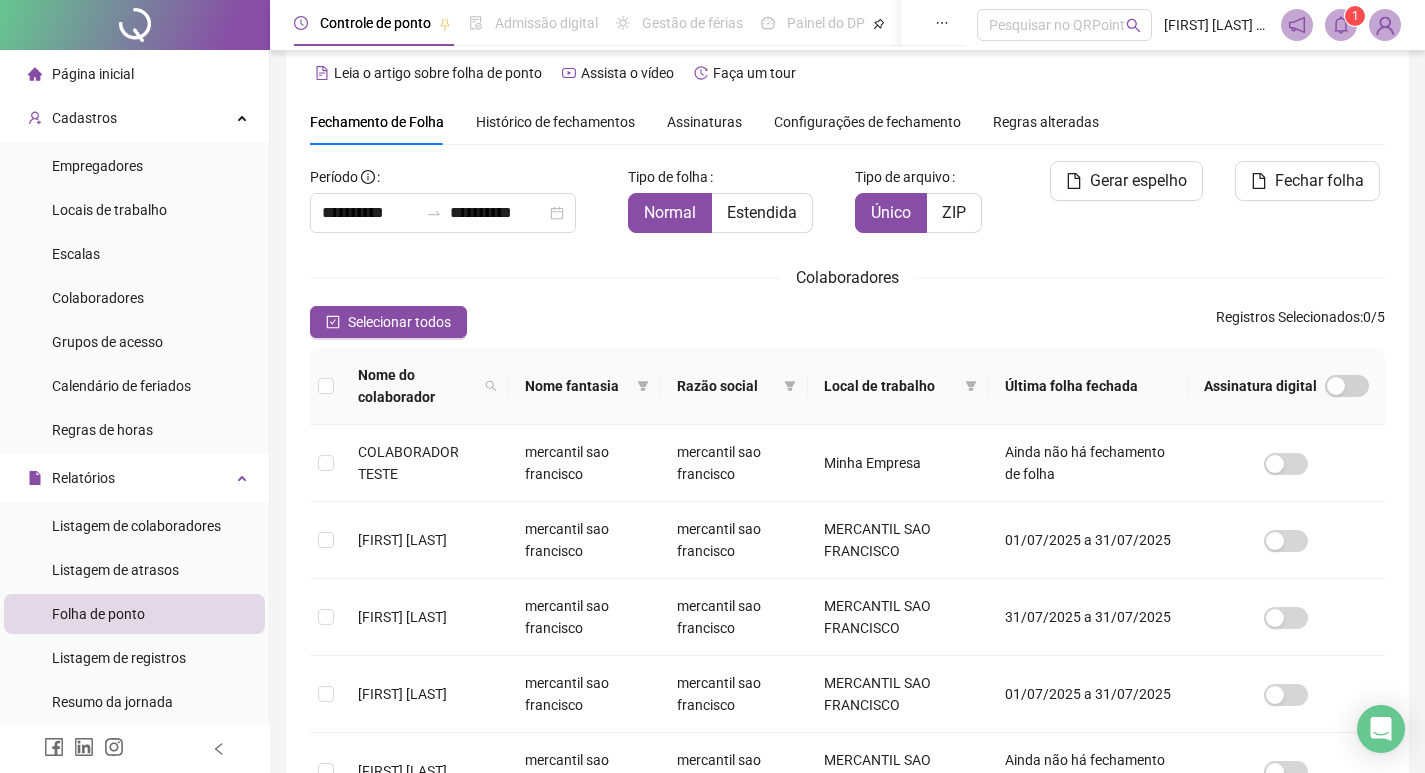 click on "Histórico de fechamentos" at bounding box center [555, 122] 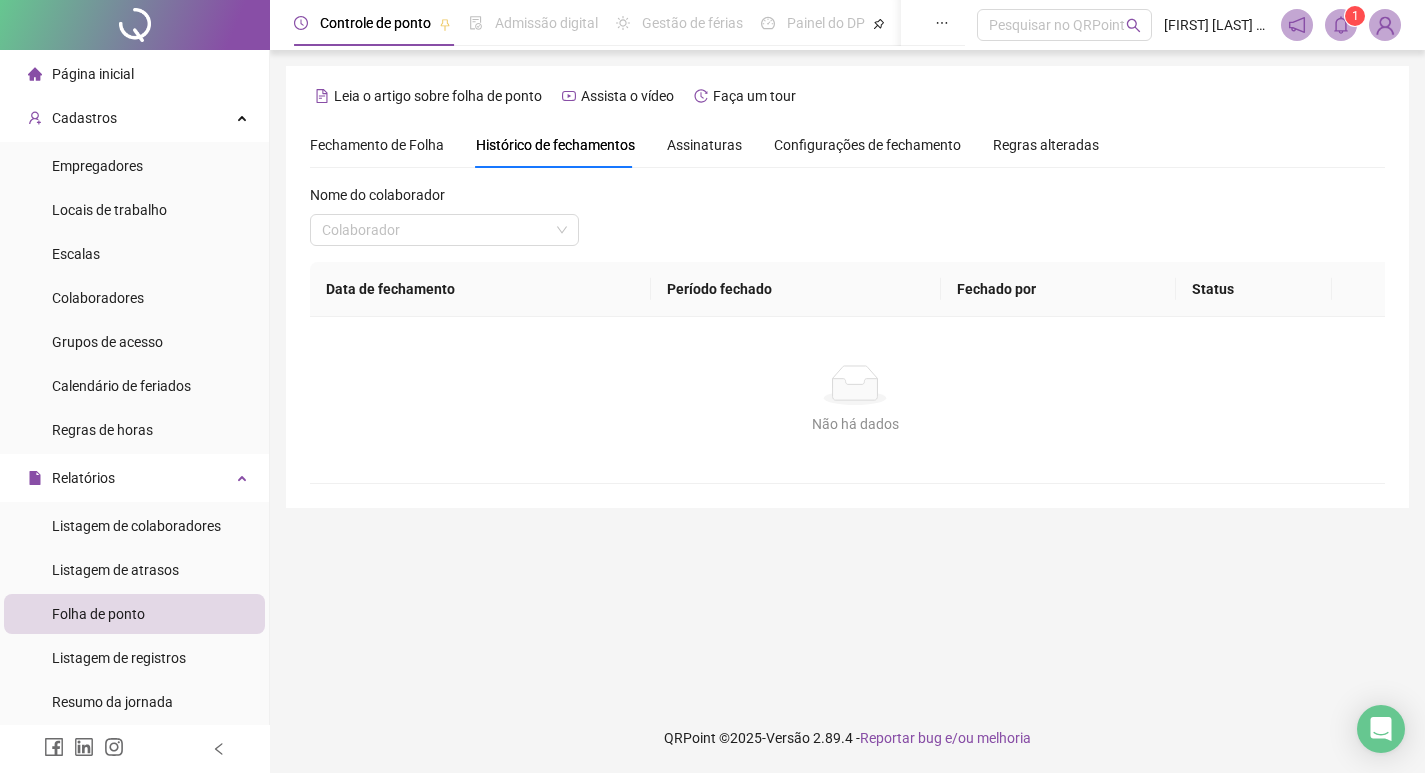 scroll, scrollTop: 0, scrollLeft: 0, axis: both 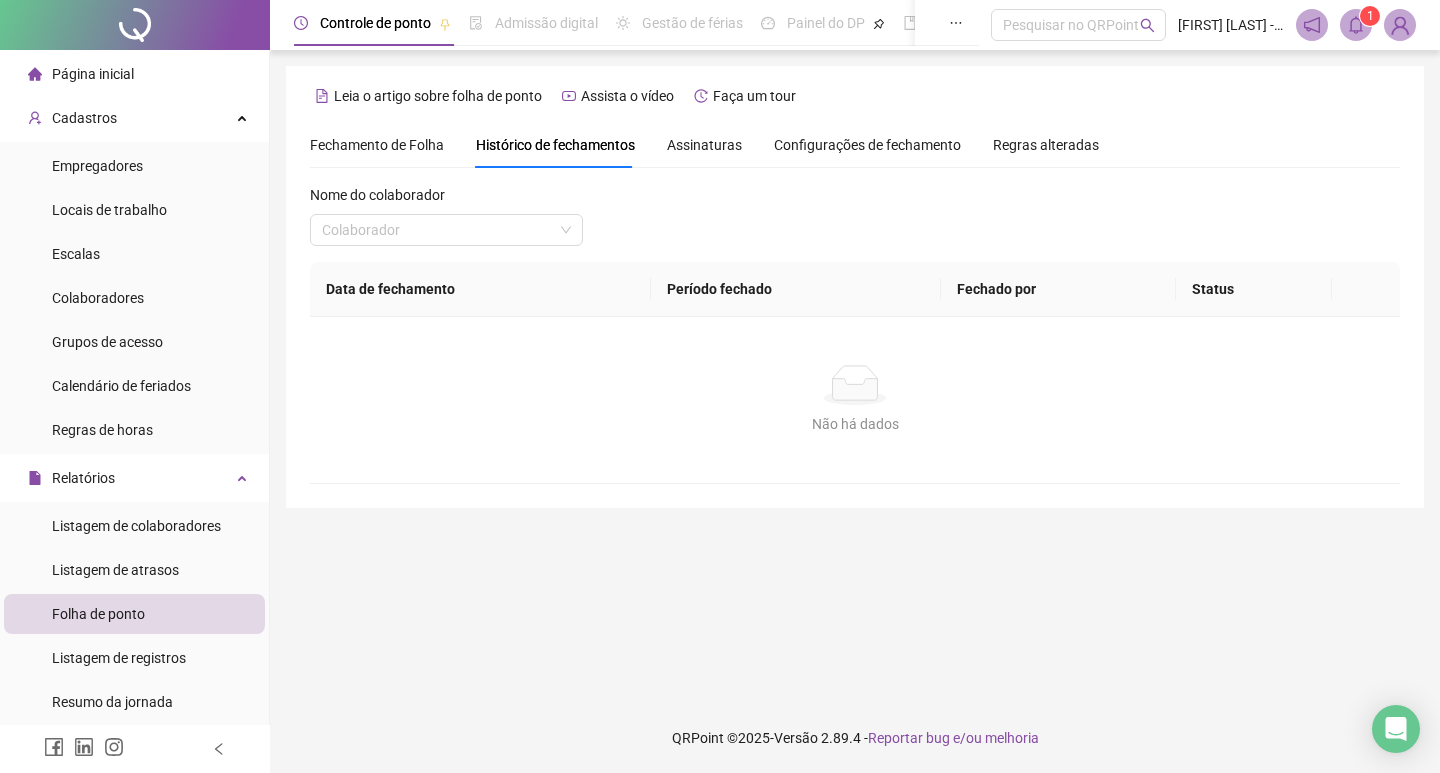 click on "Assinaturas" at bounding box center (704, 145) 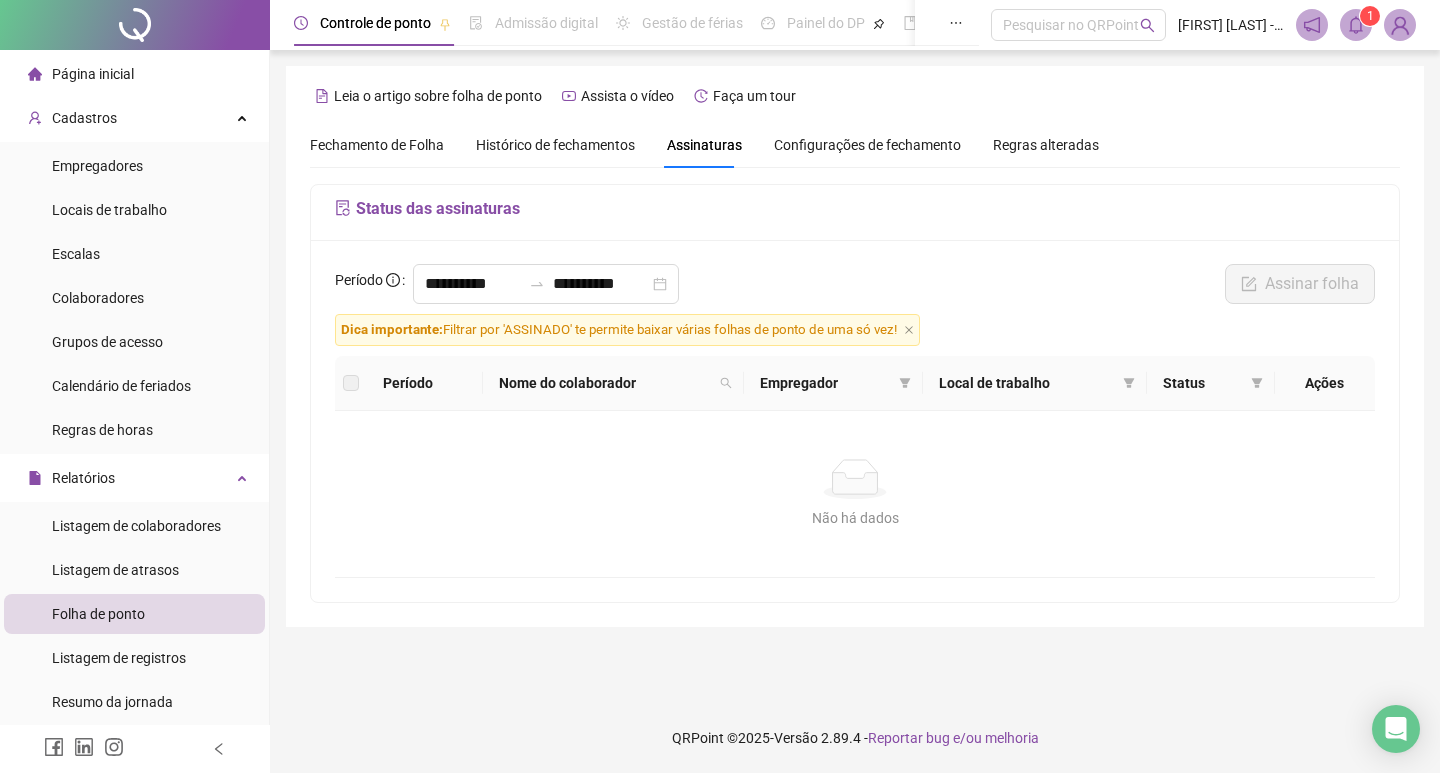 click on "Configurações de fechamento" at bounding box center [867, 145] 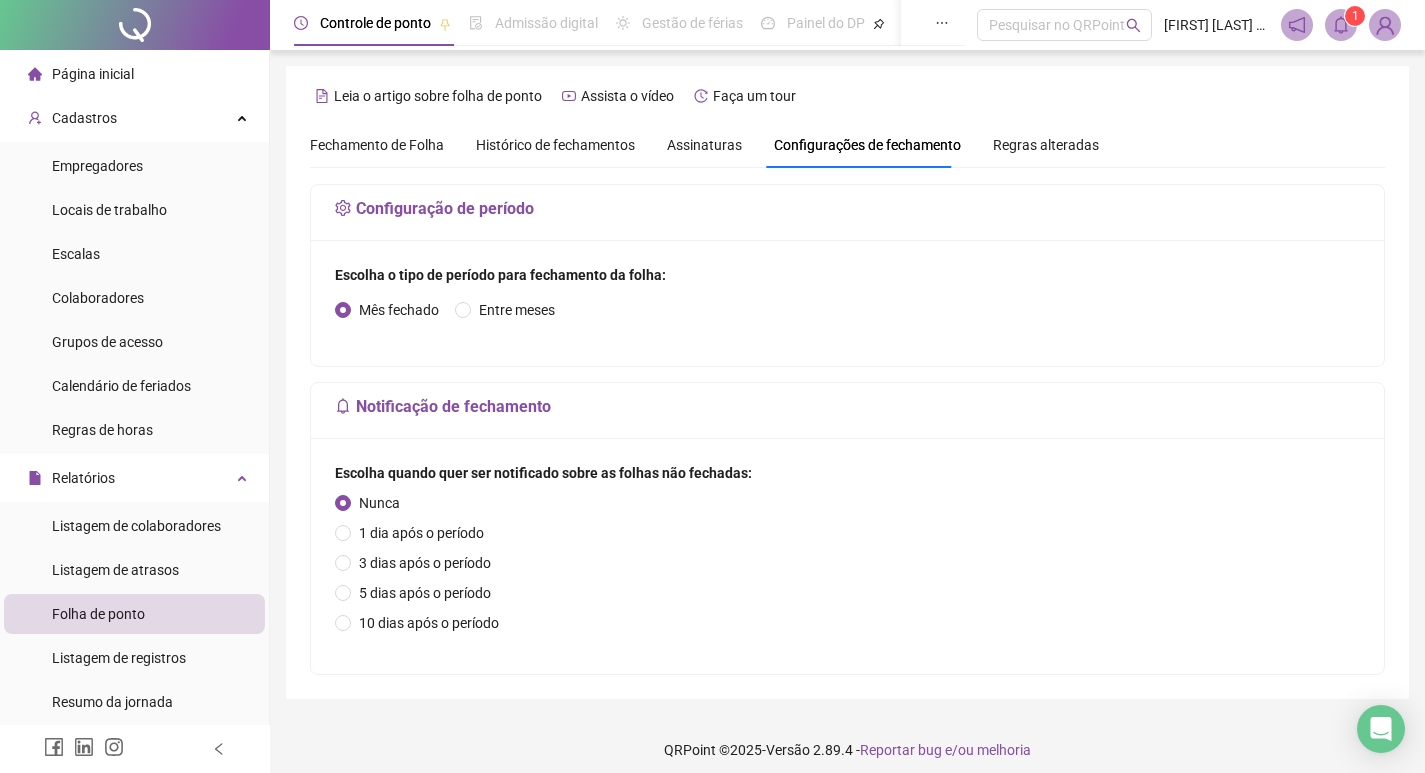 click on "Assinaturas" at bounding box center [704, 145] 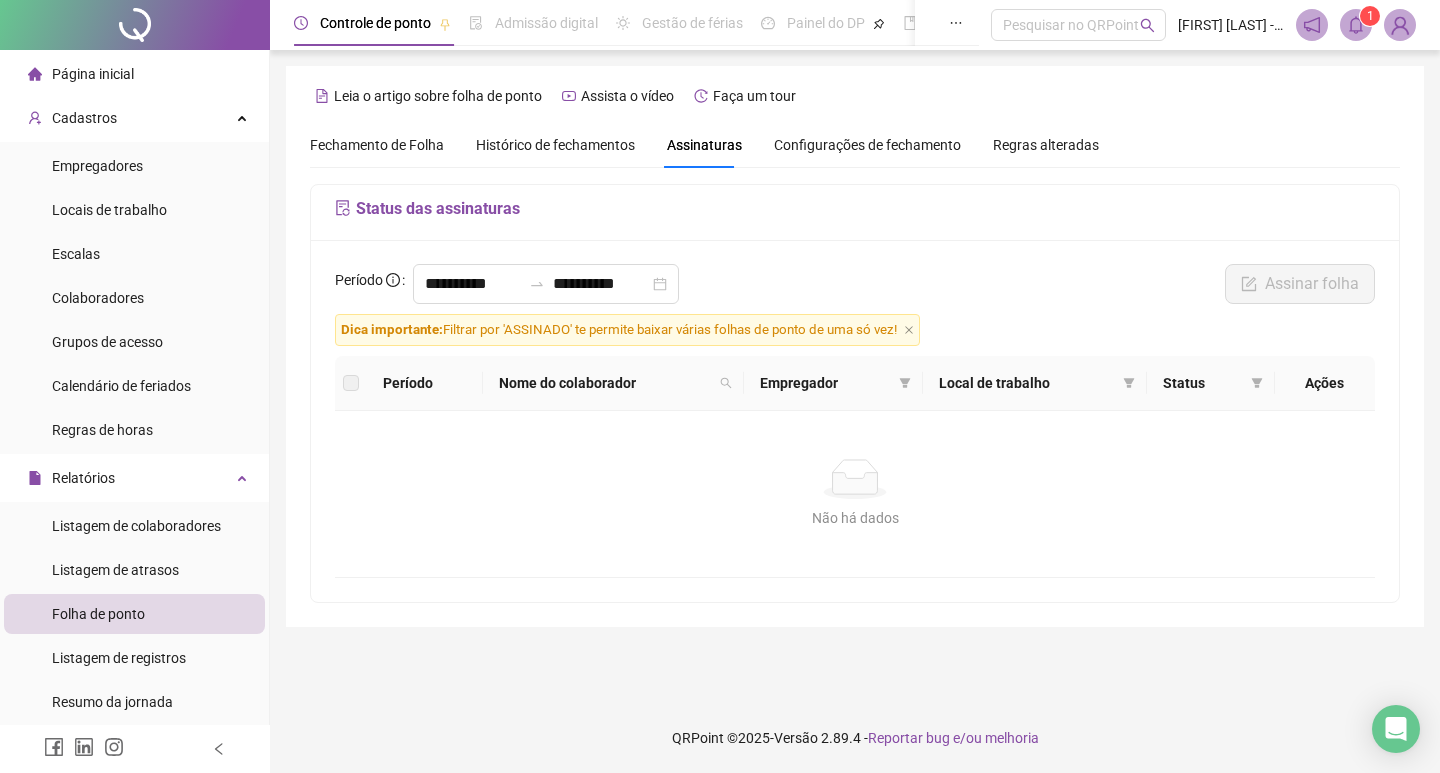 click on "Fechamento de Folha" at bounding box center [377, 145] 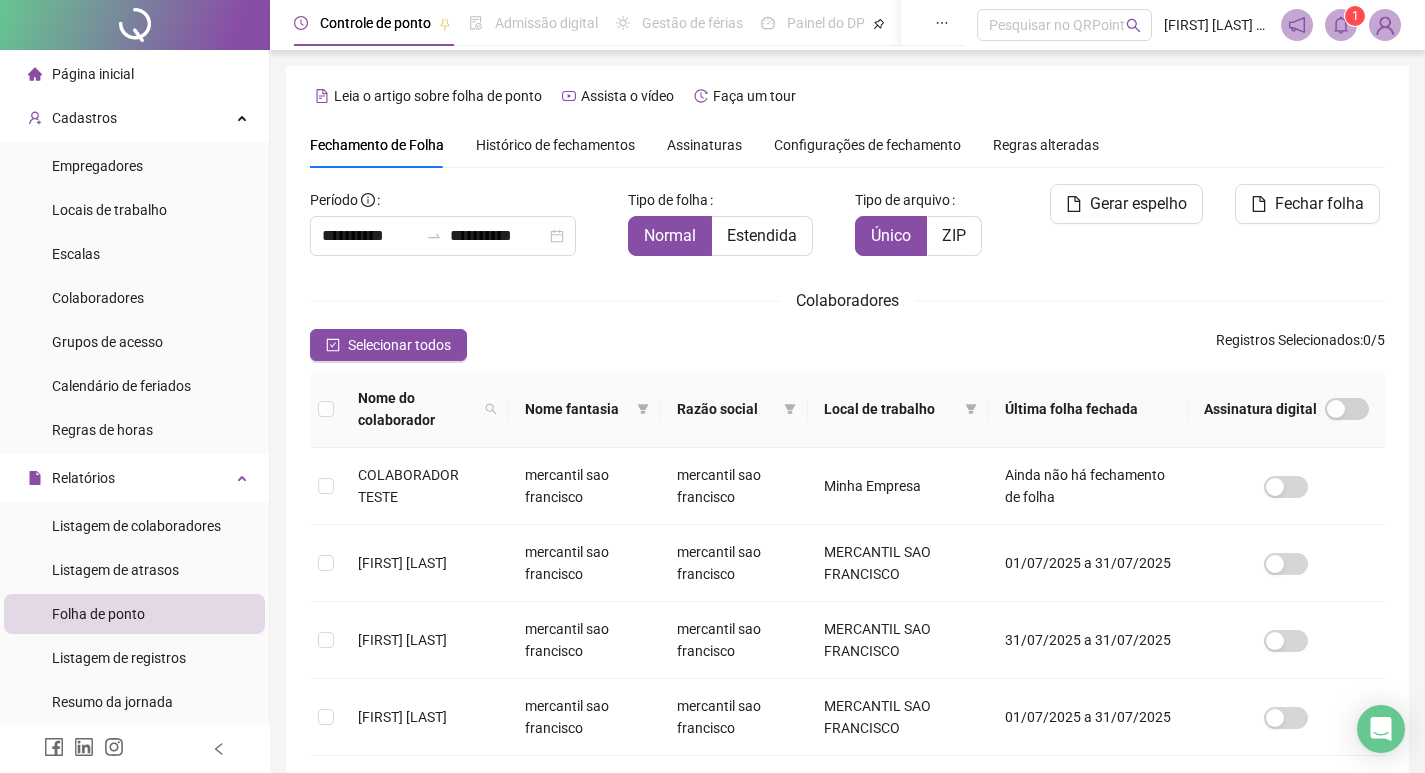 scroll, scrollTop: 23, scrollLeft: 0, axis: vertical 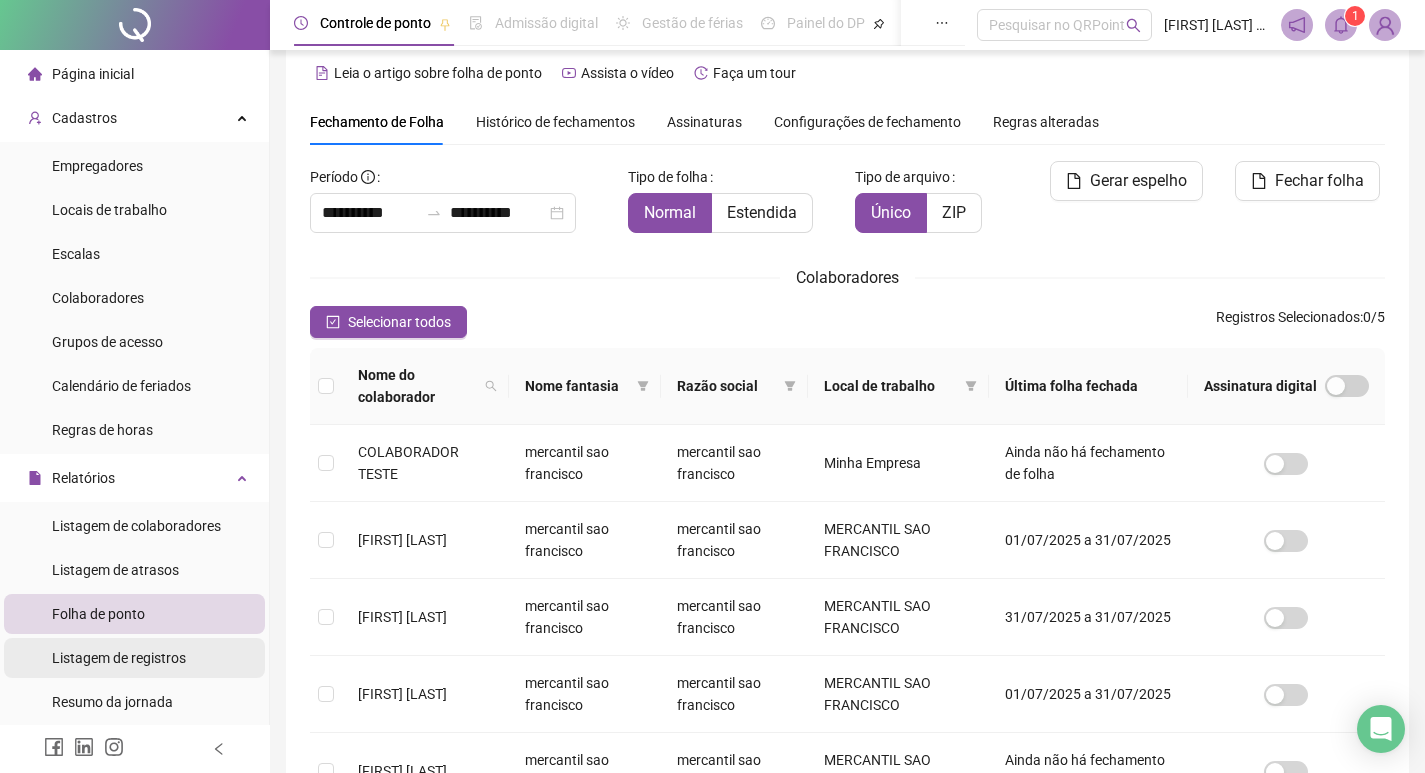 click on "Listagem de registros" at bounding box center [119, 658] 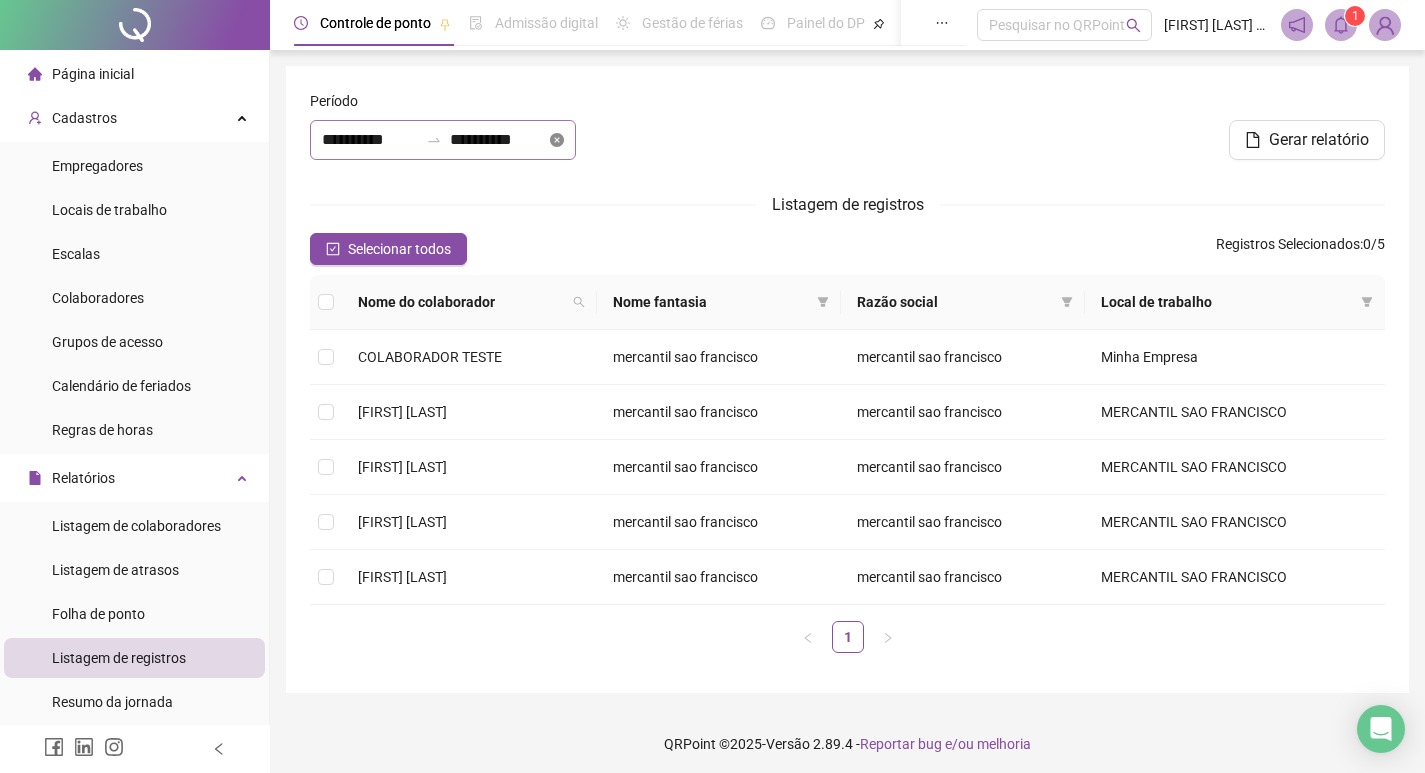 click 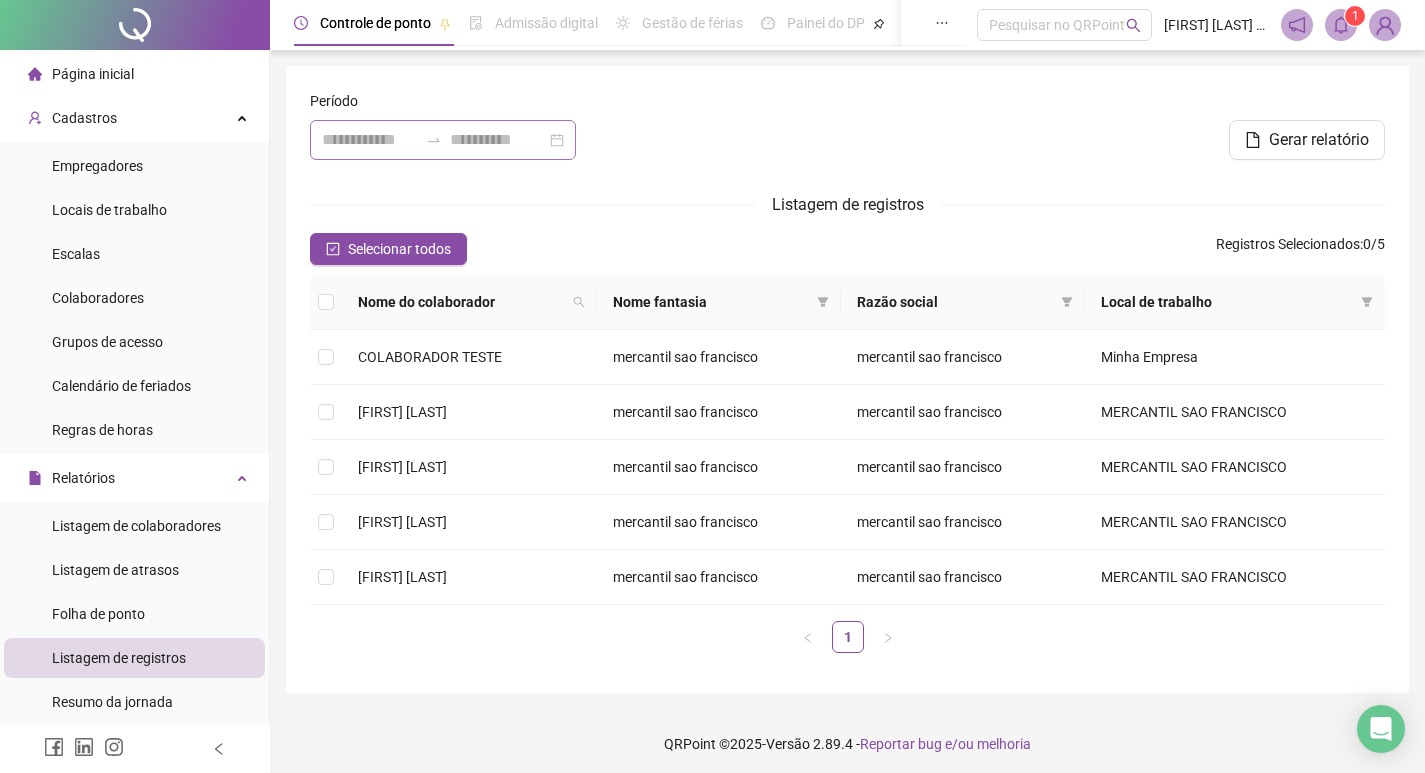 click 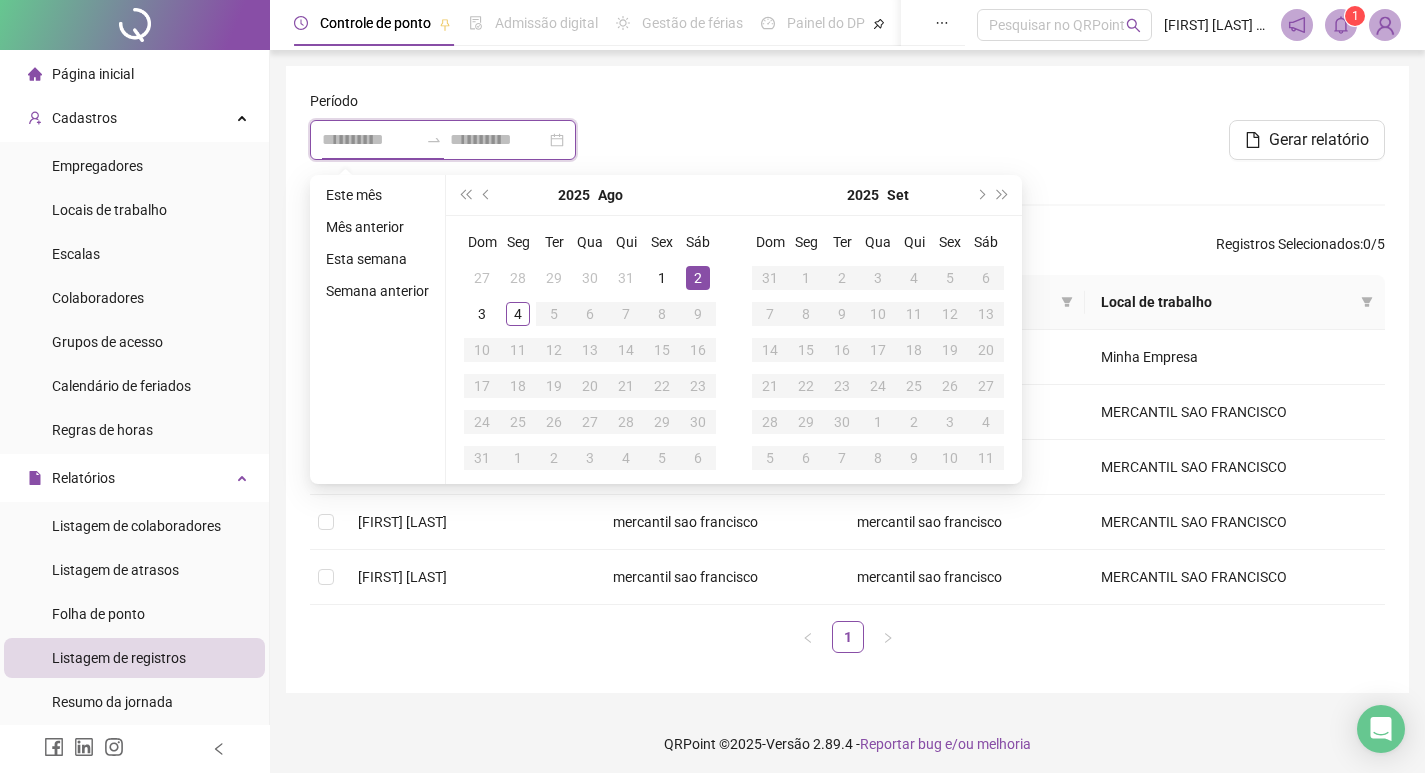 type on "**********" 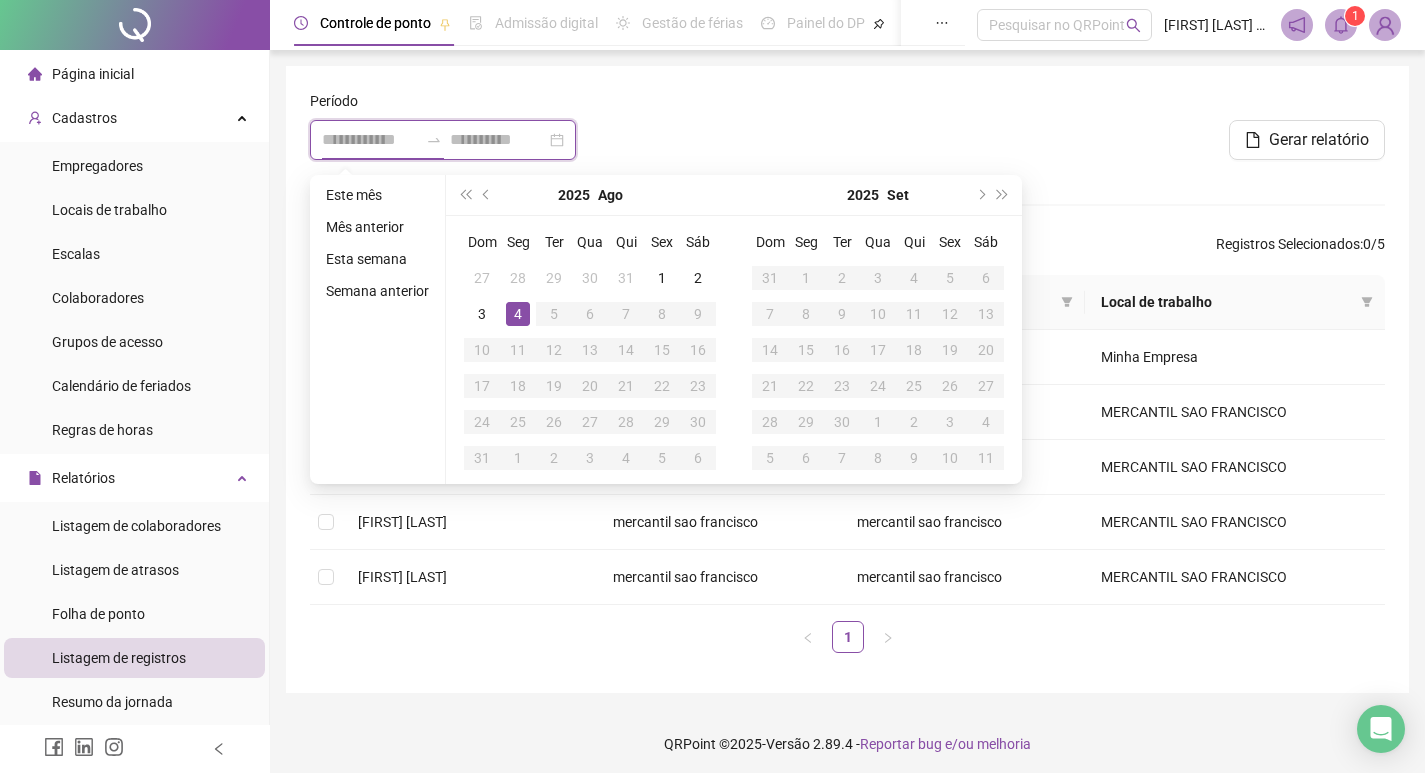 type on "**********" 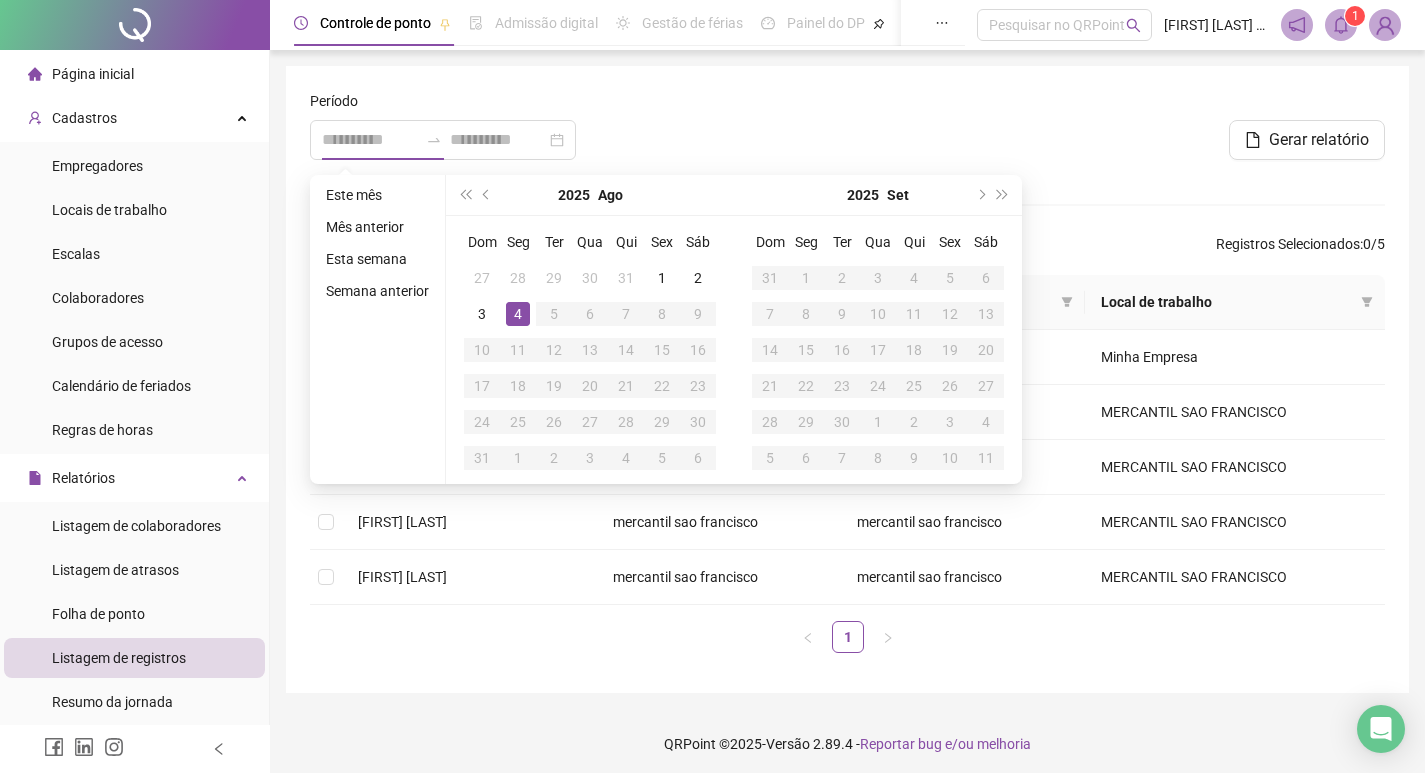 click on "4" at bounding box center [518, 314] 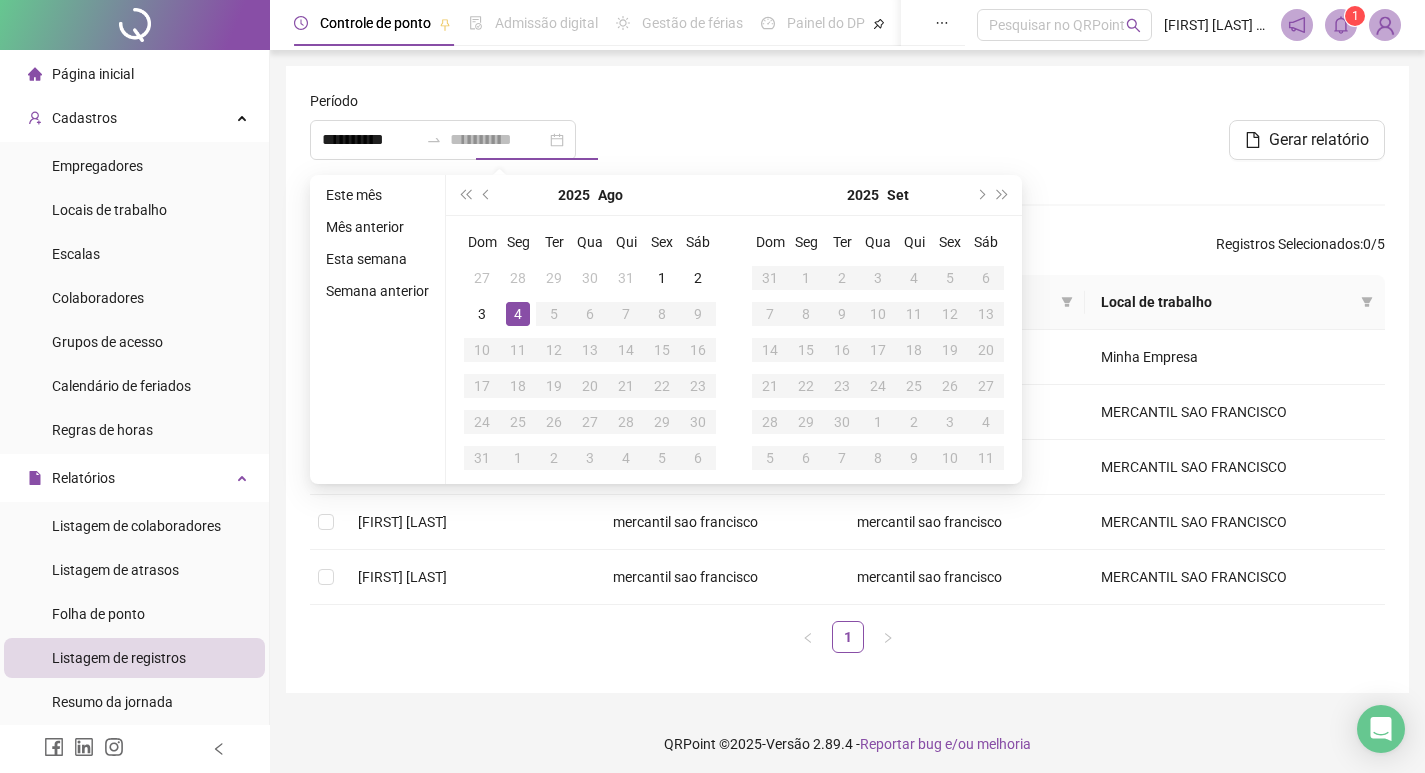 click on "4" at bounding box center [518, 314] 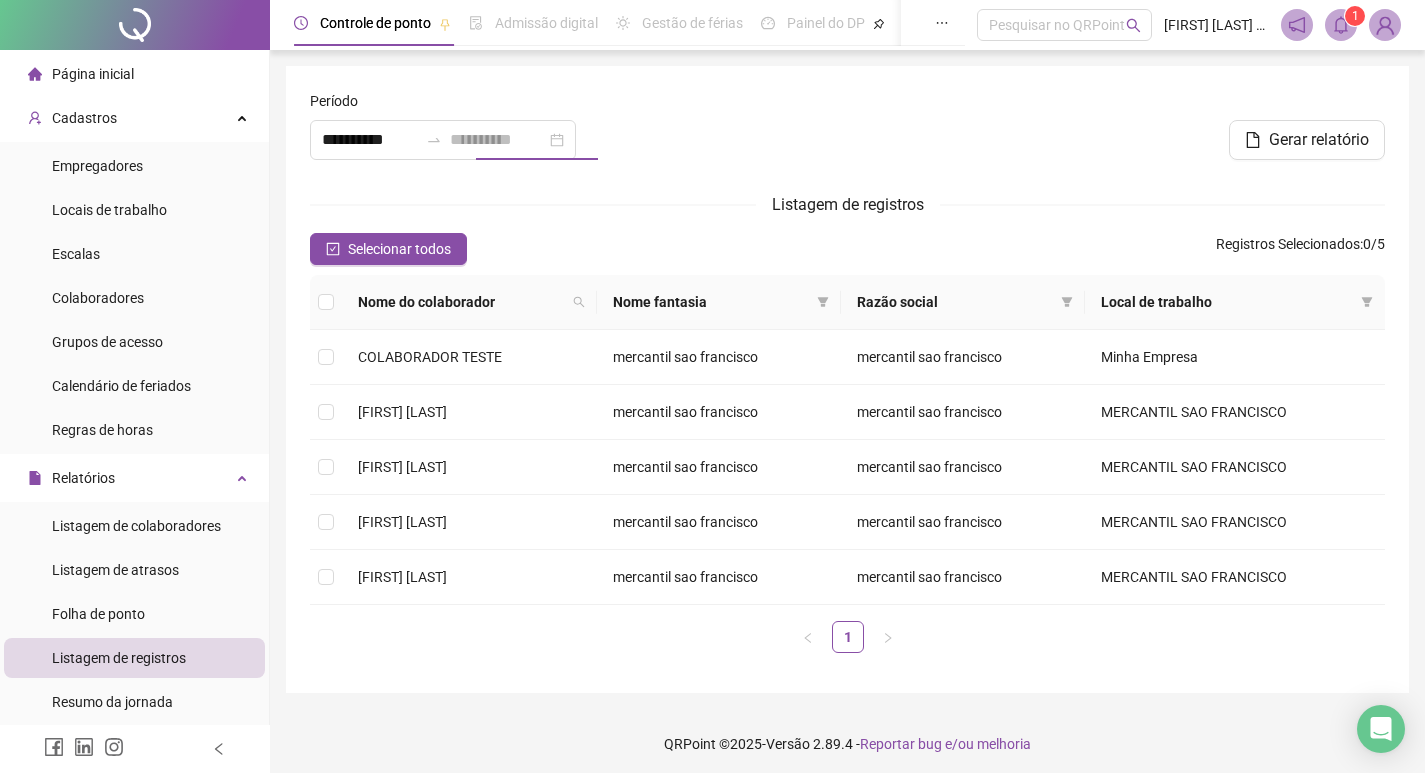 type on "**********" 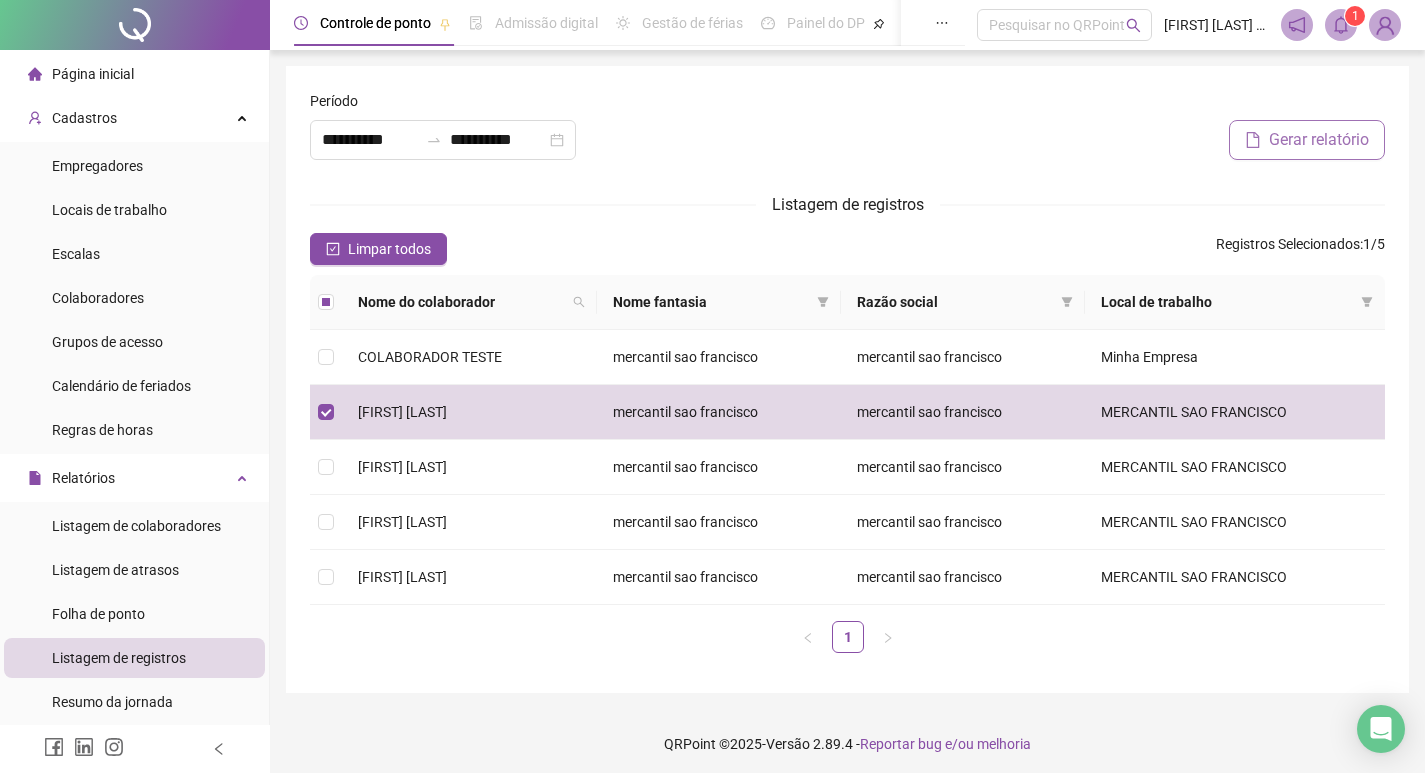 click on "Gerar relatório" at bounding box center (1319, 140) 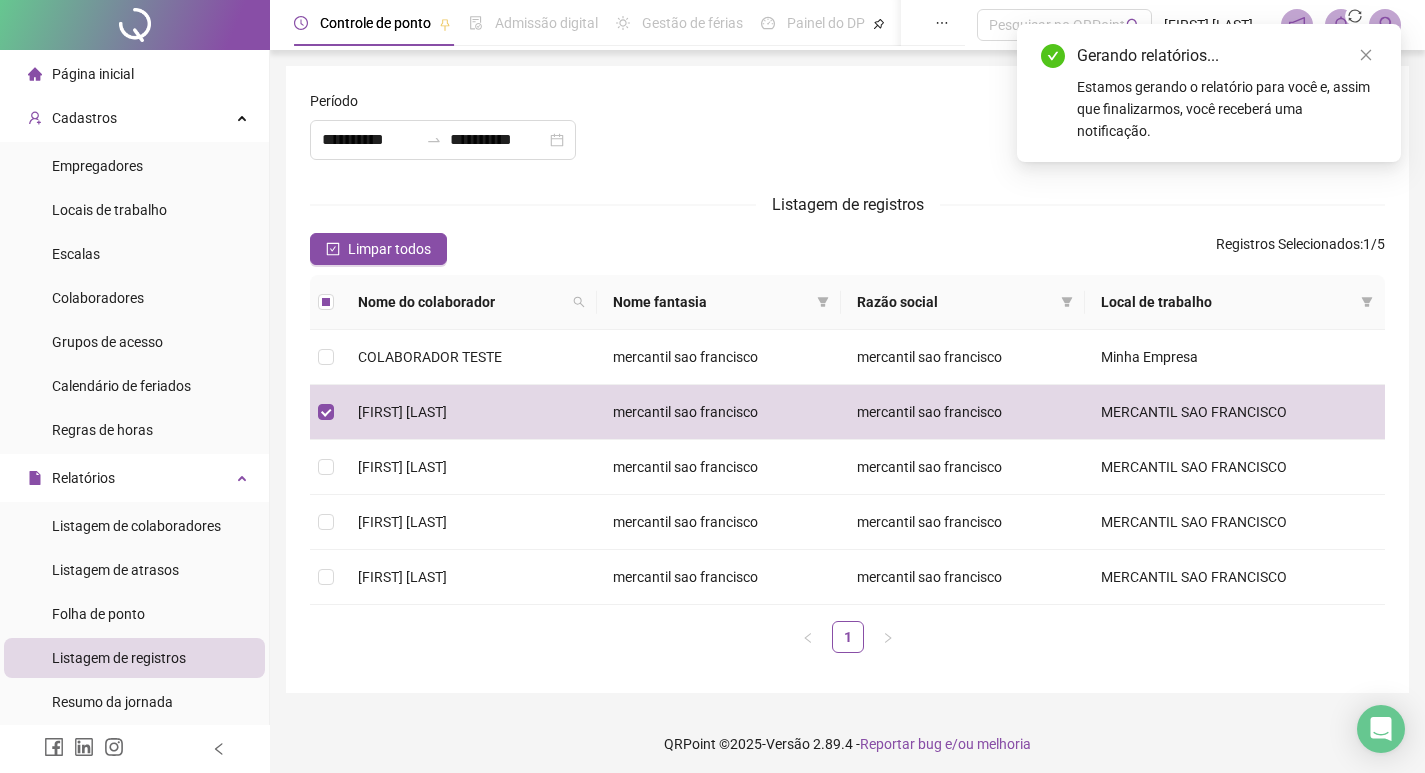 click on "Gerando relatórios... Estamos gerando o relatório para você e, assim que finalizarmos, você receberá uma notificação." at bounding box center [1209, 93] 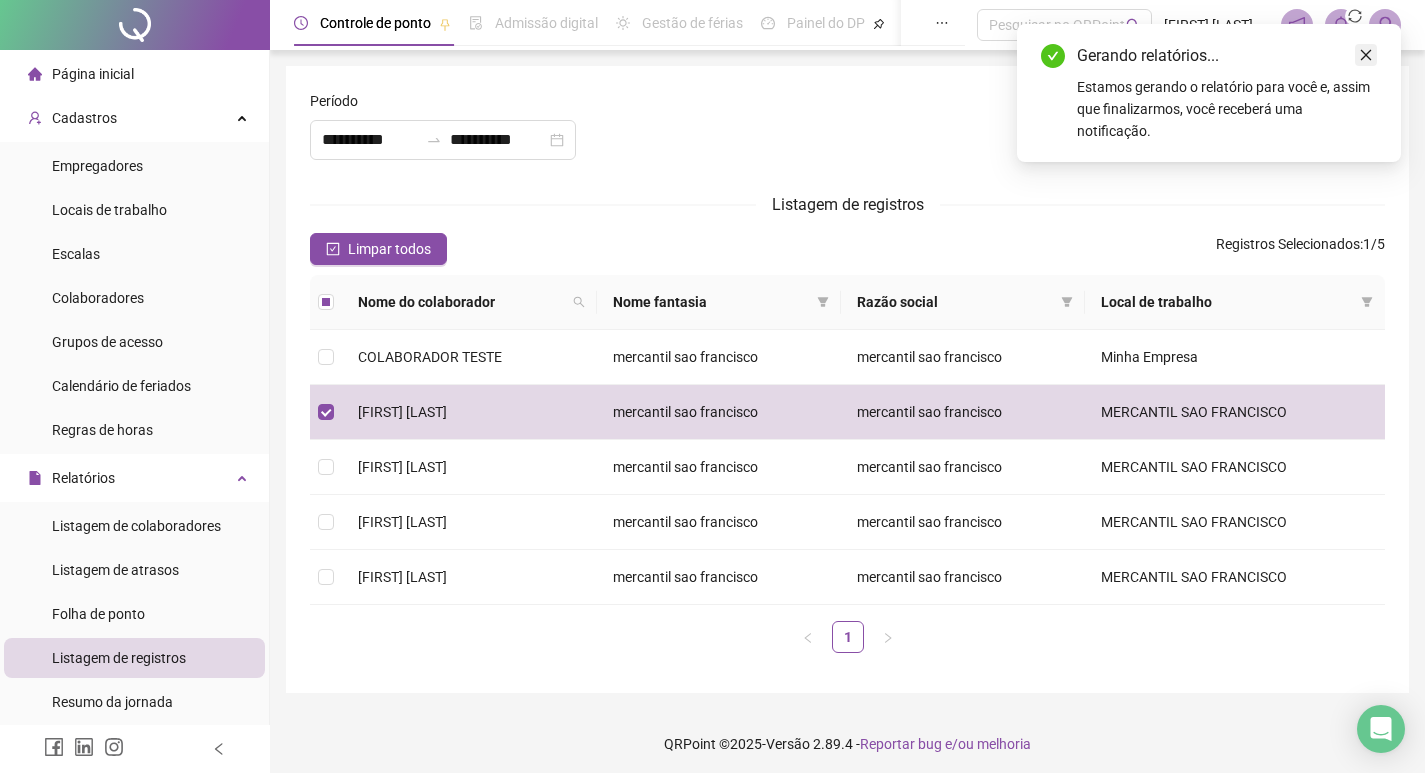 click 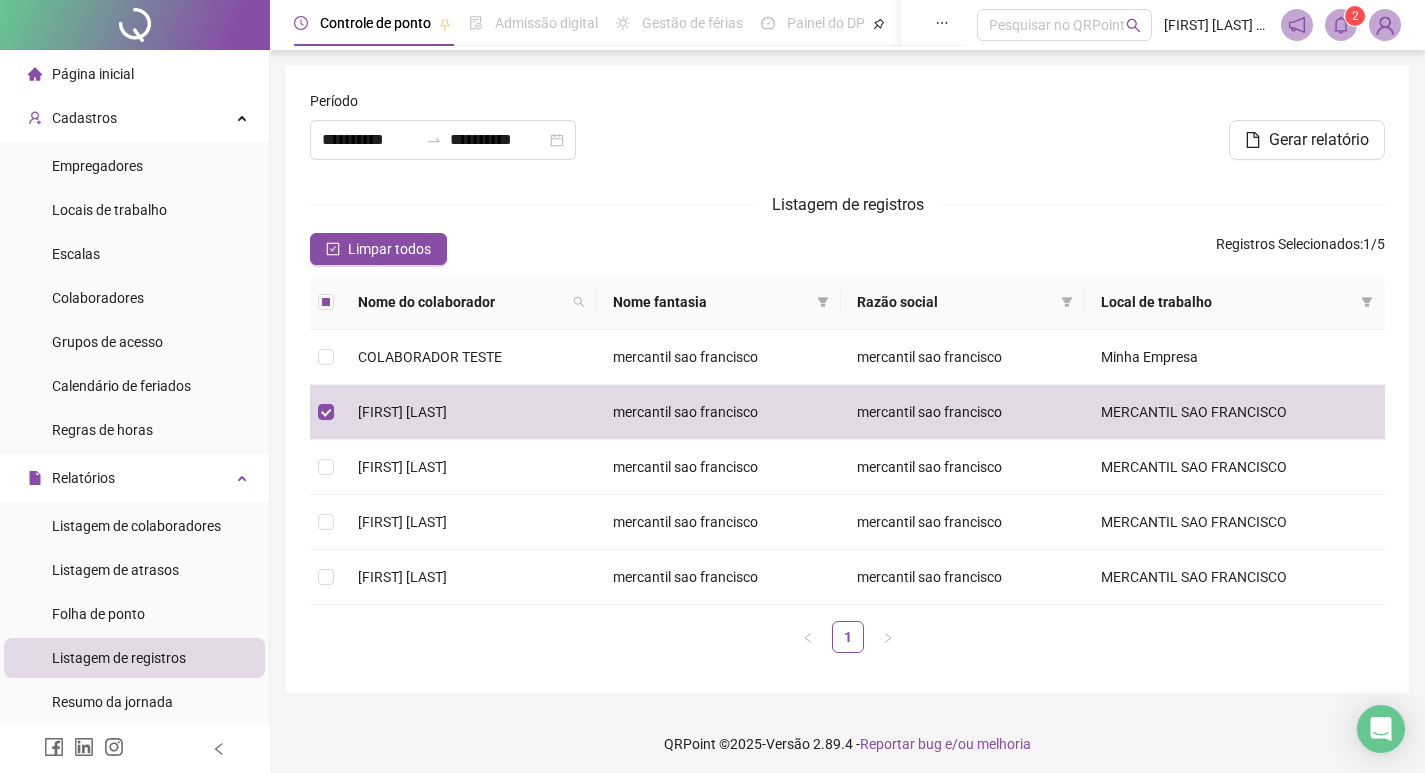 click 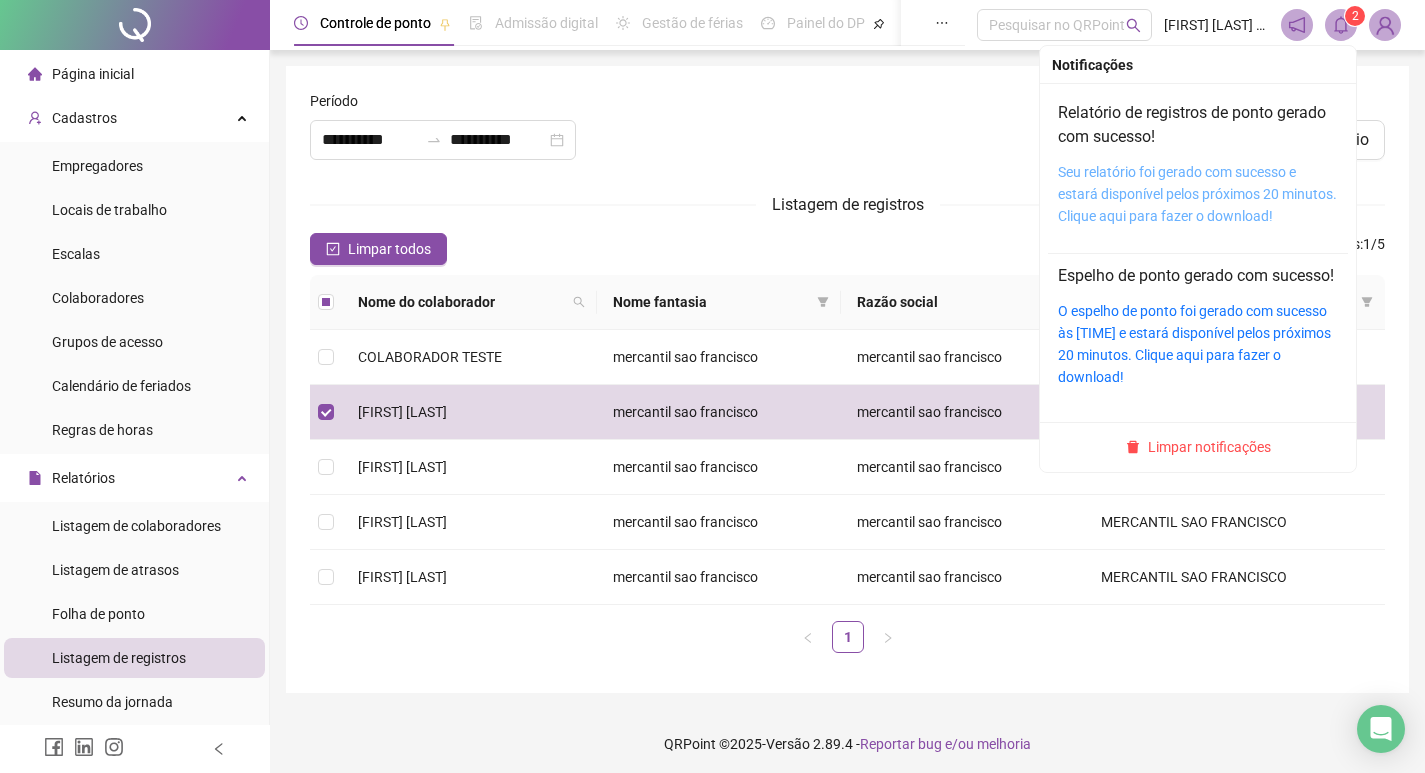 click on "Seu relatório foi gerado com sucesso e estará disponível pelos próximos 20 minutos.
Clique aqui para fazer o download!" at bounding box center (1197, 194) 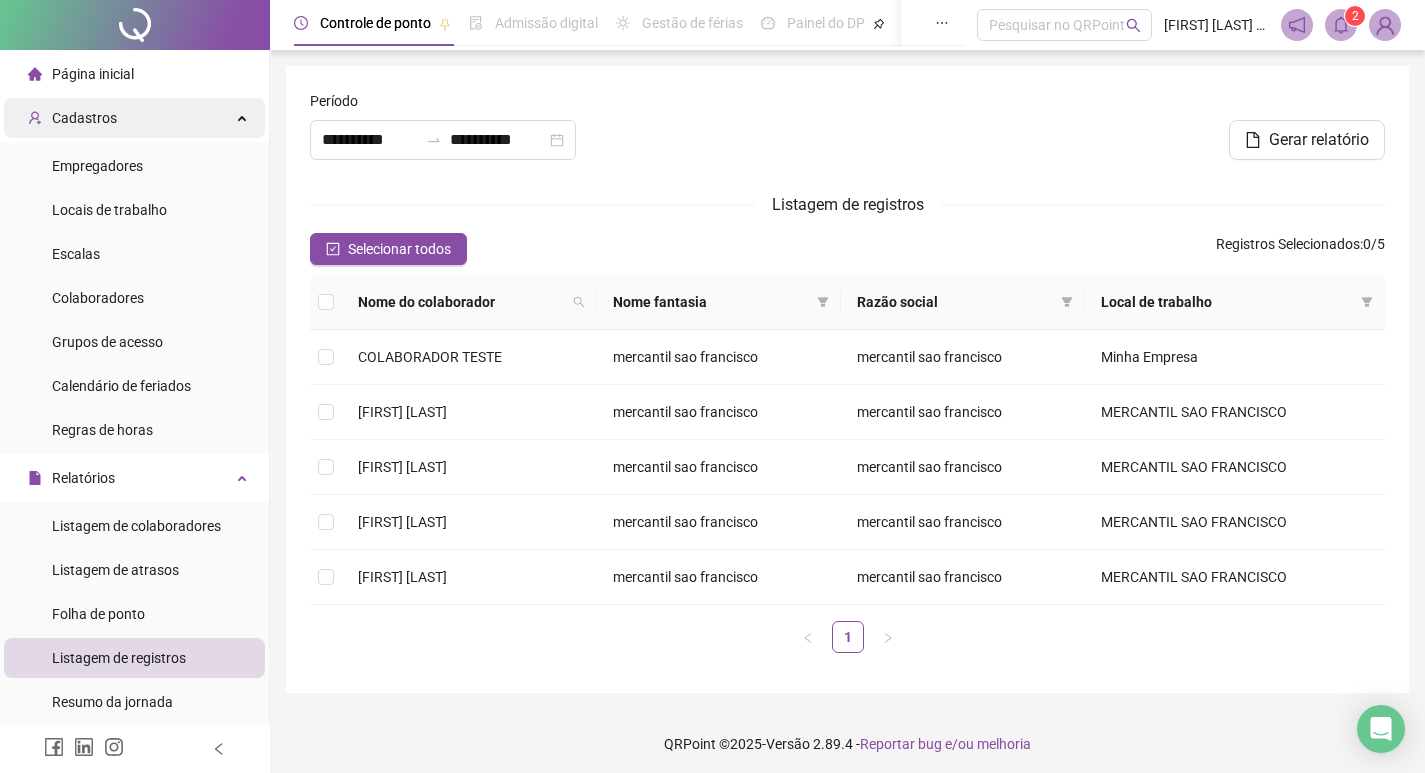 click on "Cadastros" at bounding box center (134, 118) 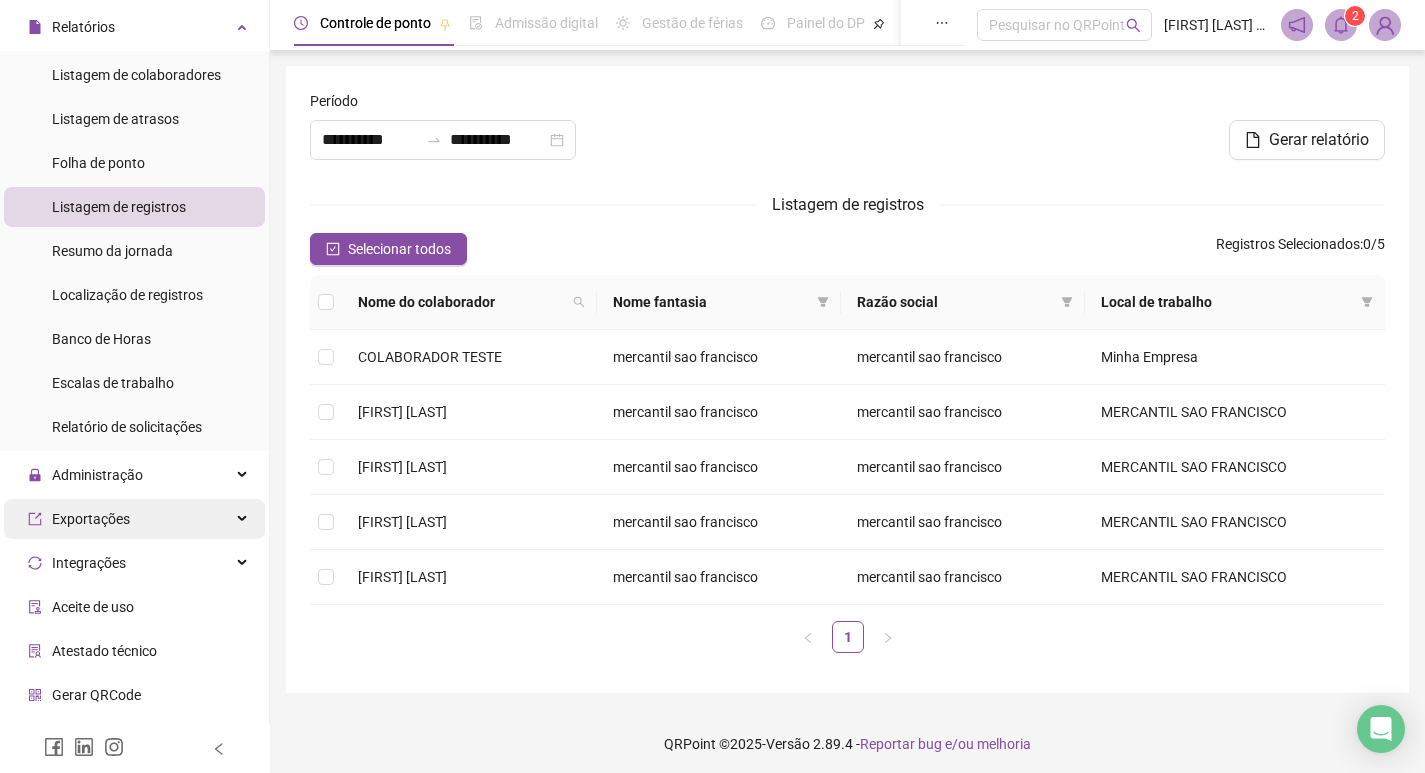 scroll, scrollTop: 213, scrollLeft: 0, axis: vertical 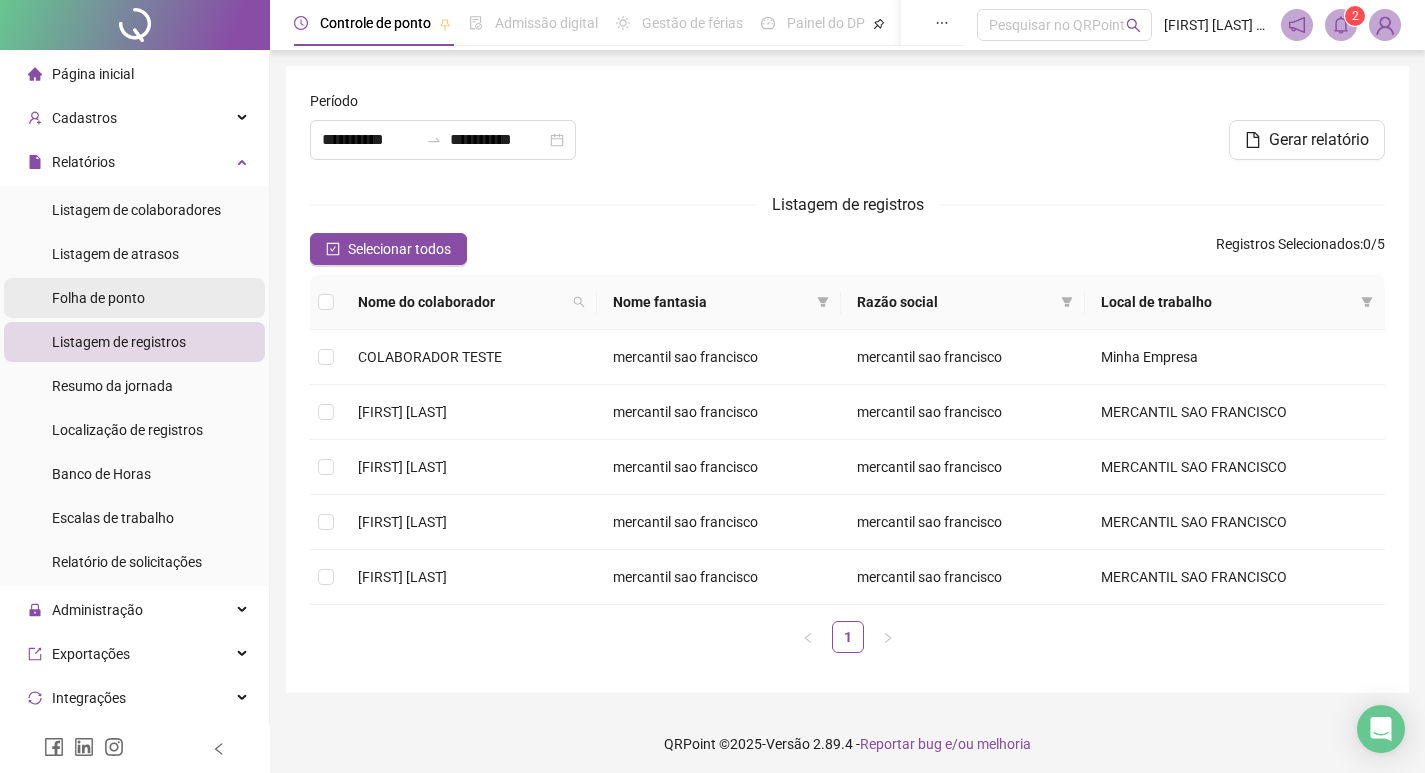 click on "Folha de ponto" at bounding box center (98, 298) 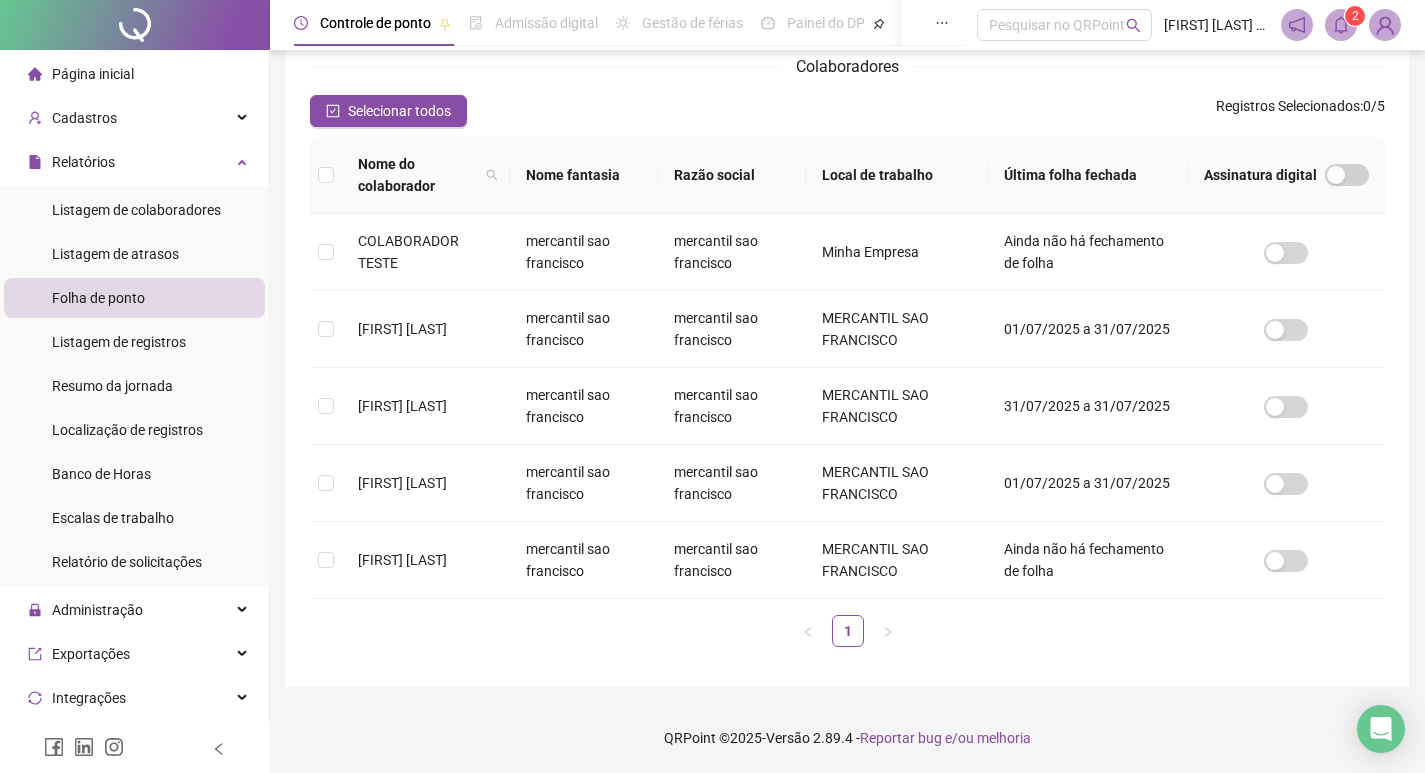 scroll, scrollTop: 23, scrollLeft: 0, axis: vertical 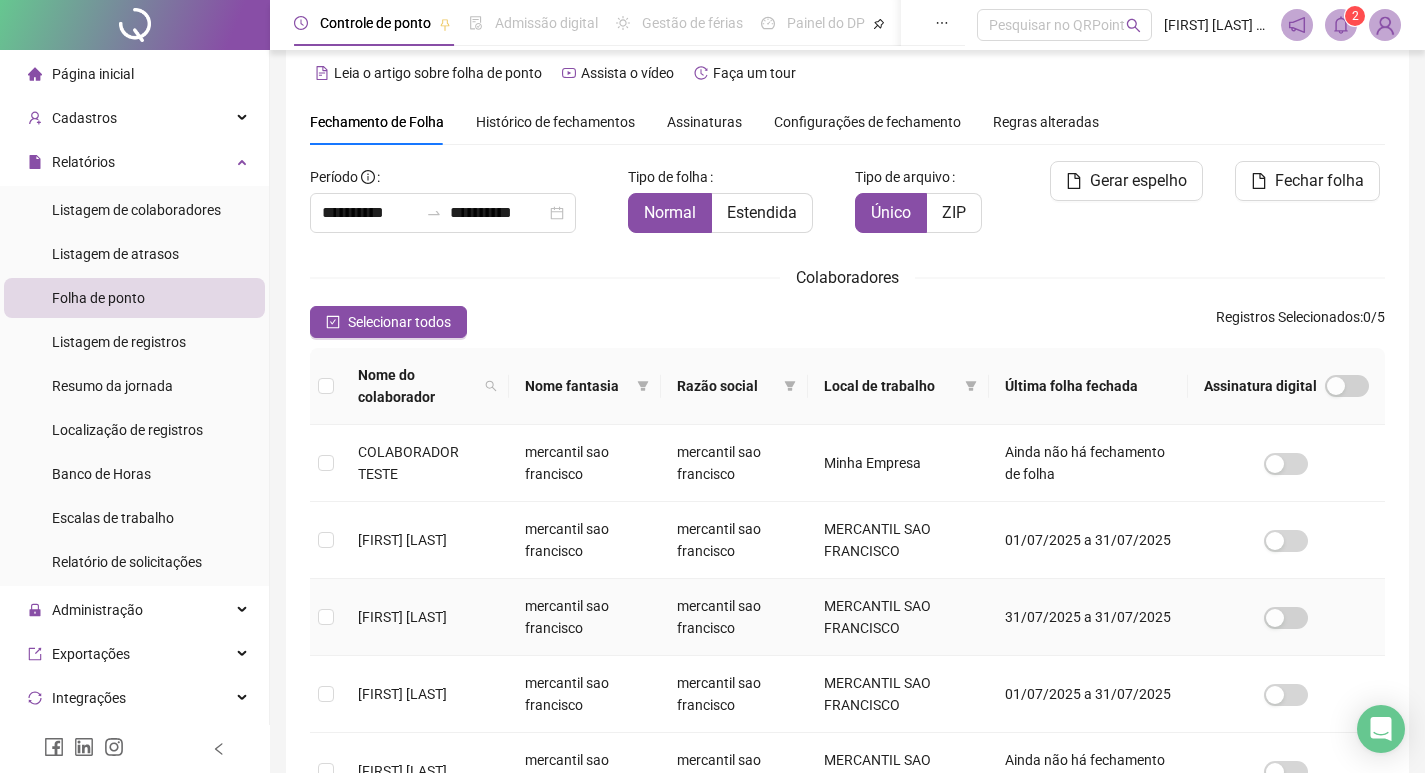 click on "MERCANTIL SAO FRANCISCO" at bounding box center (898, 617) 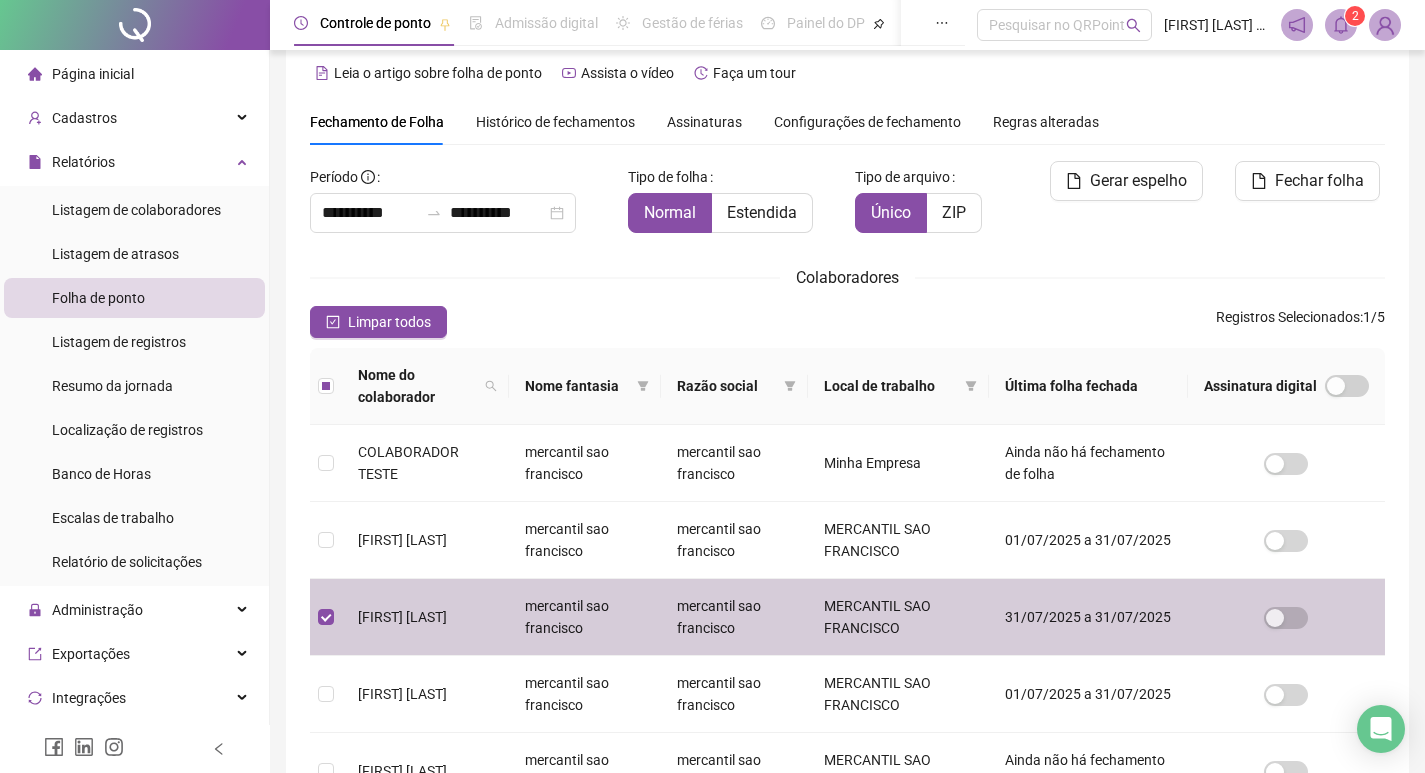 click on "MERCANTIL SAO FRANCISCO" at bounding box center (898, 617) 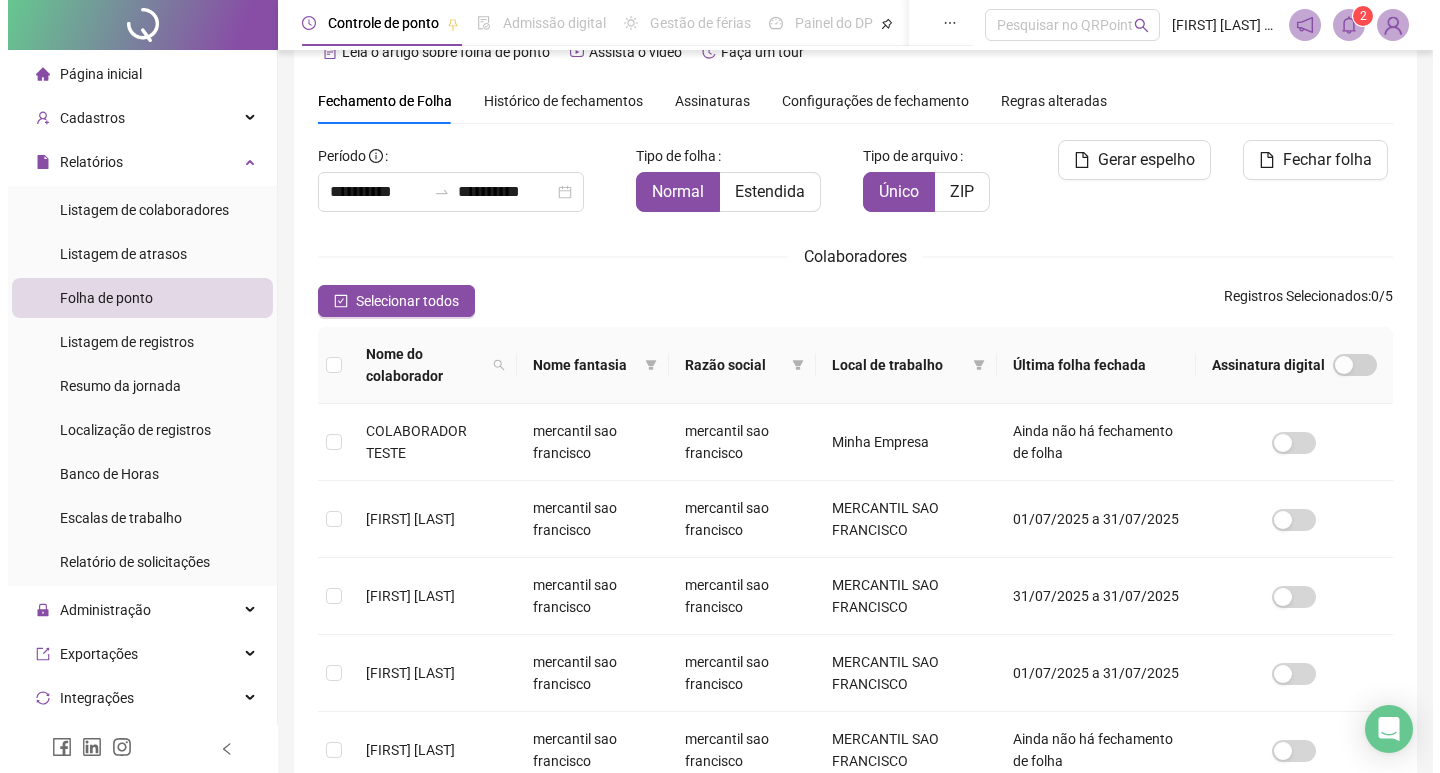 scroll, scrollTop: 0, scrollLeft: 0, axis: both 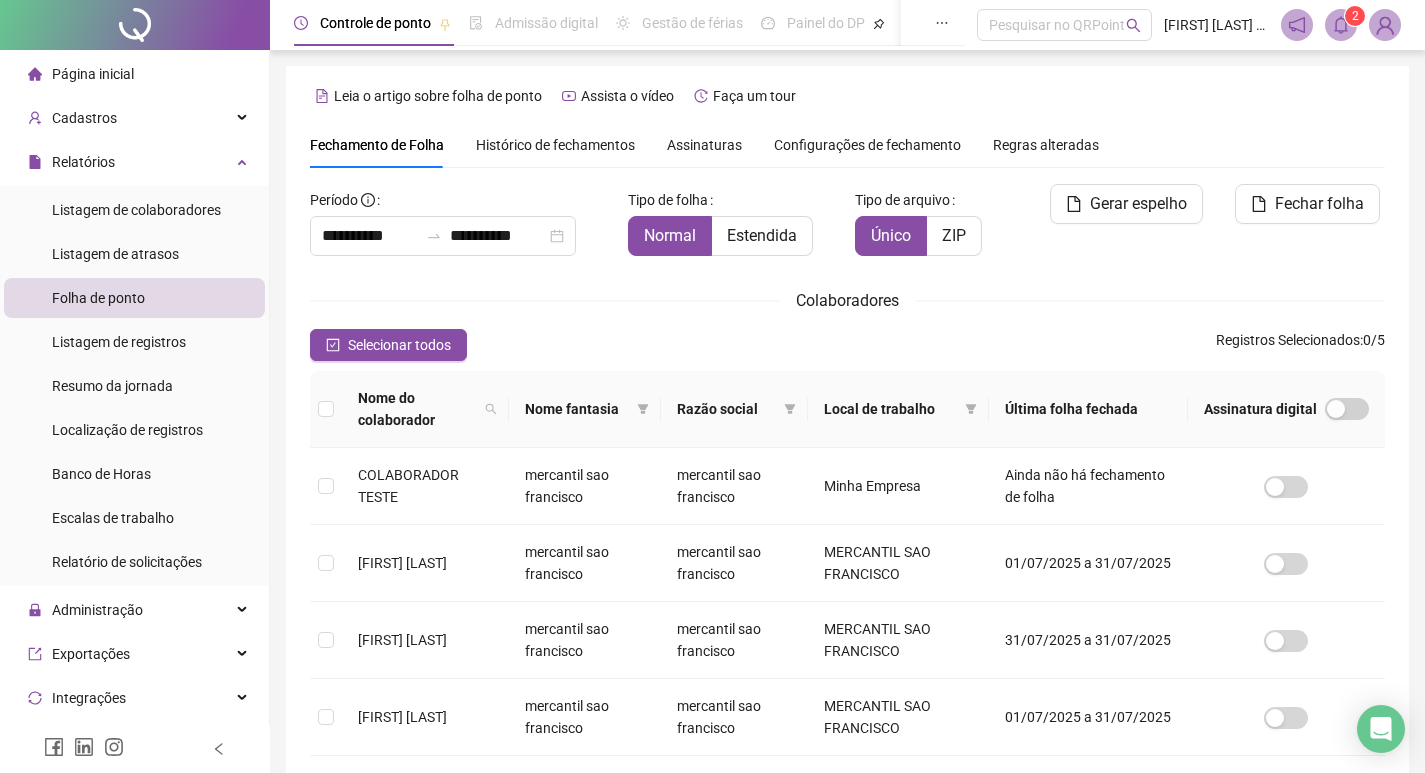 click on "Histórico de fechamentos" at bounding box center [555, 145] 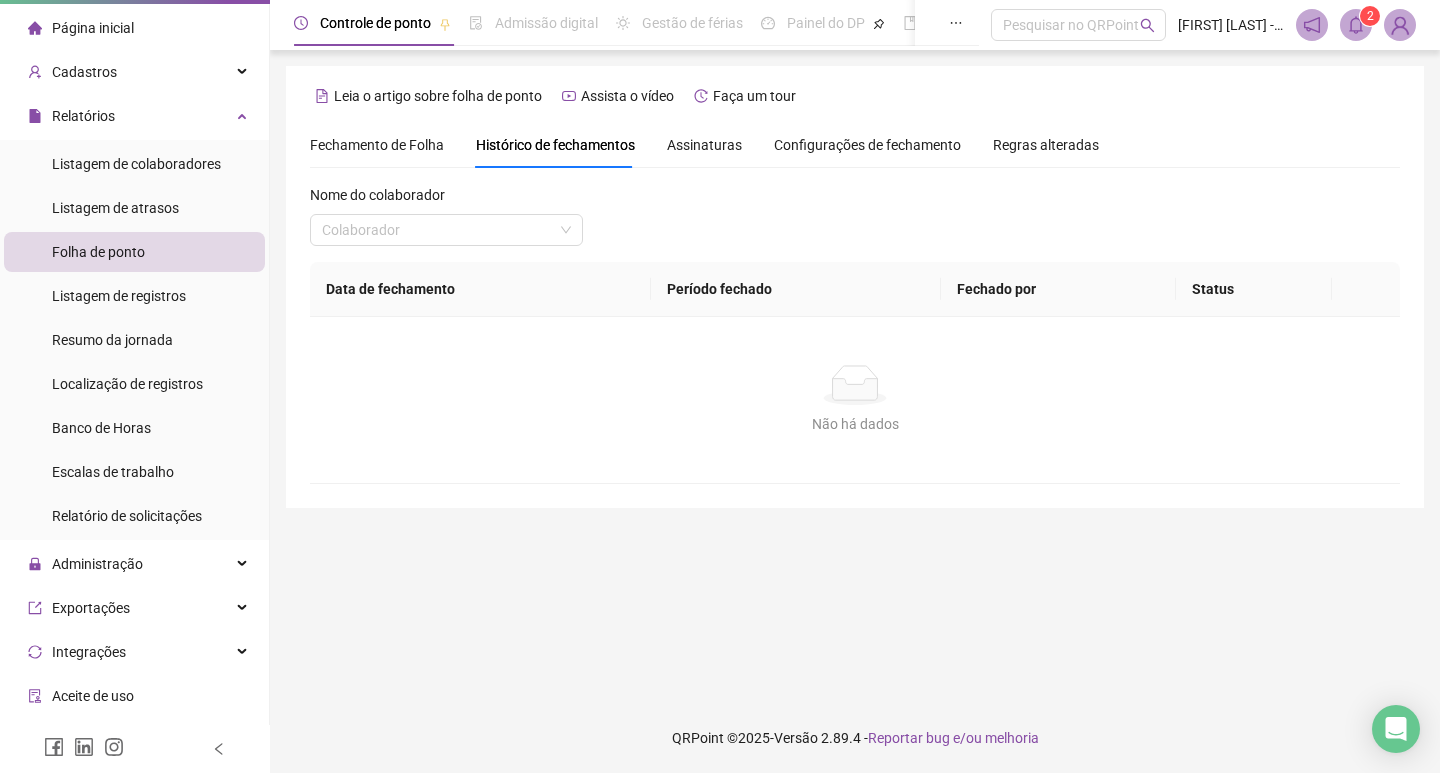 scroll, scrollTop: 0, scrollLeft: 0, axis: both 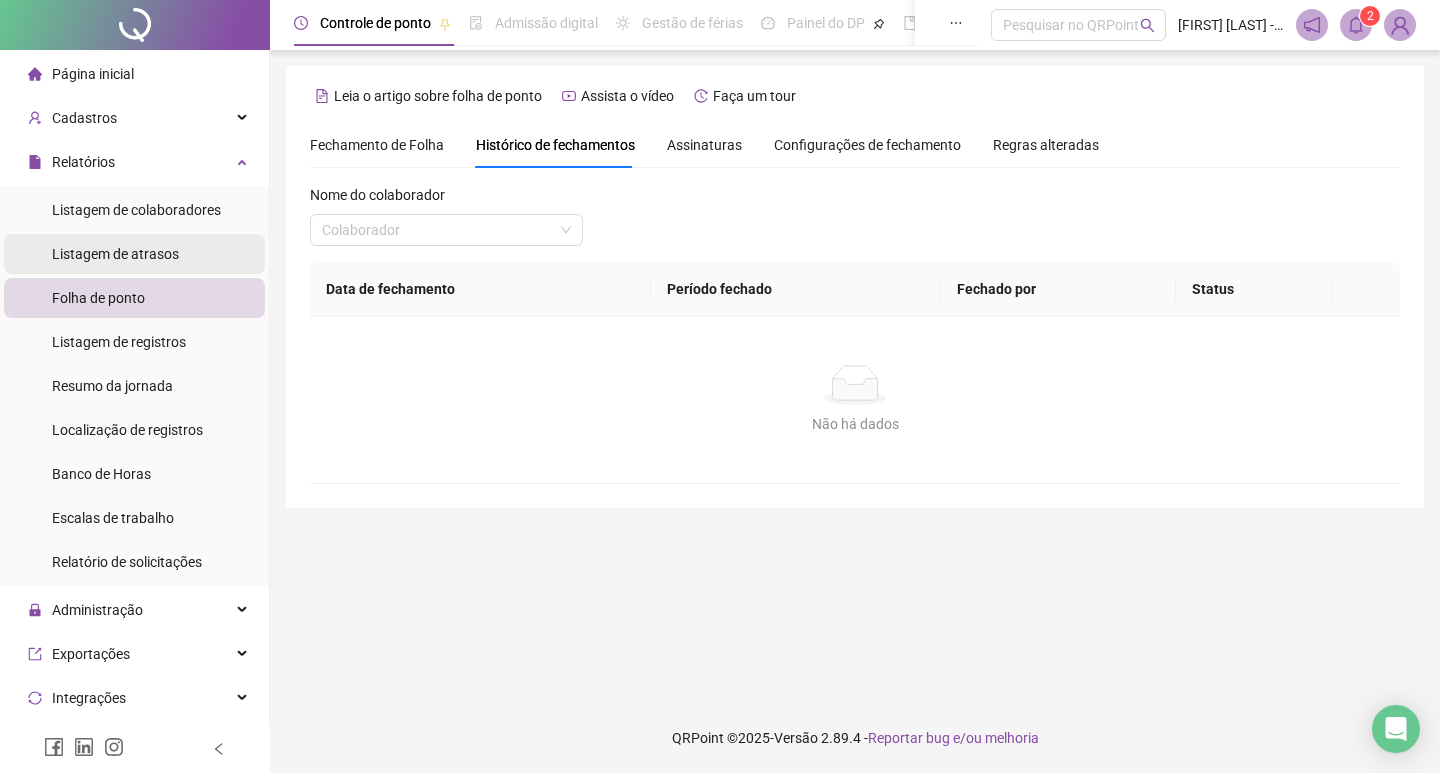 click on "Listagem de atrasos" at bounding box center [115, 254] 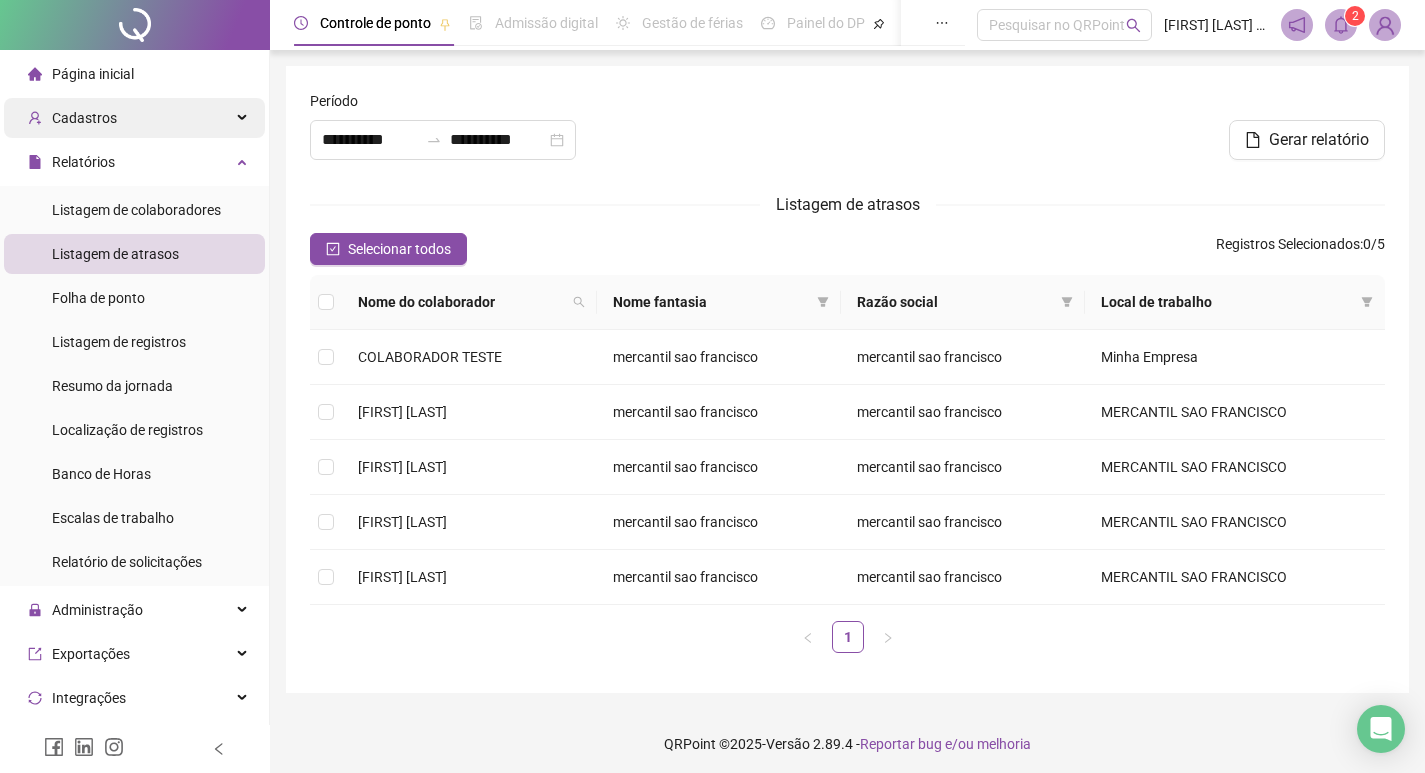 click on "Cadastros" at bounding box center [134, 118] 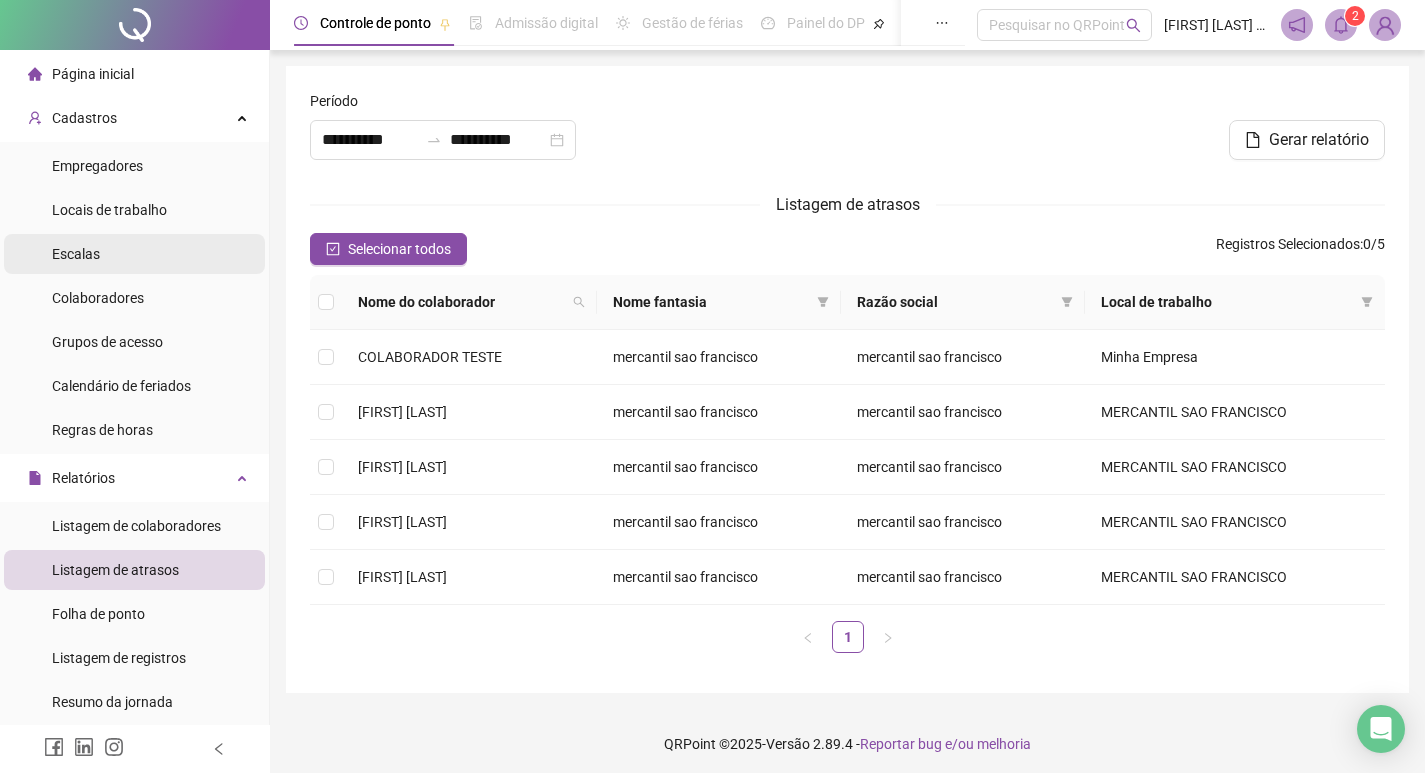 click on "Escalas" at bounding box center [134, 254] 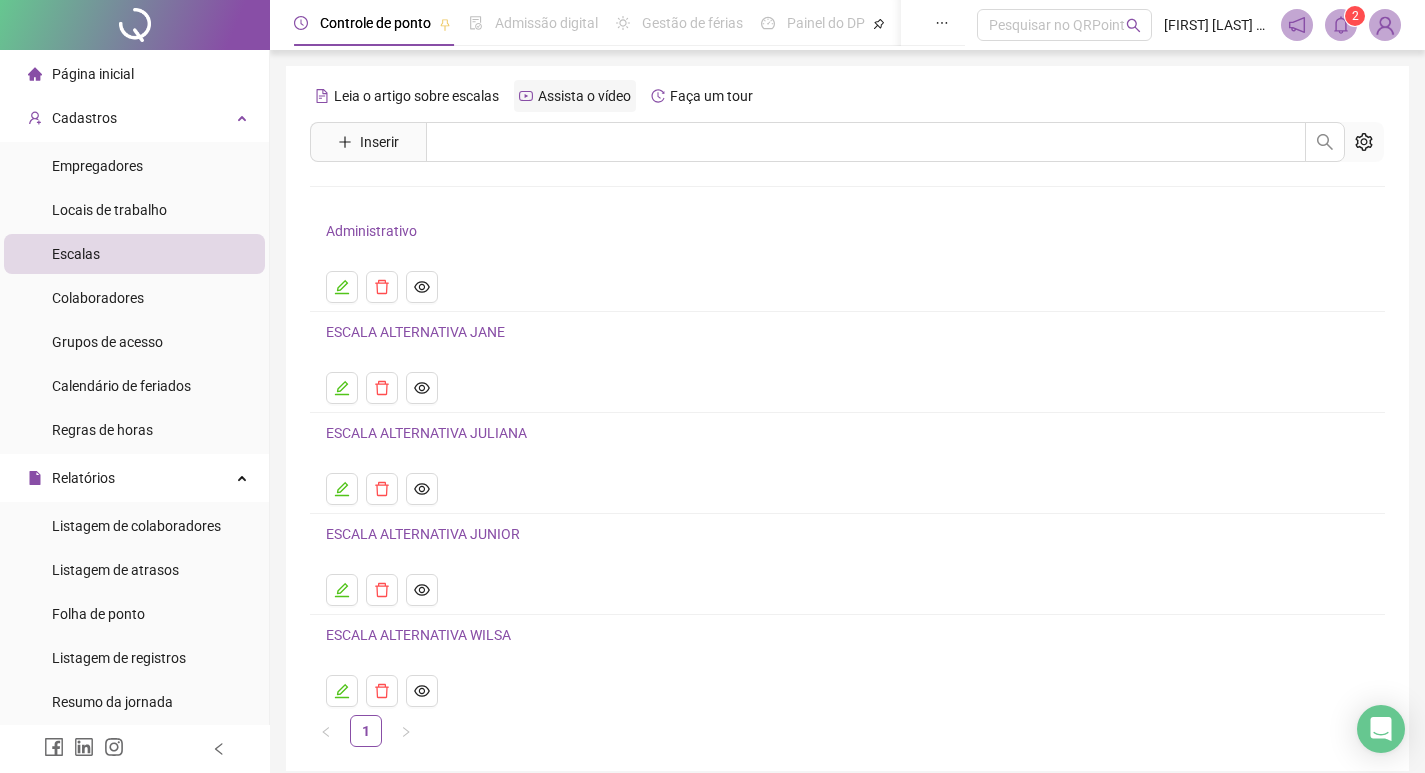click on "Assista o vídeo" at bounding box center [584, 96] 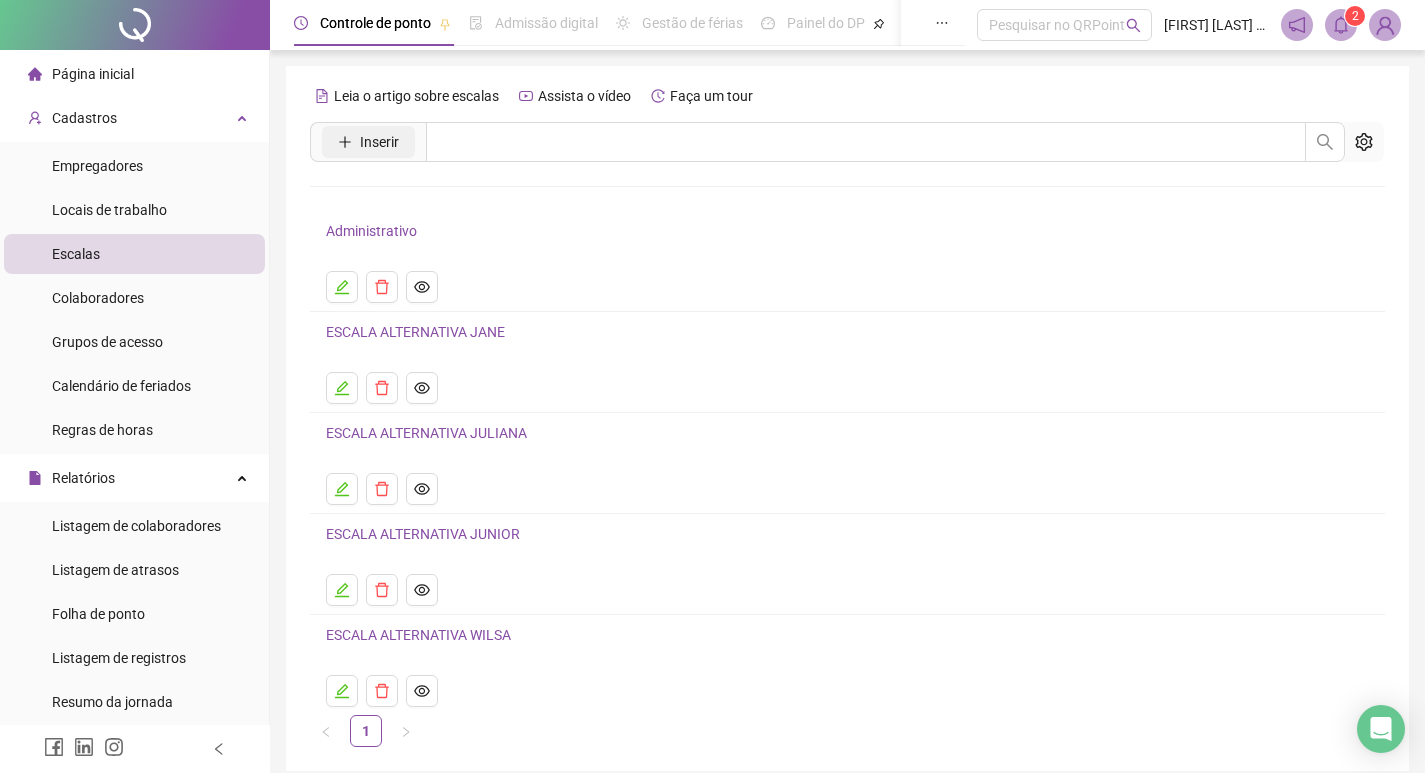 click on "Inserir" at bounding box center (379, 142) 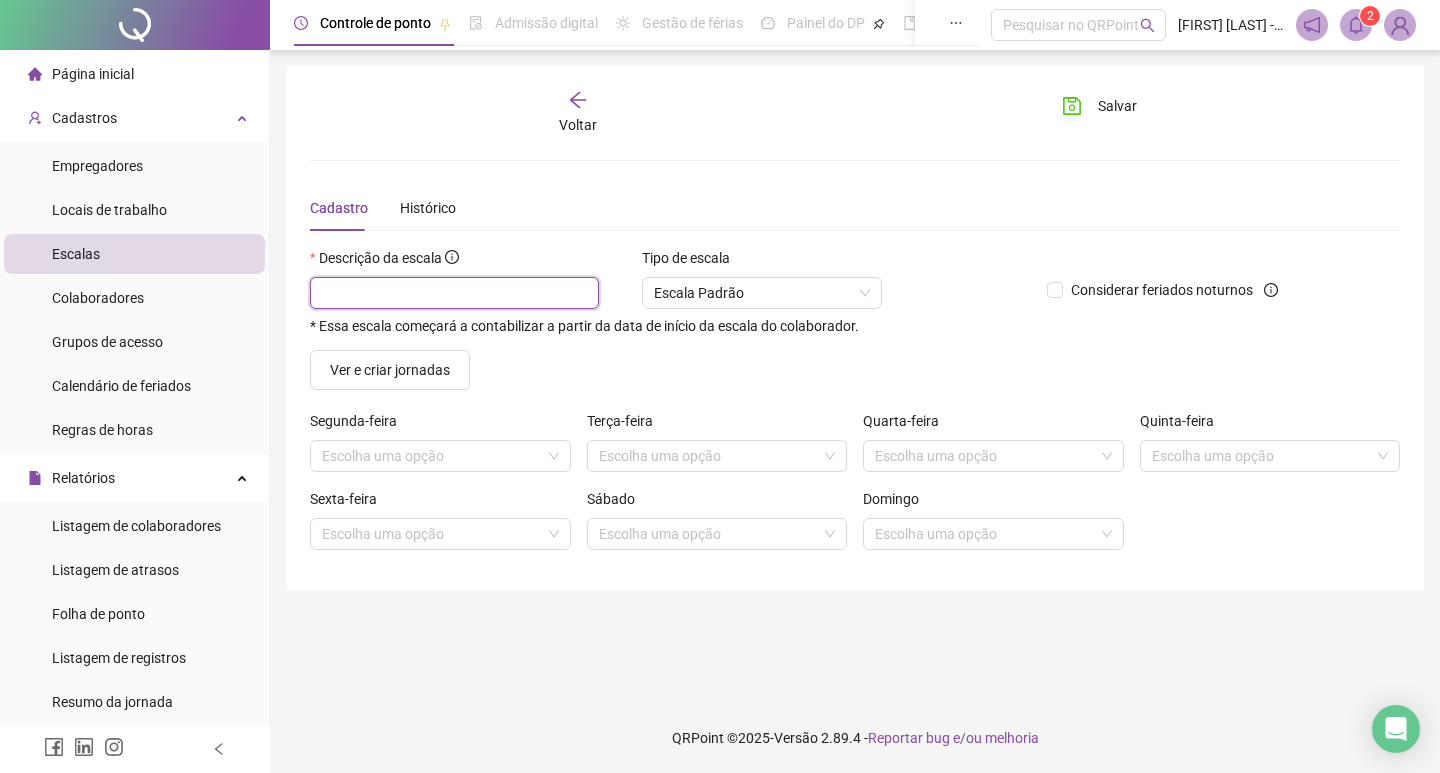 click at bounding box center [454, 293] 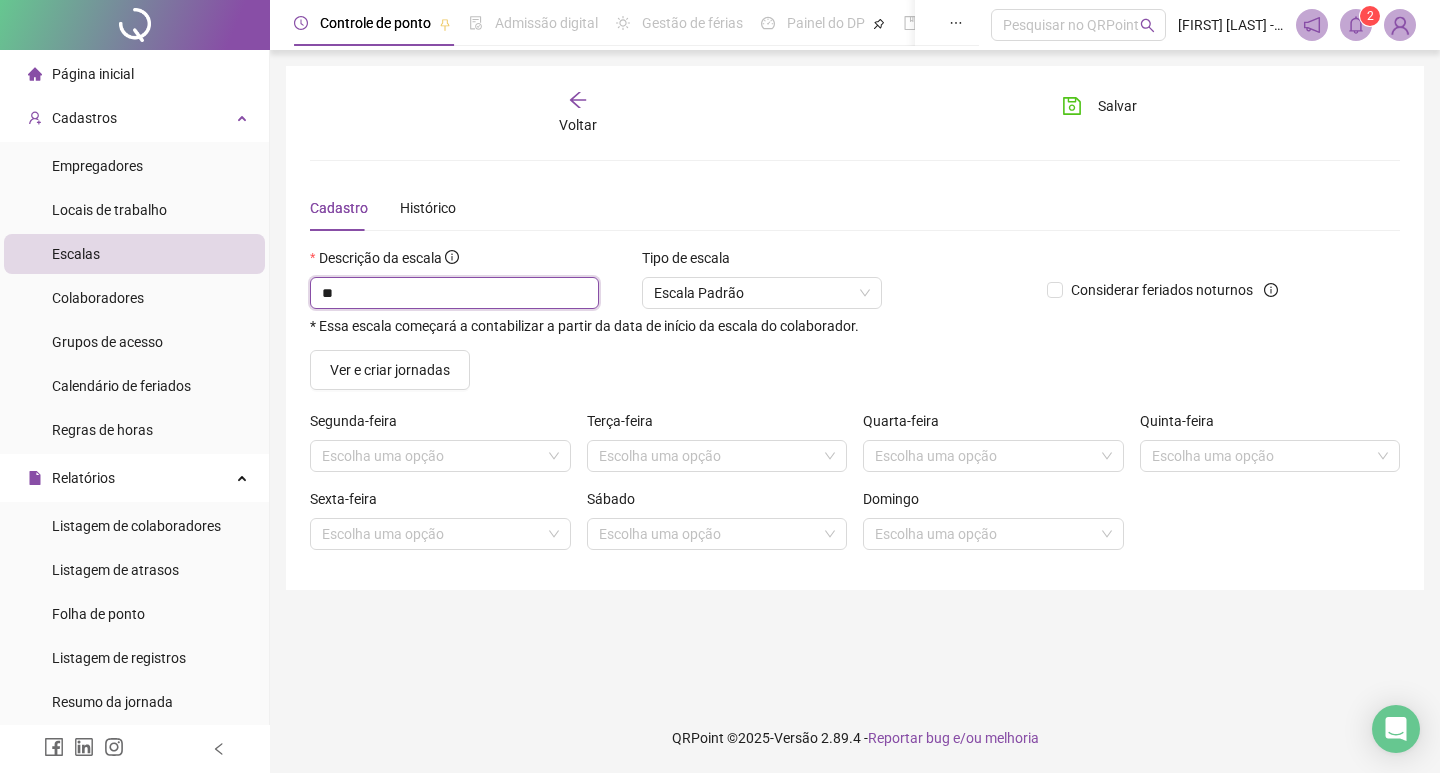 type on "*" 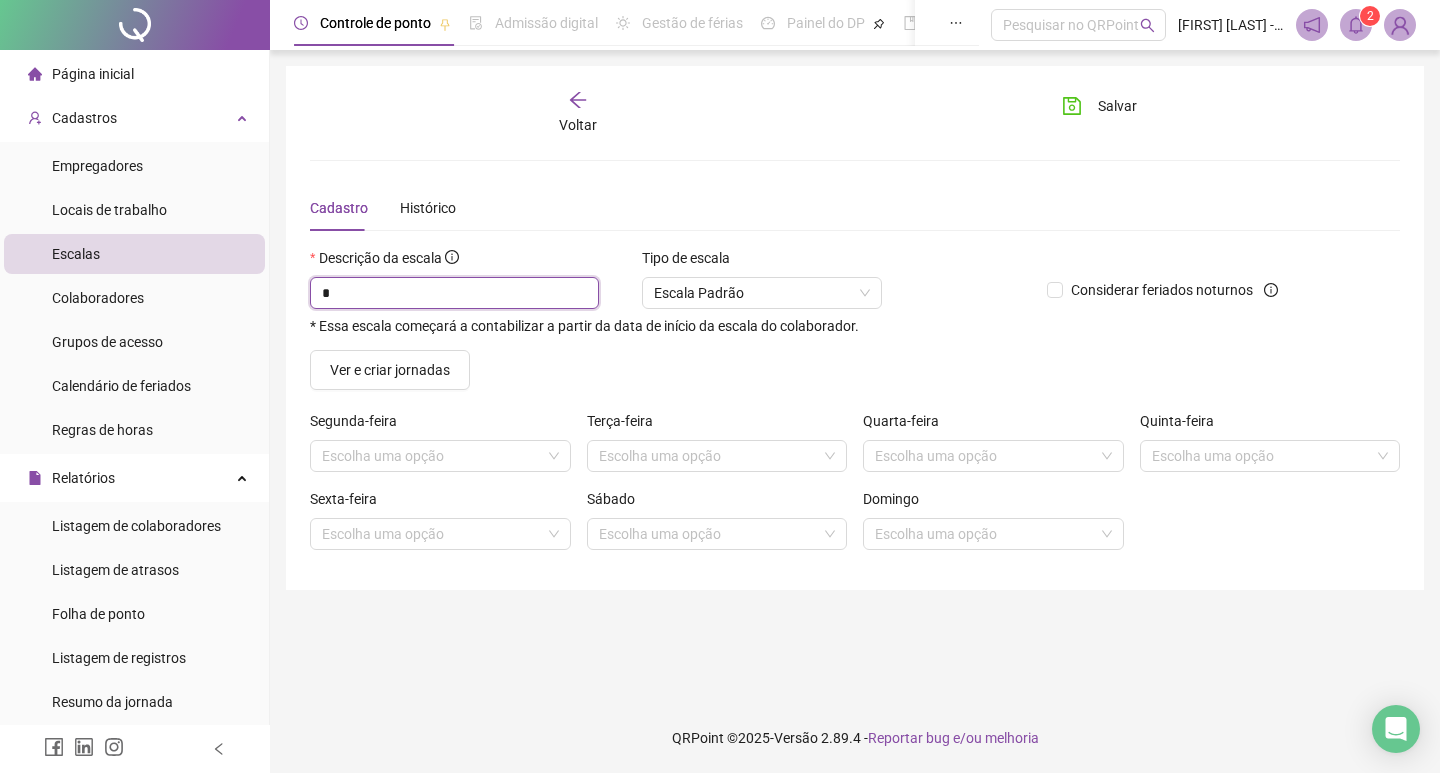 type 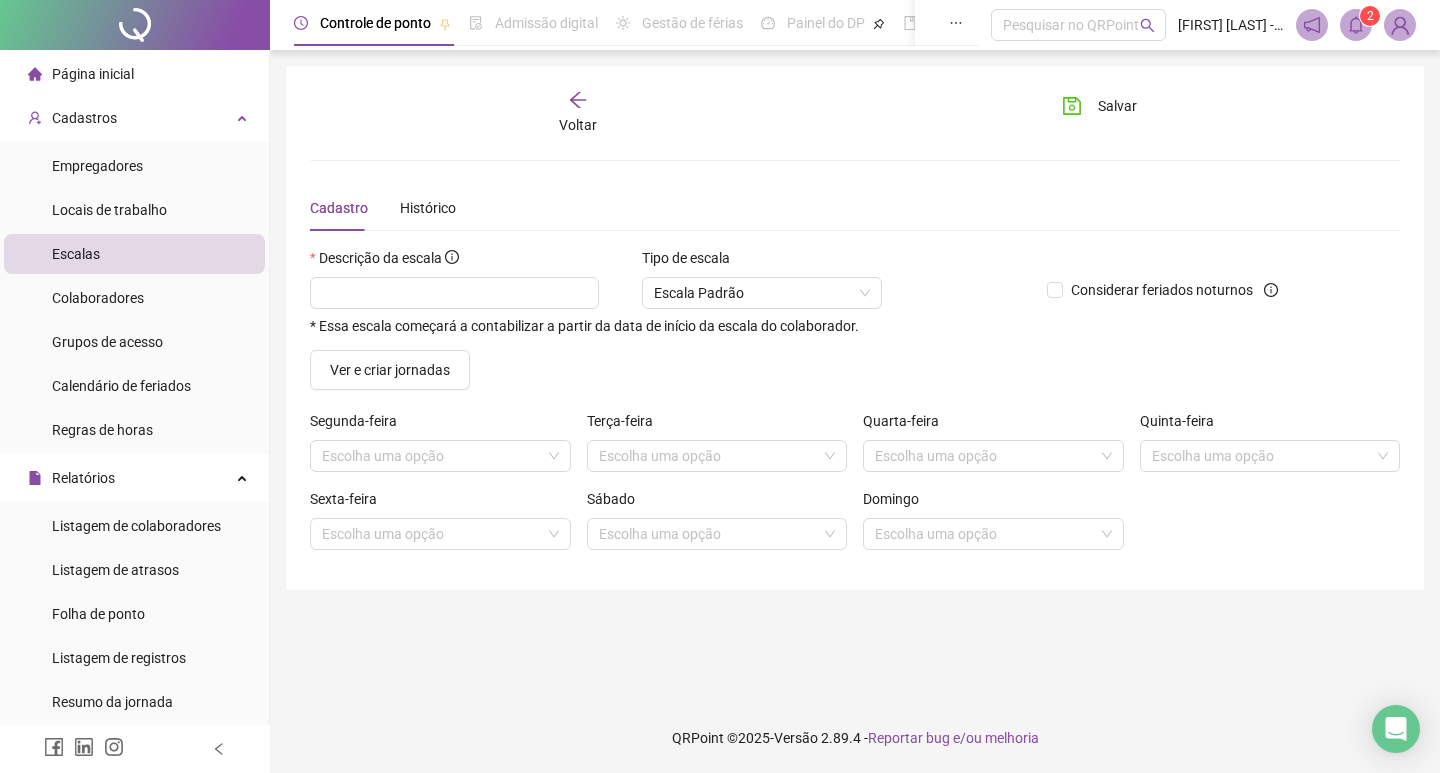 click 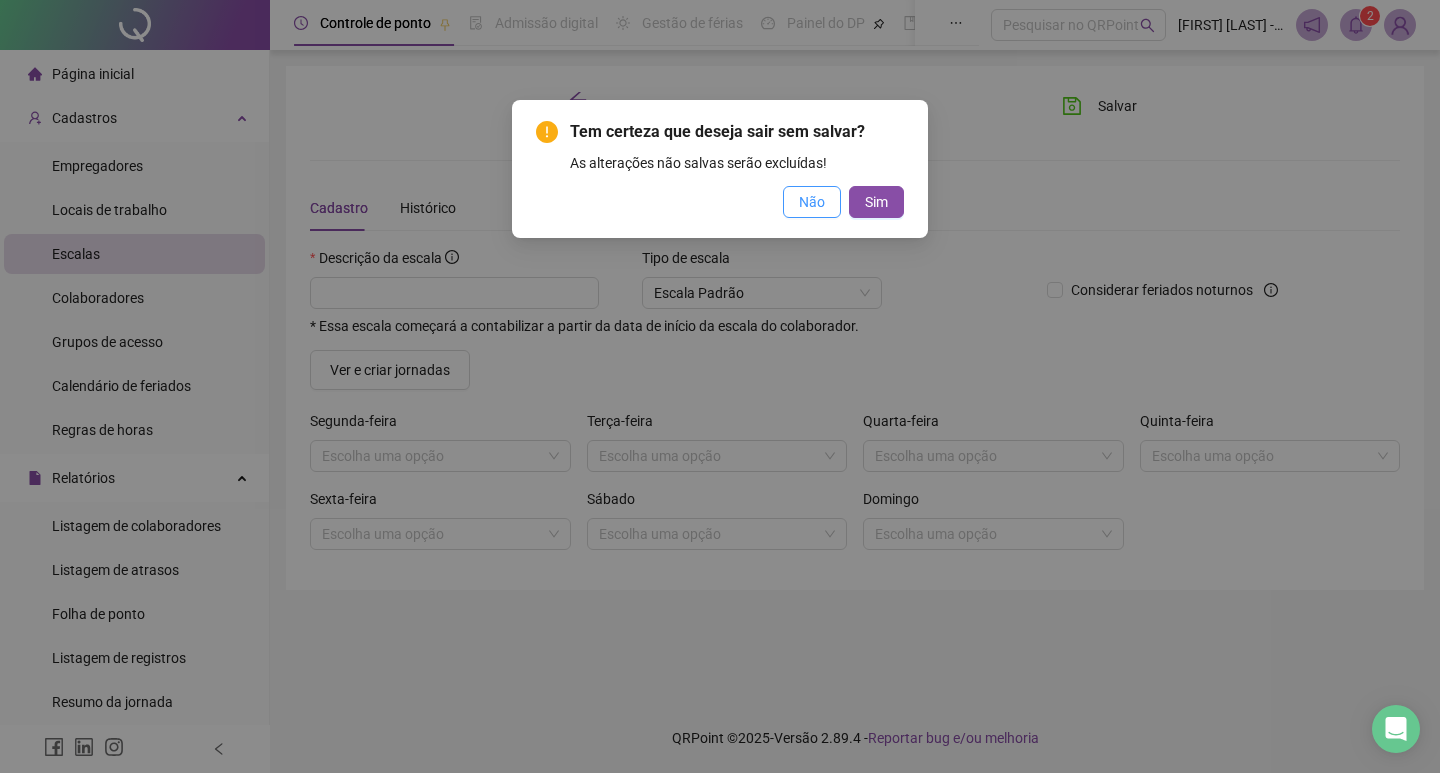 click on "Não" at bounding box center (812, 202) 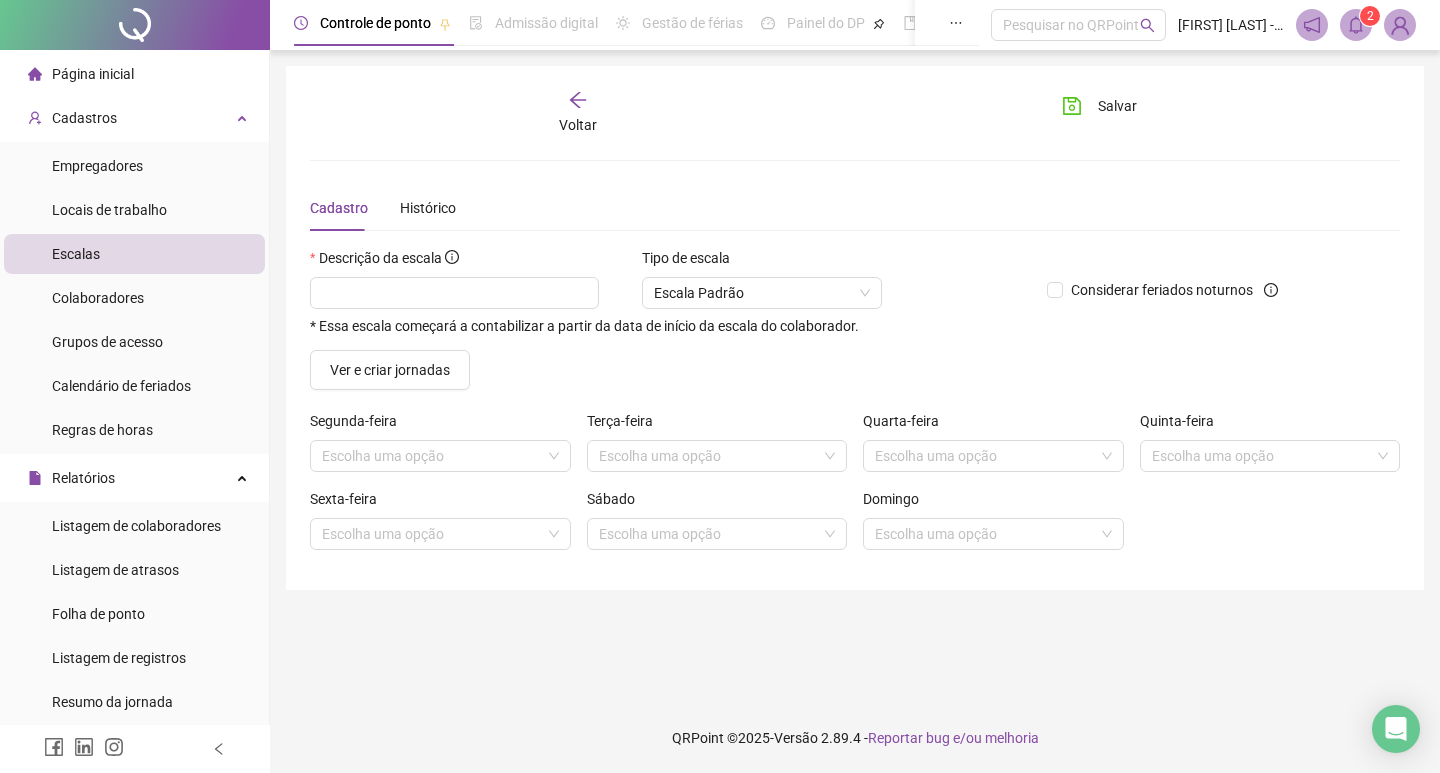 click 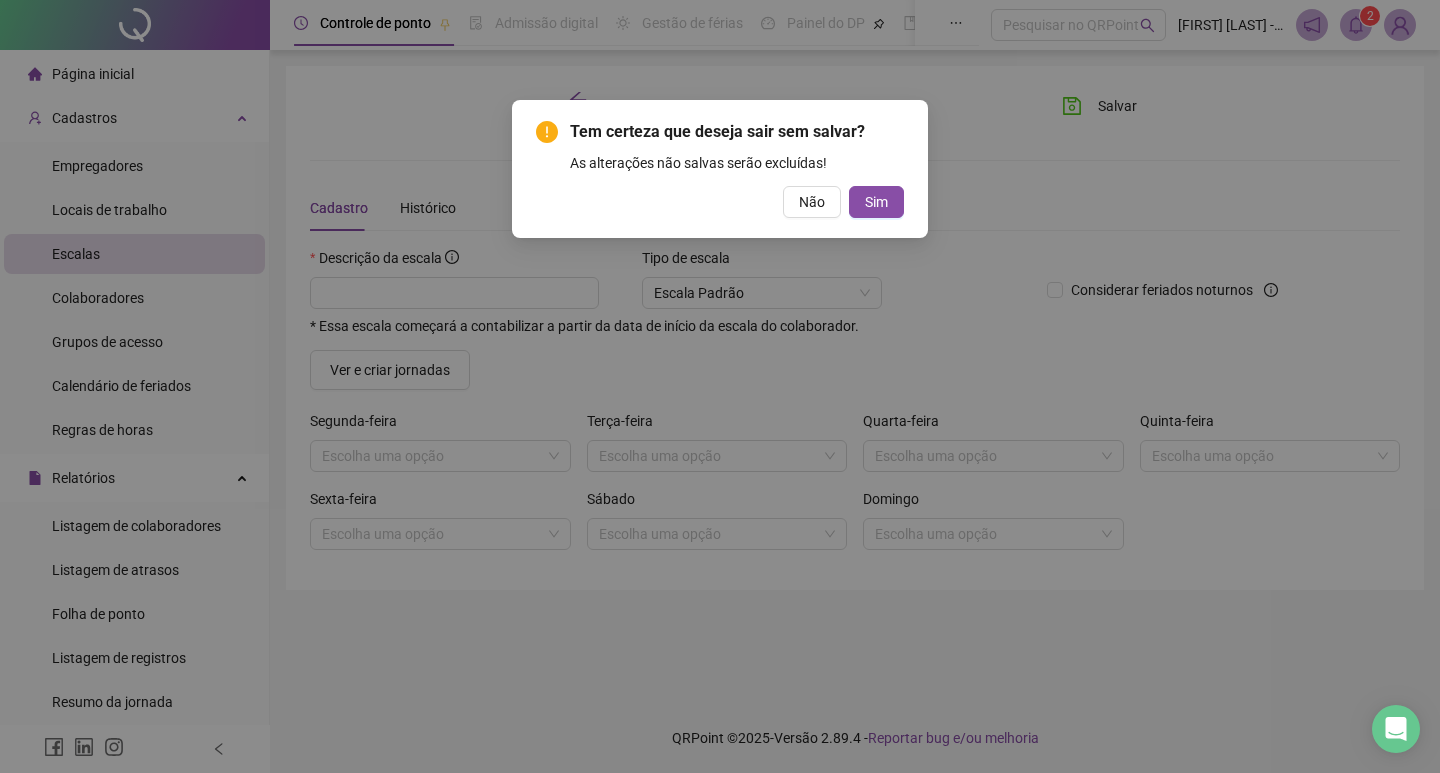 click on "Tem certeza que deseja sair sem salvar? As alterações não salvas serão excluídas! Não Sim" at bounding box center [720, 169] 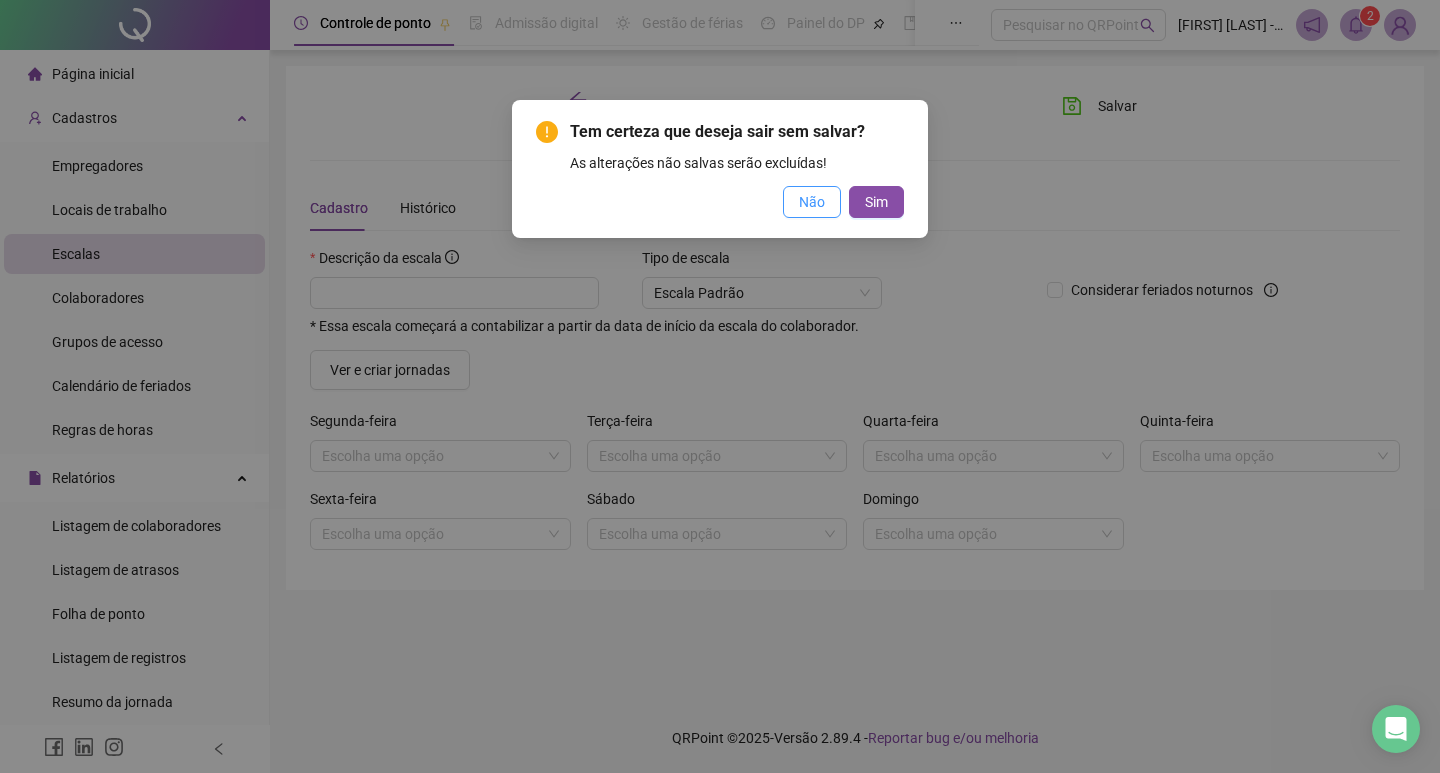 click on "Não" at bounding box center [812, 202] 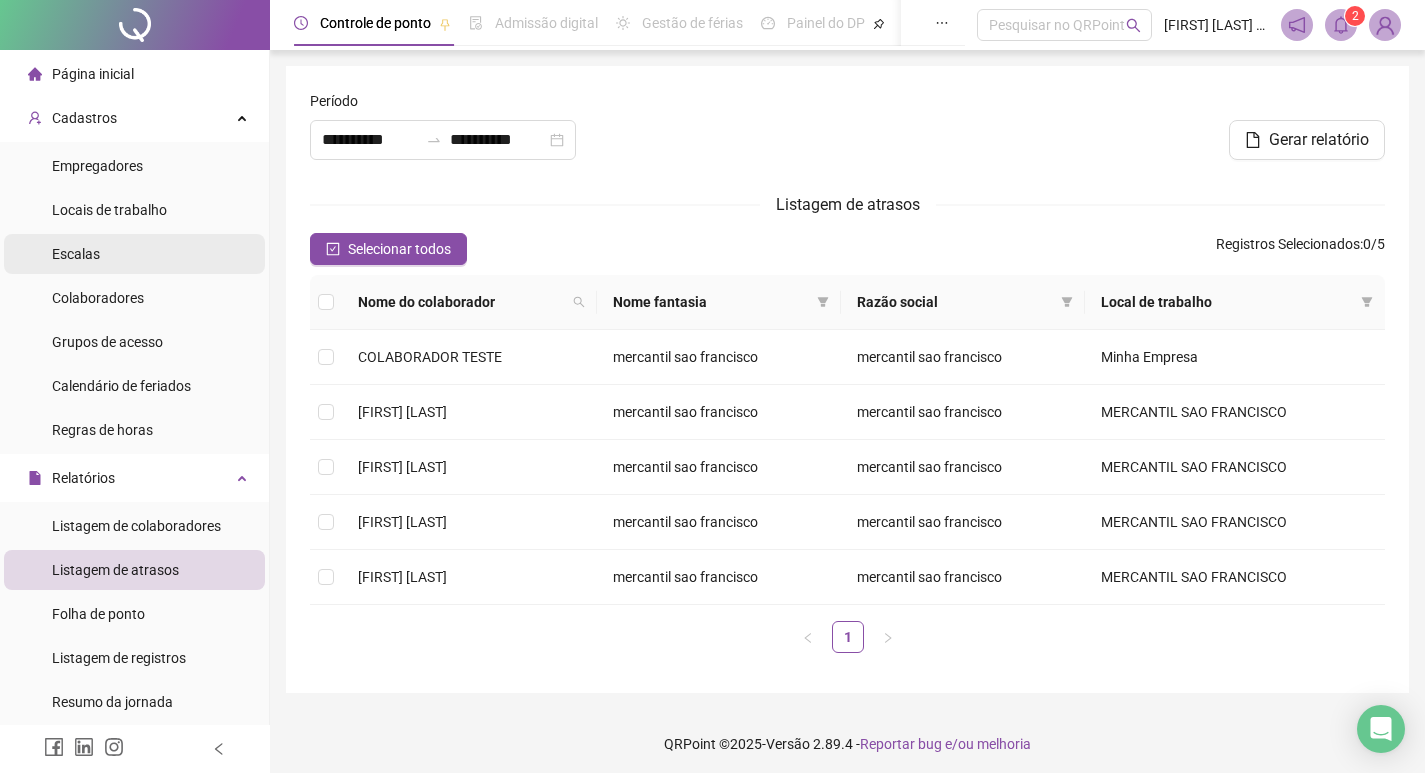 click on "Escalas" at bounding box center (134, 254) 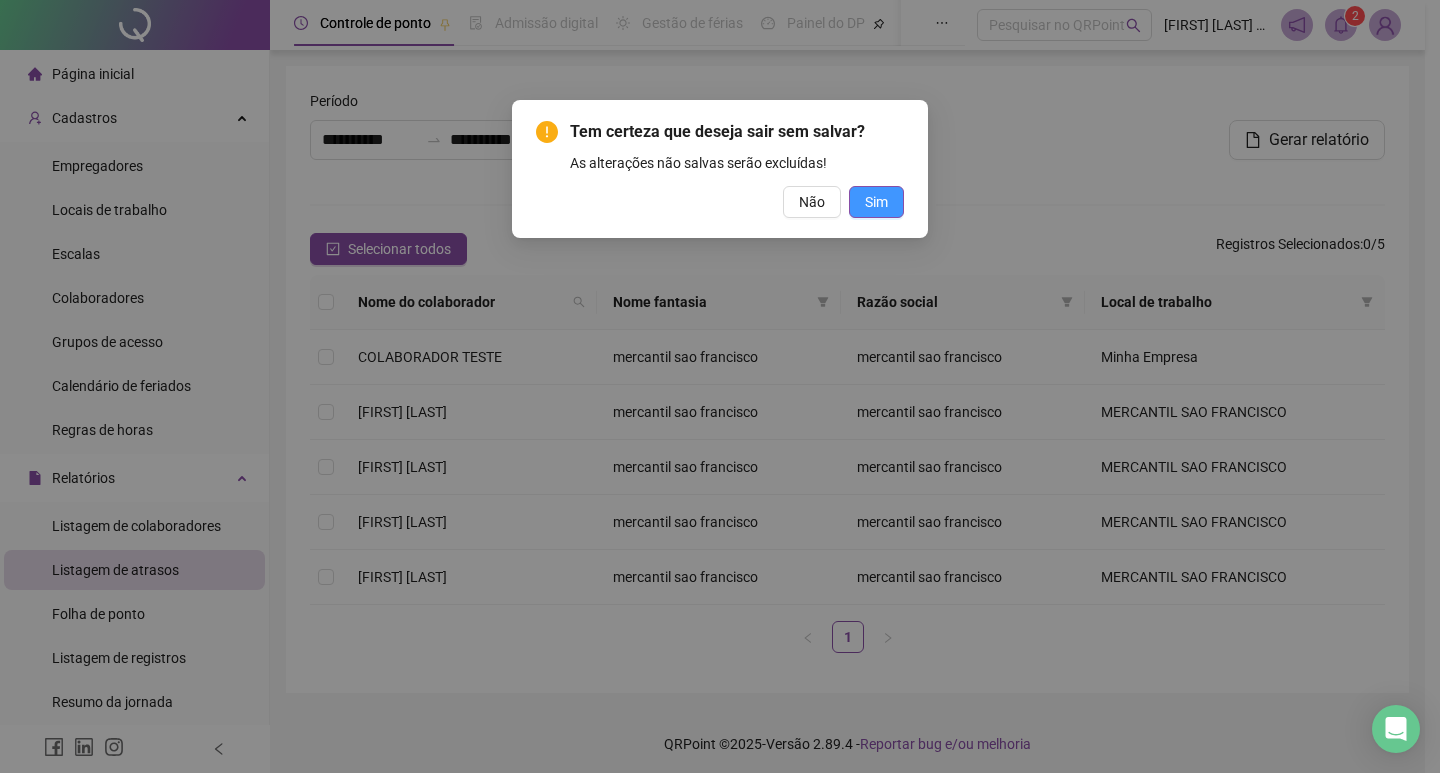 click on "Sim" at bounding box center [876, 202] 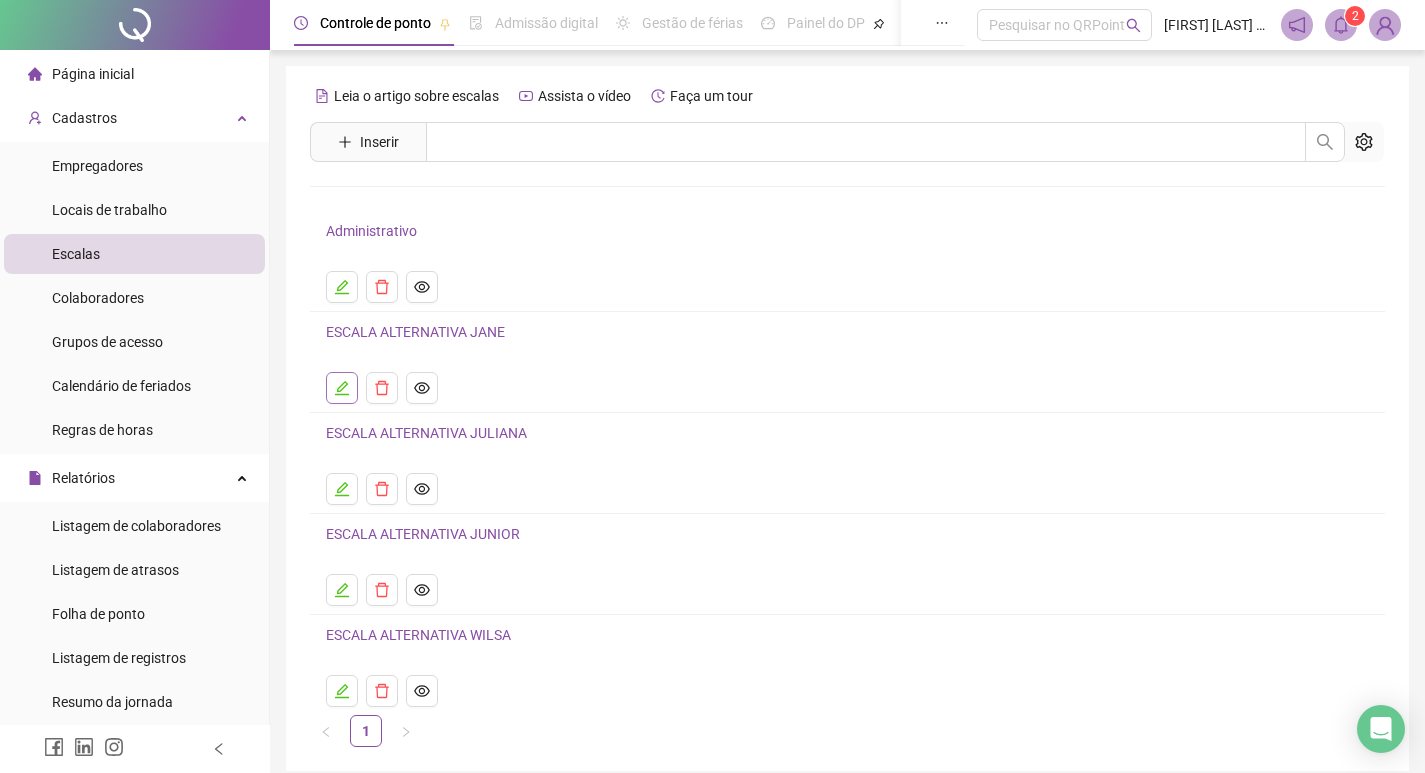 click 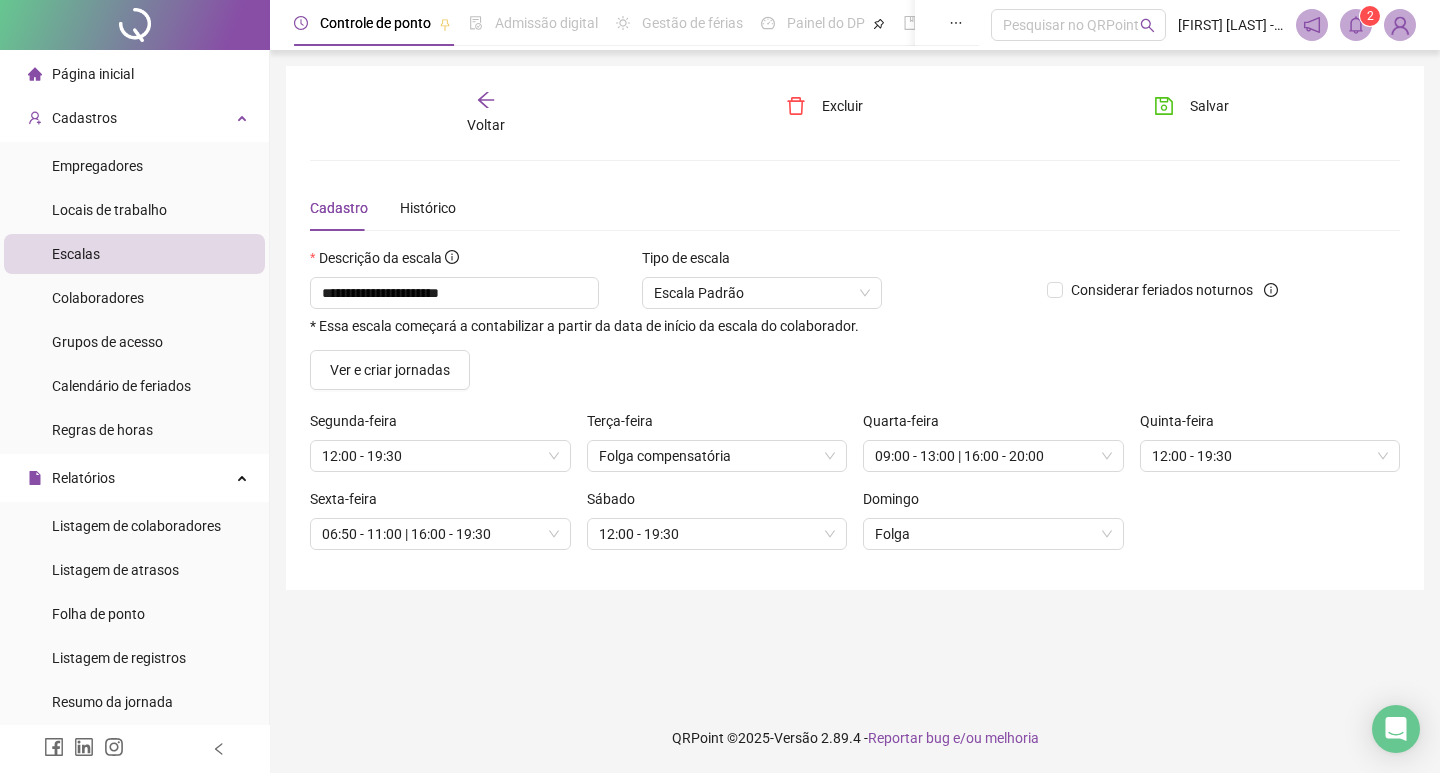 click 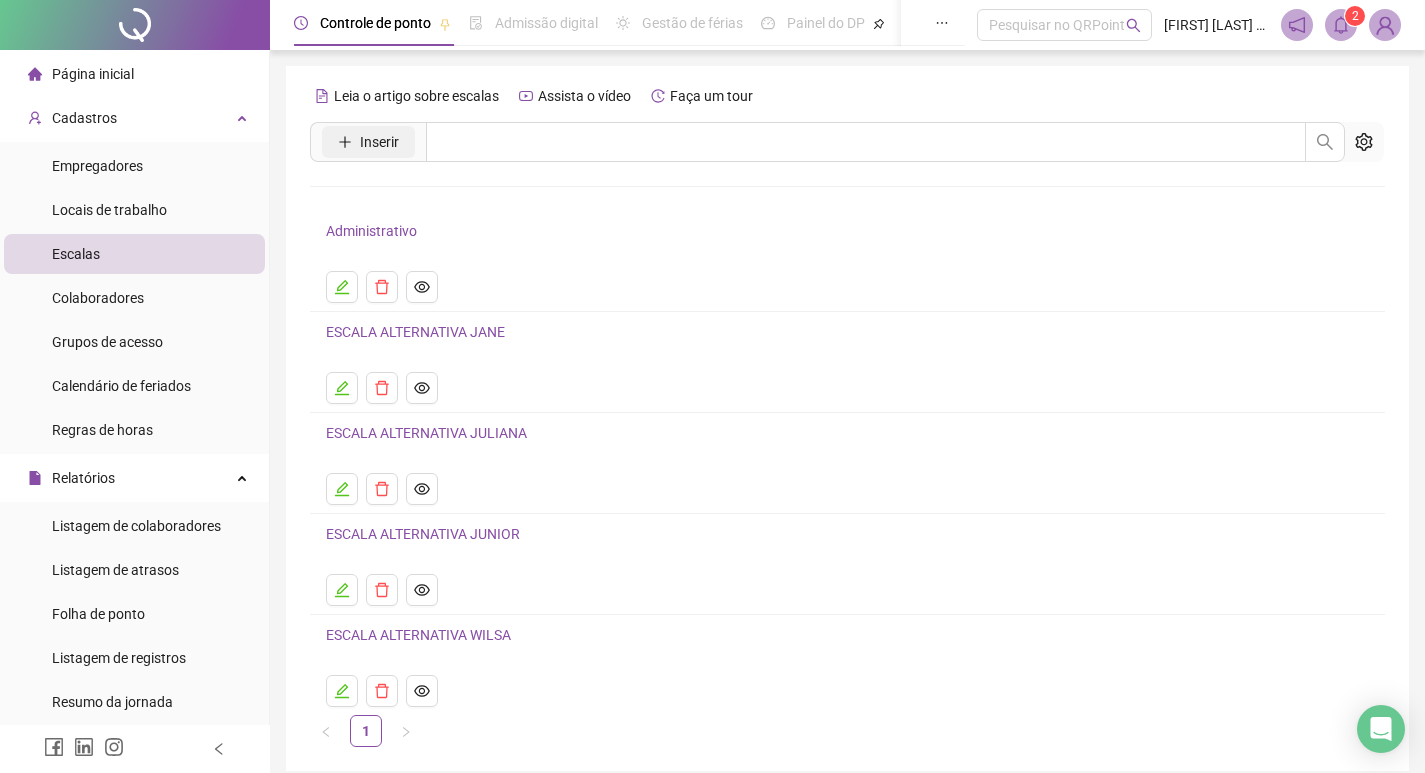 click on "Inserir" at bounding box center [379, 142] 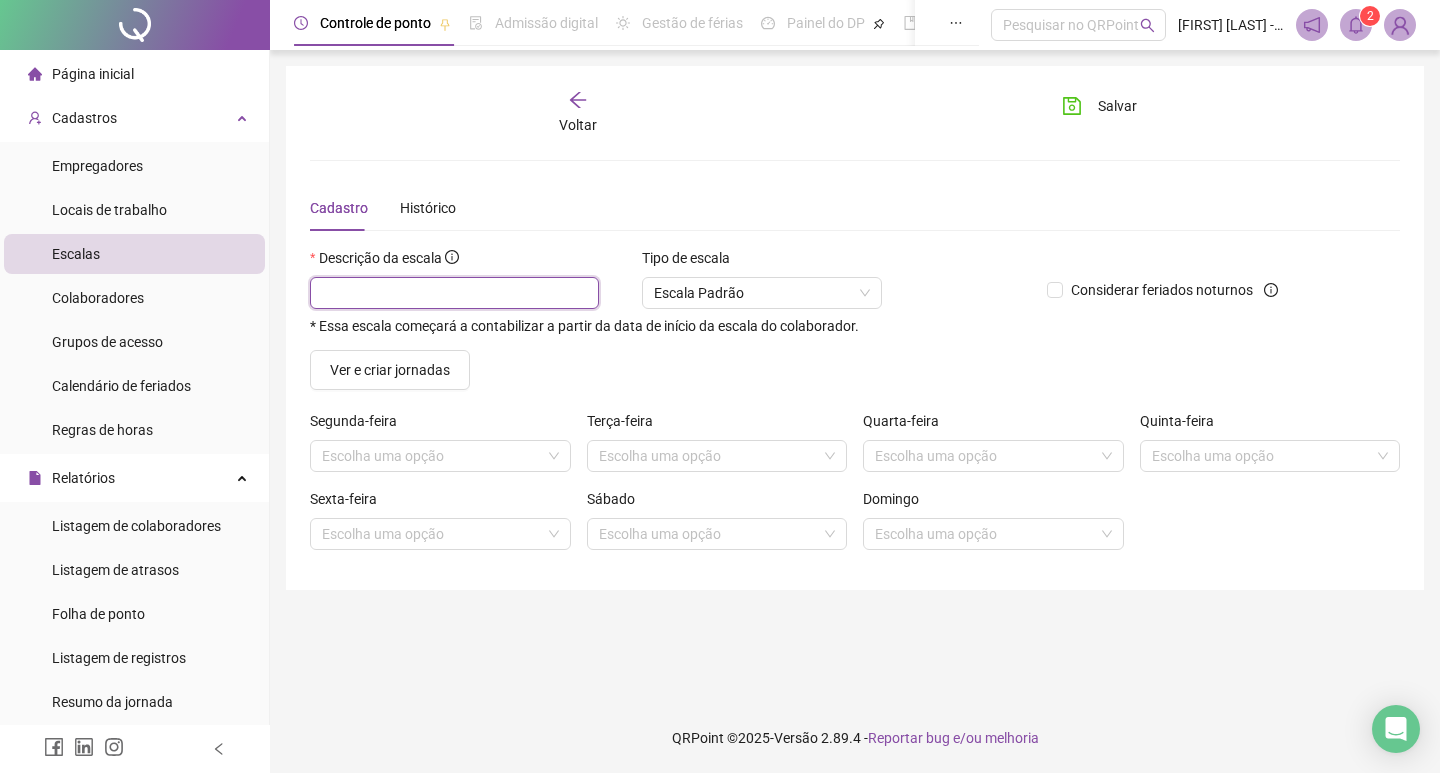 click at bounding box center [454, 293] 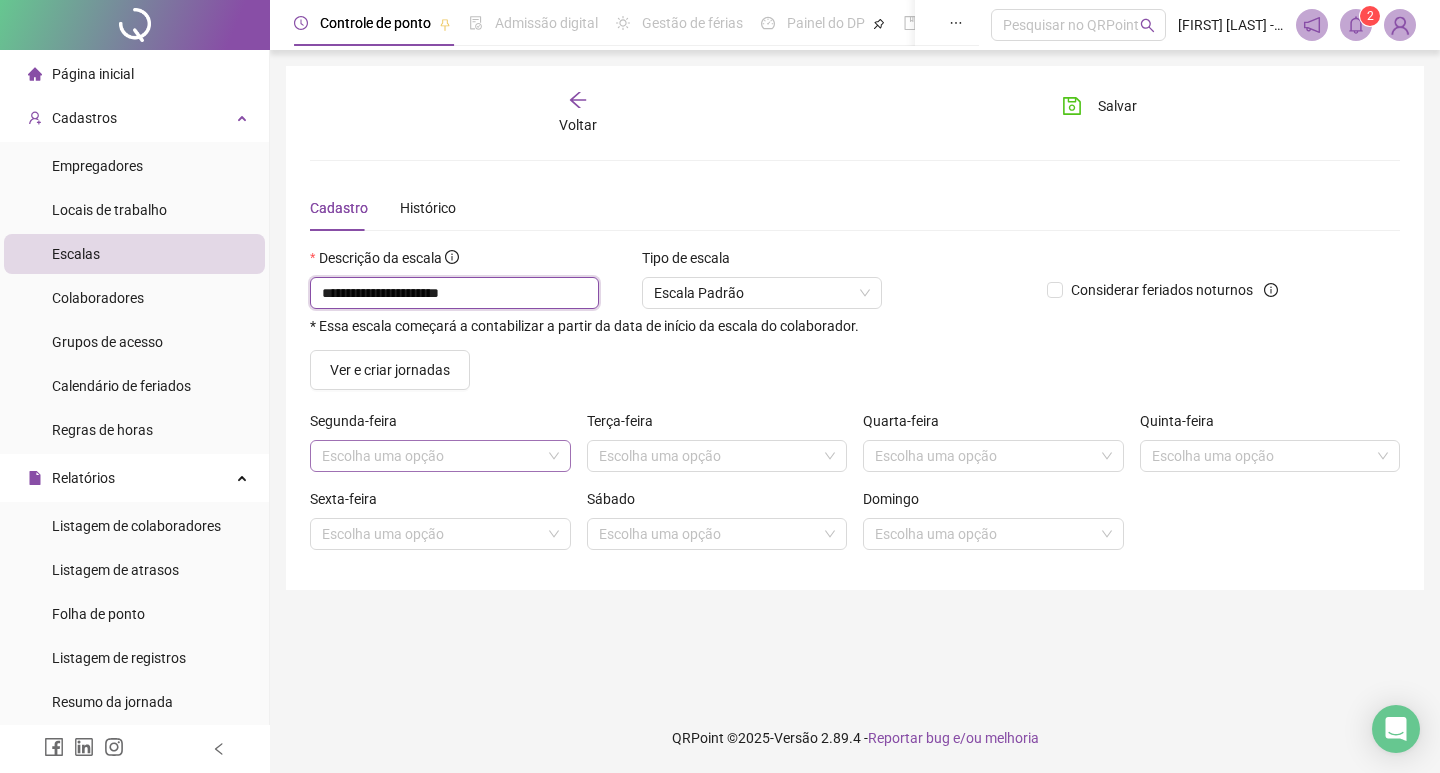 type on "**********" 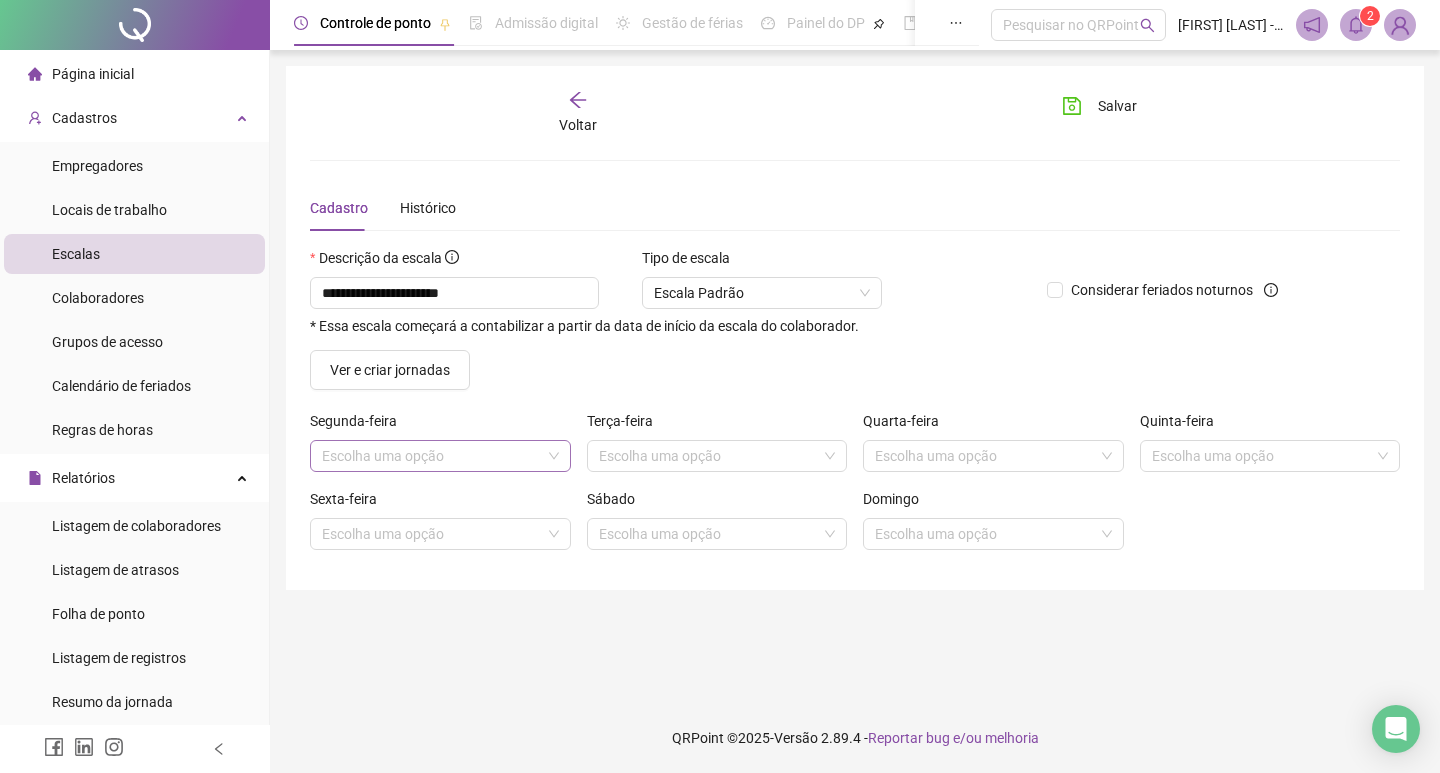click at bounding box center [431, 456] 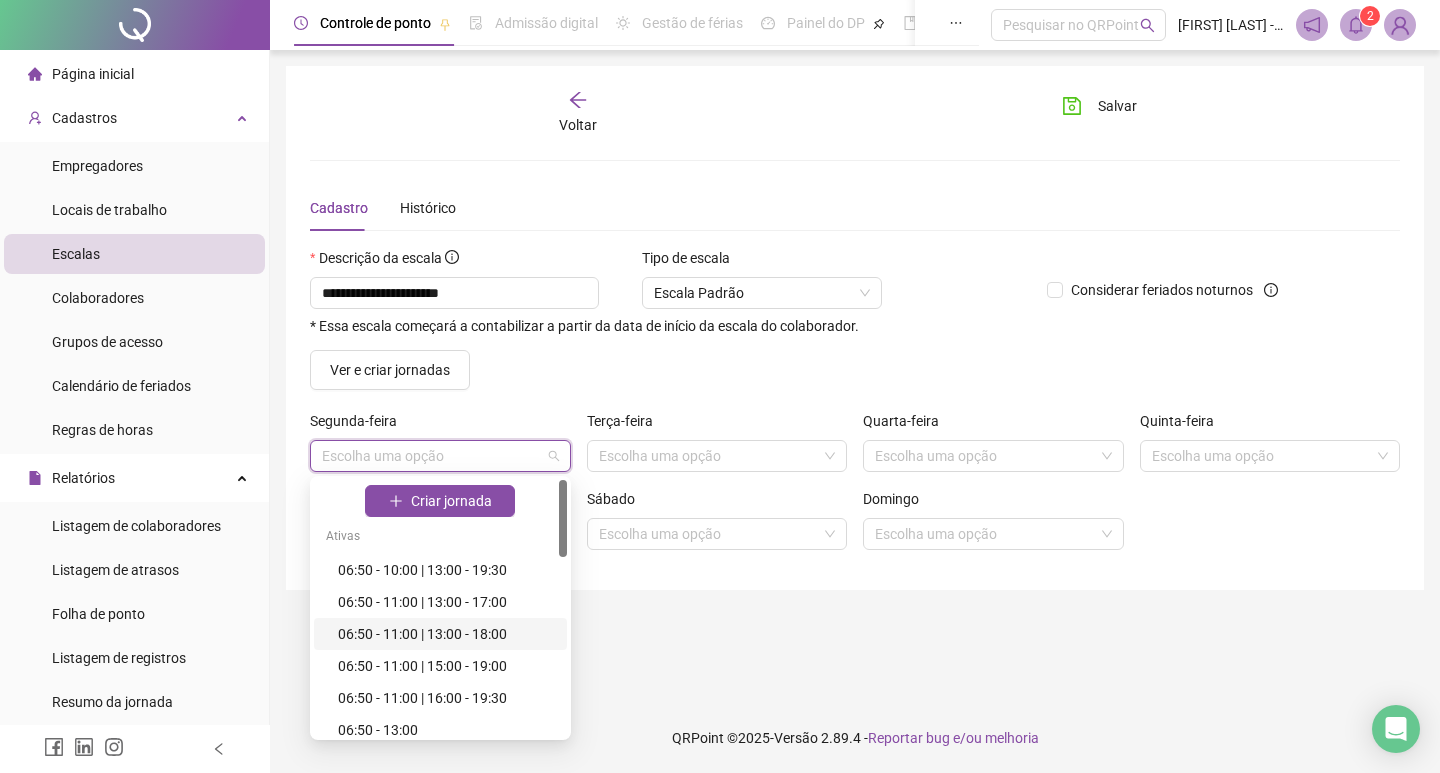 click on "06:50 - 11:00 | 13:00 - 18:00" at bounding box center (446, 634) 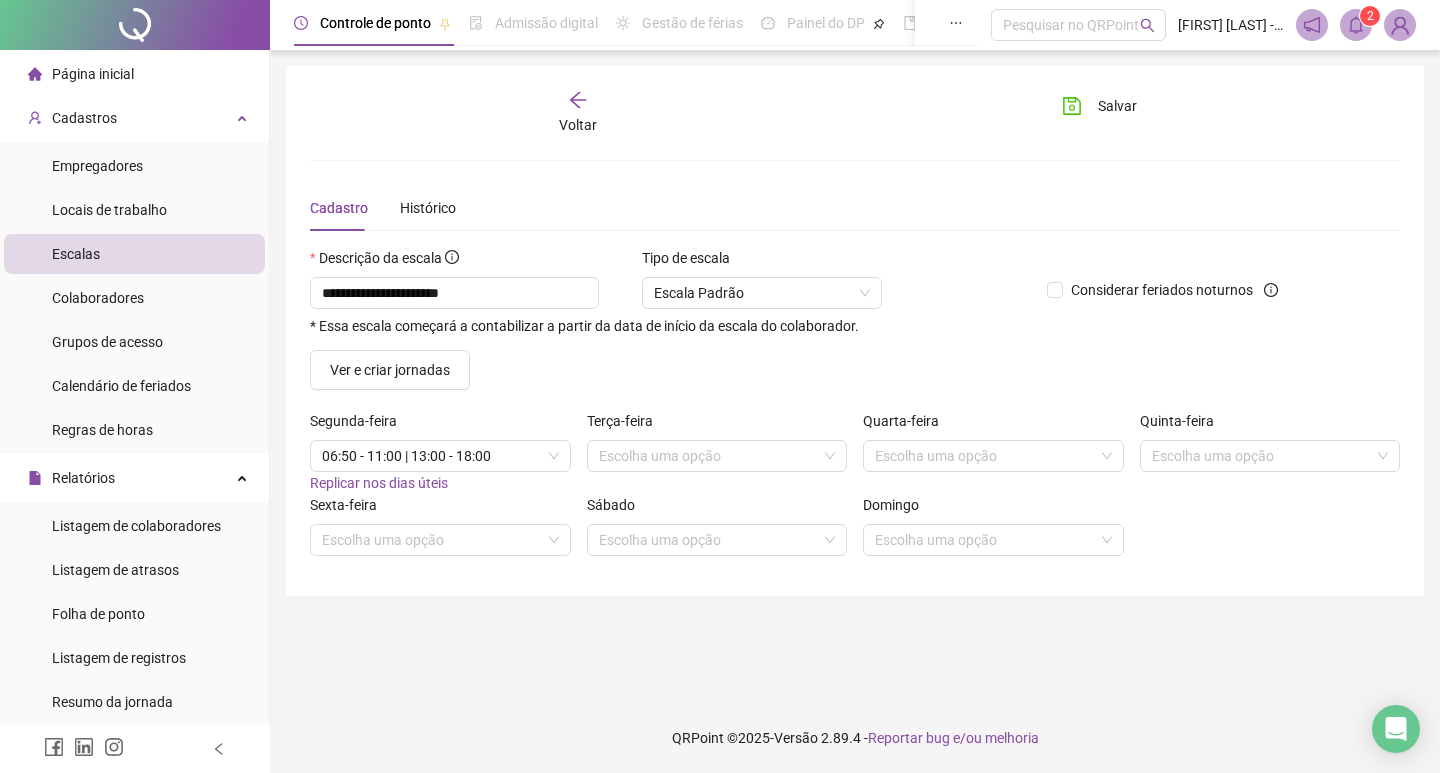 click on "Terça-feira Escolha uma opção" at bounding box center [717, 452] 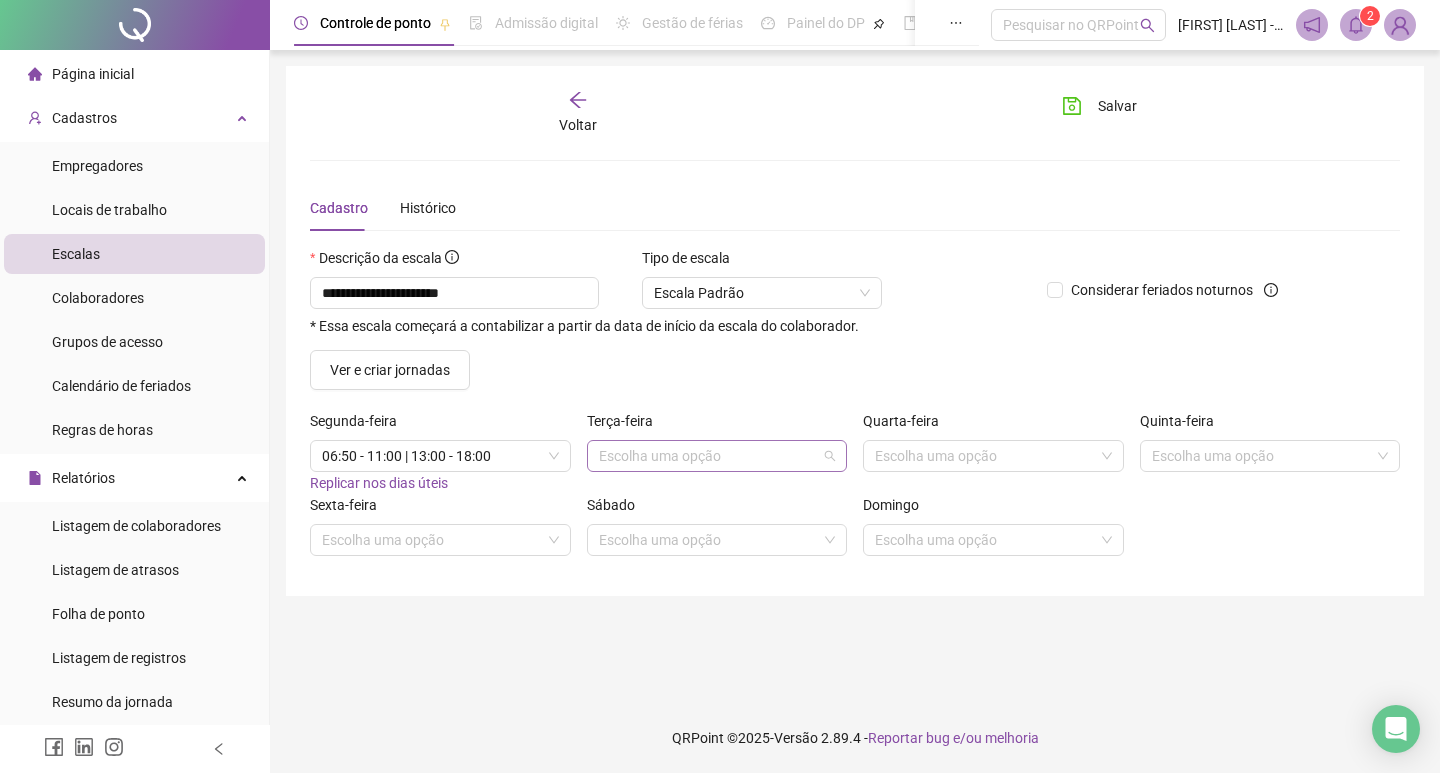 click at bounding box center [717, 456] 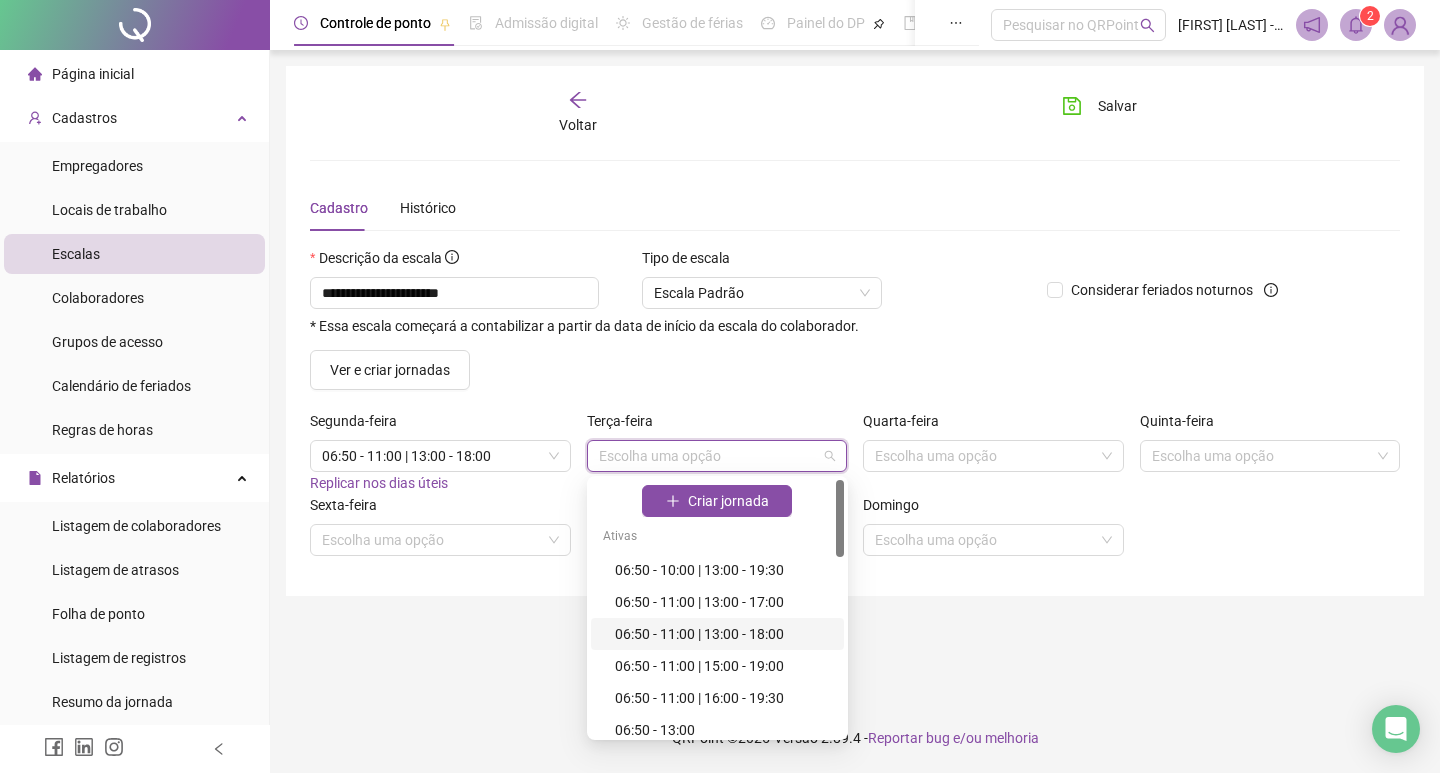 click on "06:50 - 11:00 | 13:00 - 18:00" at bounding box center (723, 634) 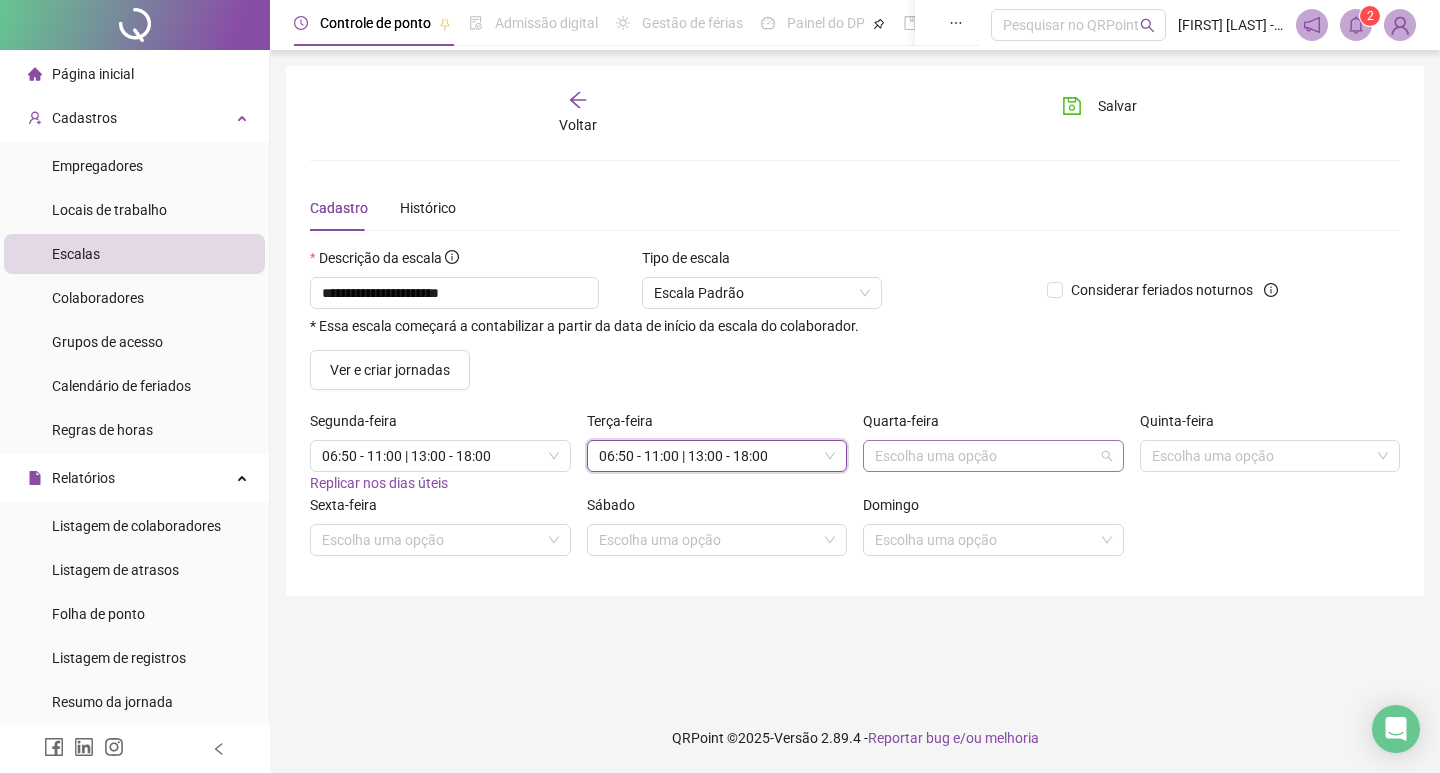 click at bounding box center [993, 456] 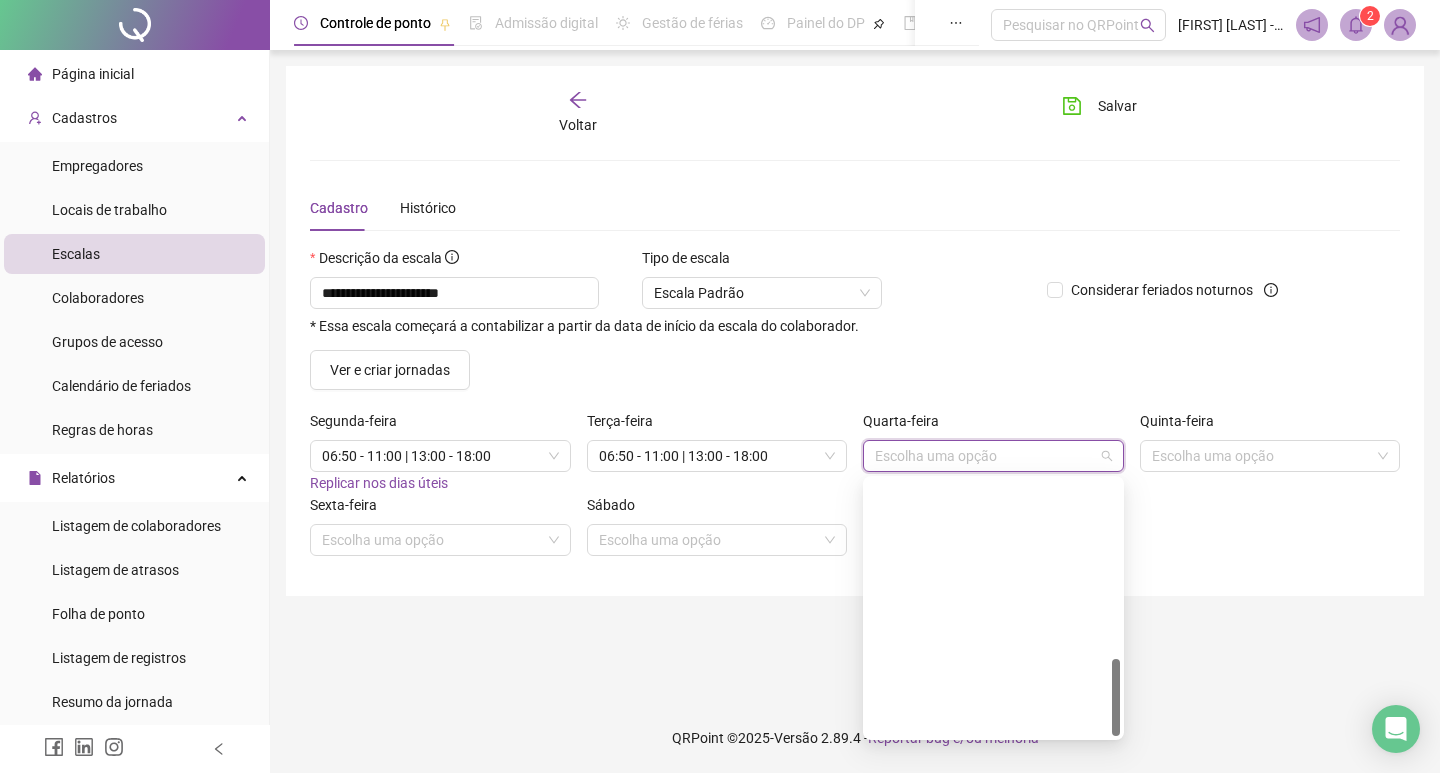 scroll, scrollTop: 586, scrollLeft: 0, axis: vertical 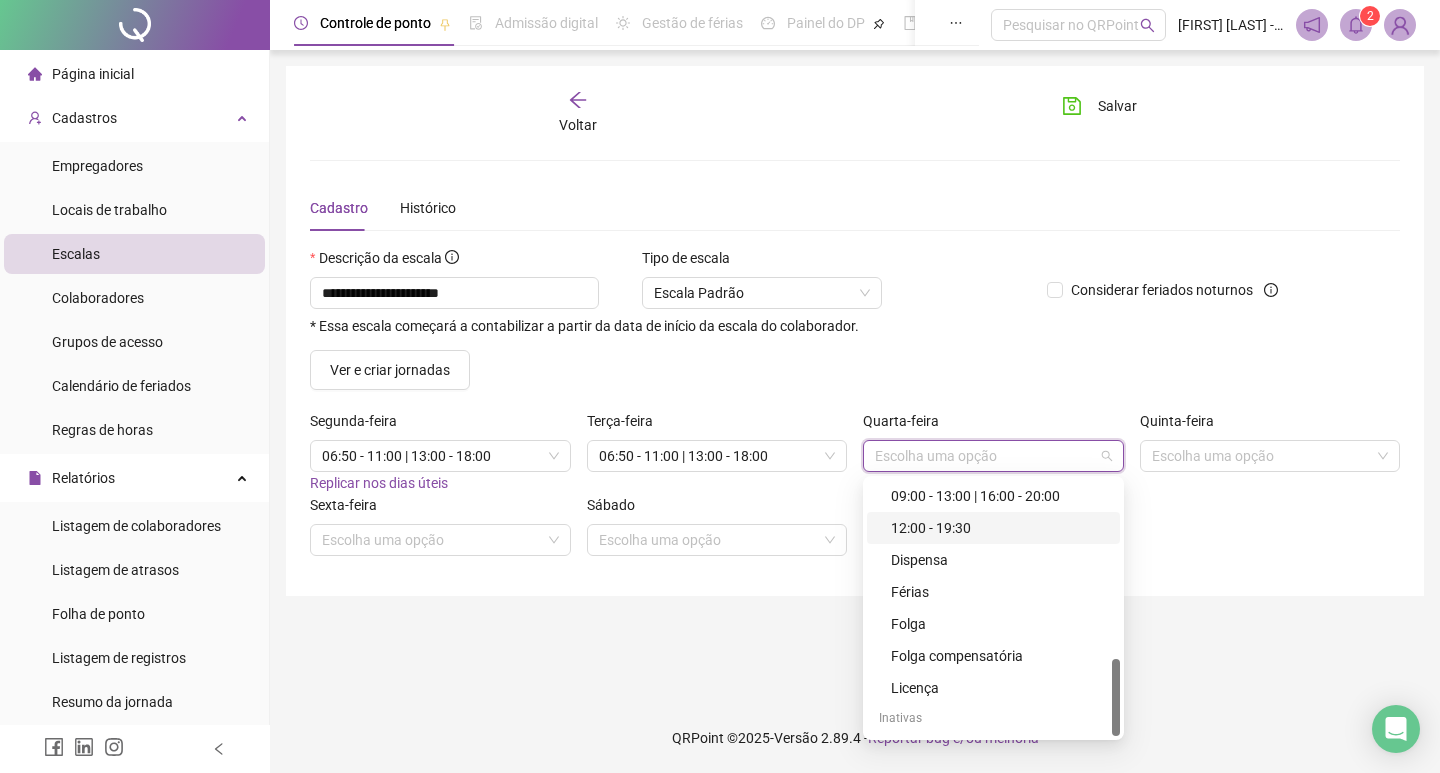 click on "12:00 - 19:30" at bounding box center [999, 528] 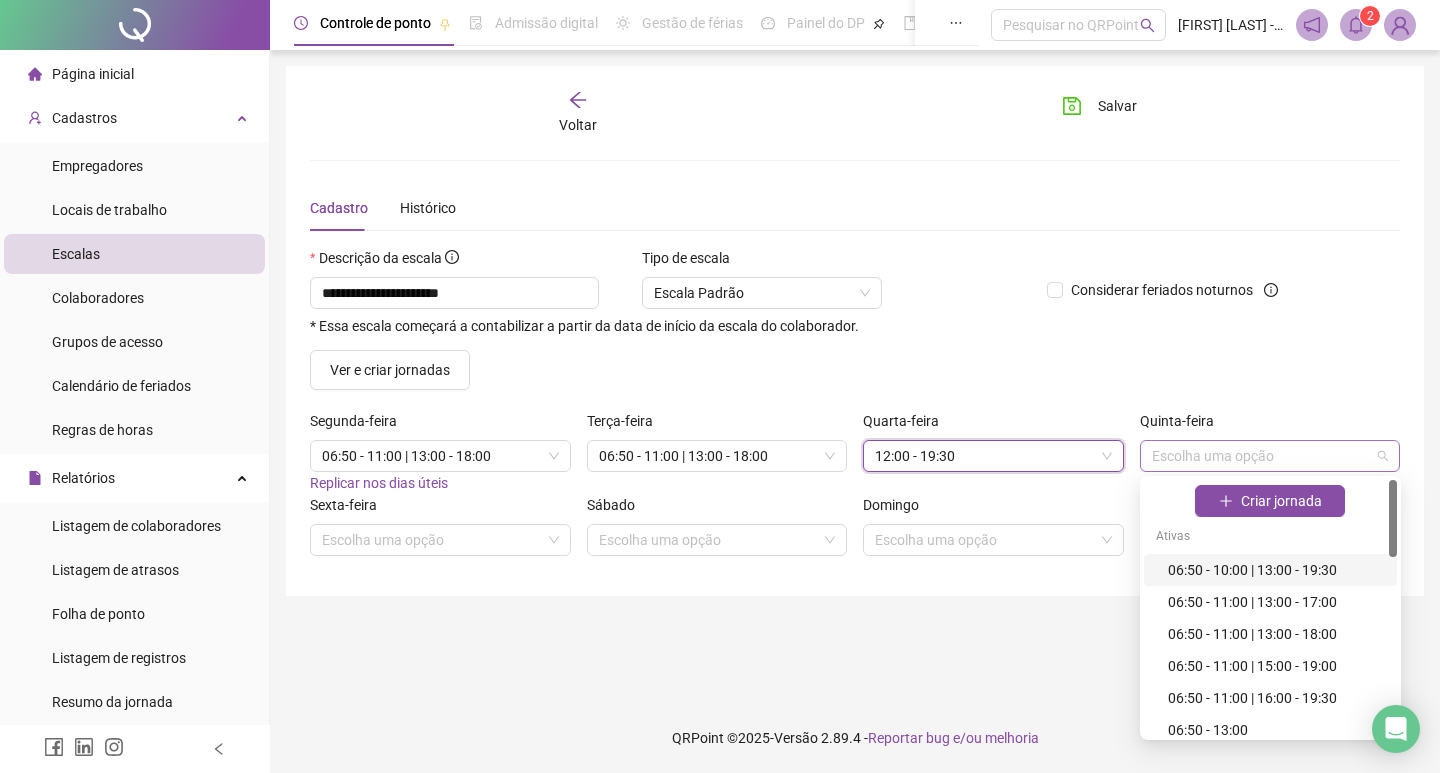 click on "Escolha uma opção" at bounding box center (1270, 456) 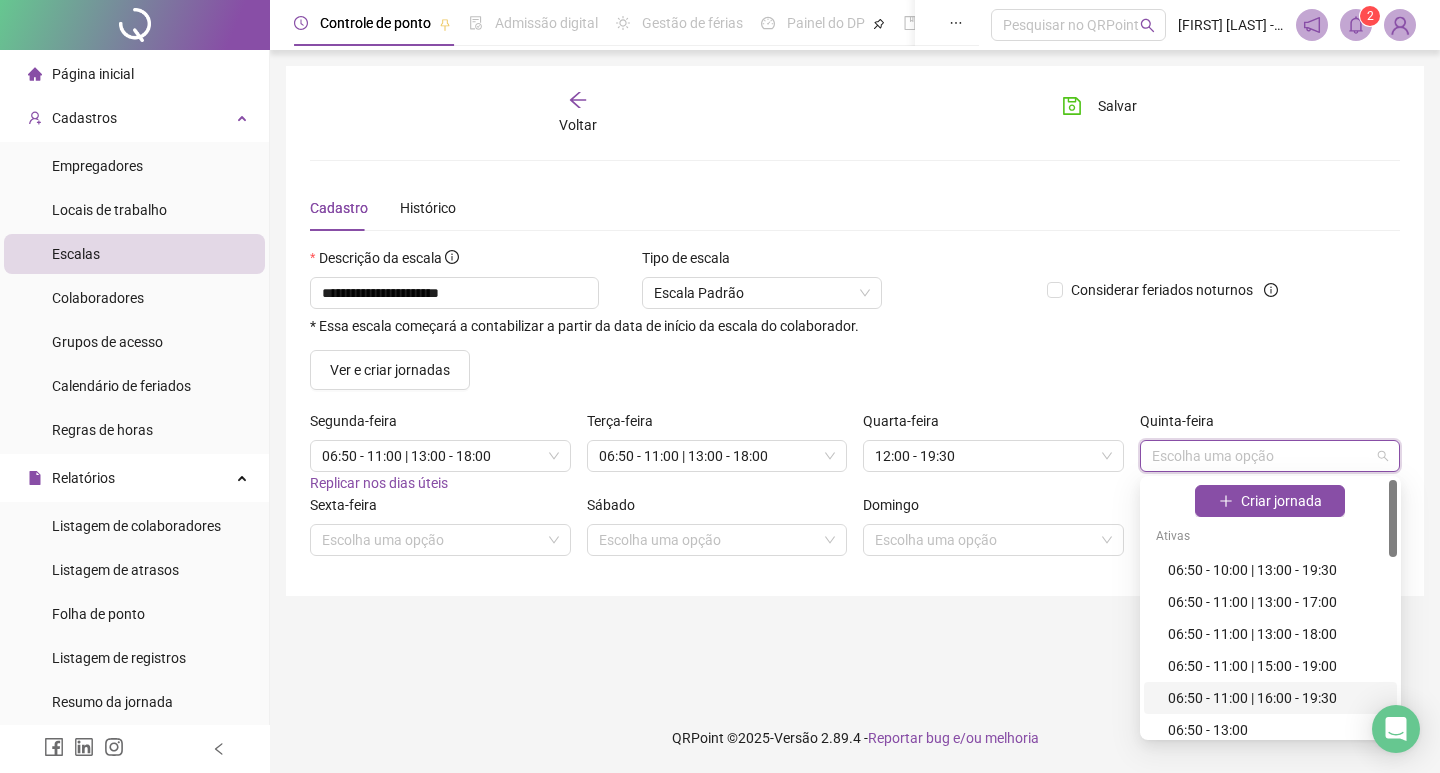 click on "06:50 - 11:00 | 16:00 - 19:30" at bounding box center (1276, 698) 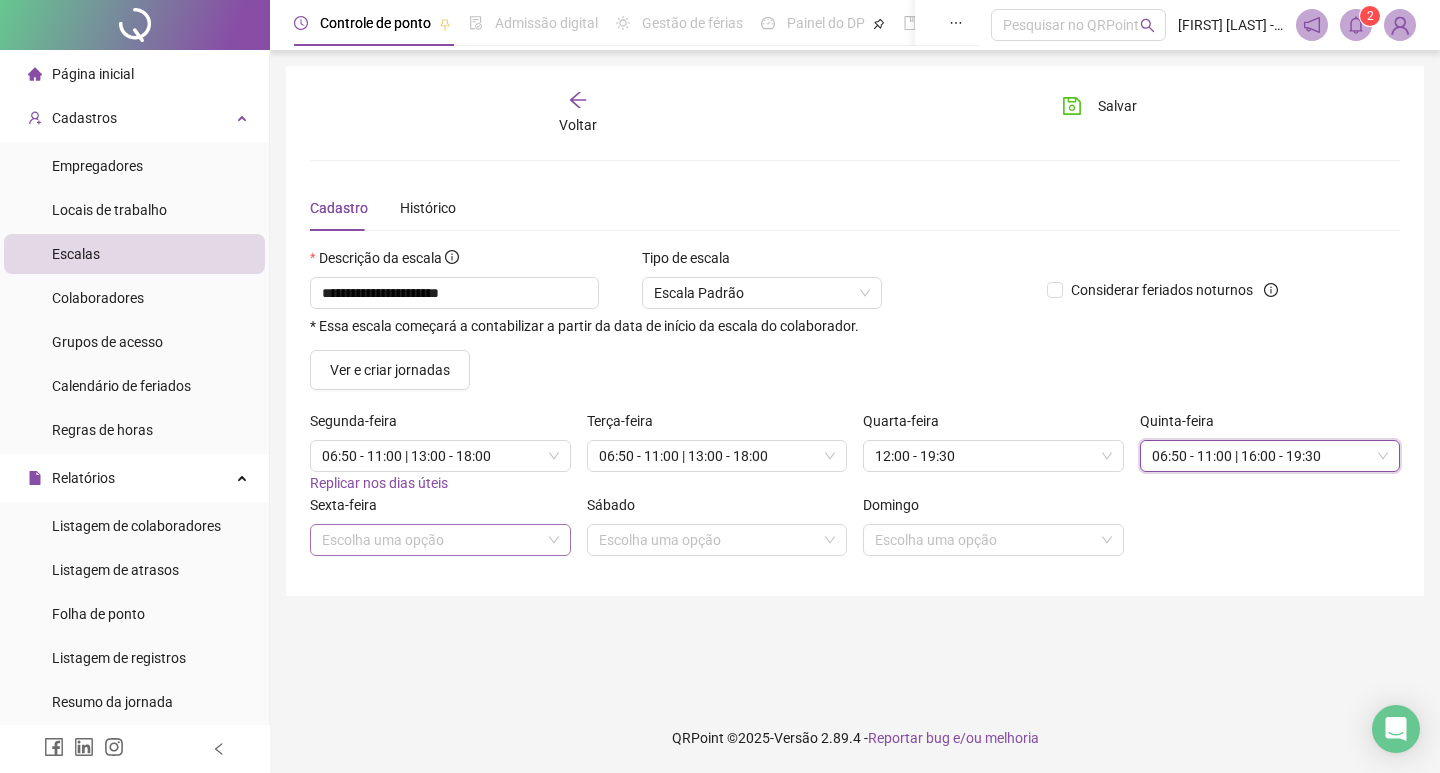 click at bounding box center [431, 540] 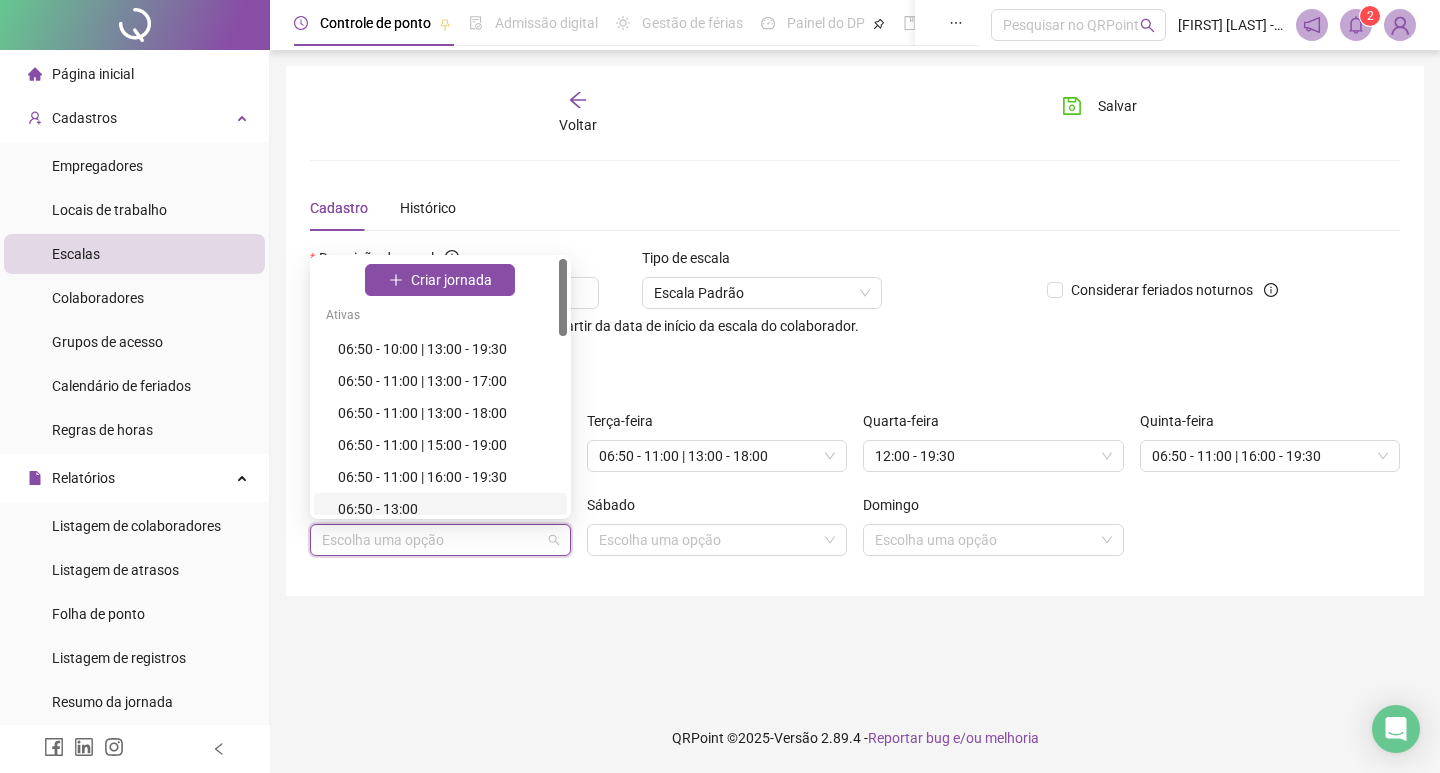 scroll, scrollTop: 586, scrollLeft: 0, axis: vertical 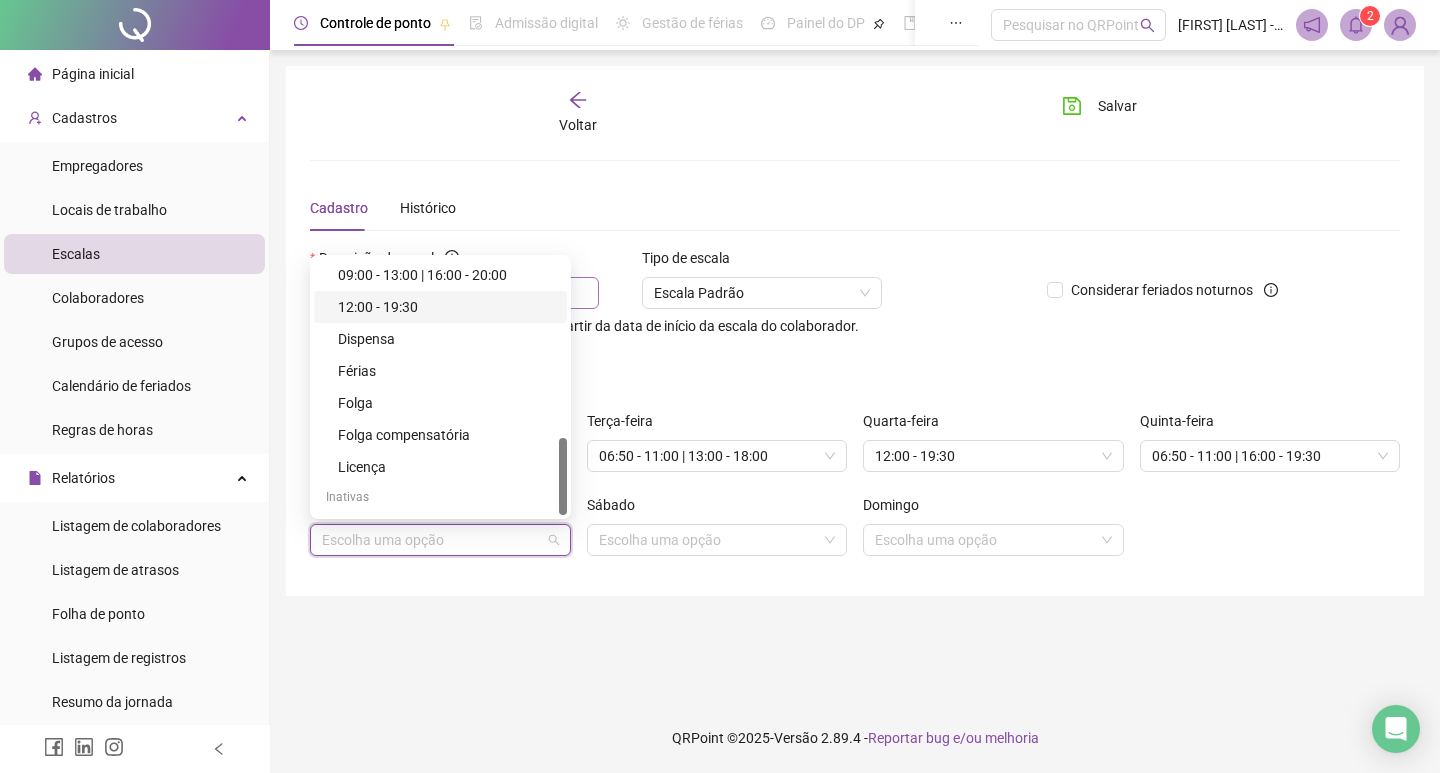 click on "12:00 - 19:30" at bounding box center (446, 307) 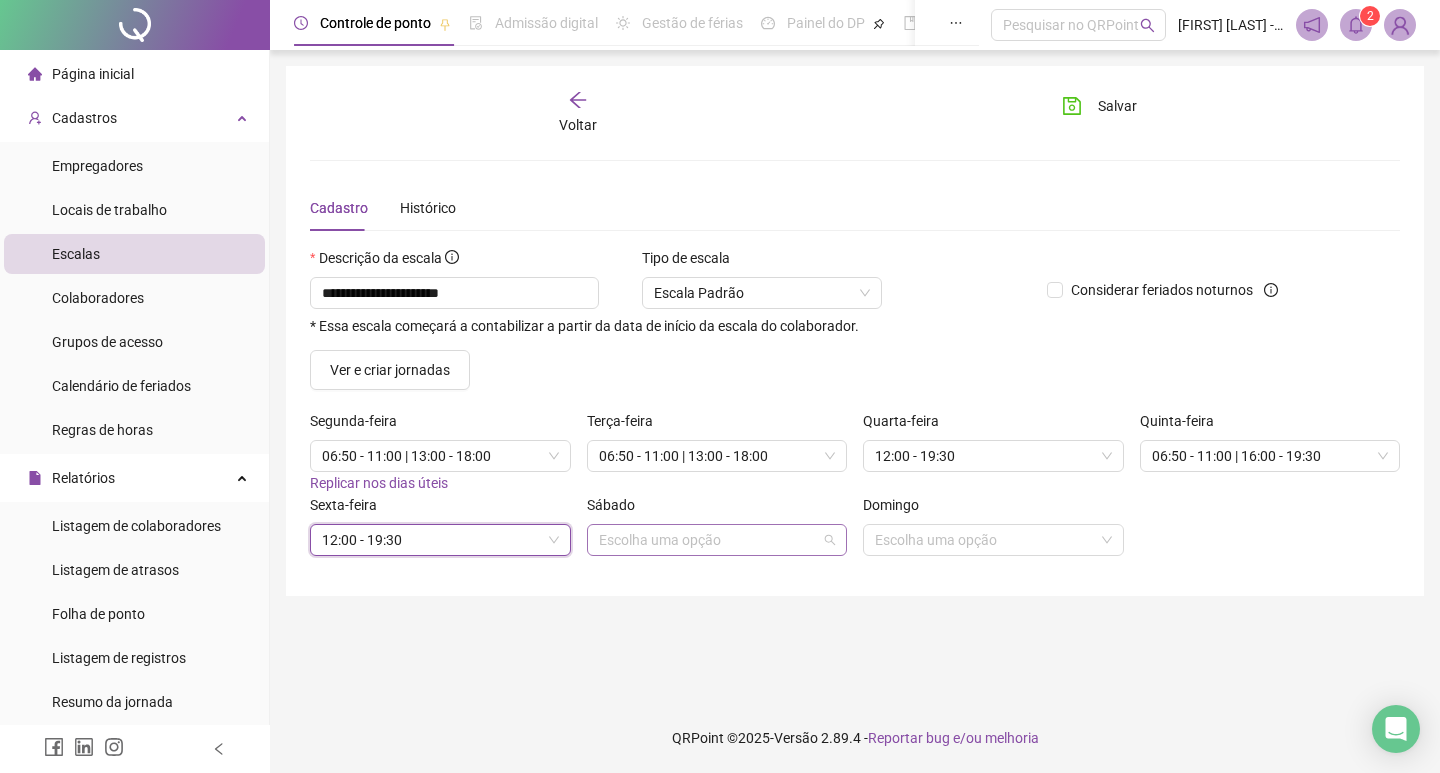 click at bounding box center [708, 540] 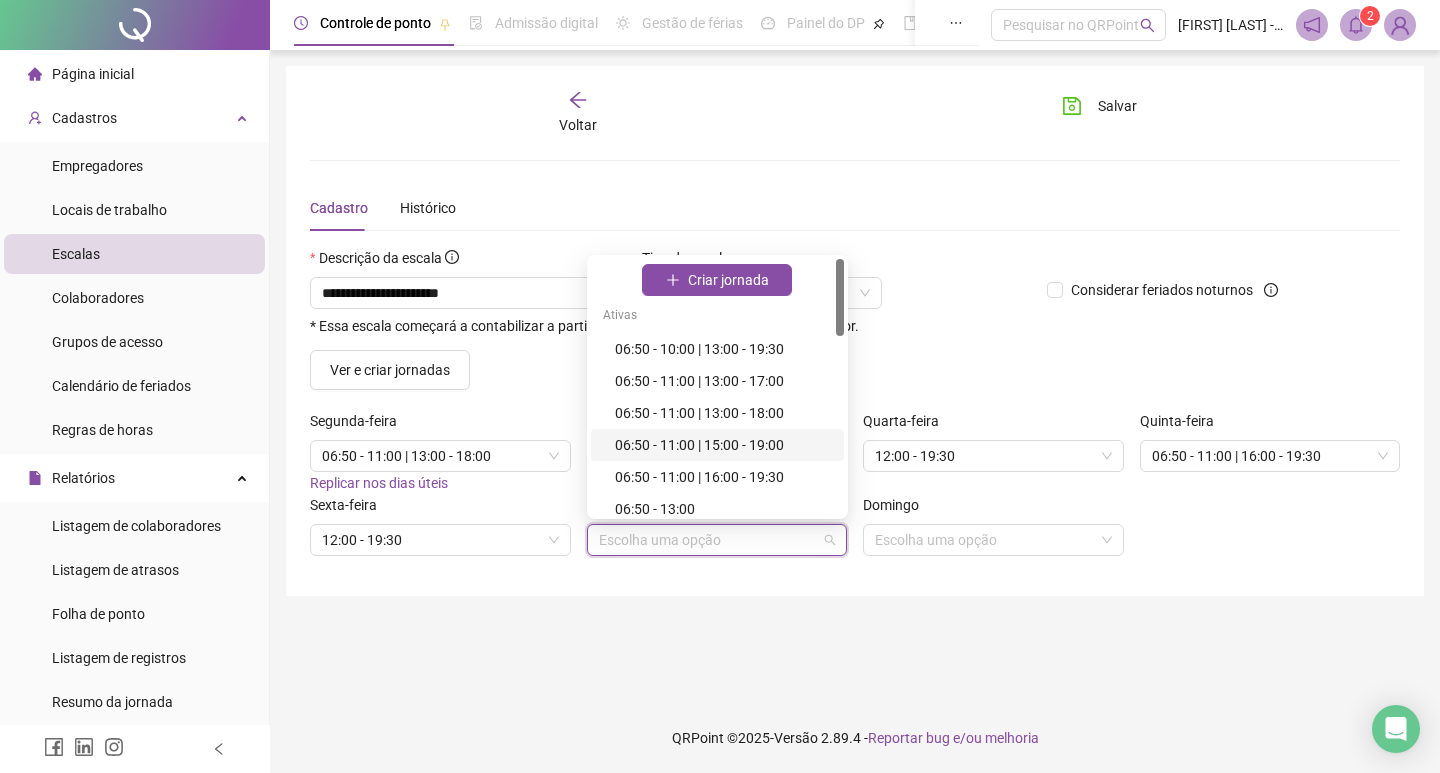 click on "06:50 - 11:00 | 15:00 - 19:00" at bounding box center (723, 445) 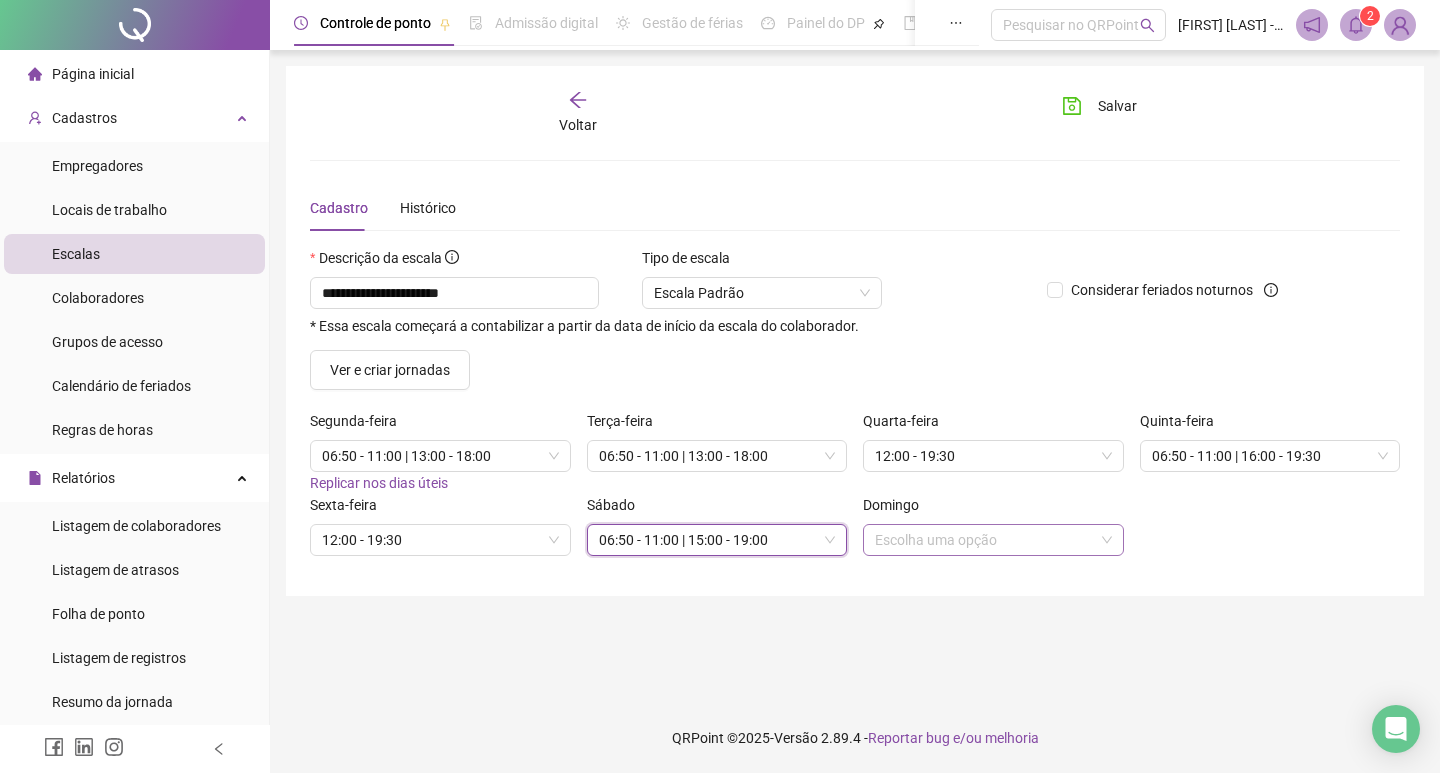 click at bounding box center (984, 540) 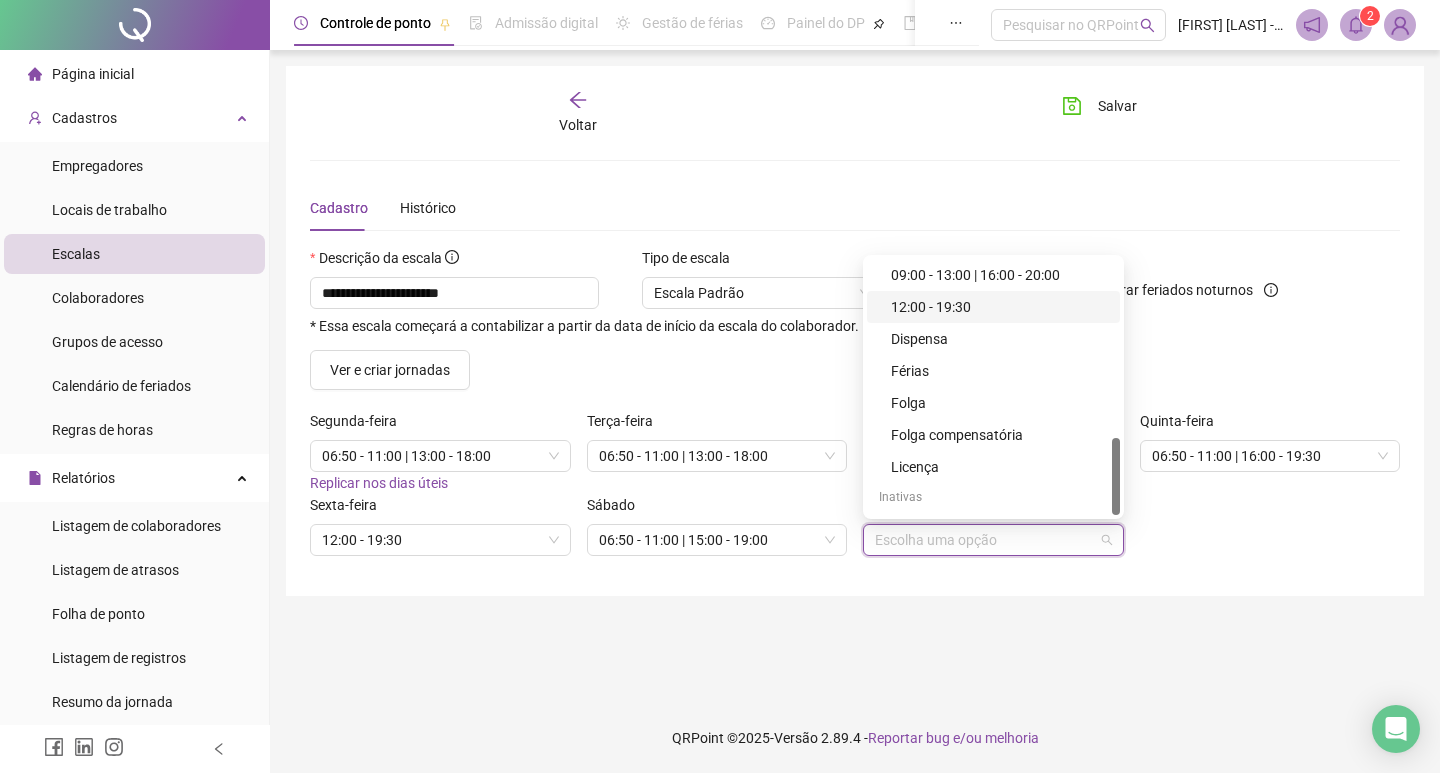scroll, scrollTop: 253, scrollLeft: 0, axis: vertical 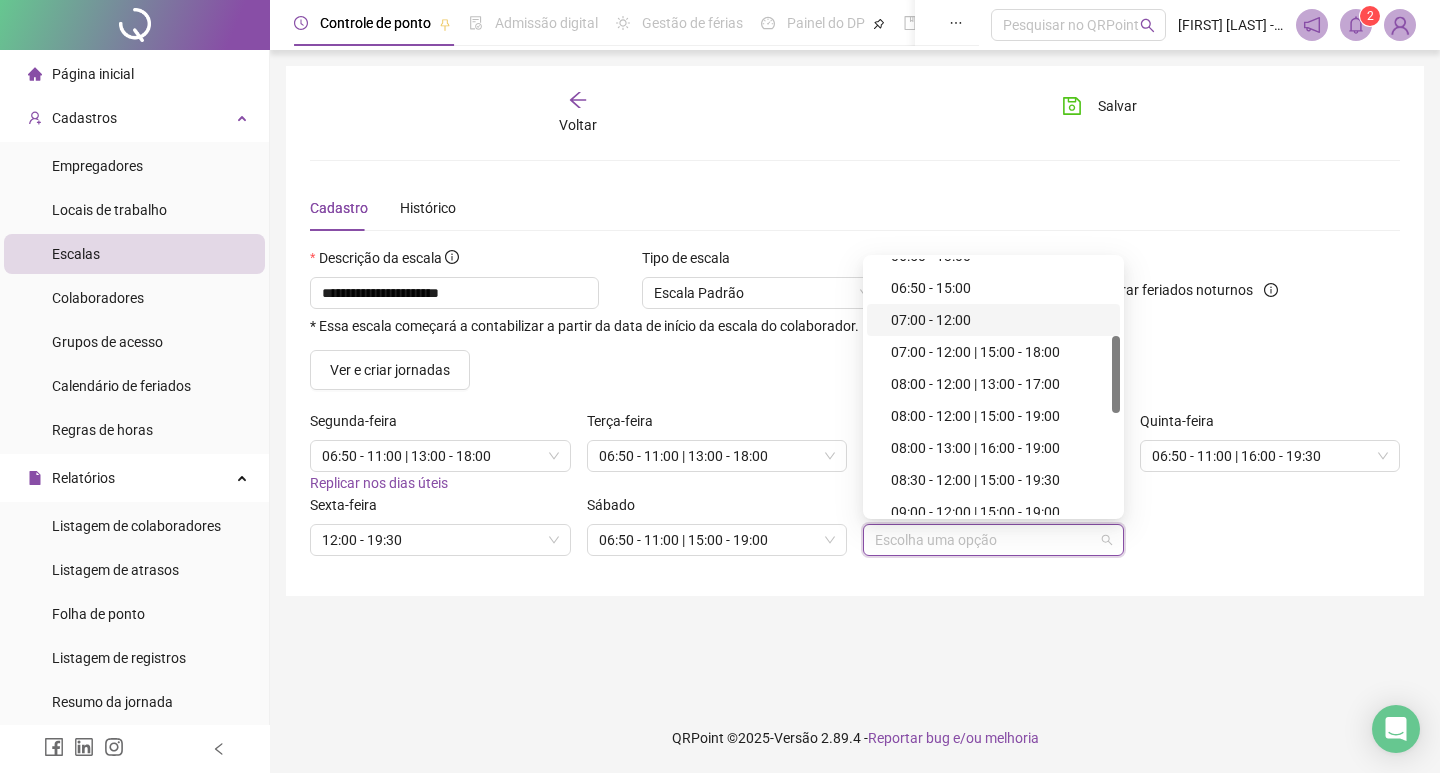 click on "07:00 - 12:00" at bounding box center (999, 320) 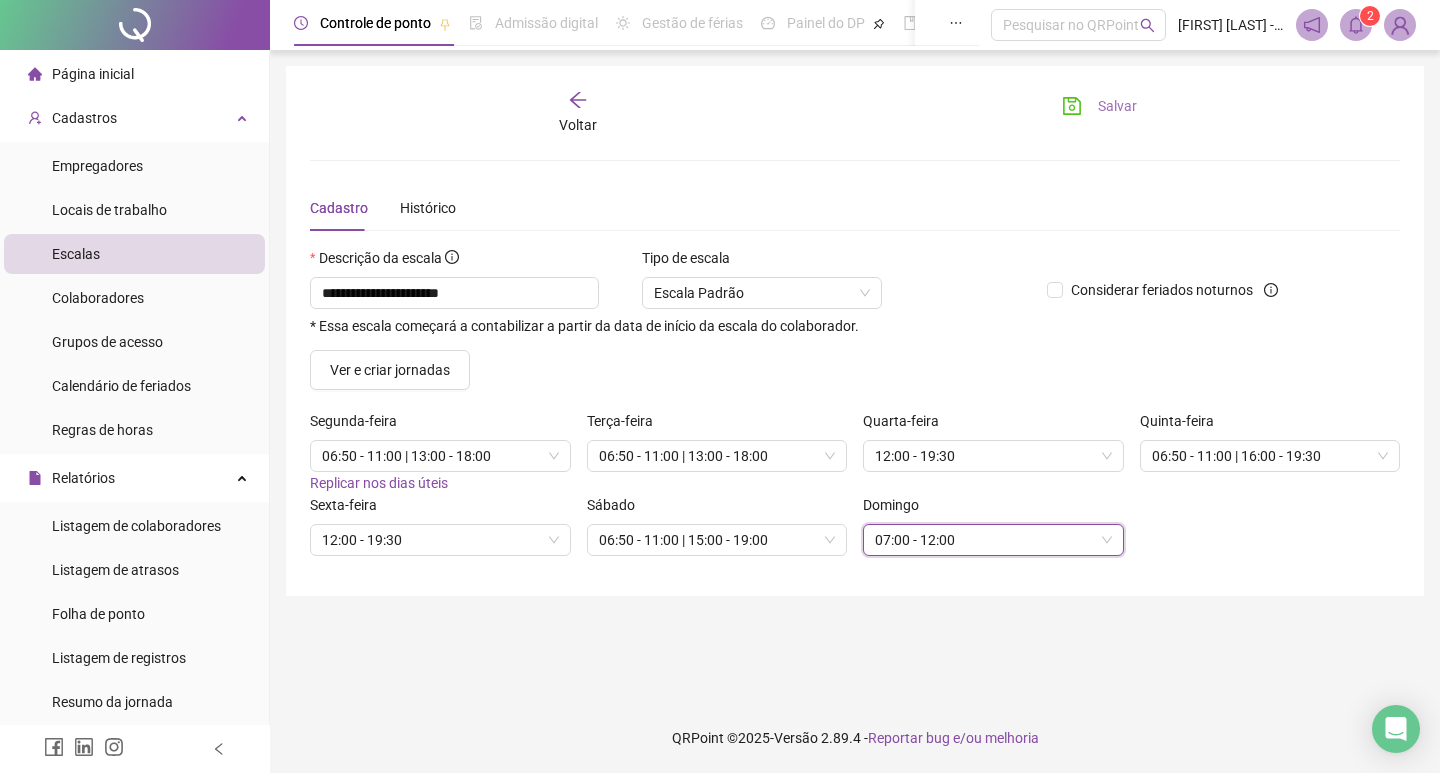 click on "Salvar" at bounding box center (1117, 106) 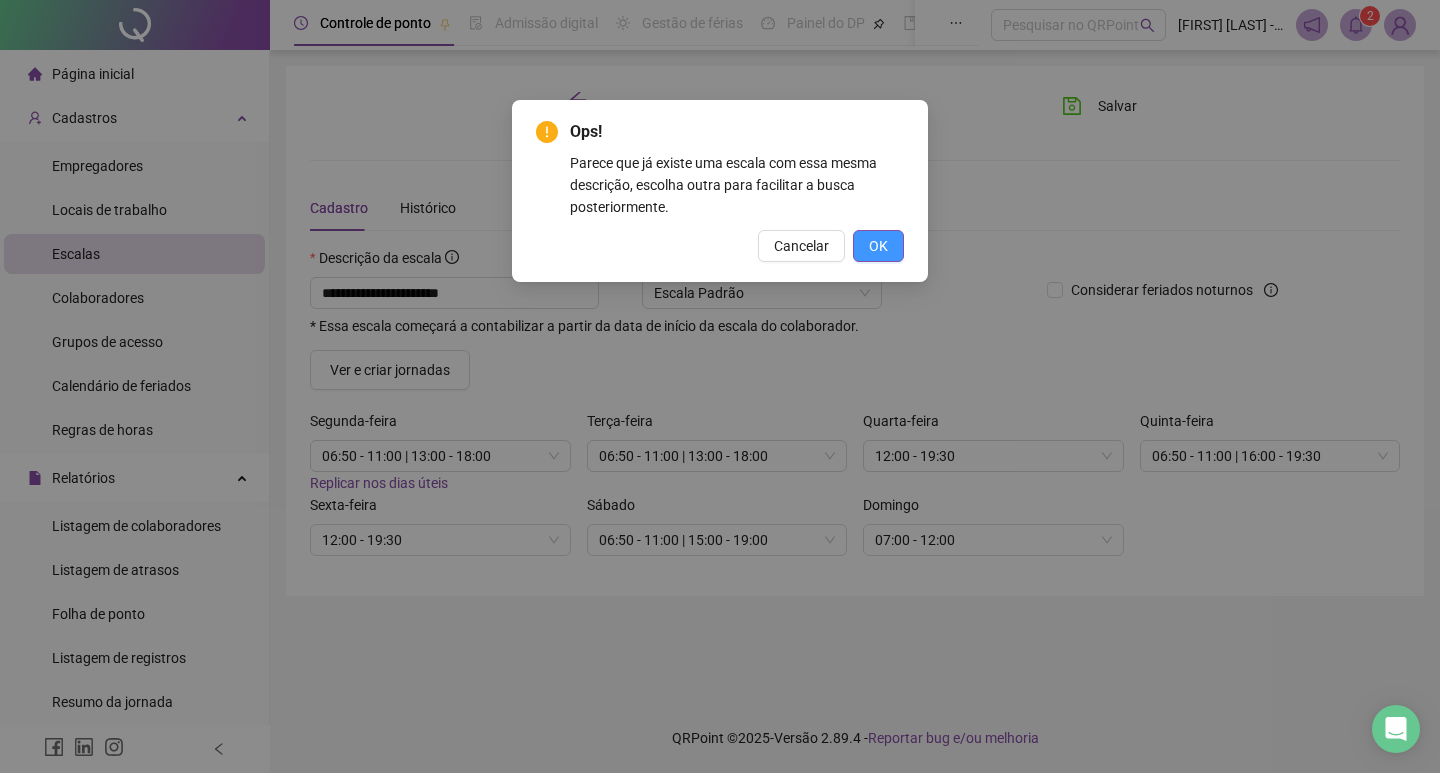 click on "OK" at bounding box center (878, 246) 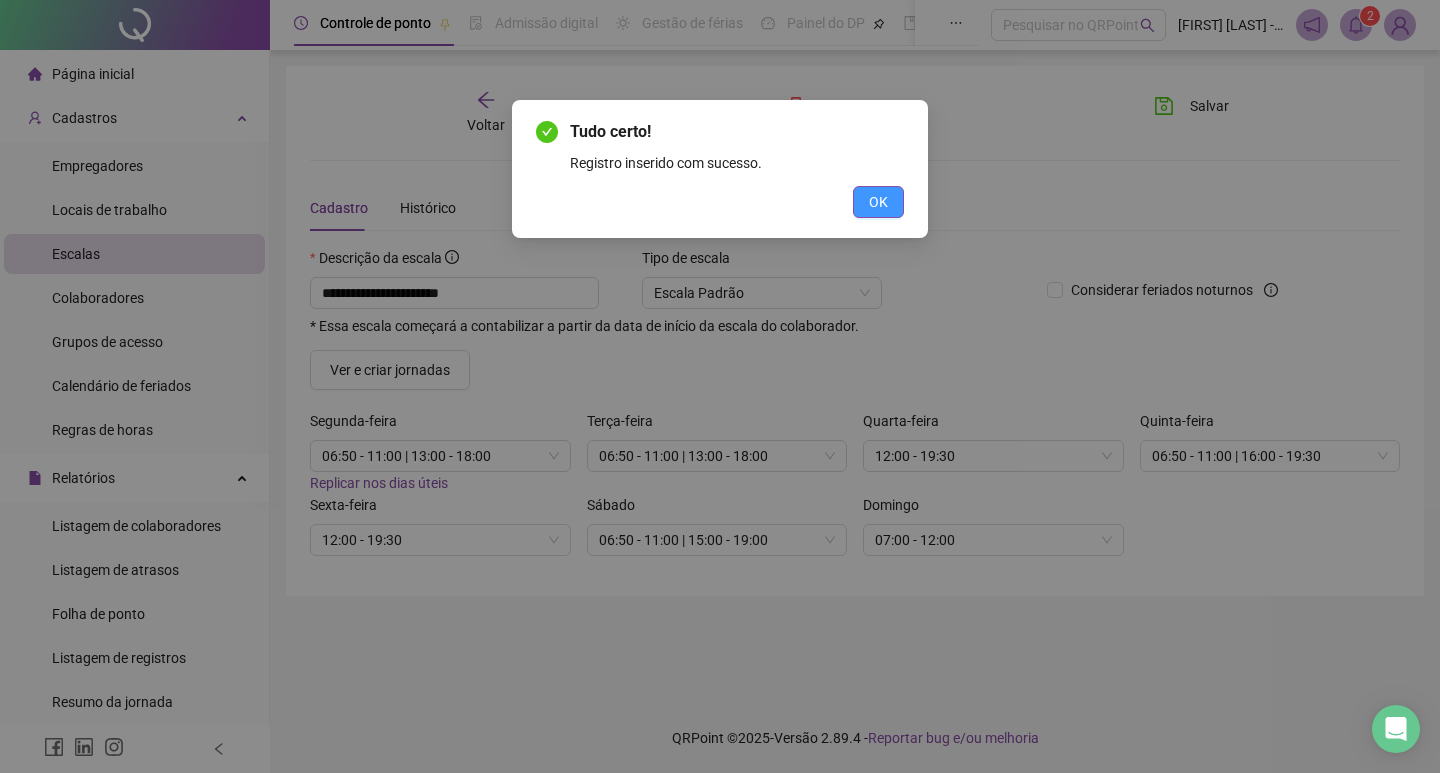 click on "OK" at bounding box center [878, 202] 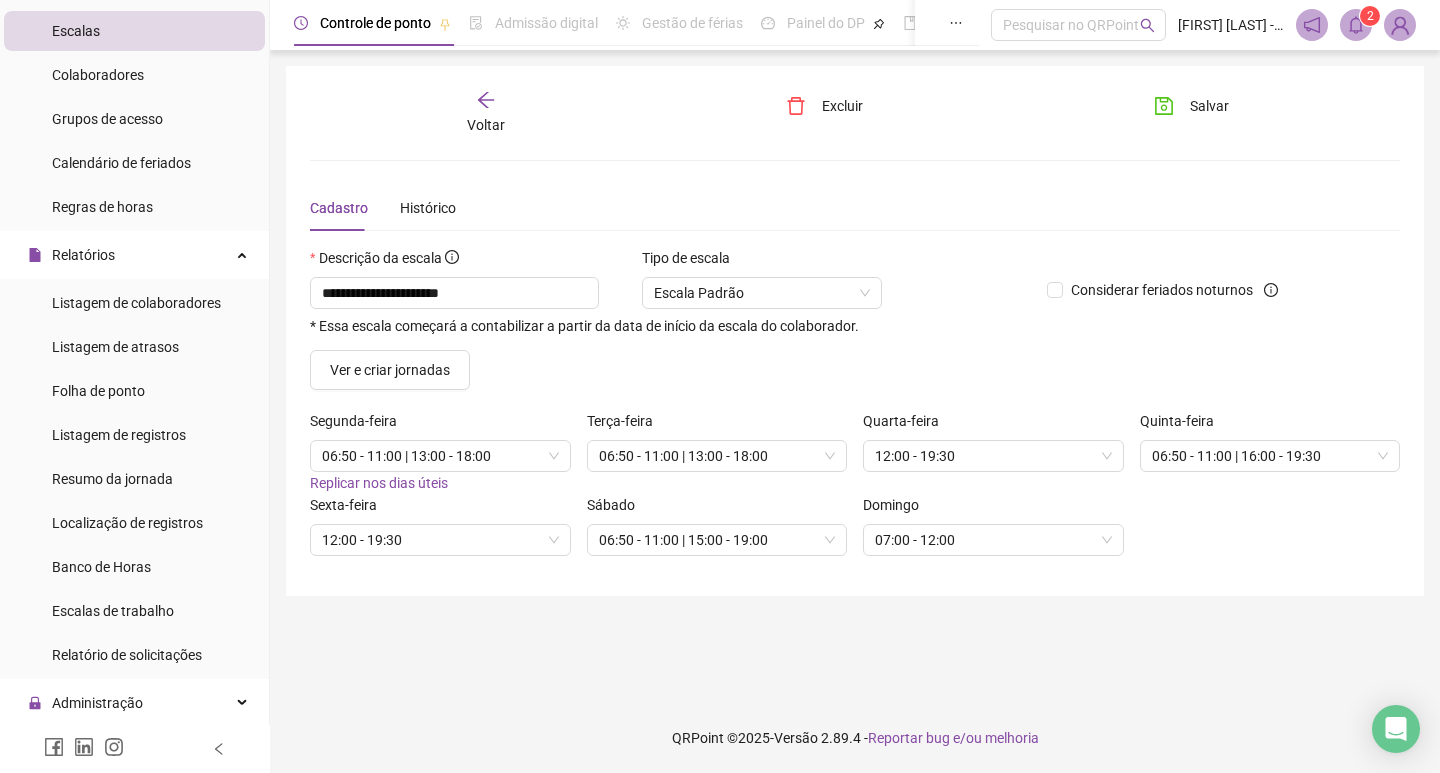 scroll, scrollTop: 333, scrollLeft: 0, axis: vertical 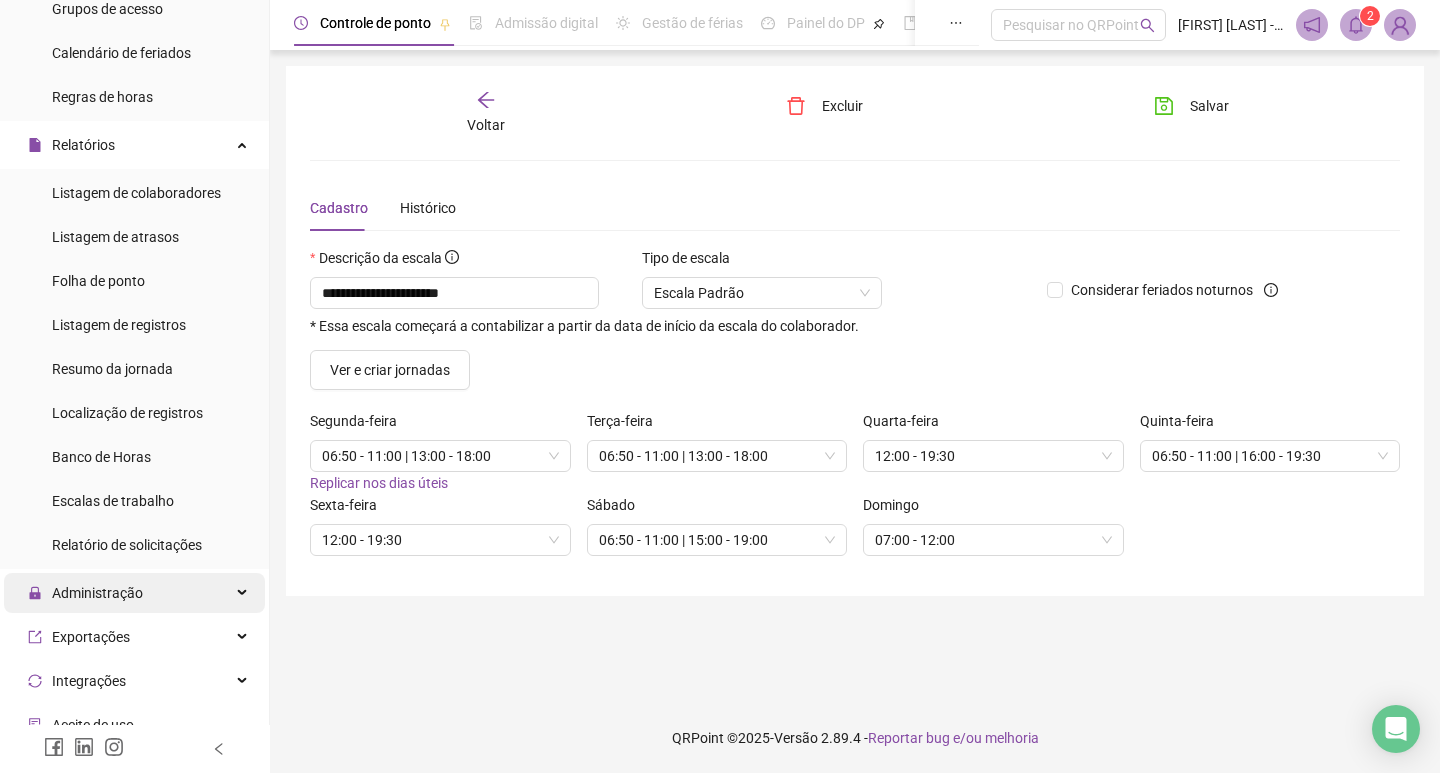 click on "Administração" at bounding box center (134, 593) 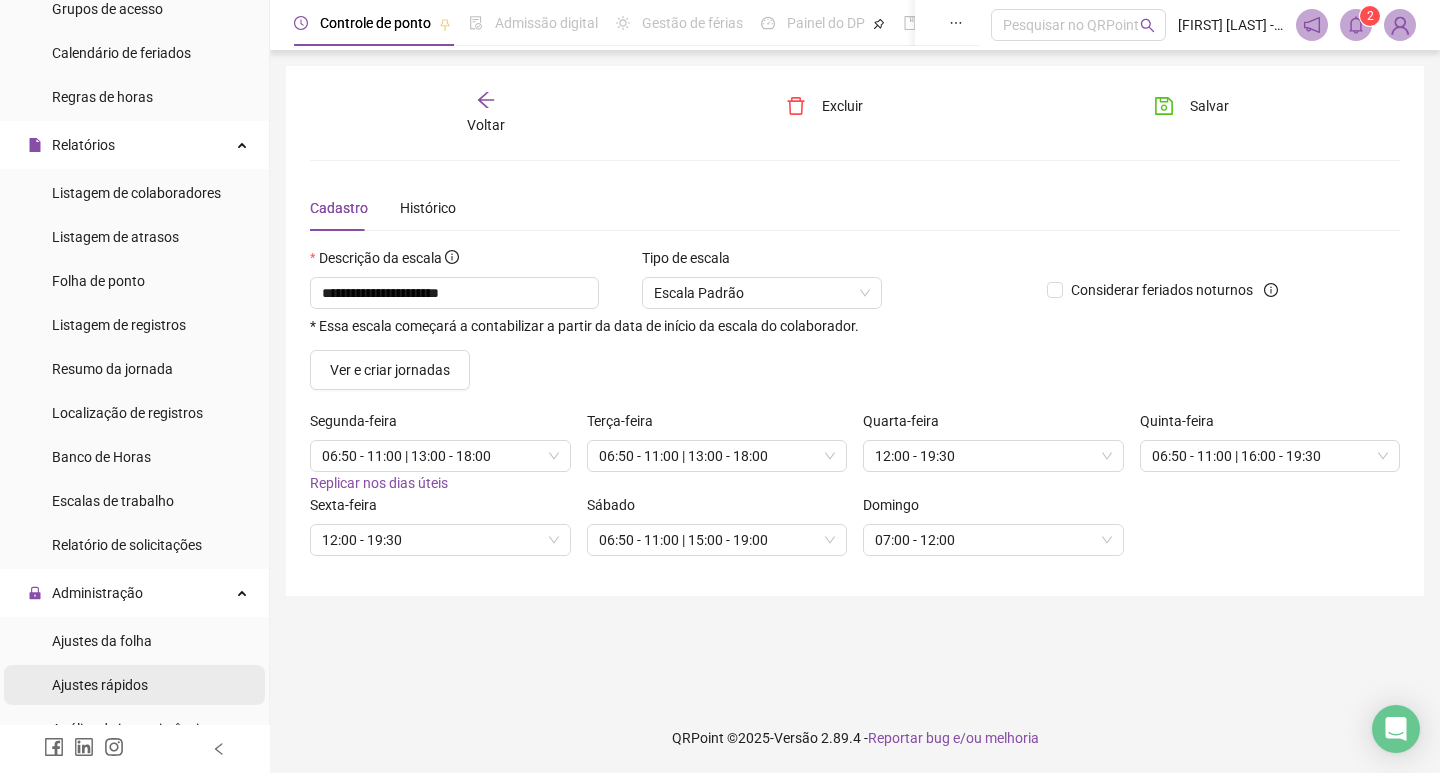 click on "Ajustes rápidos" at bounding box center (100, 685) 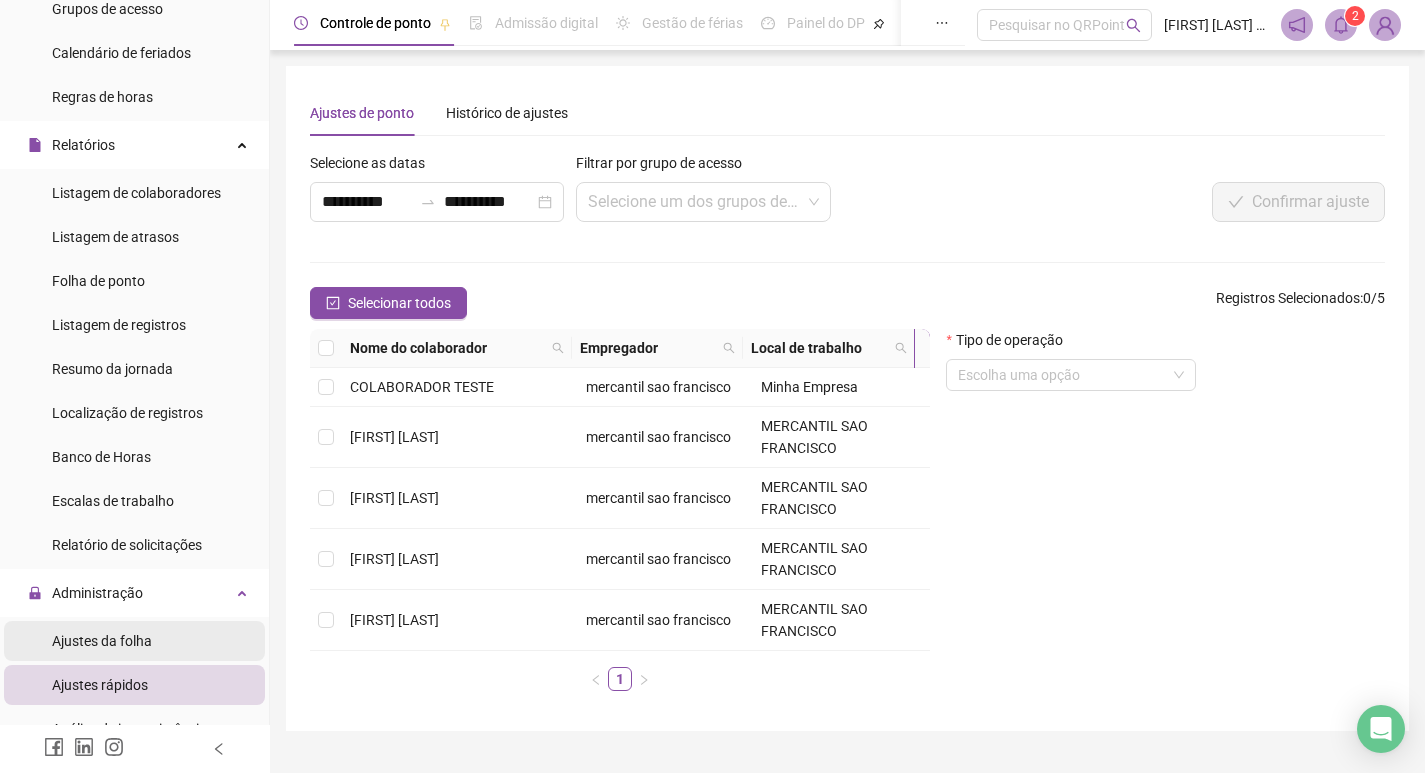 click on "Ajustes da folha" at bounding box center (134, 641) 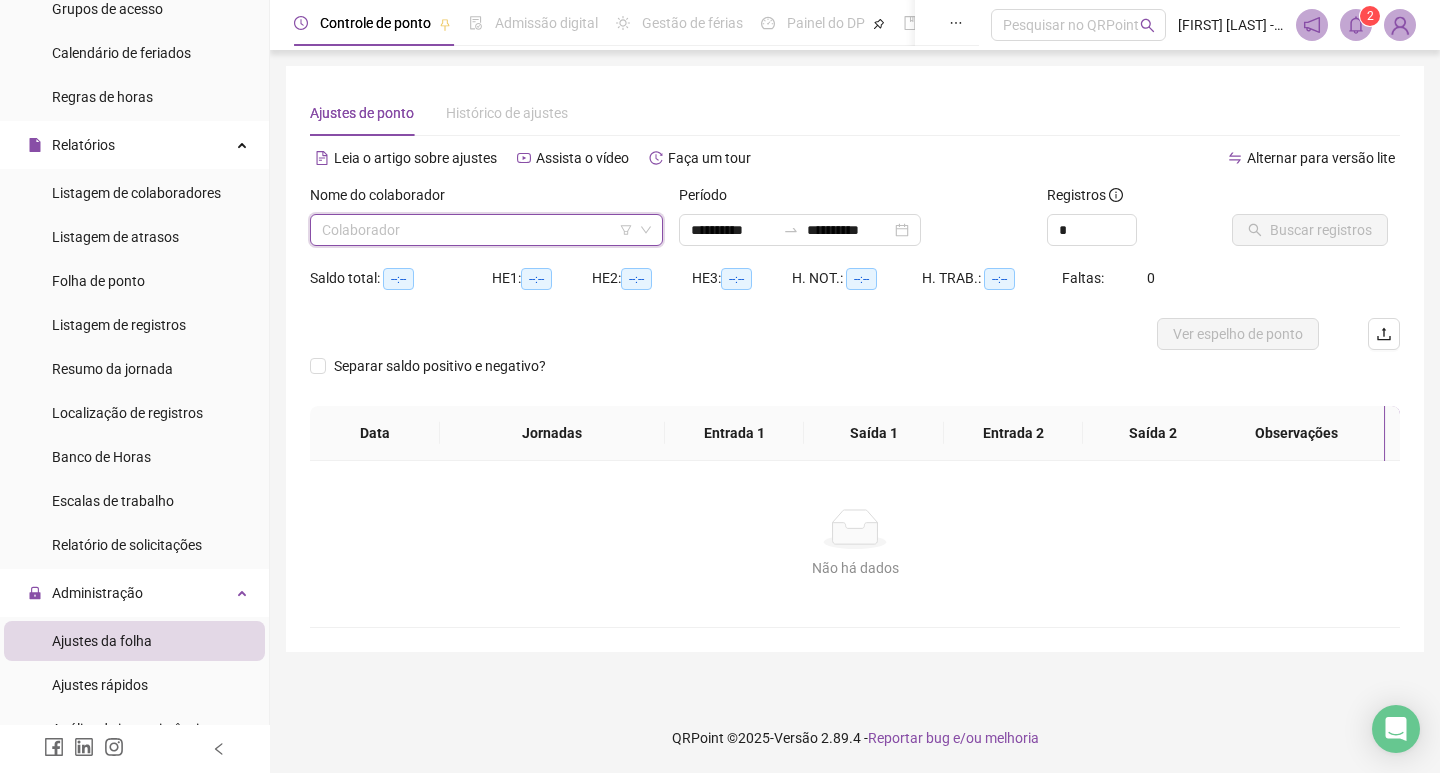 click at bounding box center [477, 230] 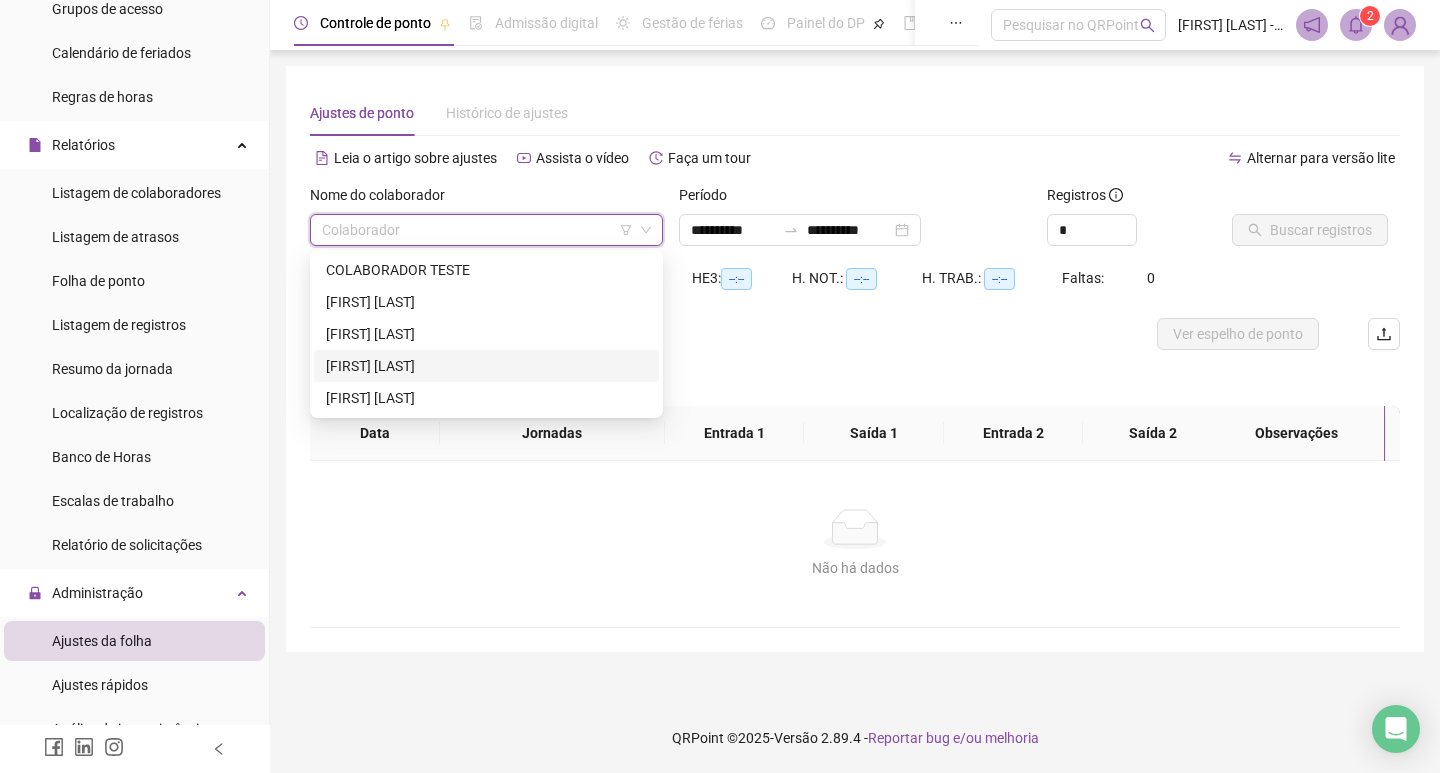 click on "[FIRST] [LAST]" at bounding box center (486, 366) 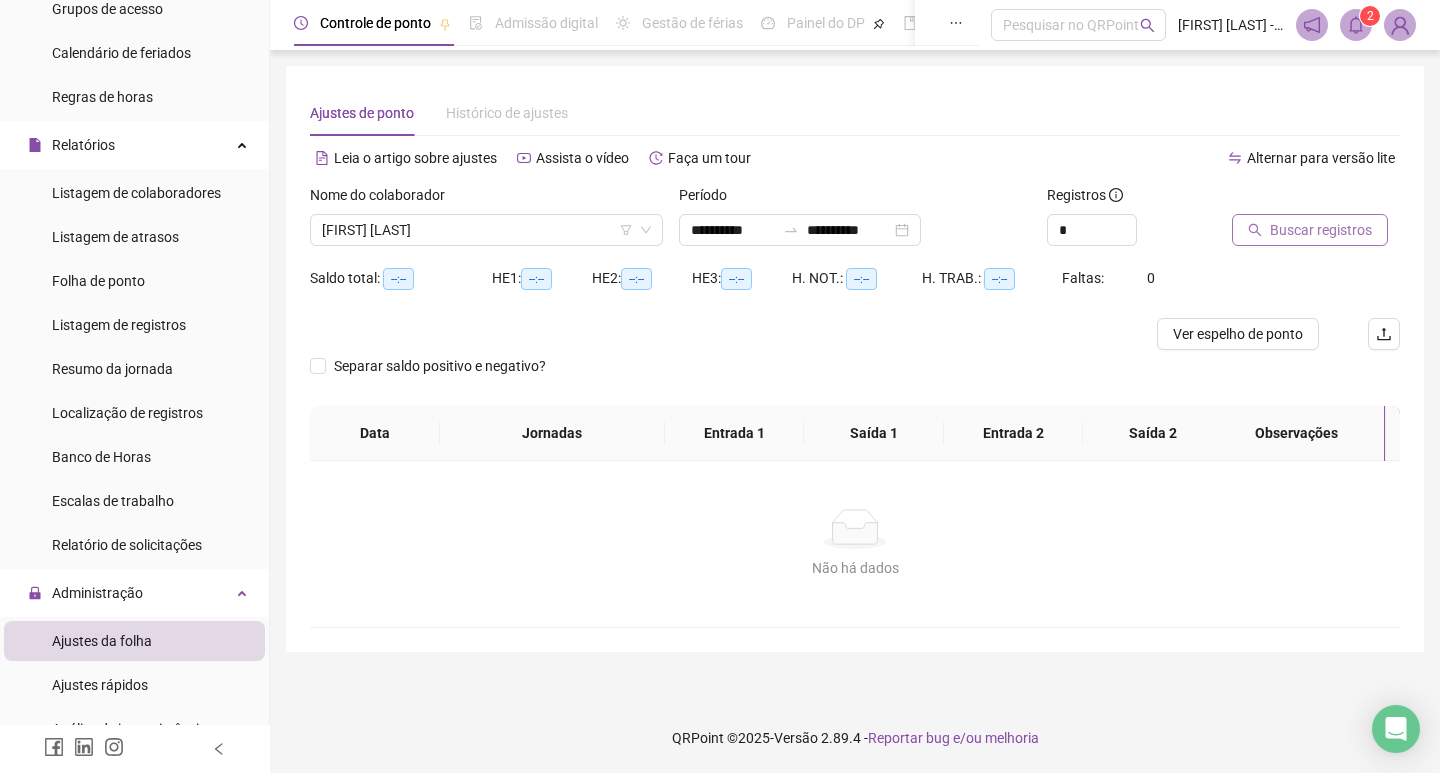 click on "Buscar registros" at bounding box center [1321, 230] 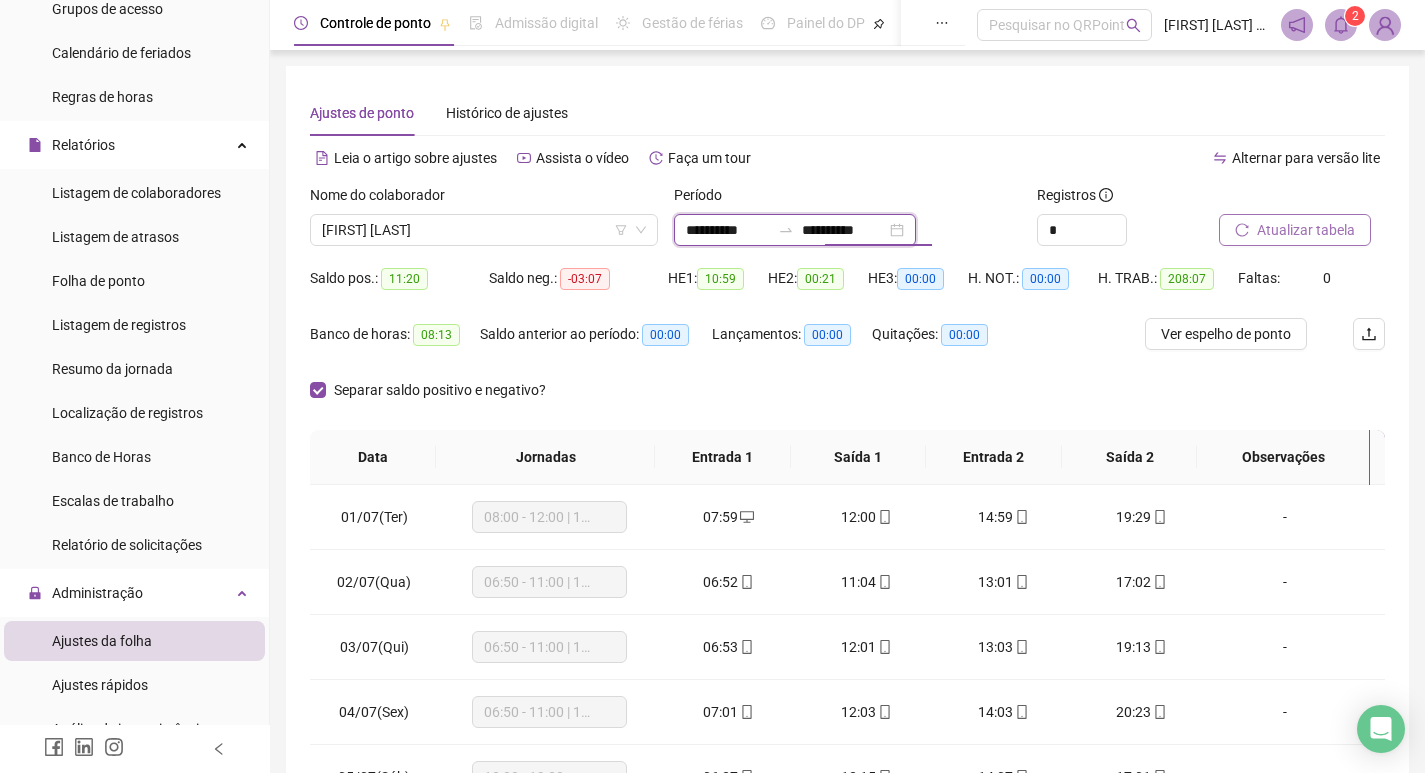 click on "**********" at bounding box center [844, 230] 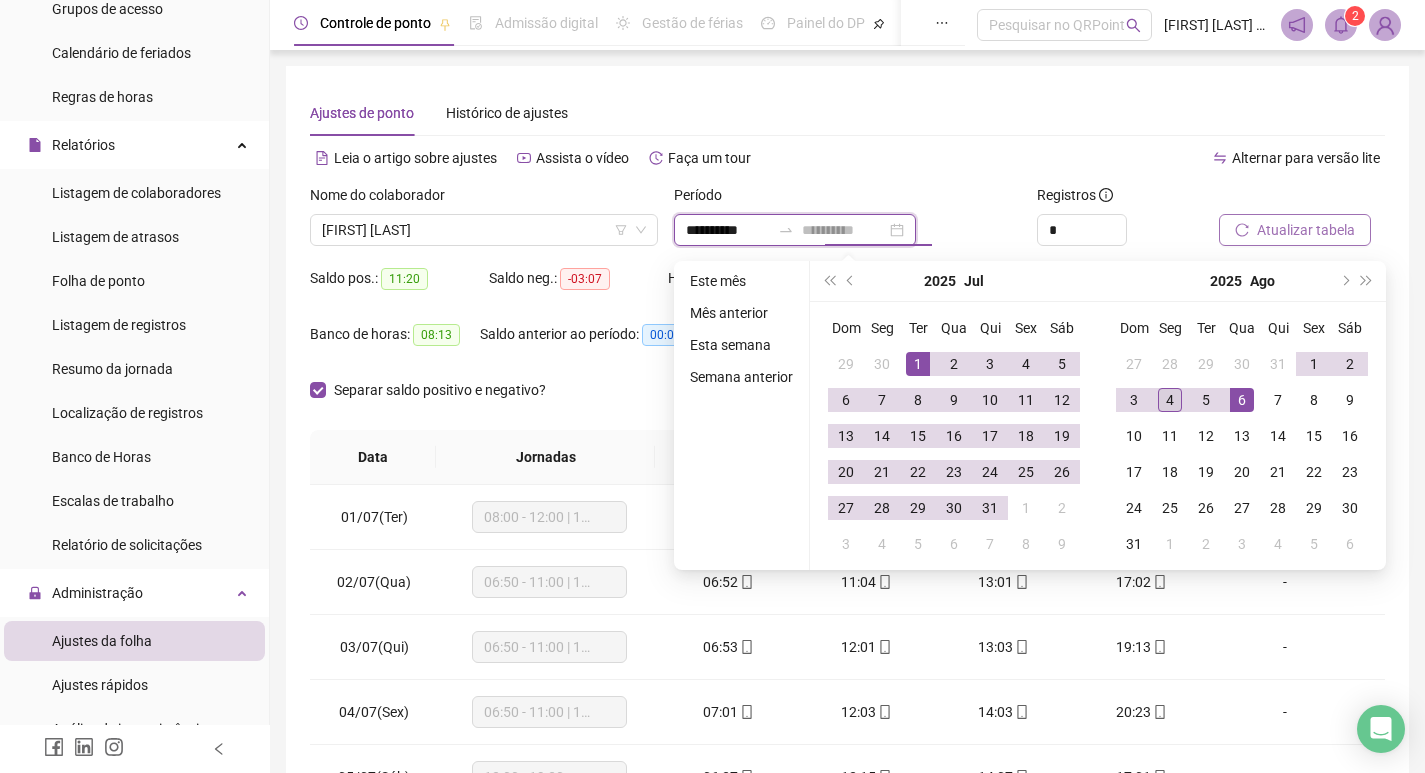 type on "**********" 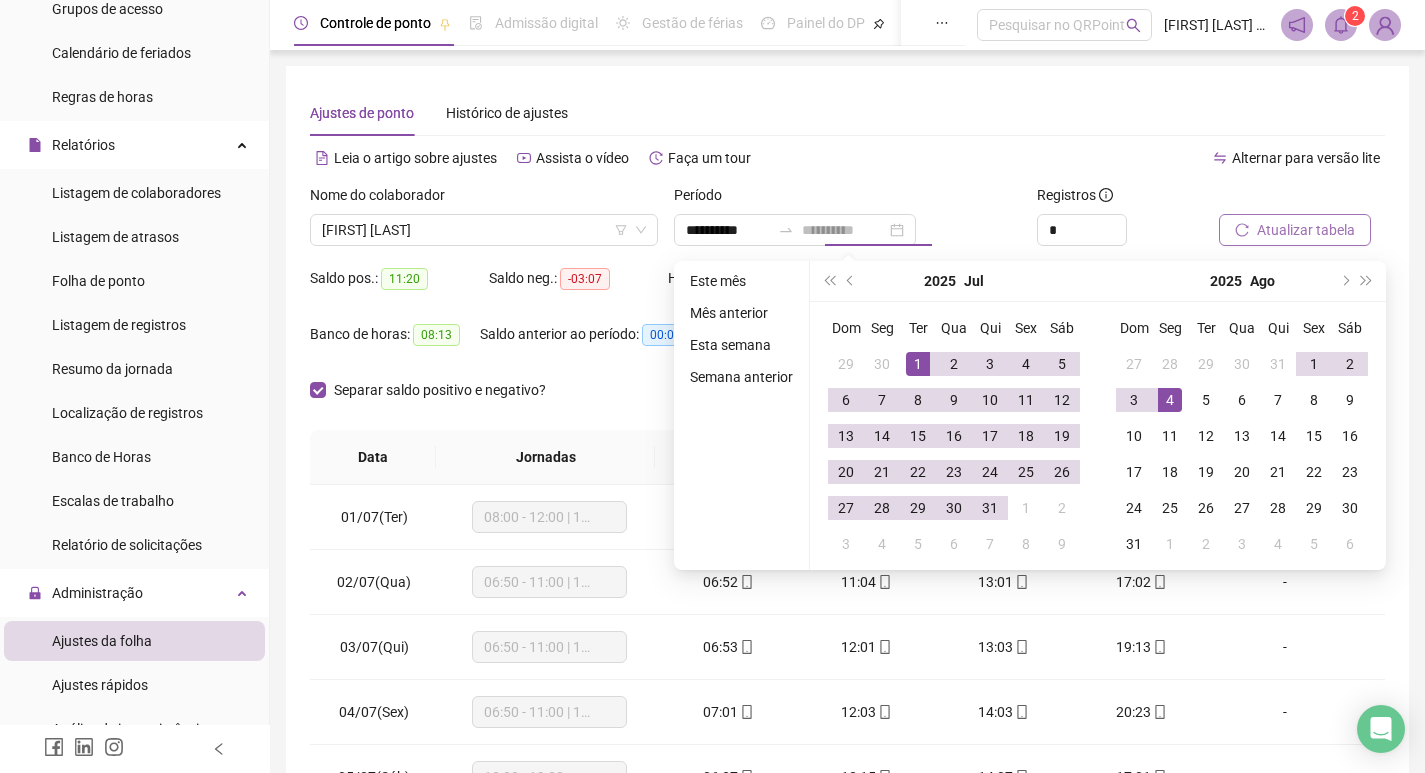 click on "4" at bounding box center [1170, 400] 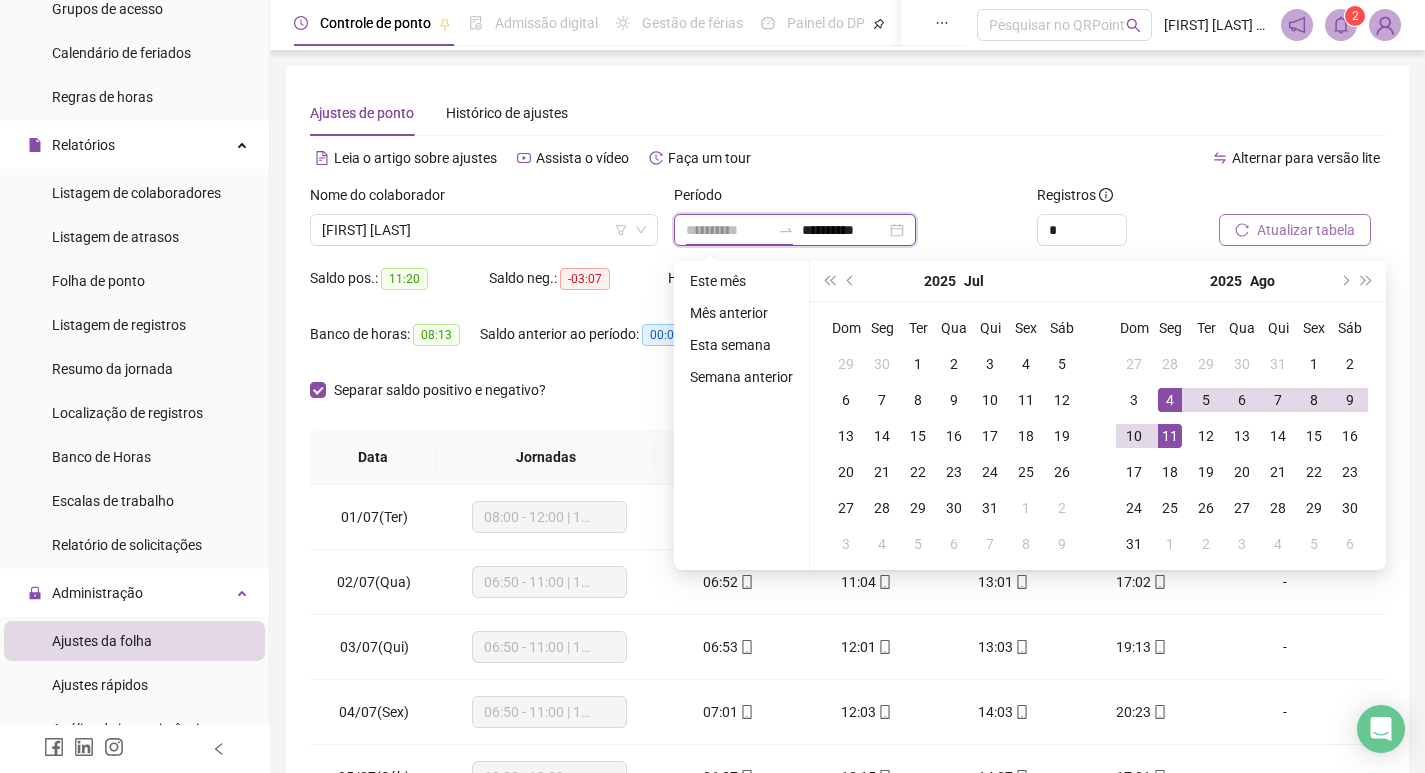 type on "**********" 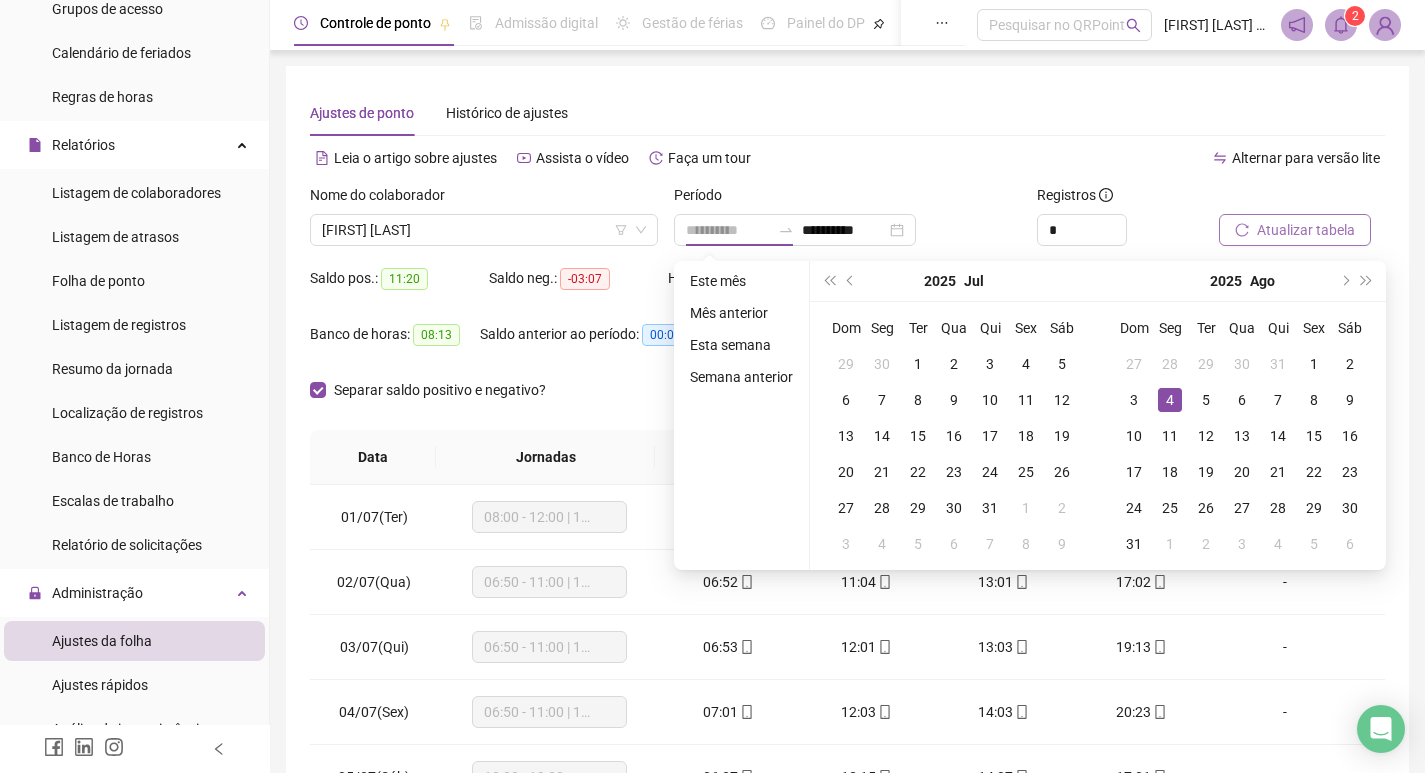 click on "4" at bounding box center (1170, 400) 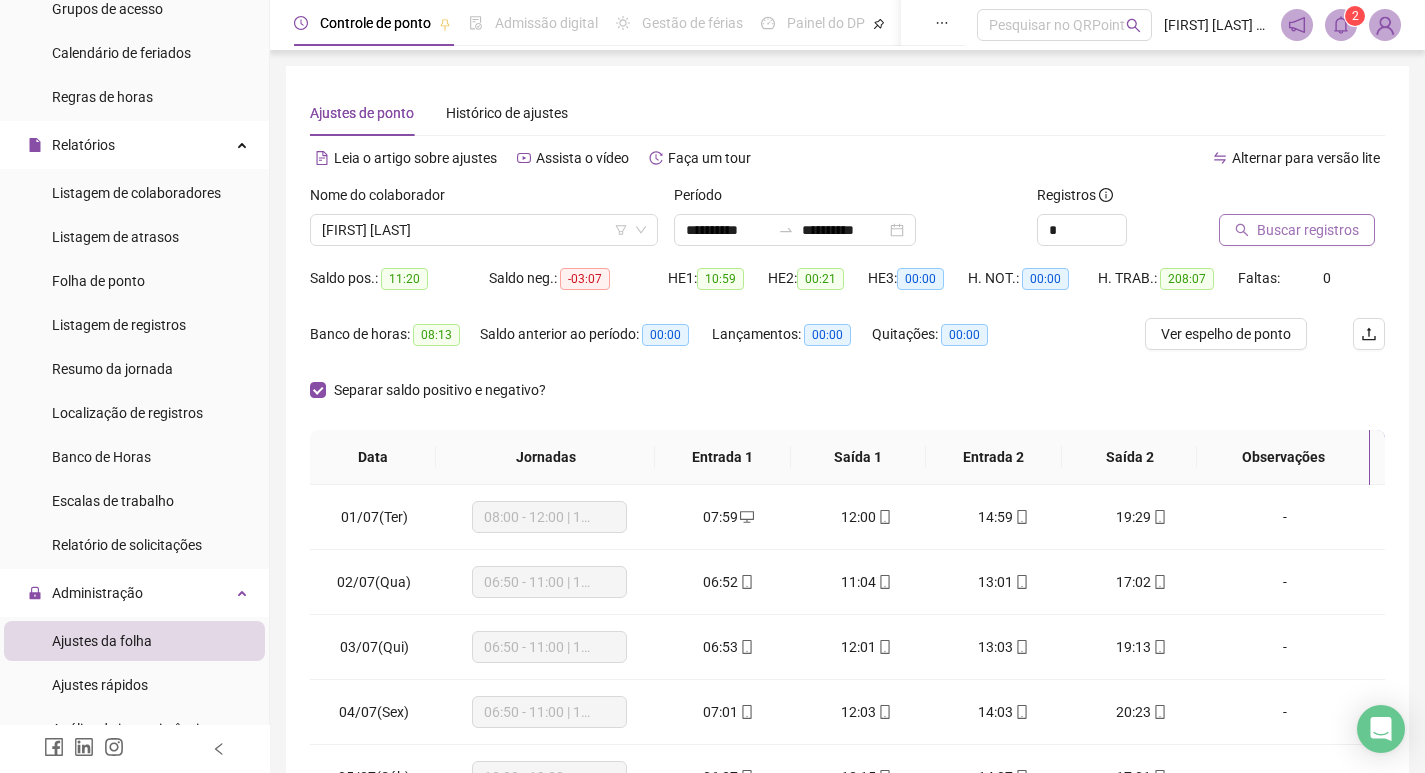 click on "Buscar registros" at bounding box center (1308, 230) 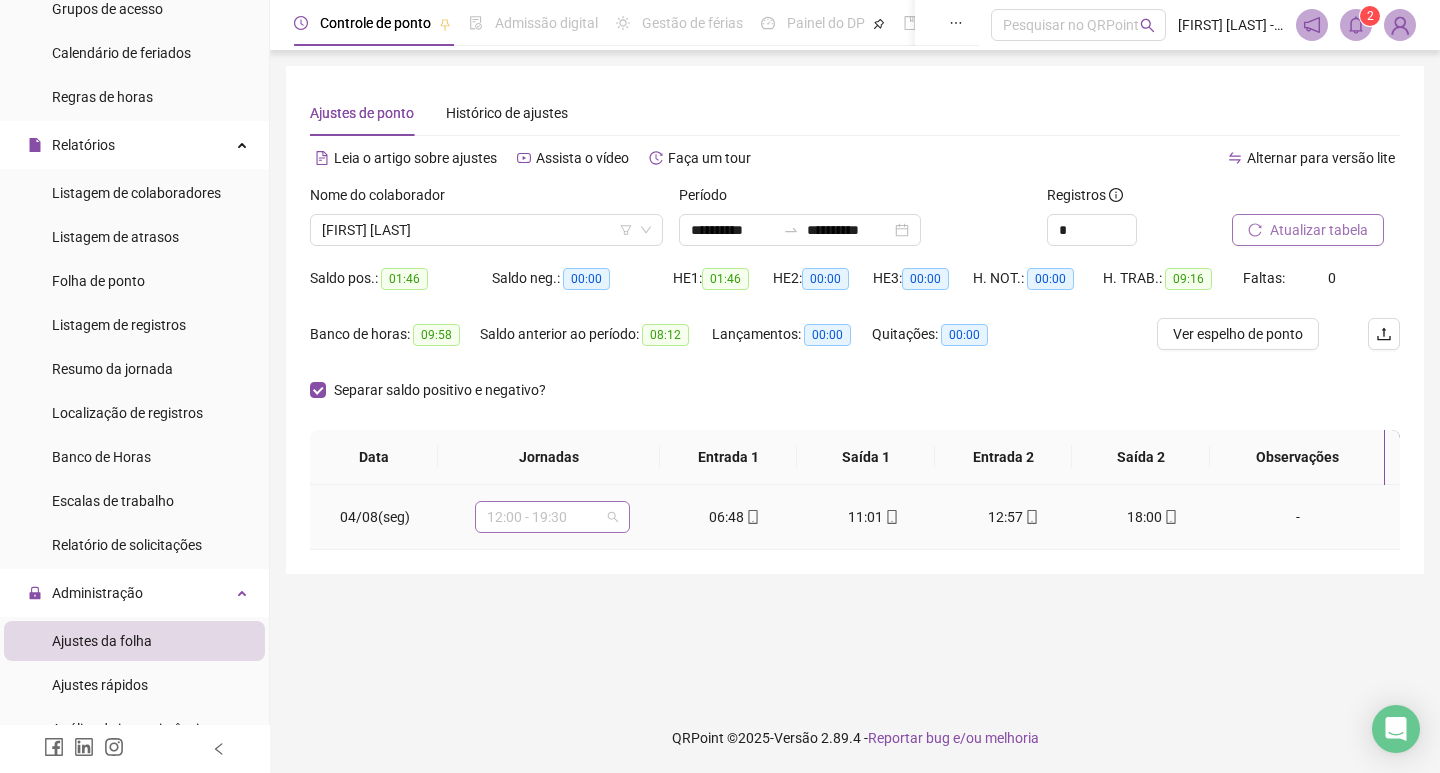 click on "12:00 - 19:30" at bounding box center [552, 517] 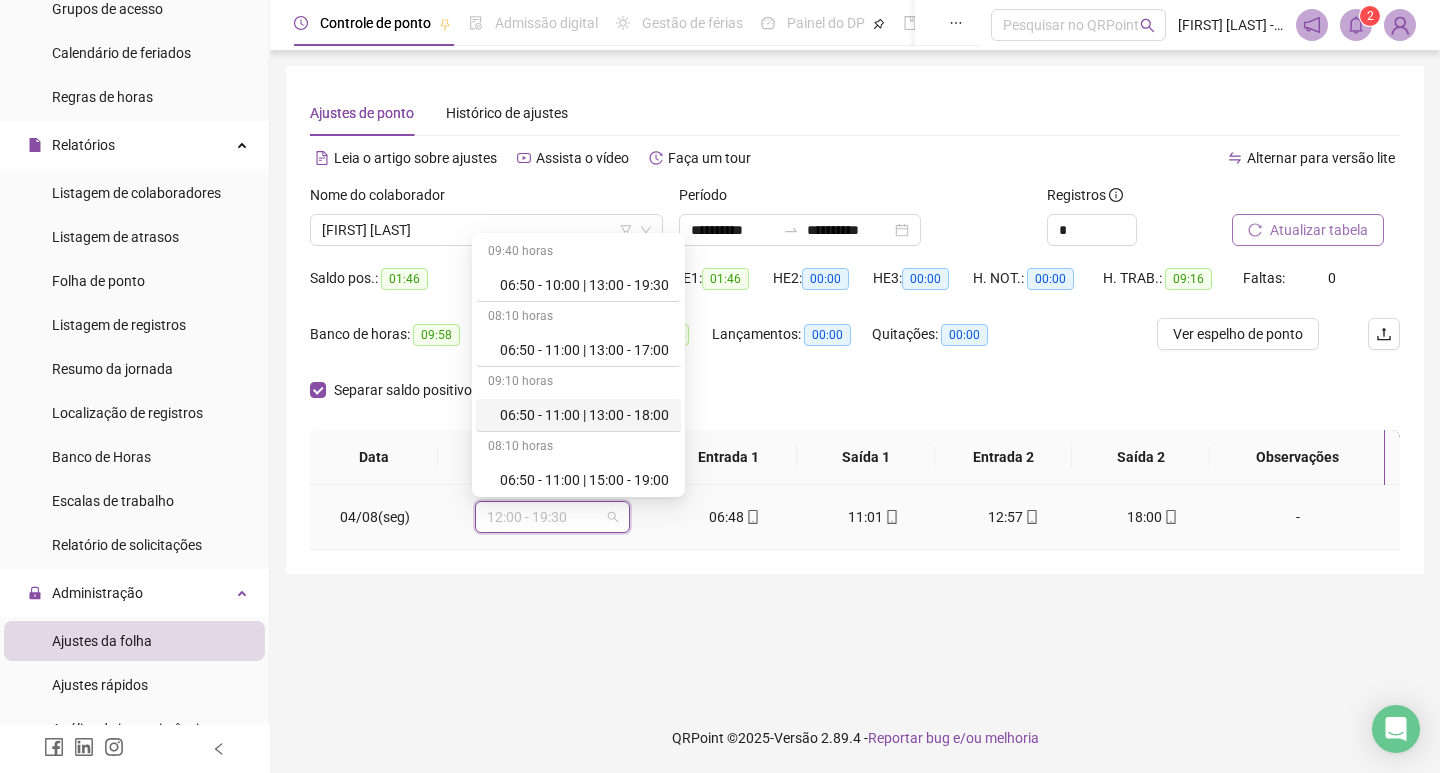 click on "06:50 - 11:00 | 13:00 - 18:00" at bounding box center [584, 415] 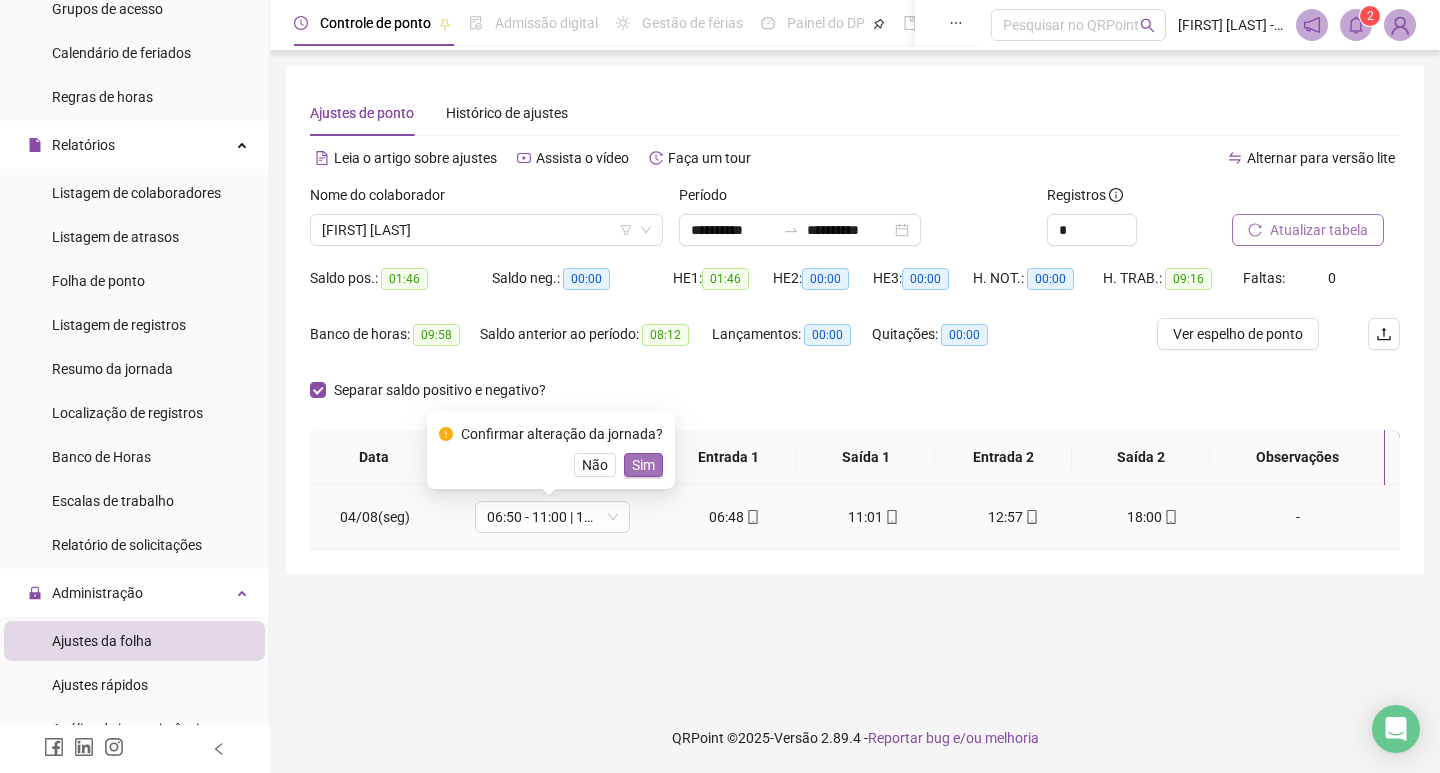 click on "Sim" at bounding box center (643, 465) 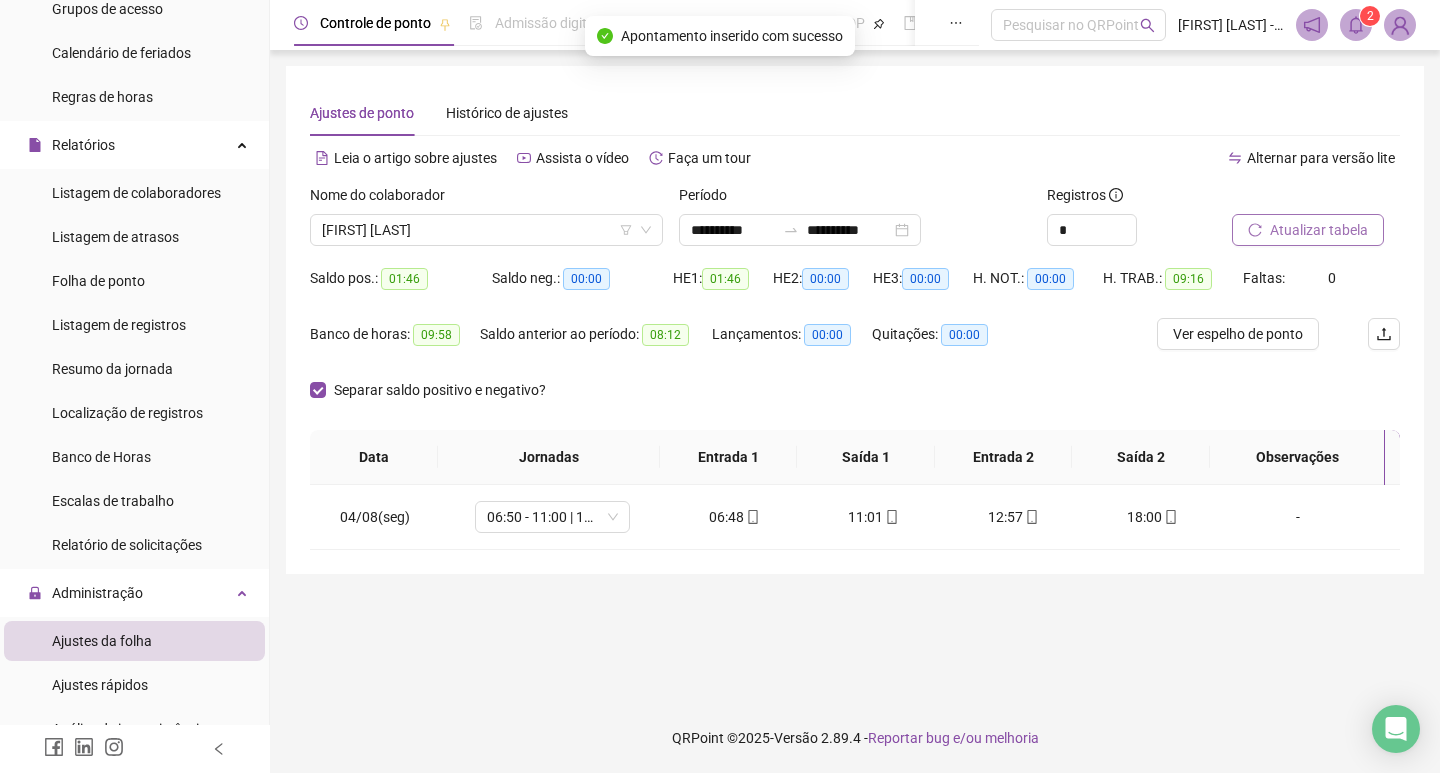 click on "Atualizar tabela" at bounding box center (1319, 230) 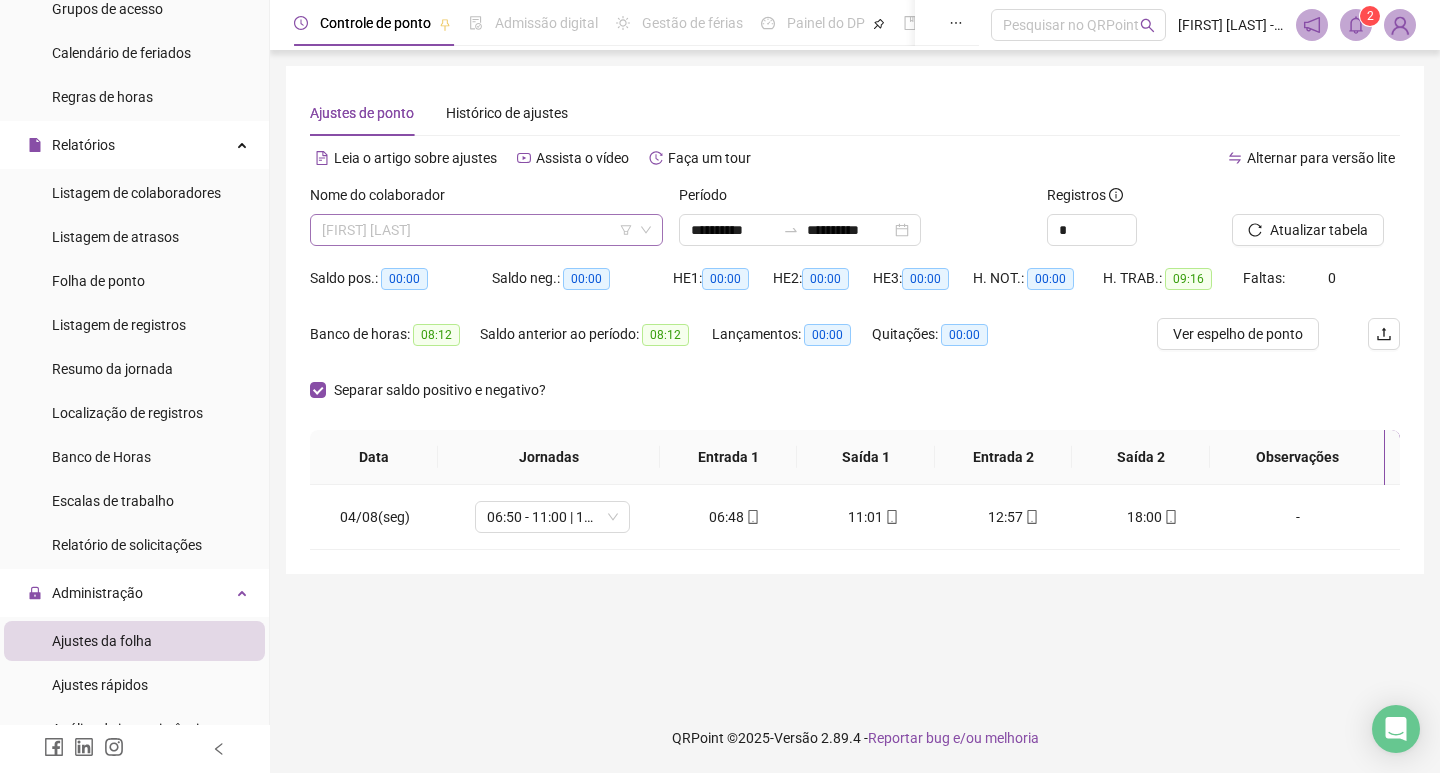 click on "[FIRST] [LAST]" at bounding box center [486, 230] 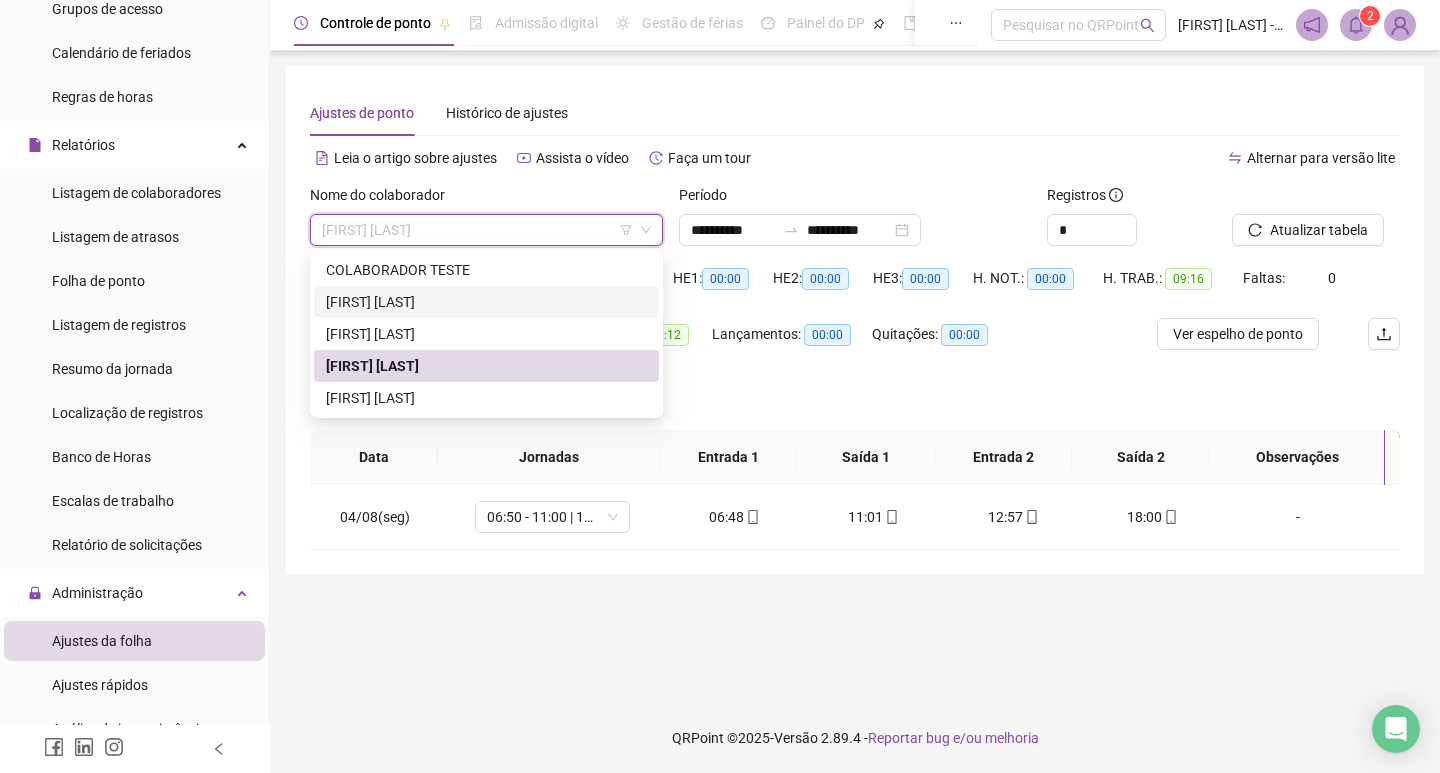 click on "[FIRST] [LAST]" at bounding box center (486, 302) 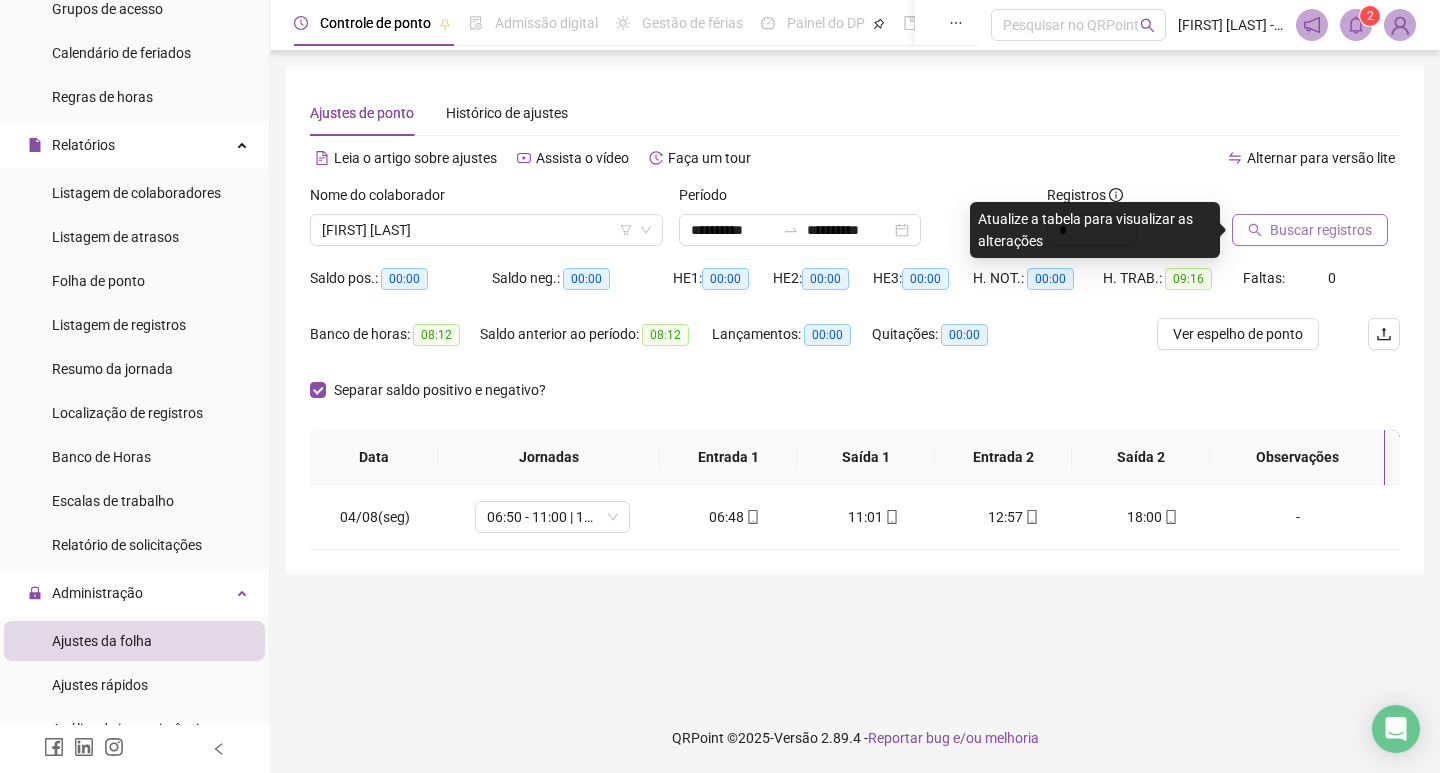 click on "Buscar registros" at bounding box center (1321, 230) 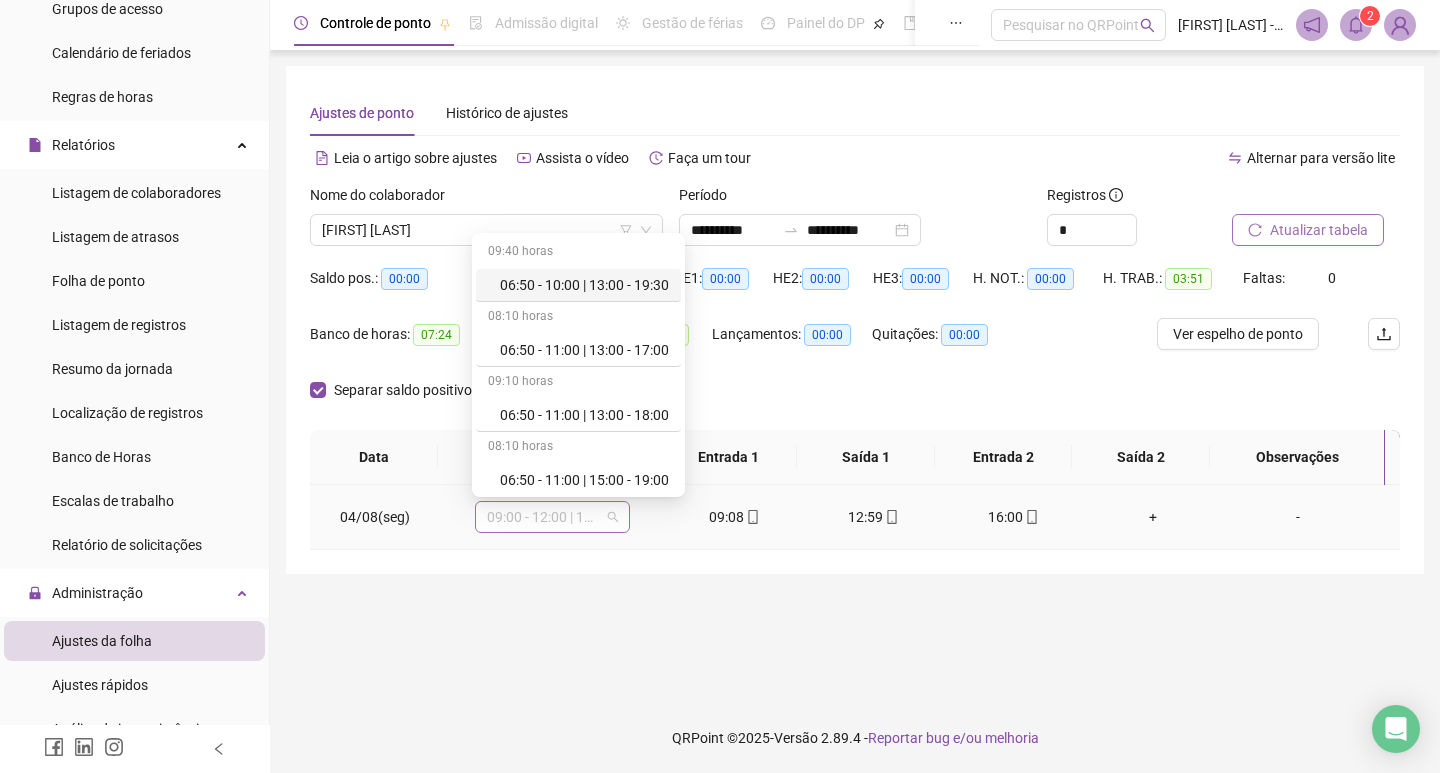 click on "09:00 - 12:00 | 15:00 - 19:30" at bounding box center [552, 517] 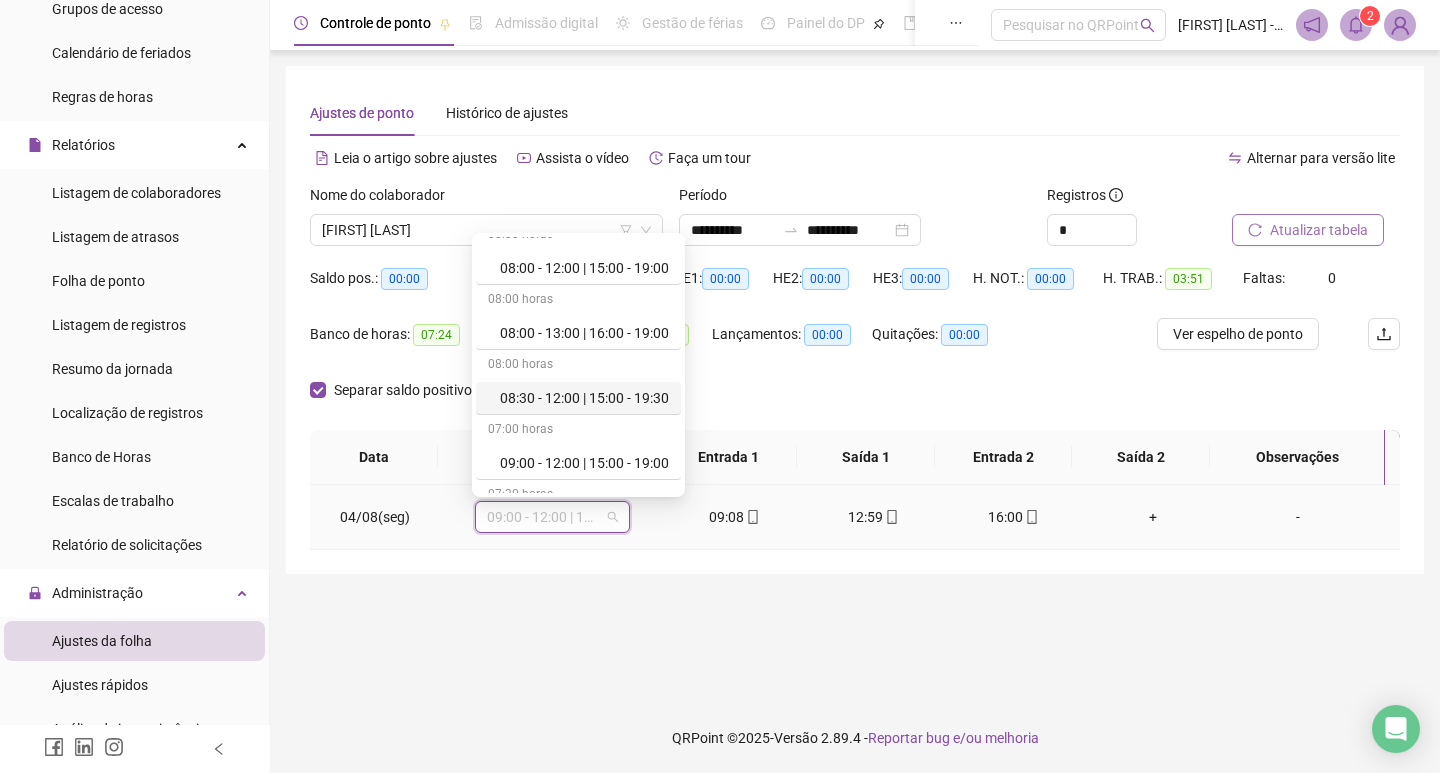 scroll, scrollTop: 1000, scrollLeft: 0, axis: vertical 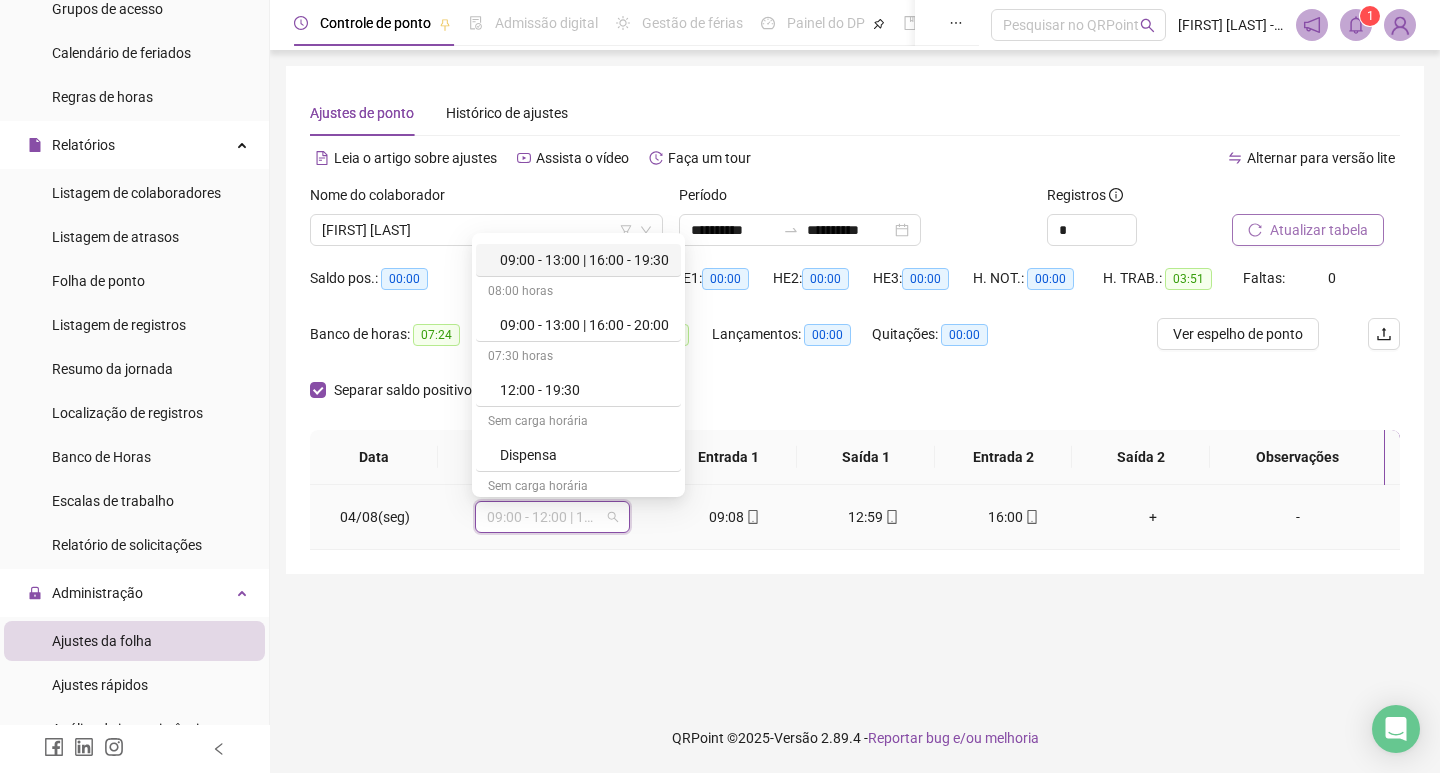 click on "09:00 - 13:00 | 16:00 - 19:30" at bounding box center [584, 260] 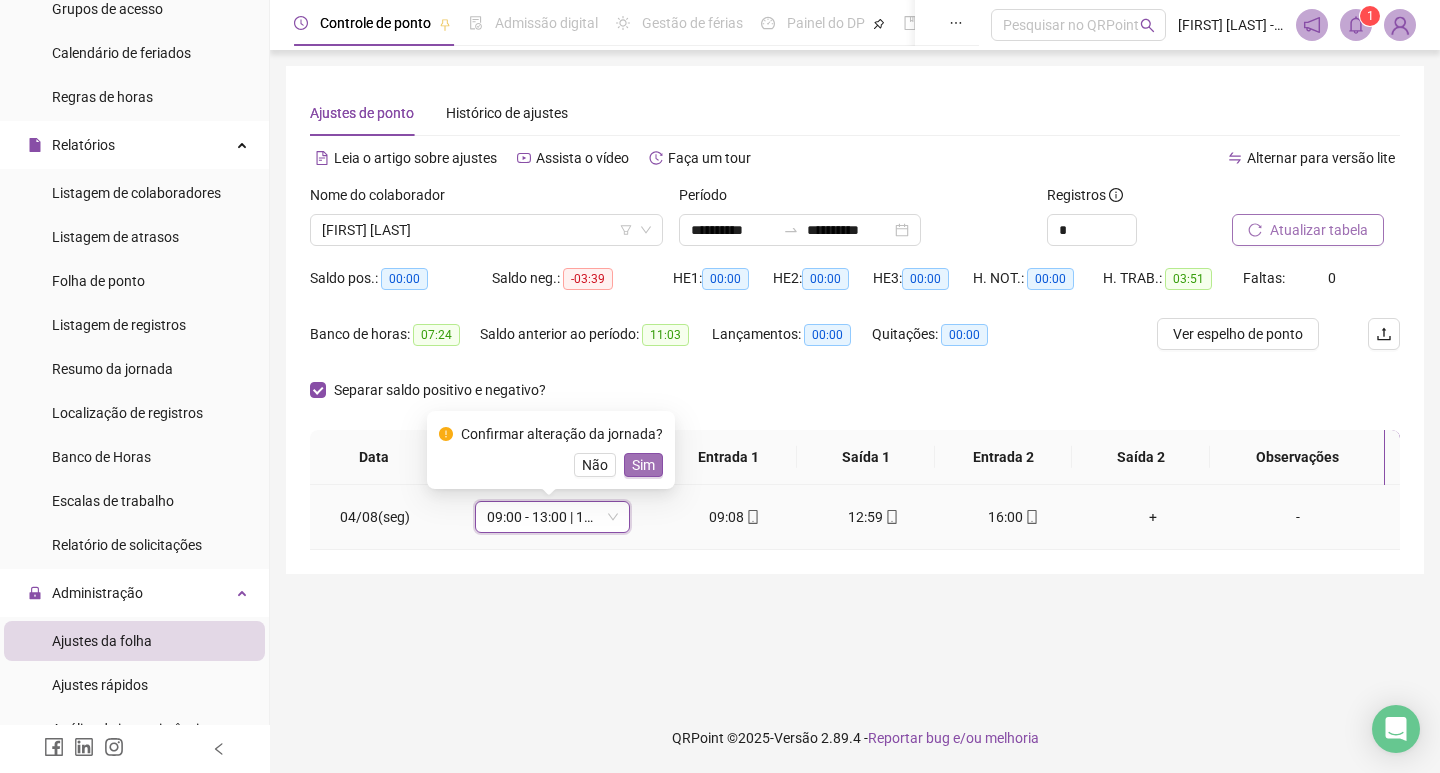 click on "Sim" at bounding box center (643, 465) 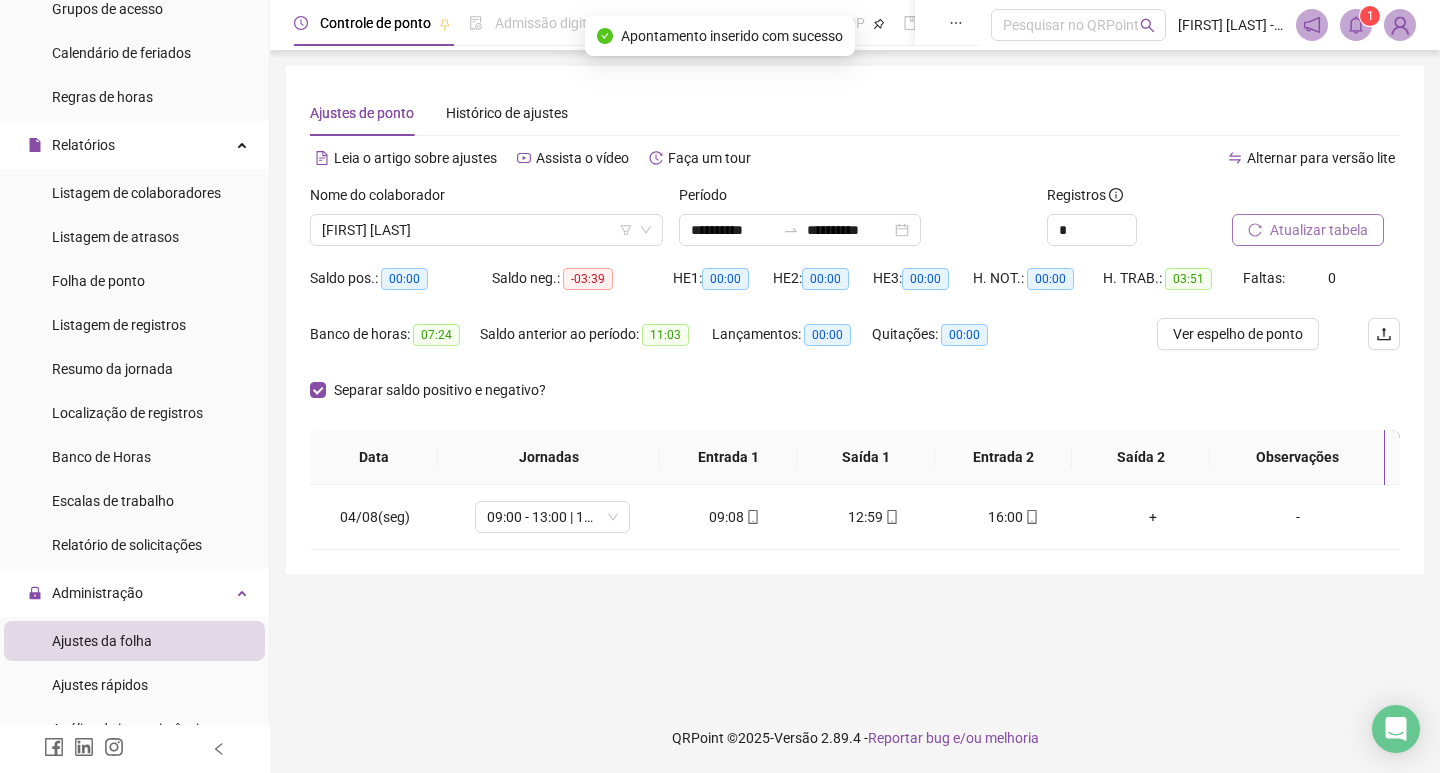 click on "Atualizar tabela" at bounding box center [1319, 230] 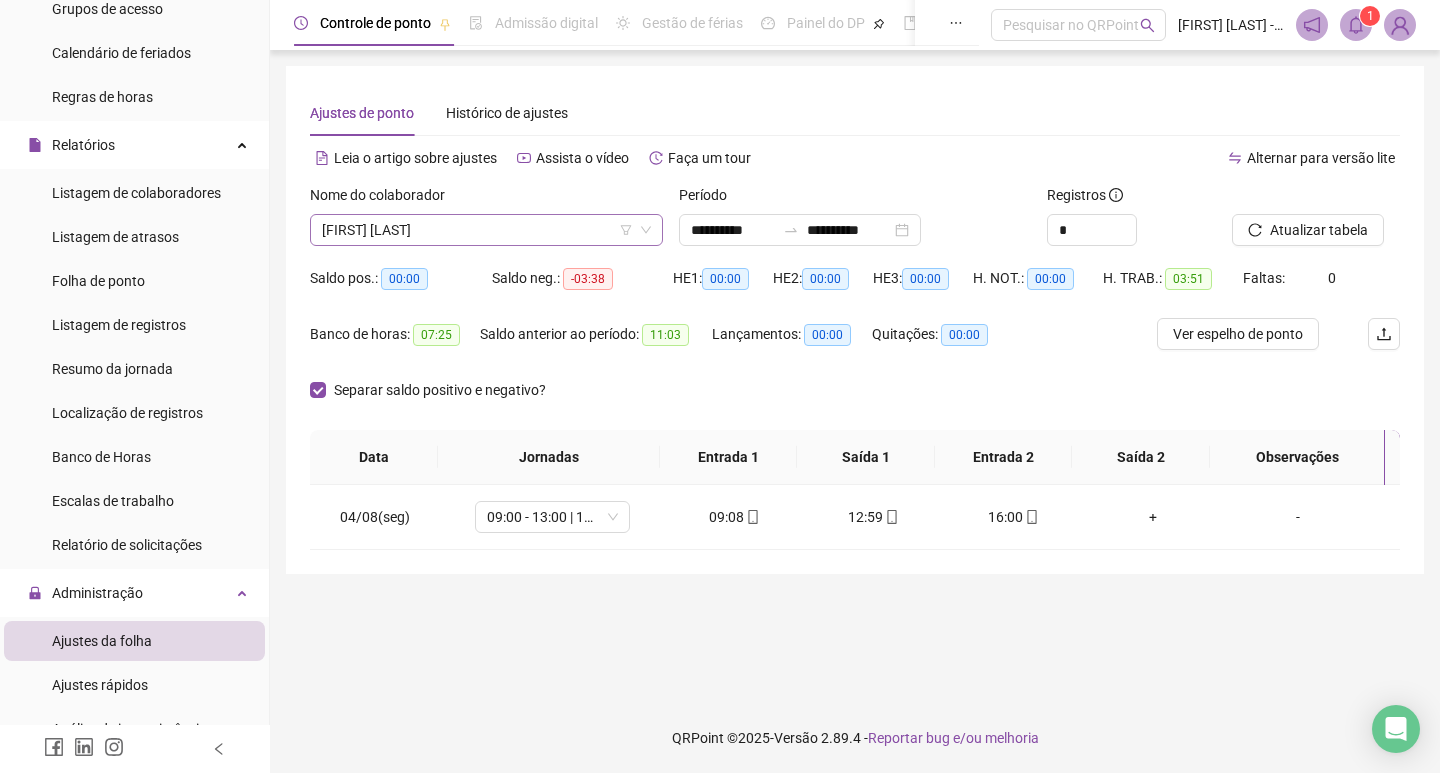click on "[FIRST] [LAST]" at bounding box center (486, 230) 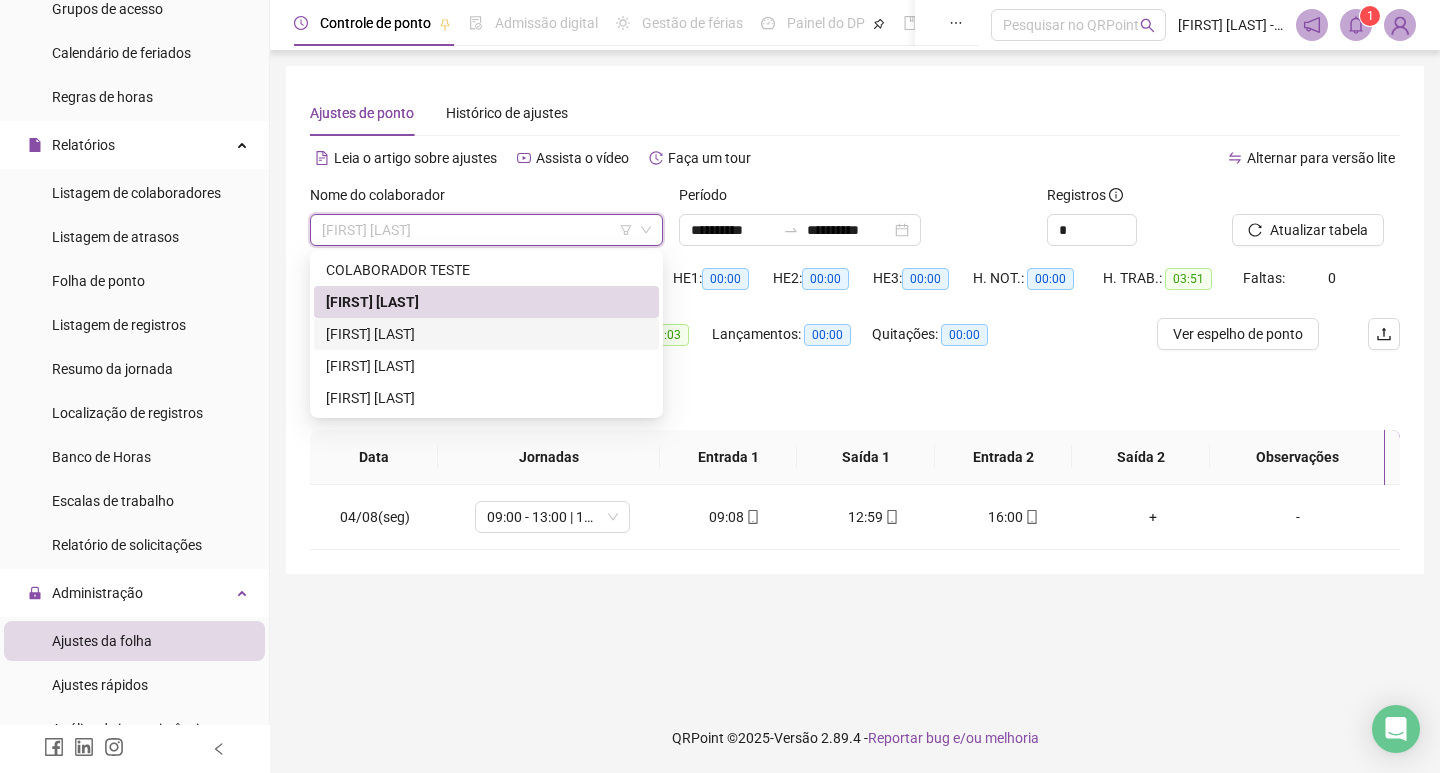 click on "[FIRST] [LAST]" at bounding box center [486, 334] 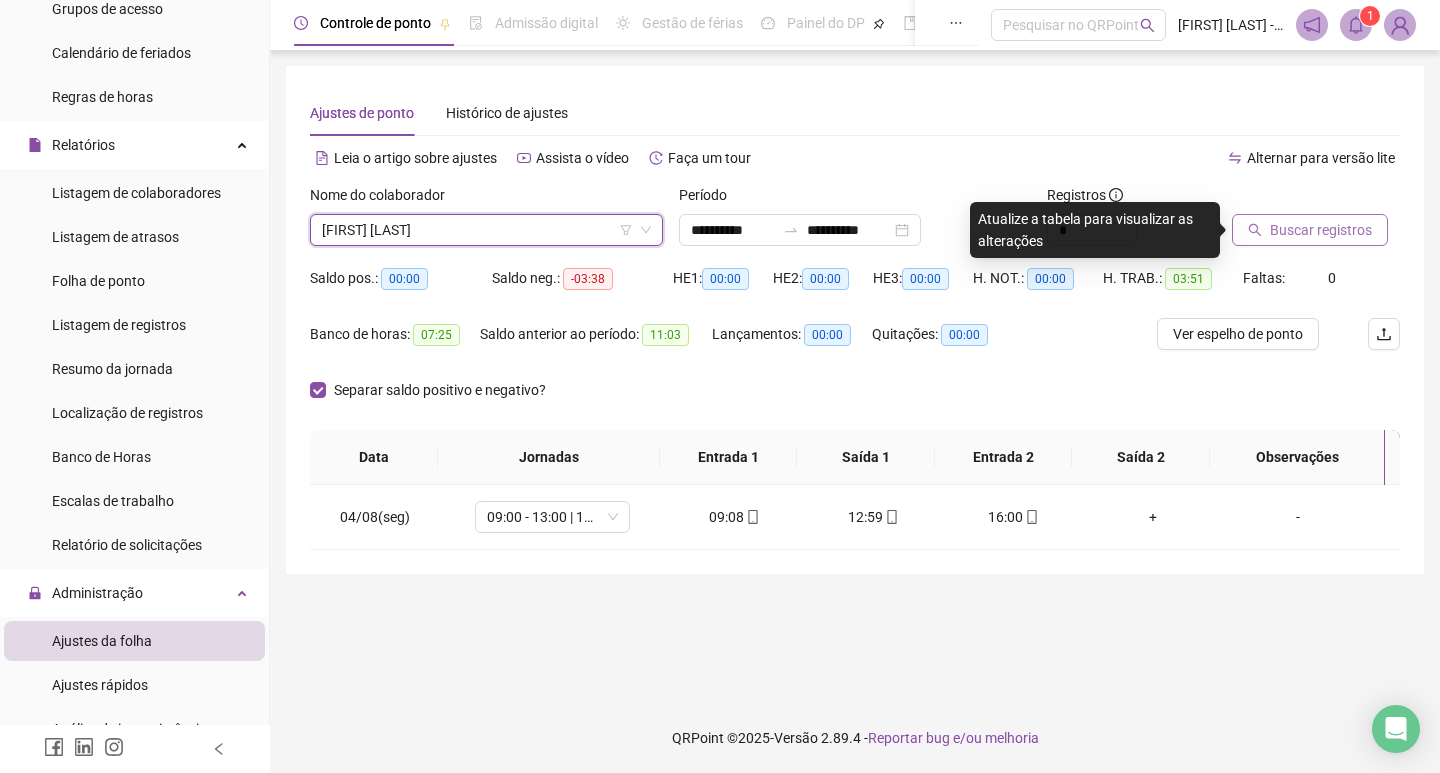 click on "Buscar registros" at bounding box center [1321, 230] 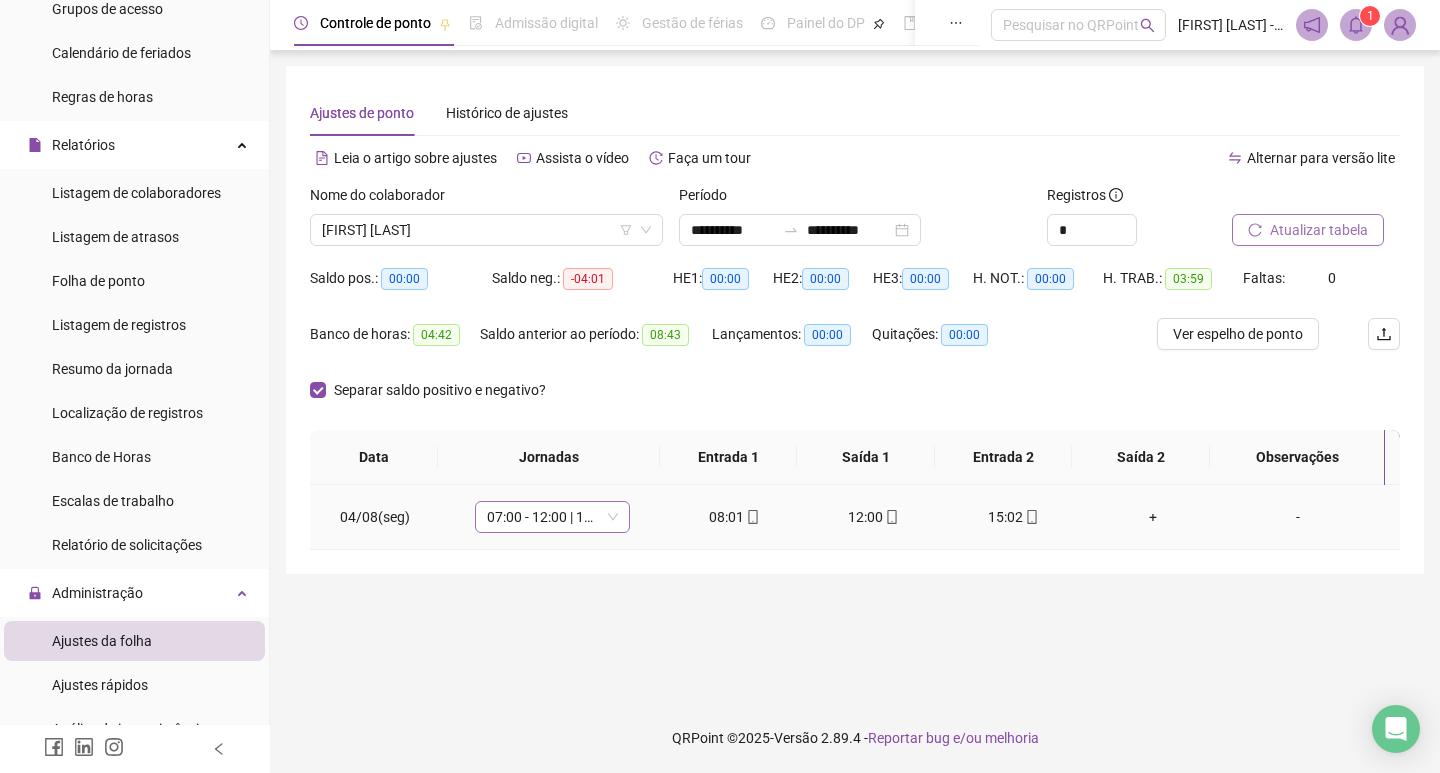 click on "07:00 - 12:00 | 15:00 - 18:00" at bounding box center (552, 517) 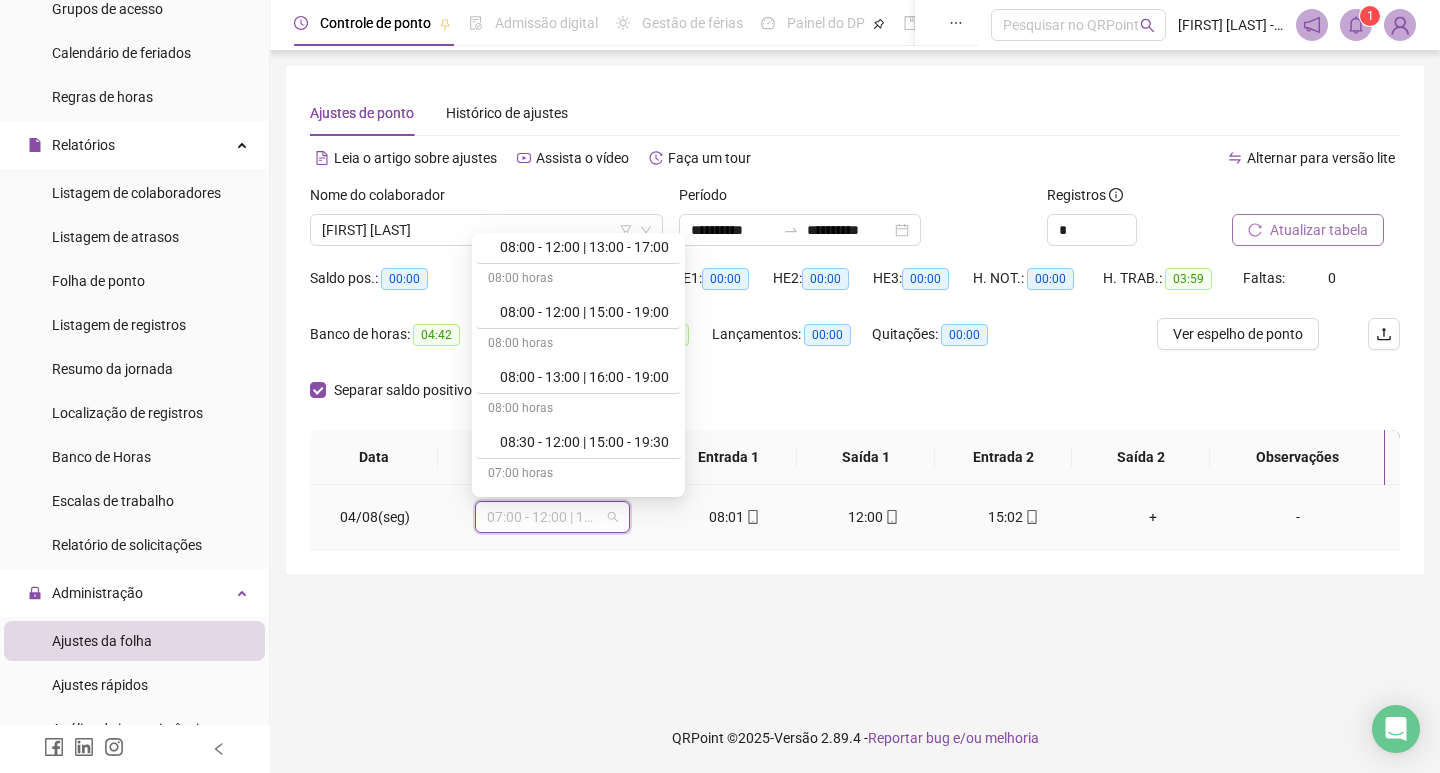 scroll, scrollTop: 667, scrollLeft: 0, axis: vertical 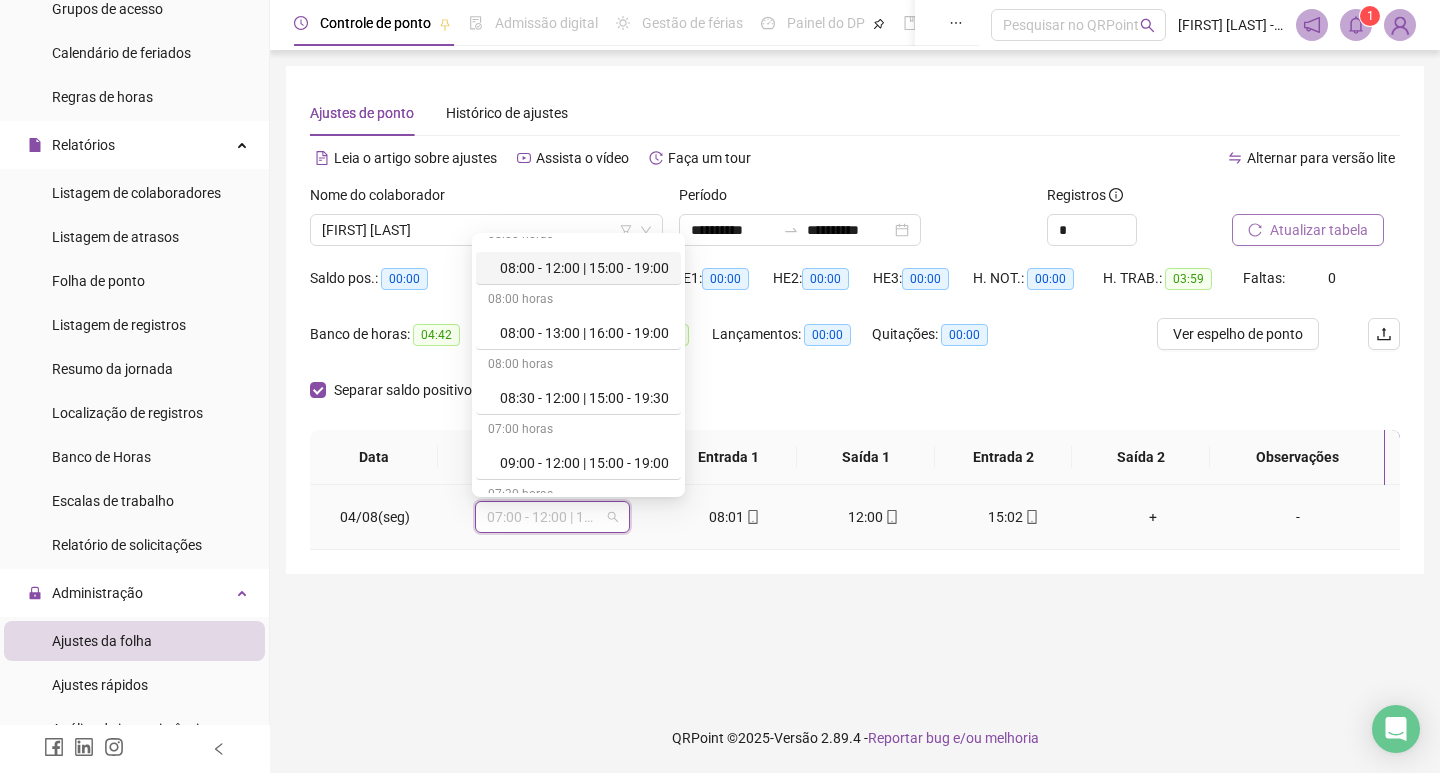 click on "08:00 - 12:00 | 15:00 - 19:00" at bounding box center [584, 268] 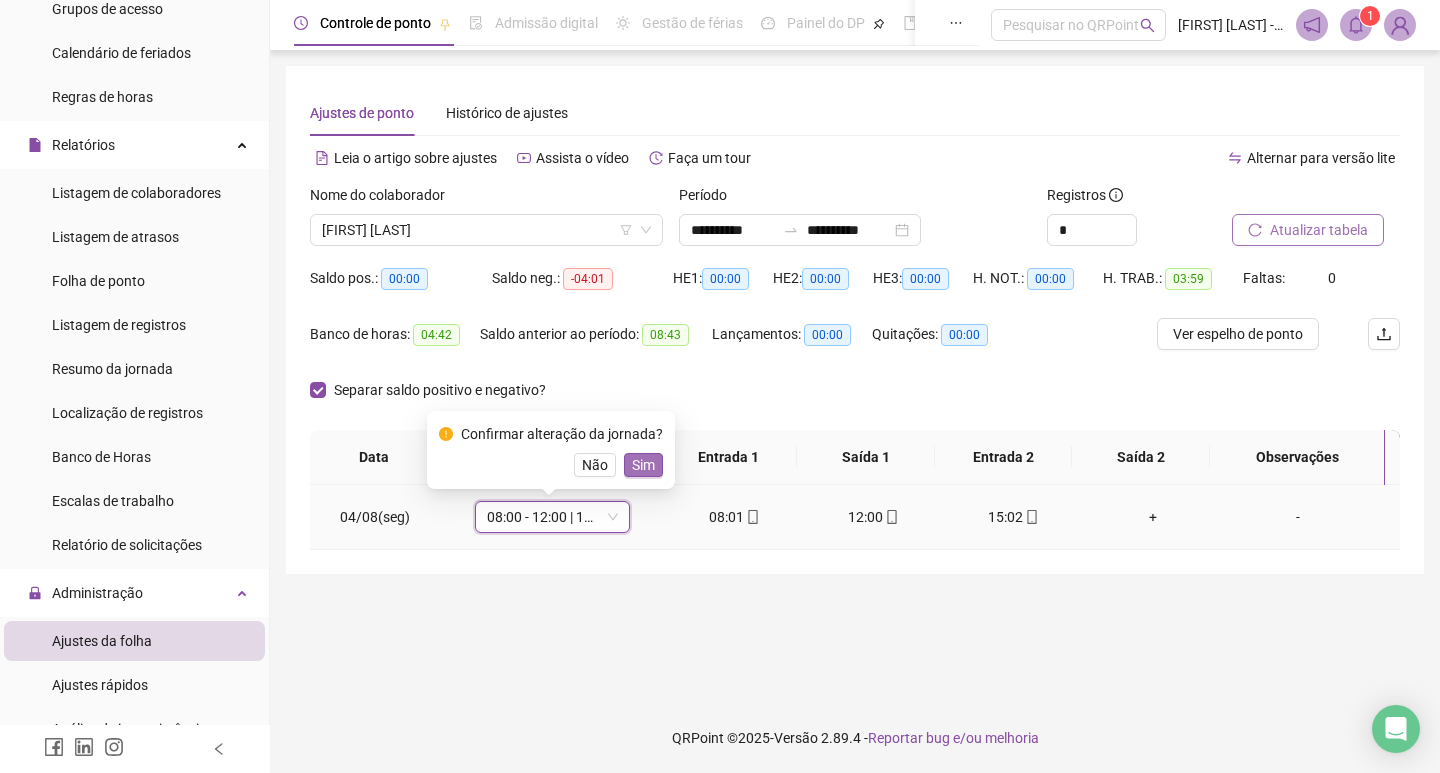 click on "Sim" at bounding box center (643, 465) 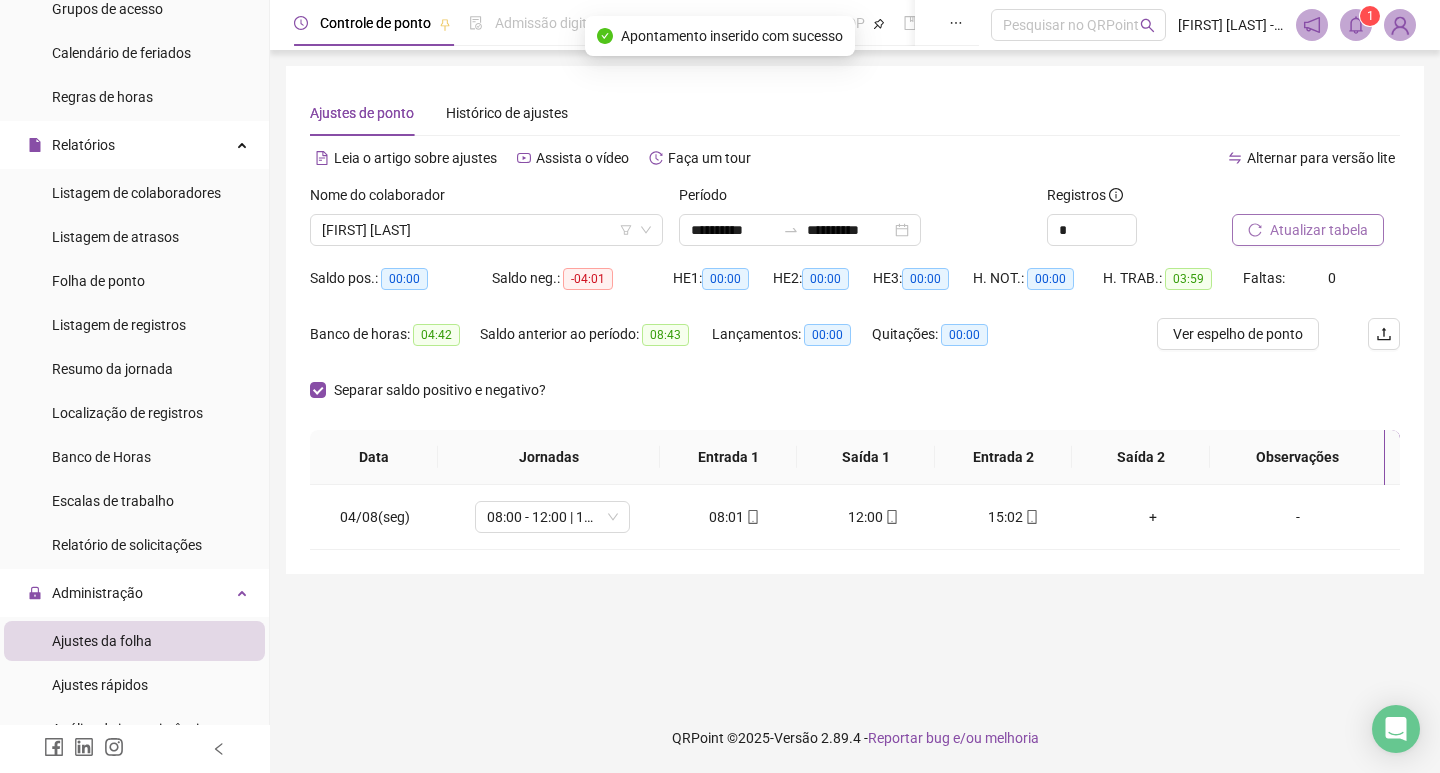 click on "Atualizar tabela" at bounding box center (1319, 230) 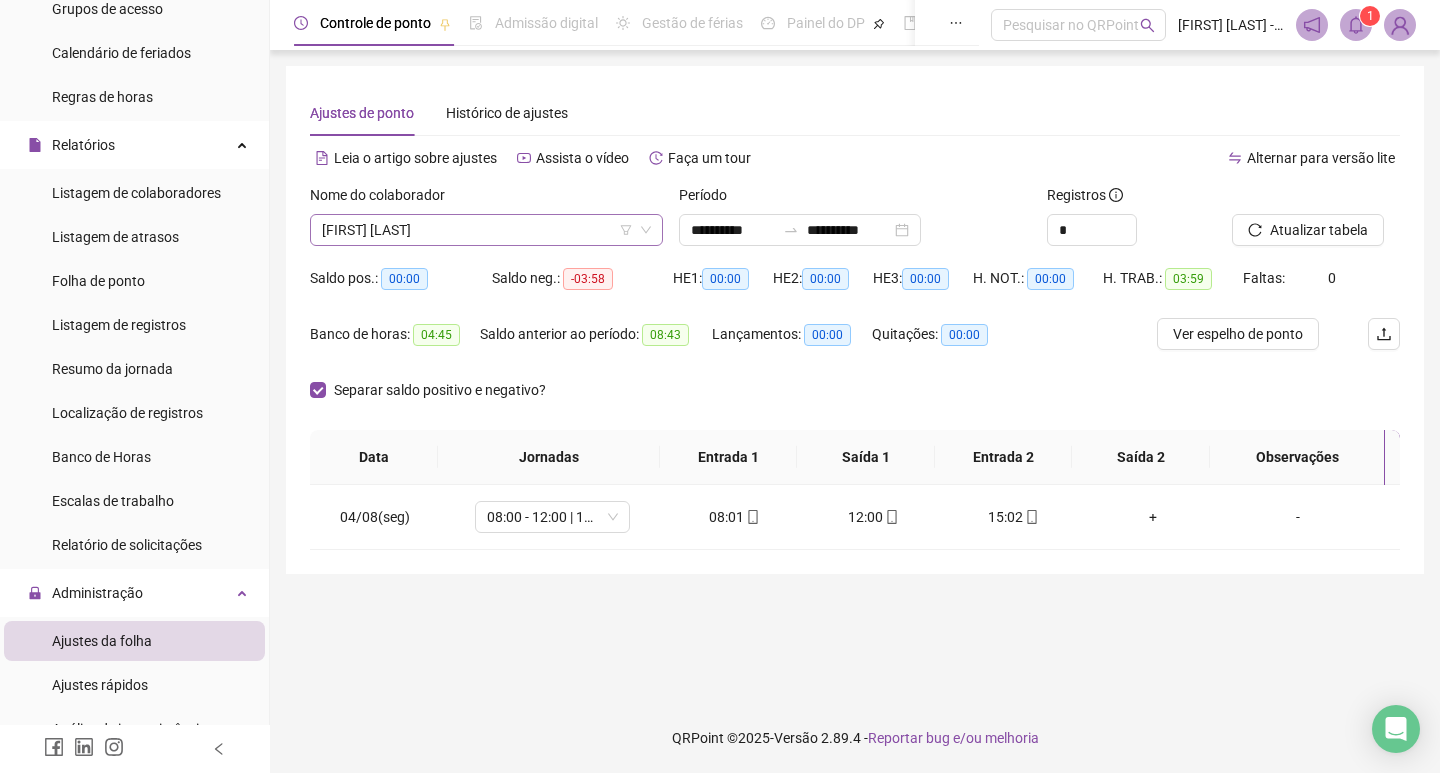 click on "[FIRST] [LAST]" at bounding box center (486, 230) 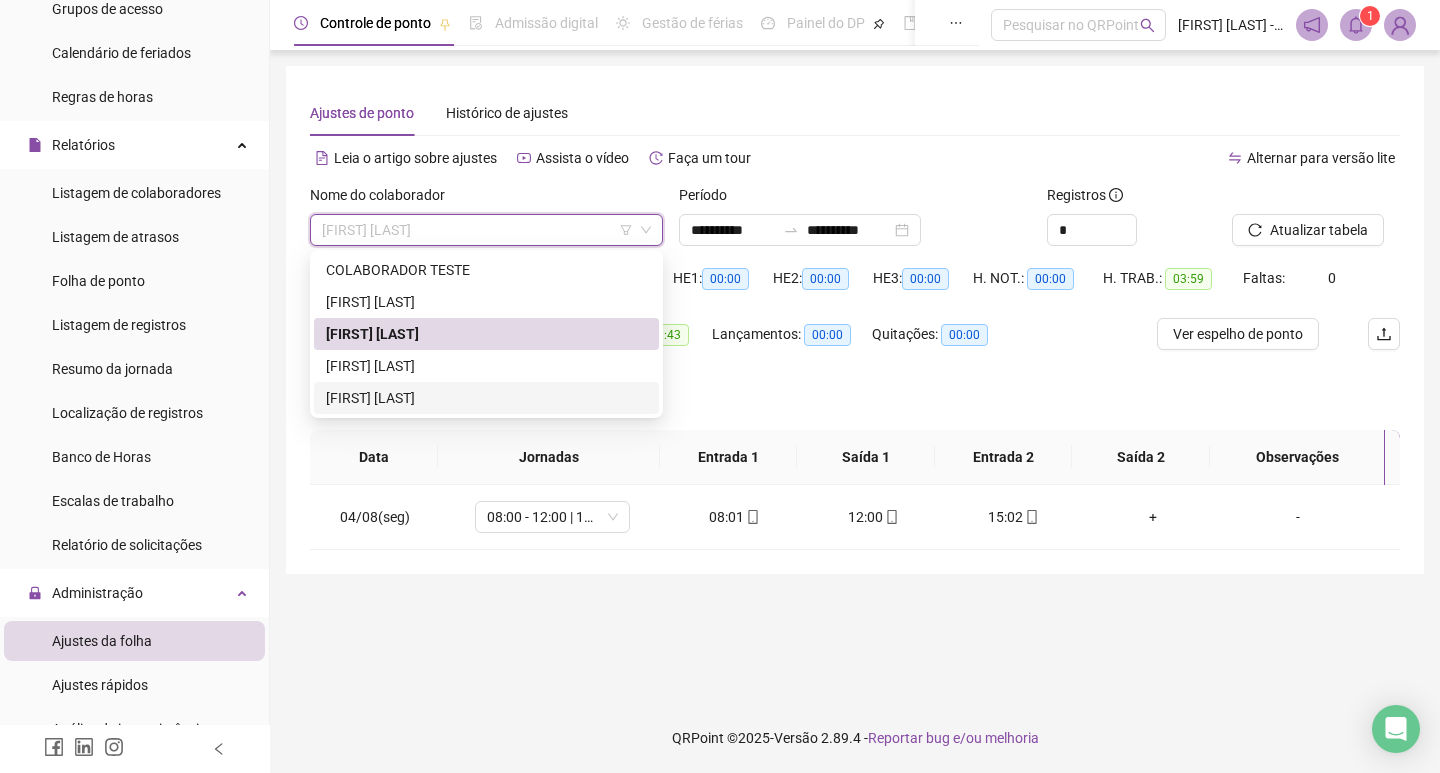 click on "[FIRST] [LAST]" at bounding box center [486, 398] 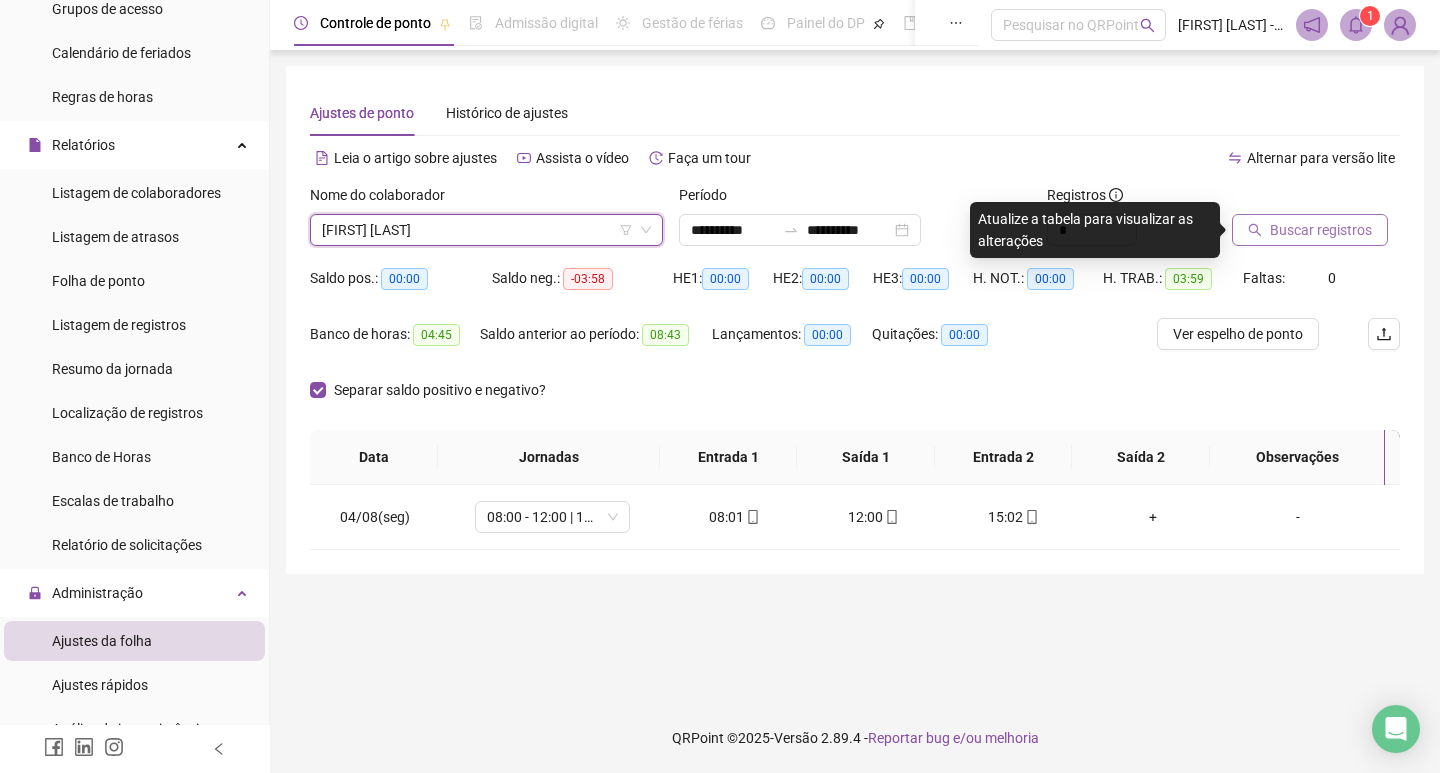 click on "Buscar registros" at bounding box center (1321, 230) 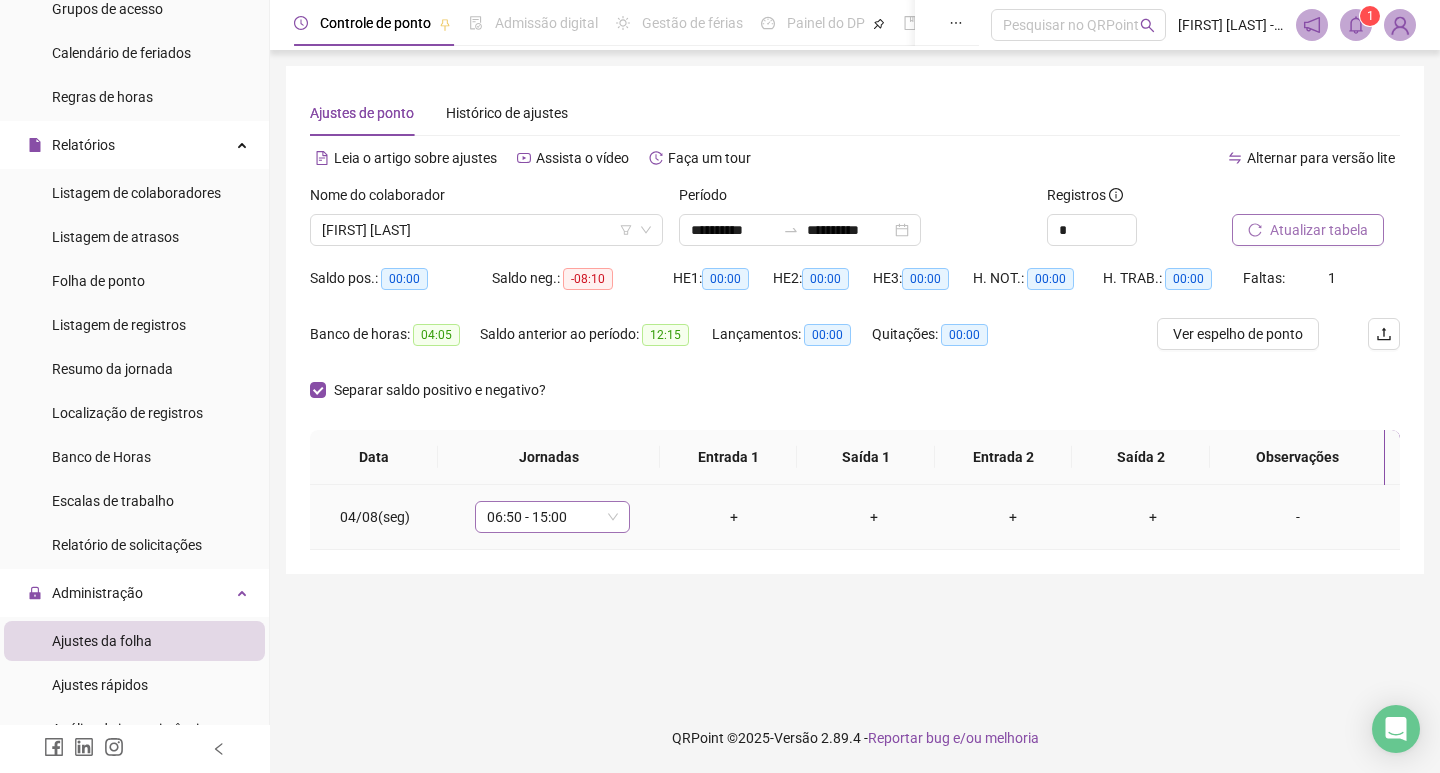 click on "06:50 - 15:00" at bounding box center [552, 517] 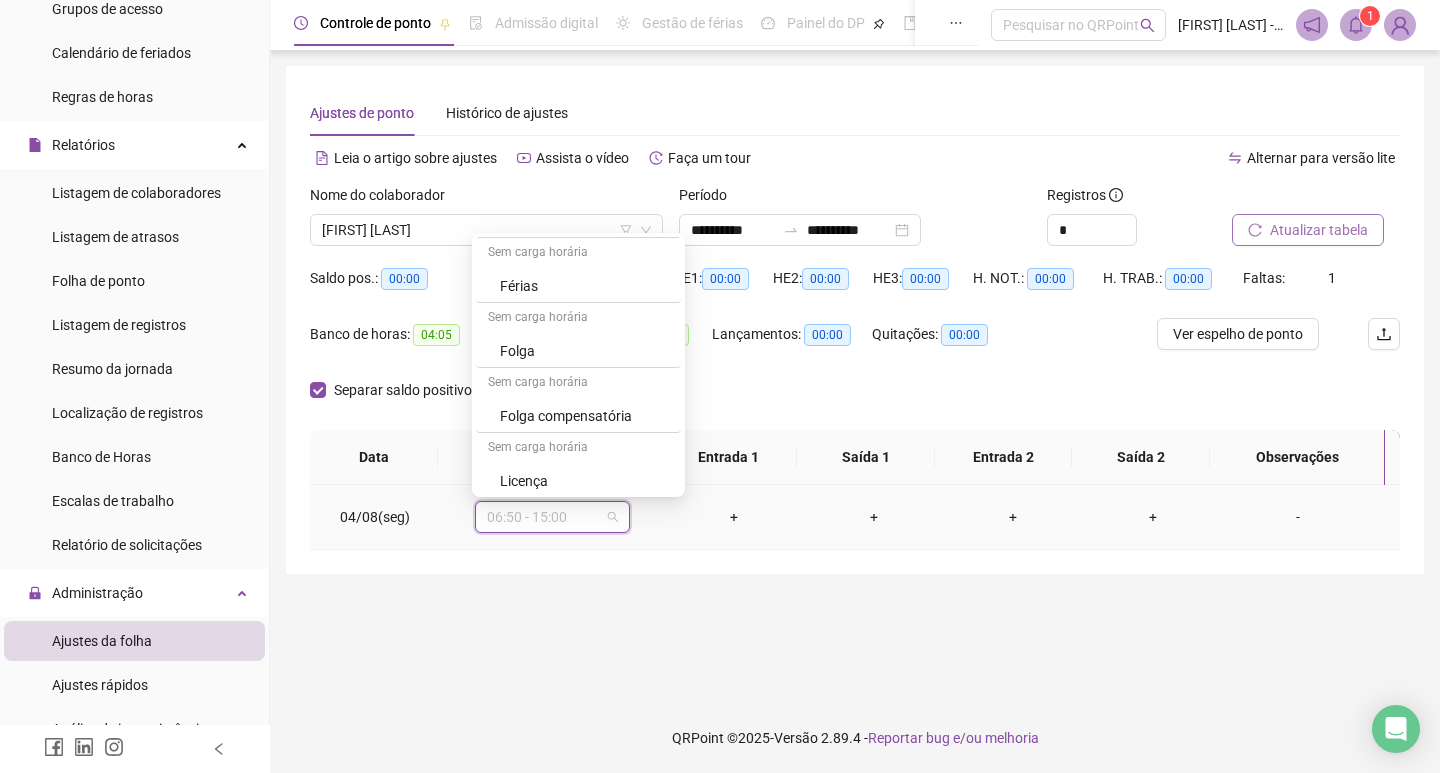 scroll, scrollTop: 1239, scrollLeft: 0, axis: vertical 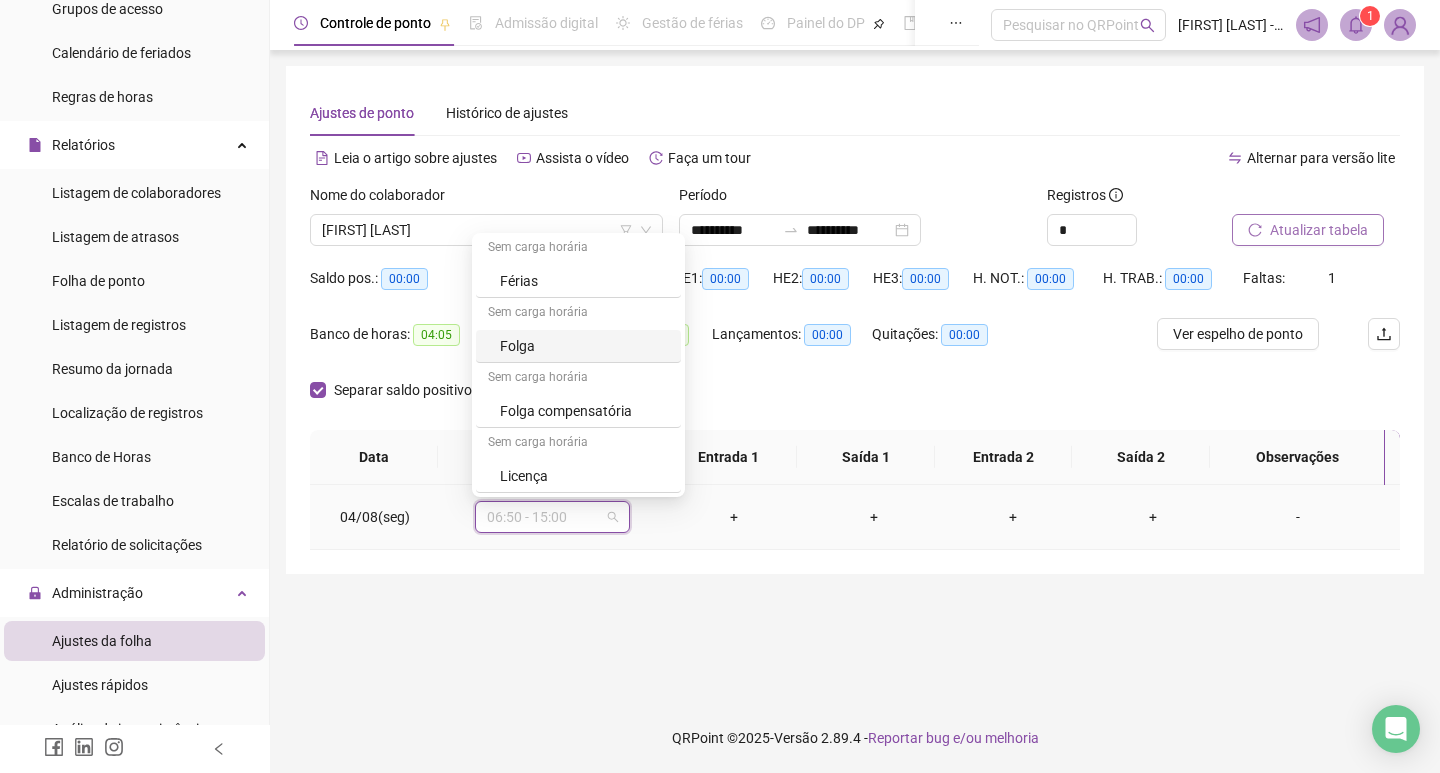 click on "Folga" at bounding box center (584, 346) 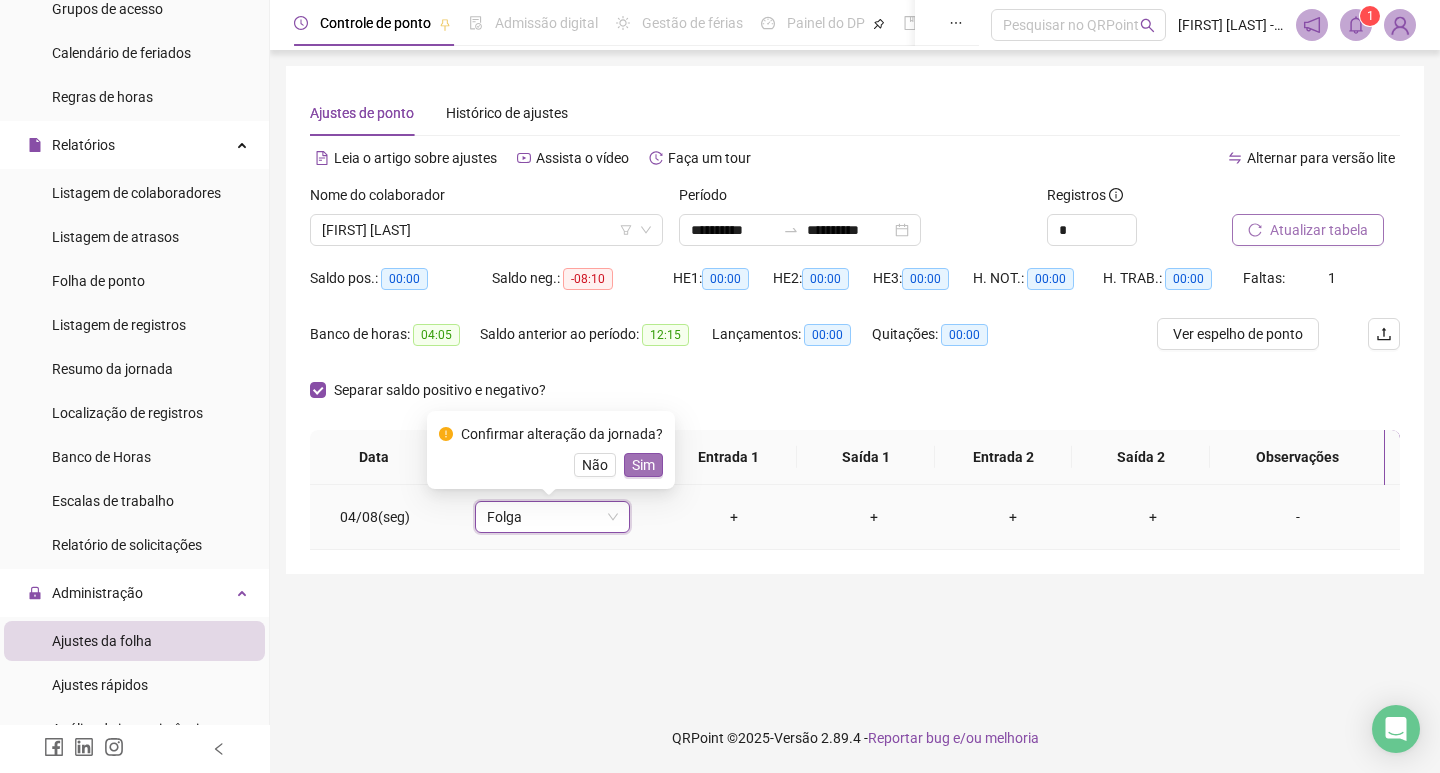 click on "Sim" at bounding box center (643, 465) 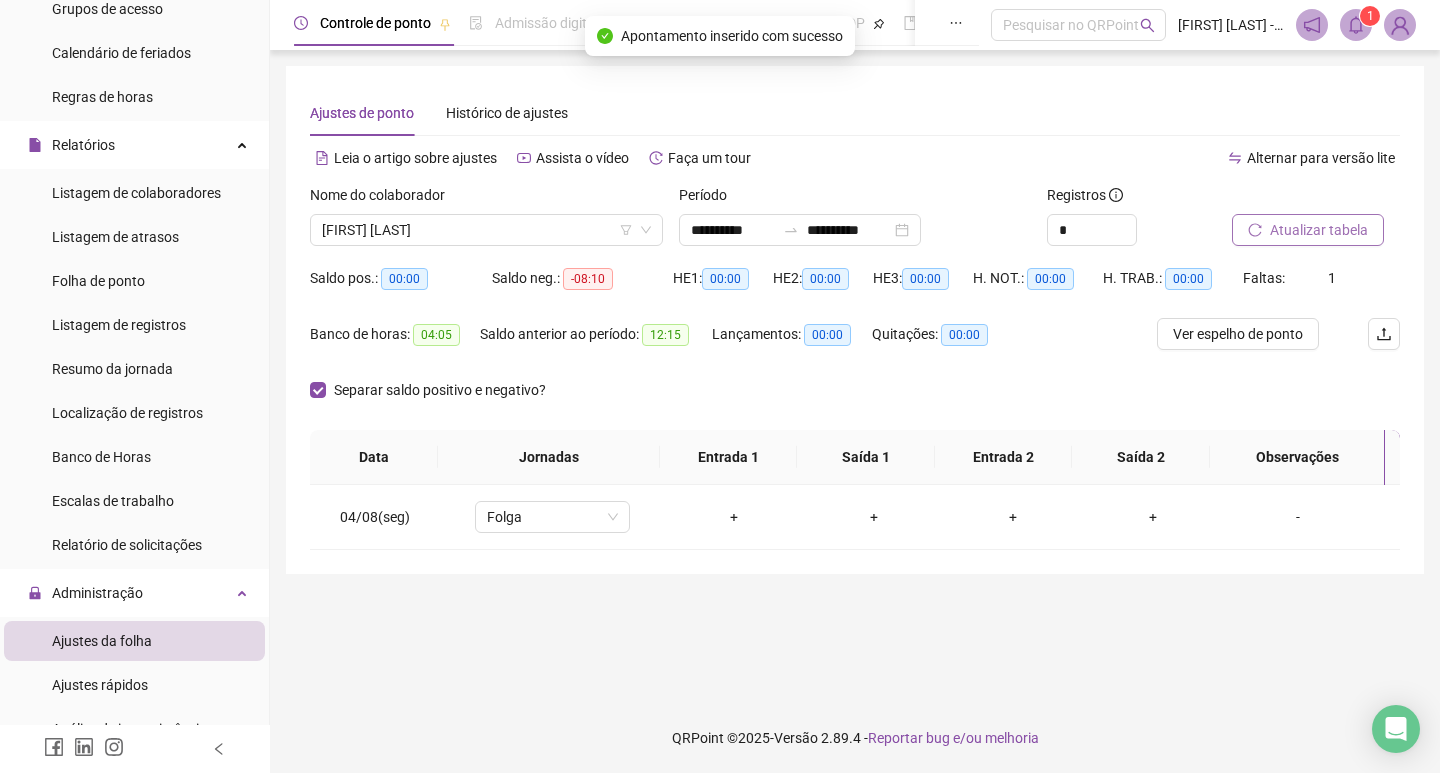 click on "Atualizar tabela" at bounding box center (1319, 230) 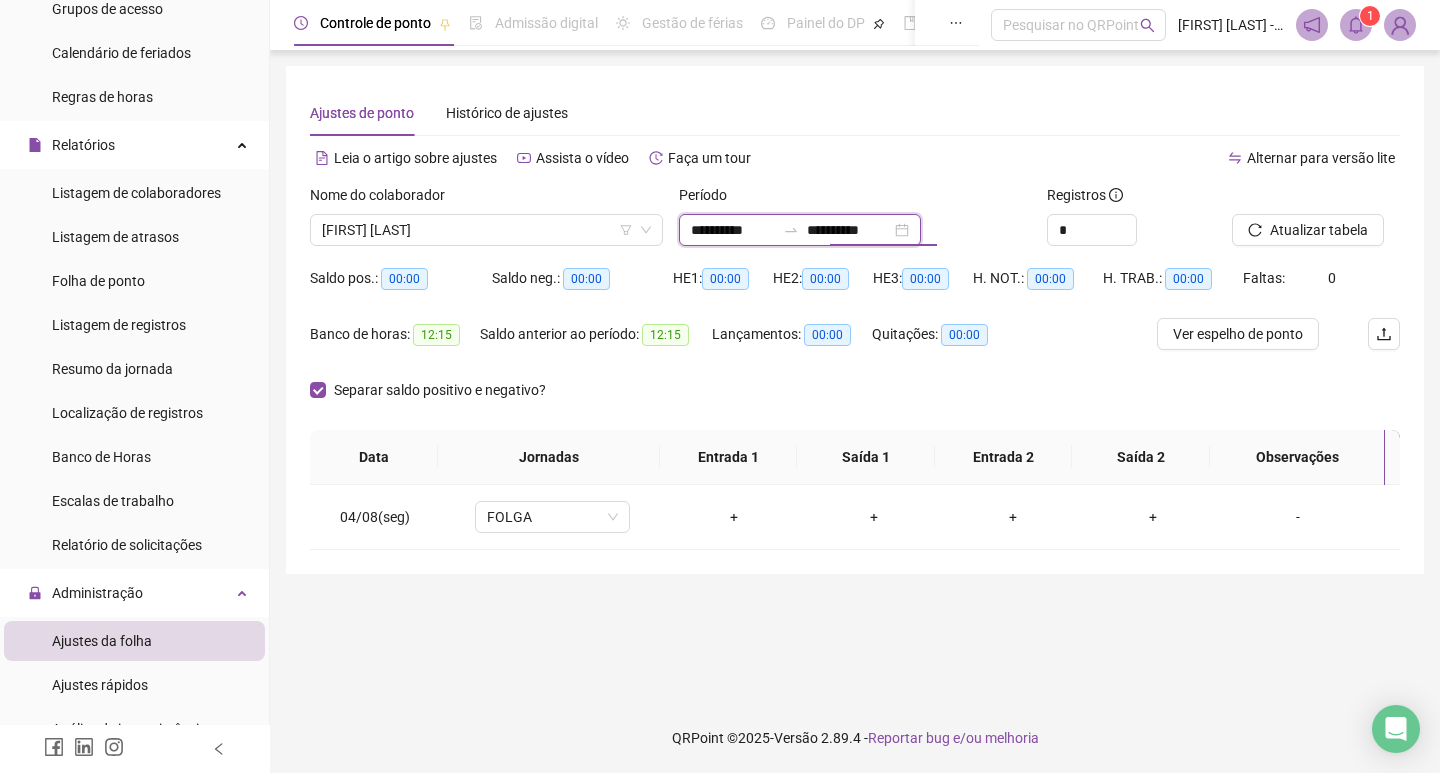 click on "**********" at bounding box center (849, 230) 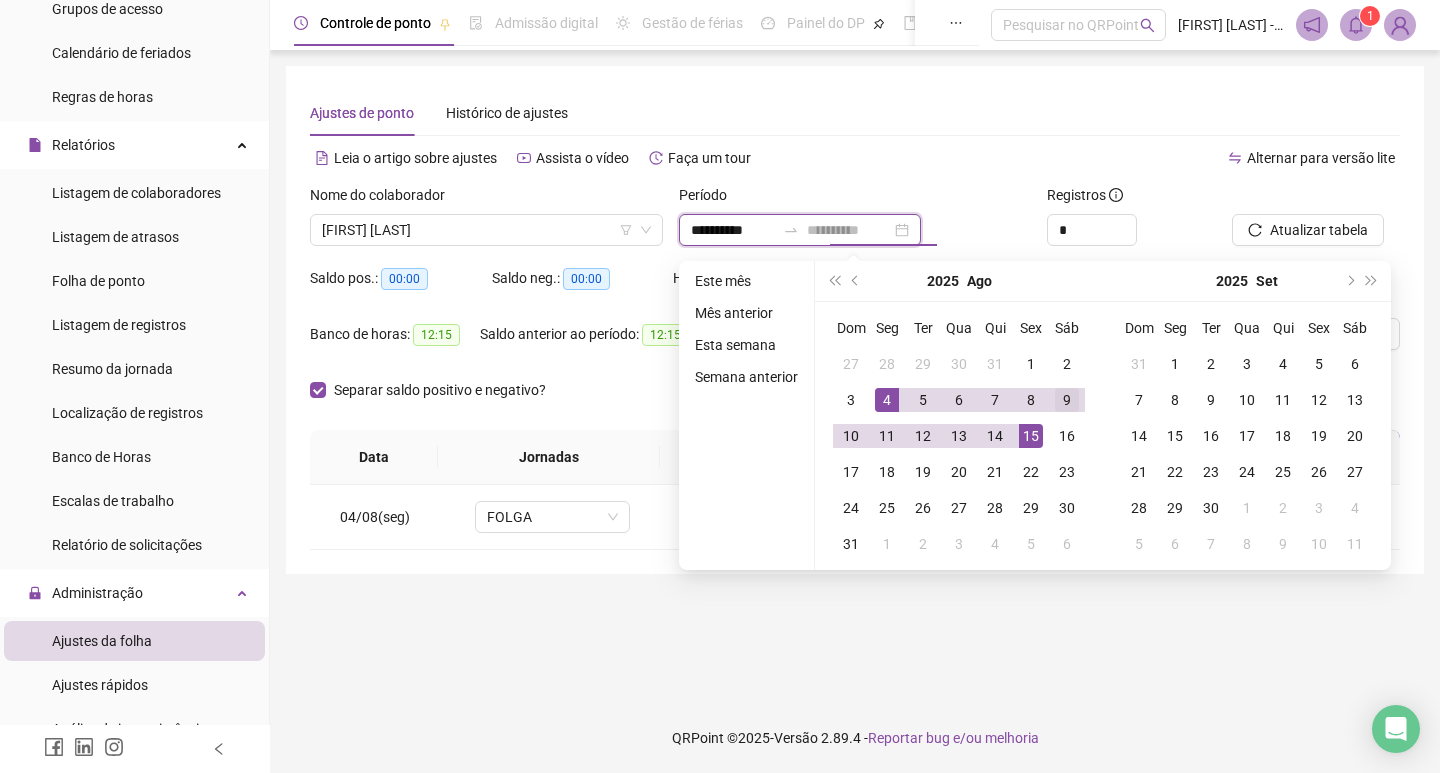 type on "**********" 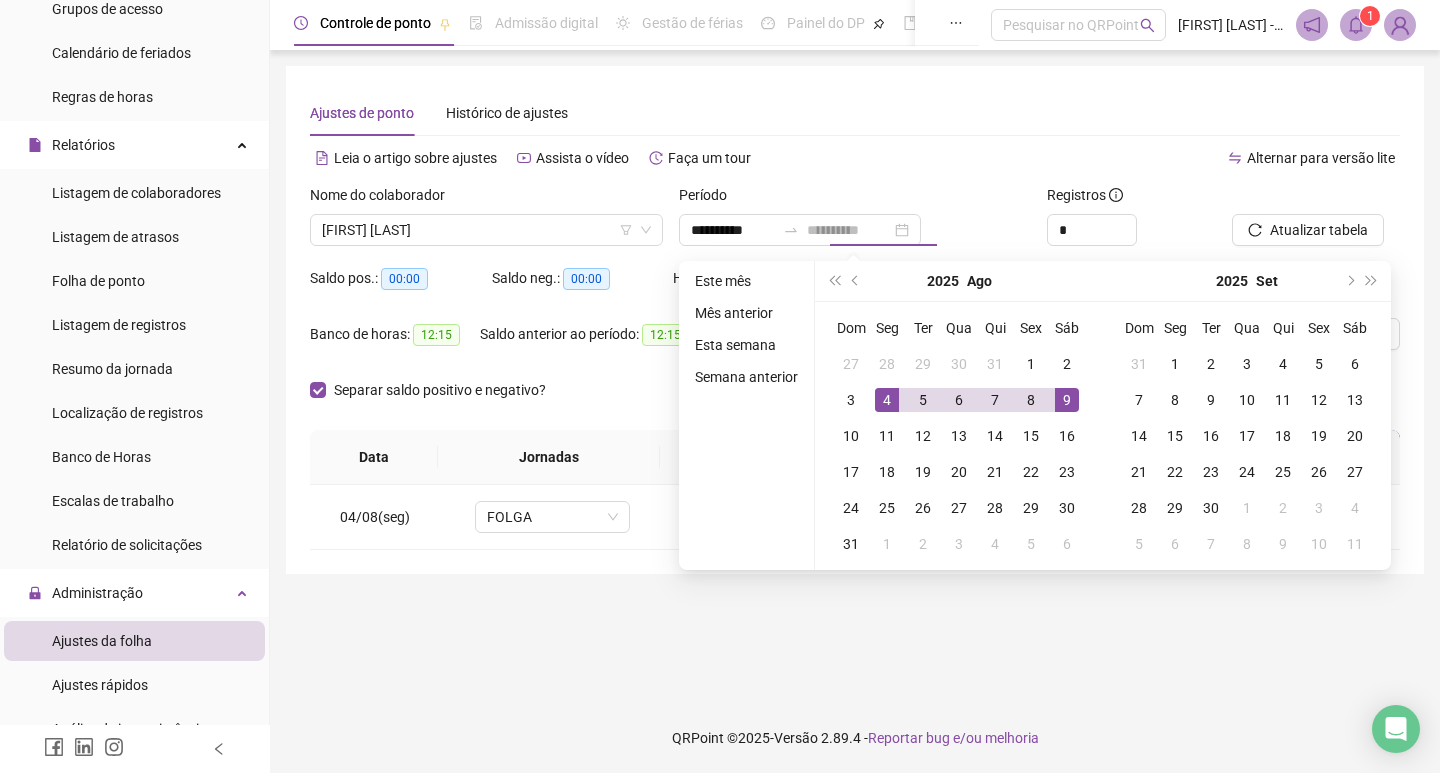 click on "9" at bounding box center (1067, 400) 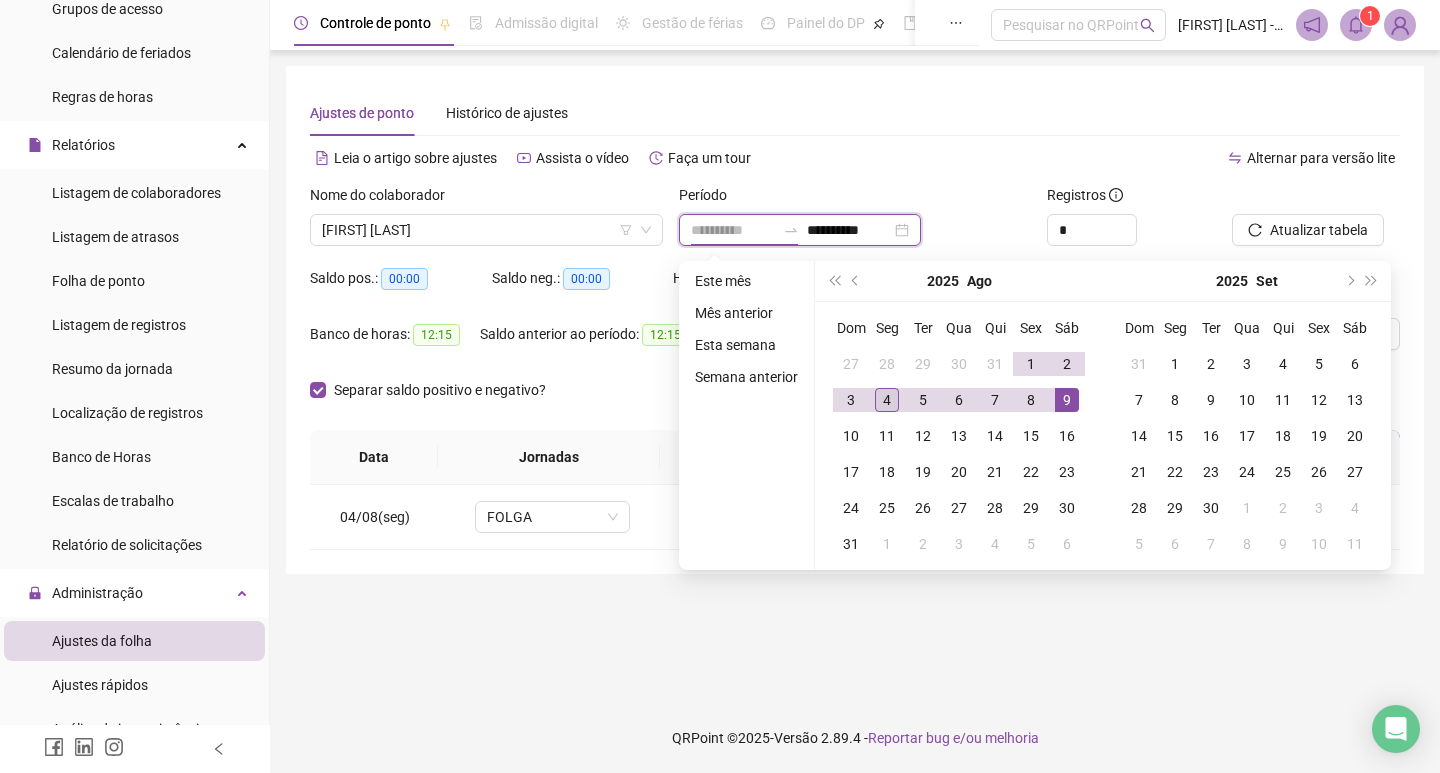 type on "**********" 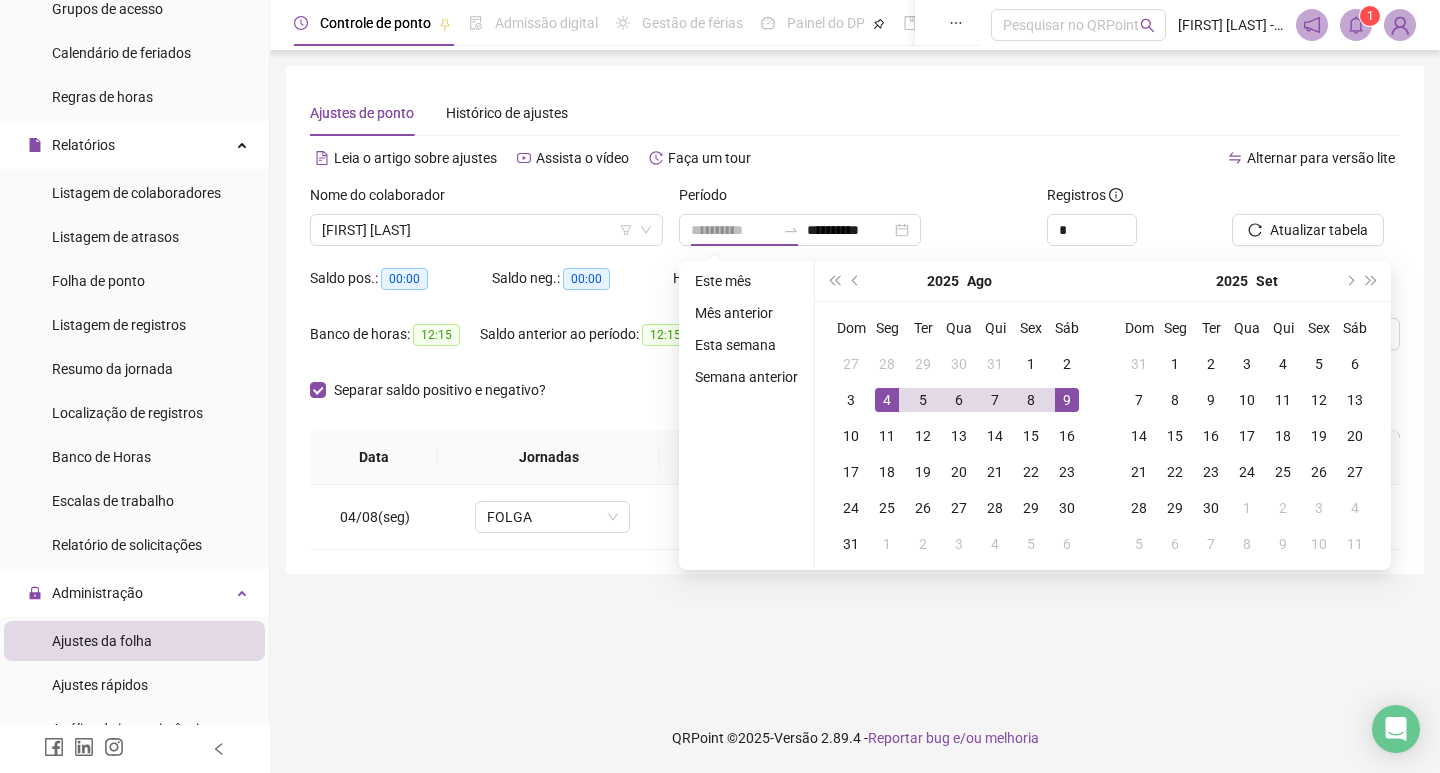 click on "4" at bounding box center (887, 400) 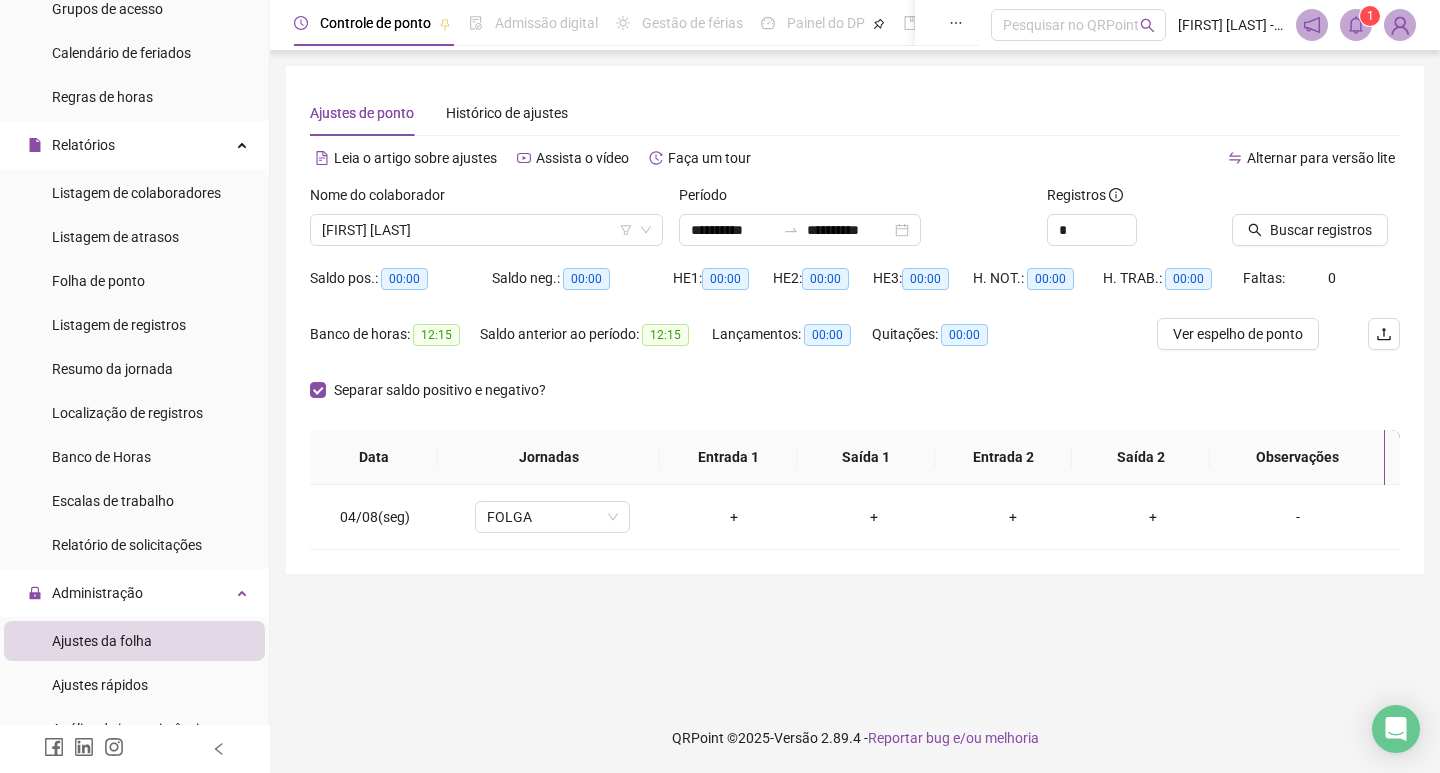 click at bounding box center (1291, 199) 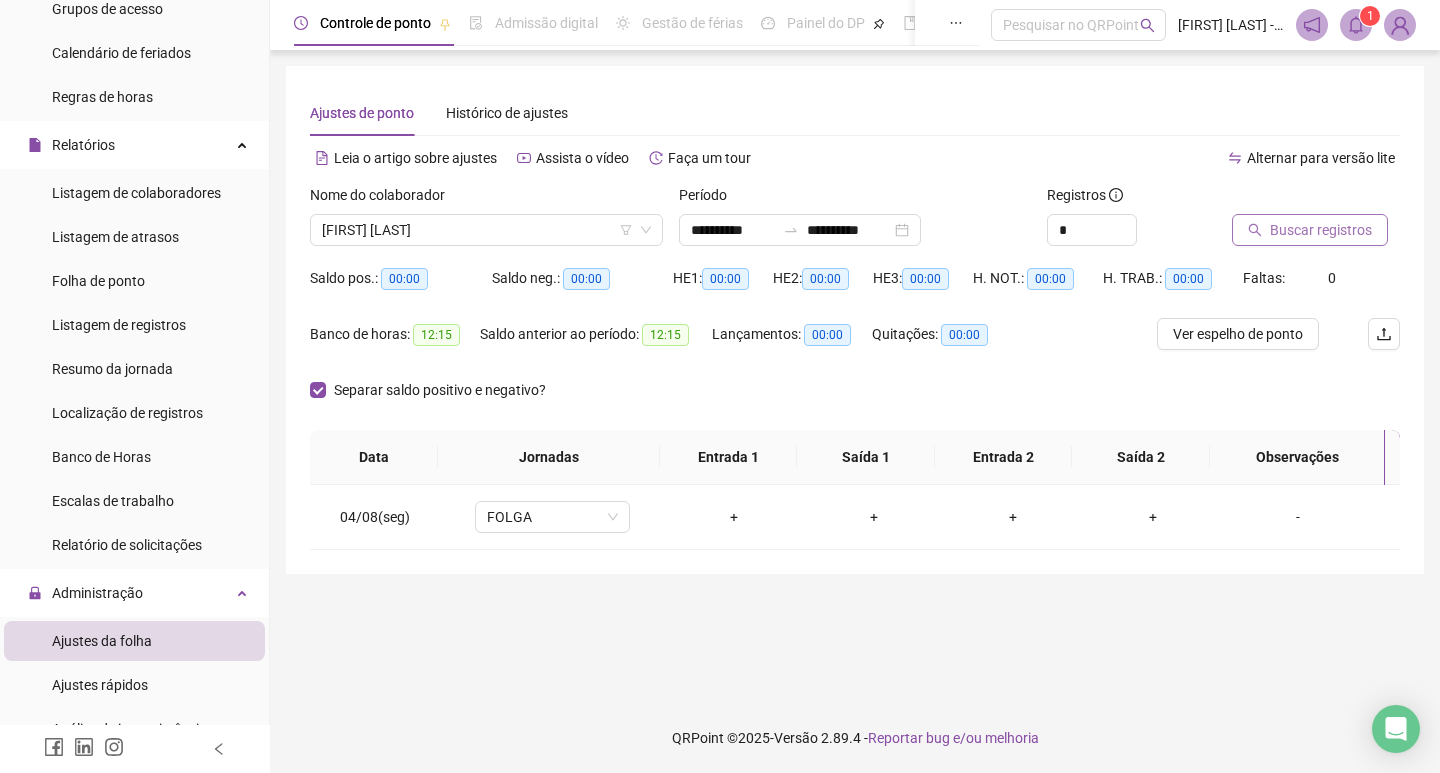click on "Buscar registros" at bounding box center [1321, 230] 